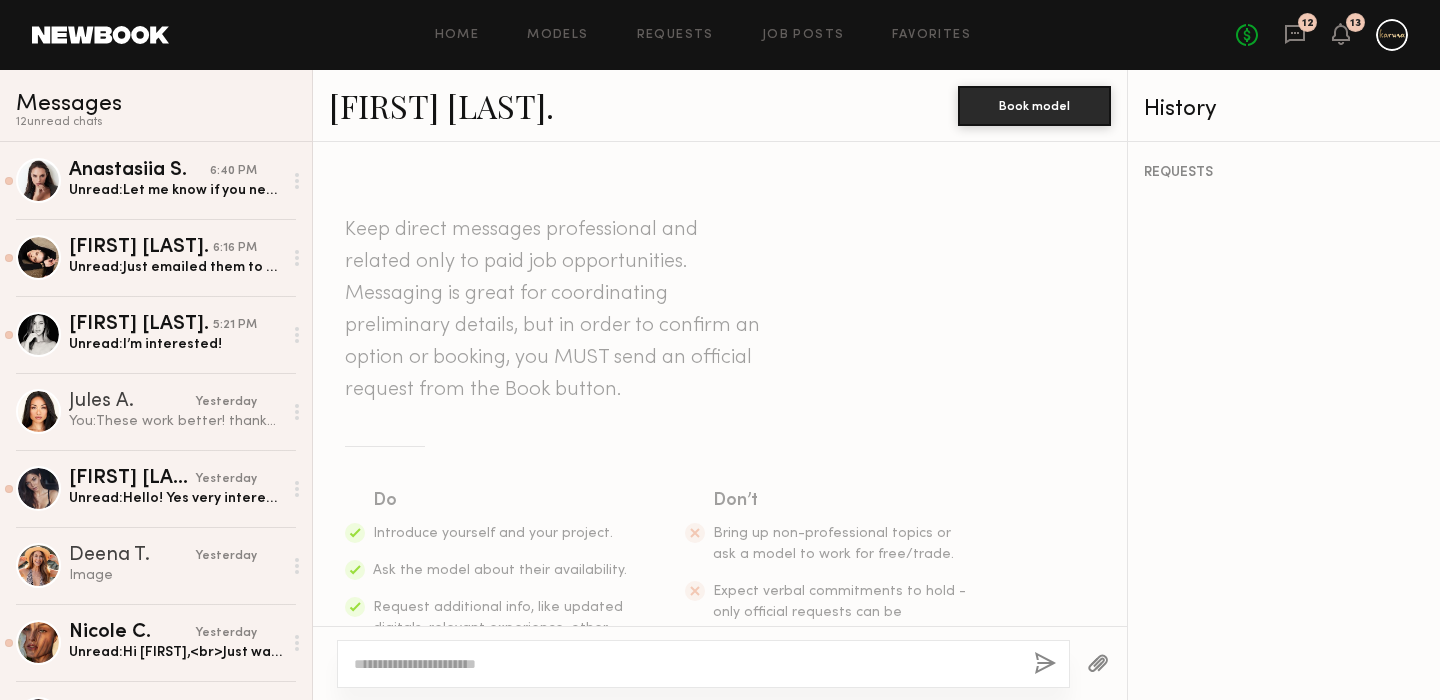 scroll, scrollTop: 0, scrollLeft: 0, axis: both 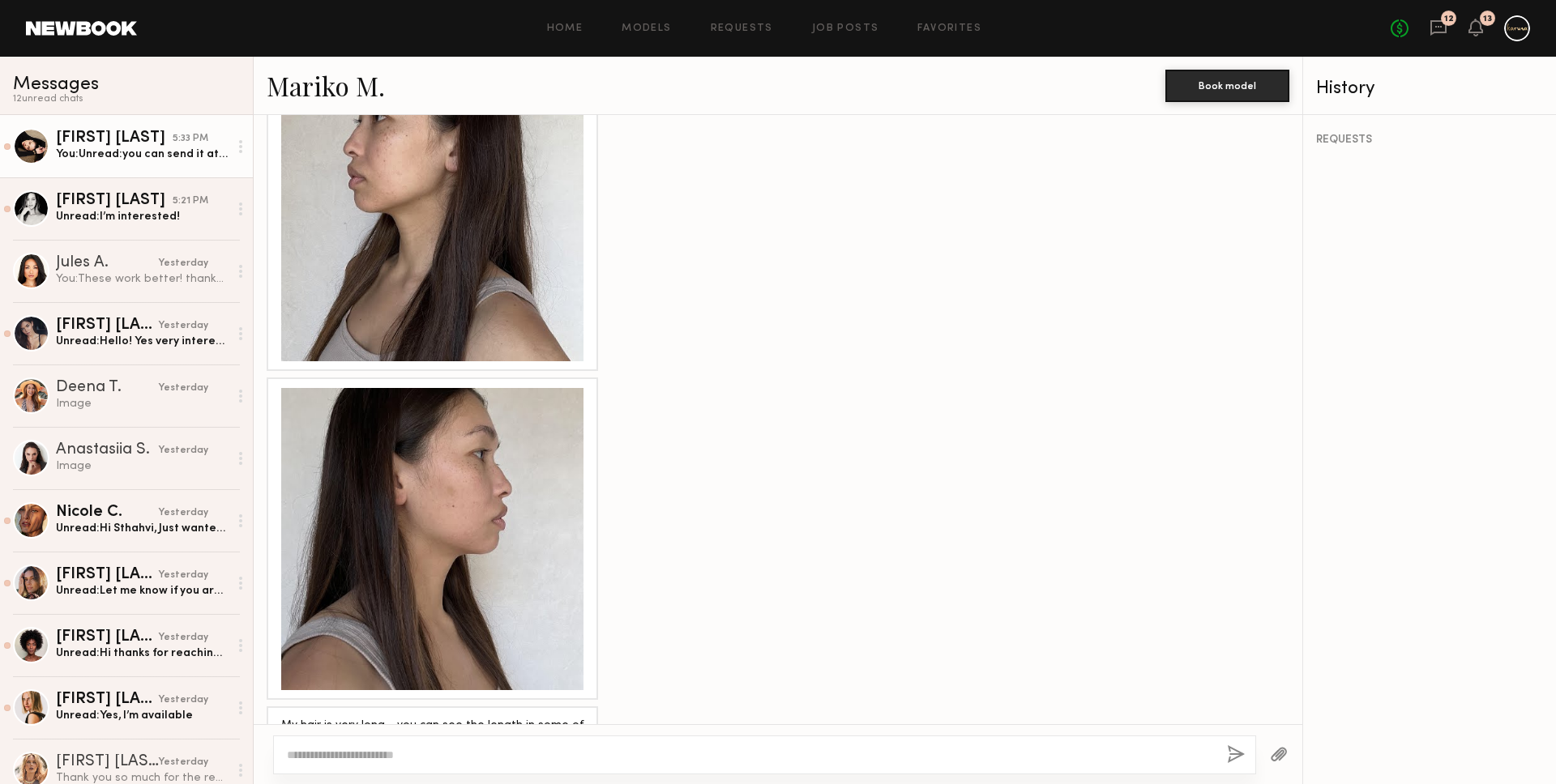 click on "Thank you so much for the reply. Yes, I’m available on the 21st. I’m at work right now, but as soon I’m done with the shoot . Will send you the snaps) thank you so much, [FIRST]" 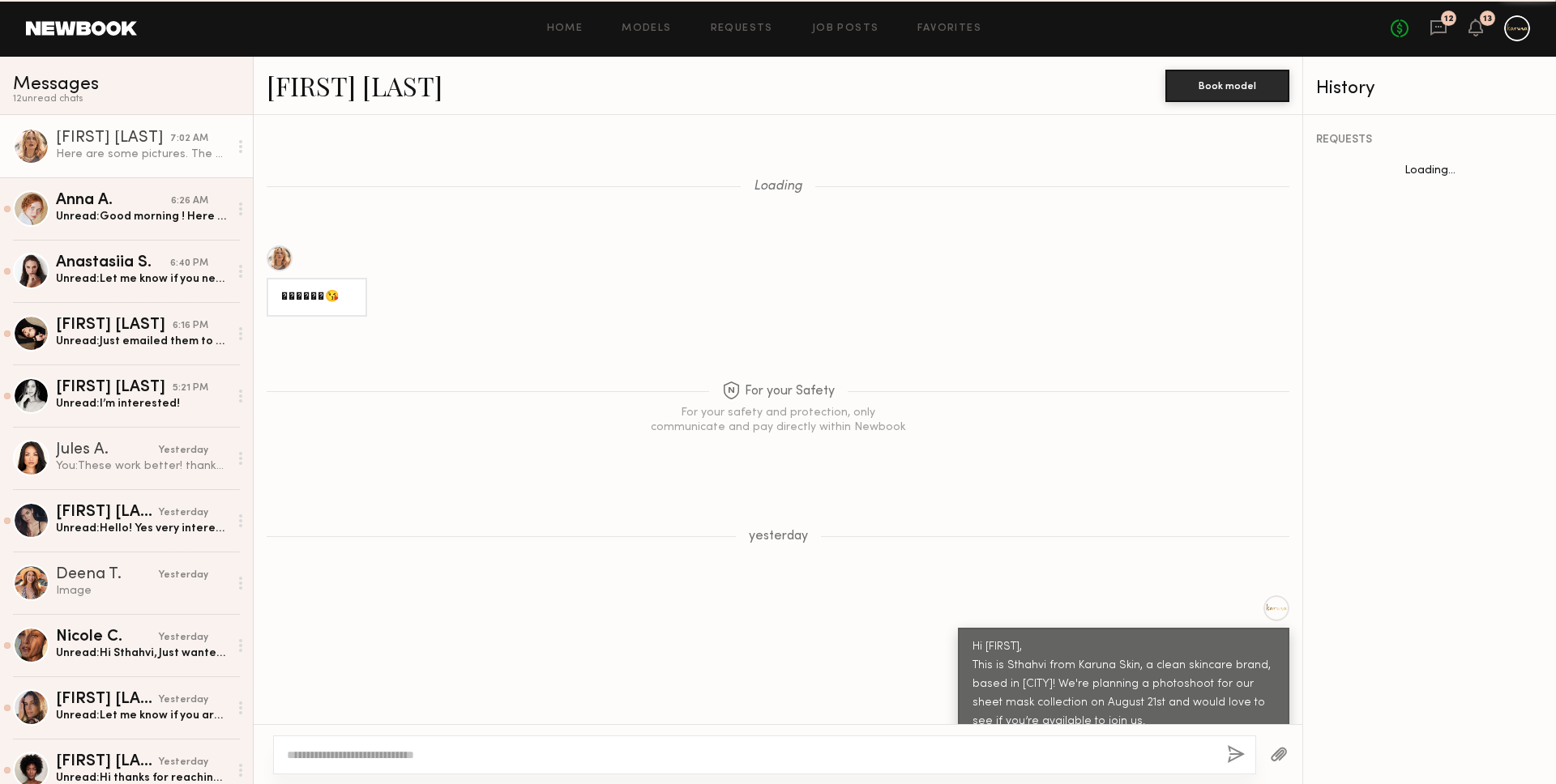 scroll, scrollTop: 2775, scrollLeft: 0, axis: vertical 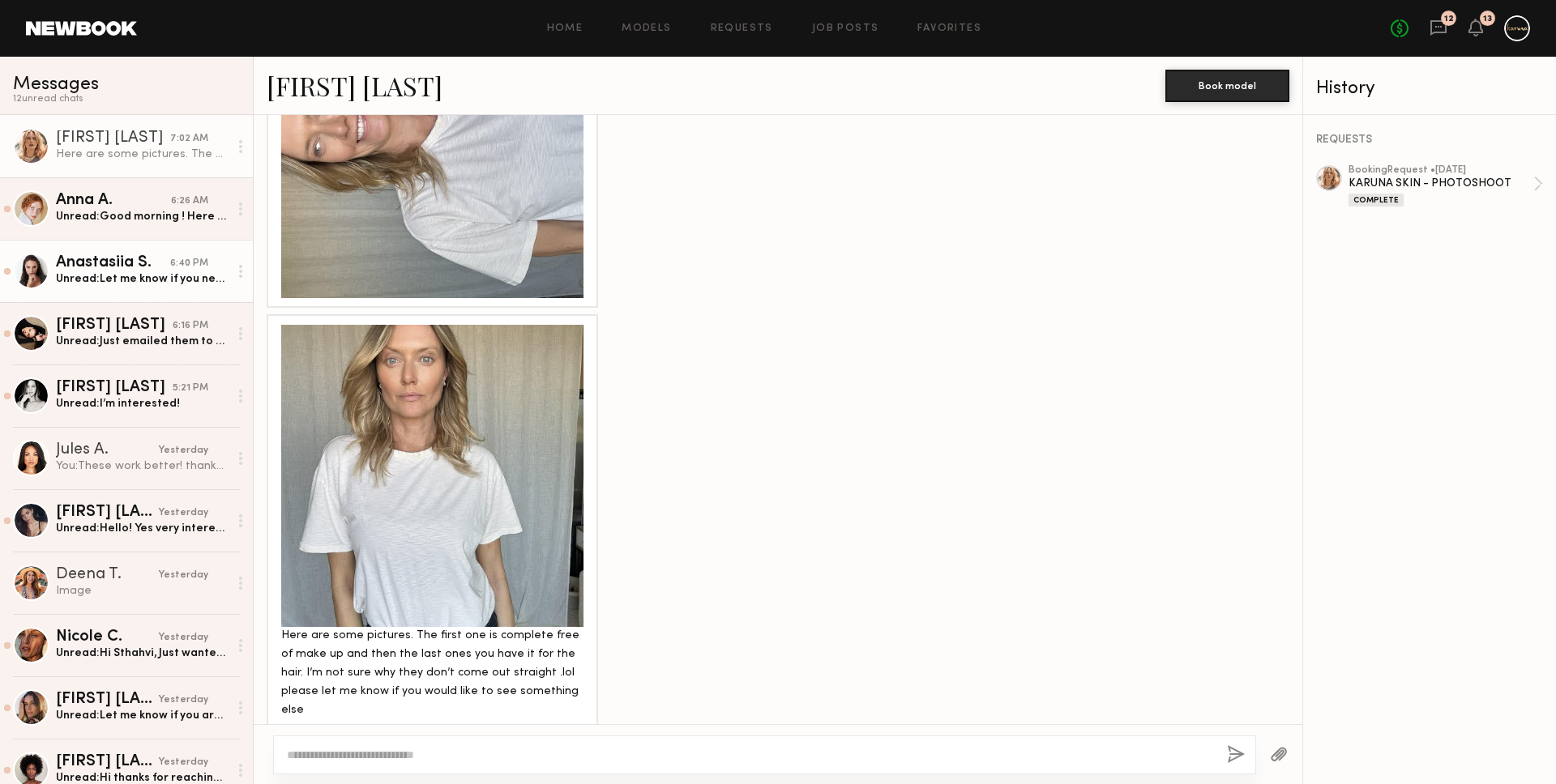 click on "Unread:  Let me know if you need more pictures" 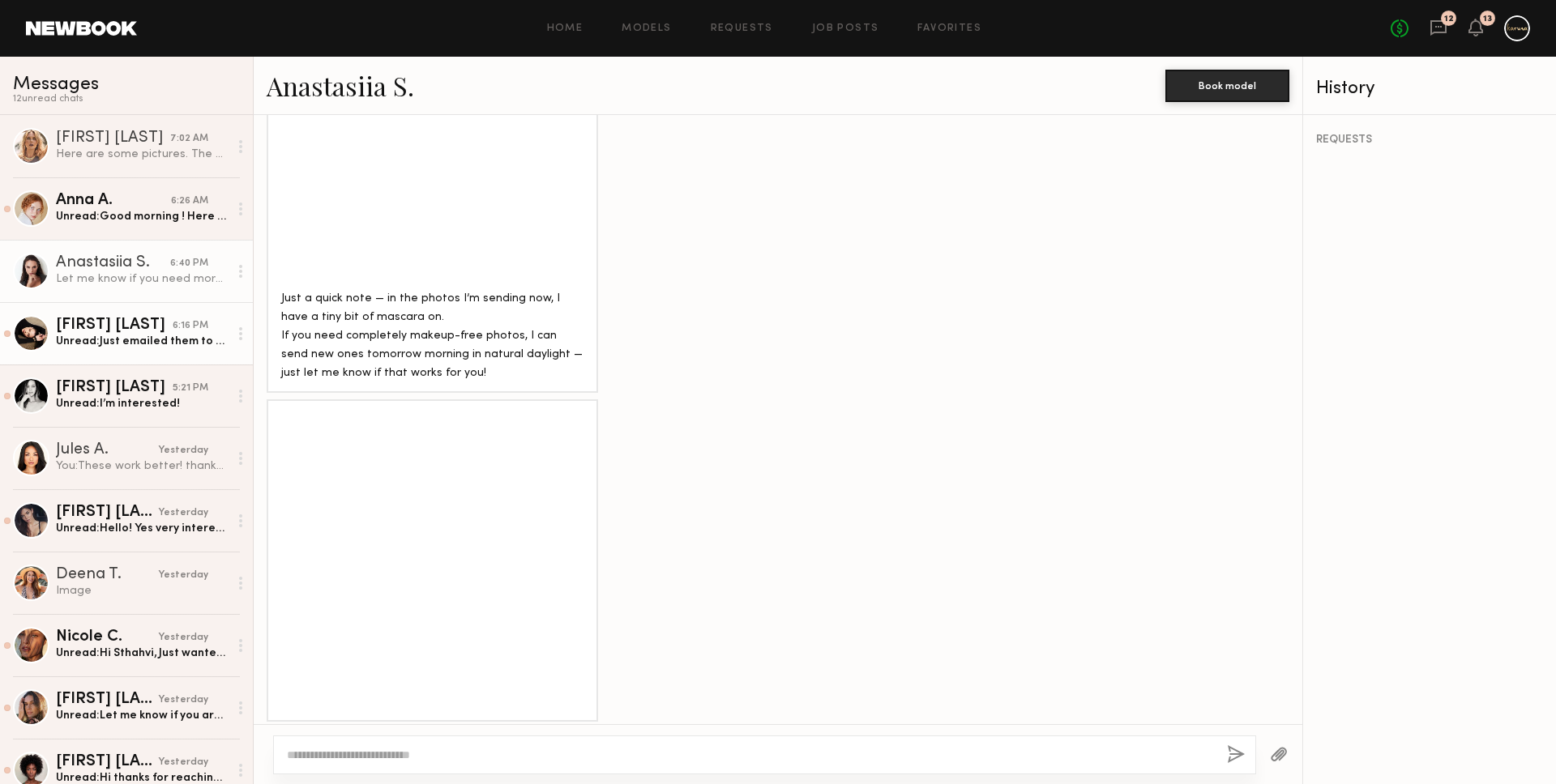 scroll, scrollTop: 1295, scrollLeft: 0, axis: vertical 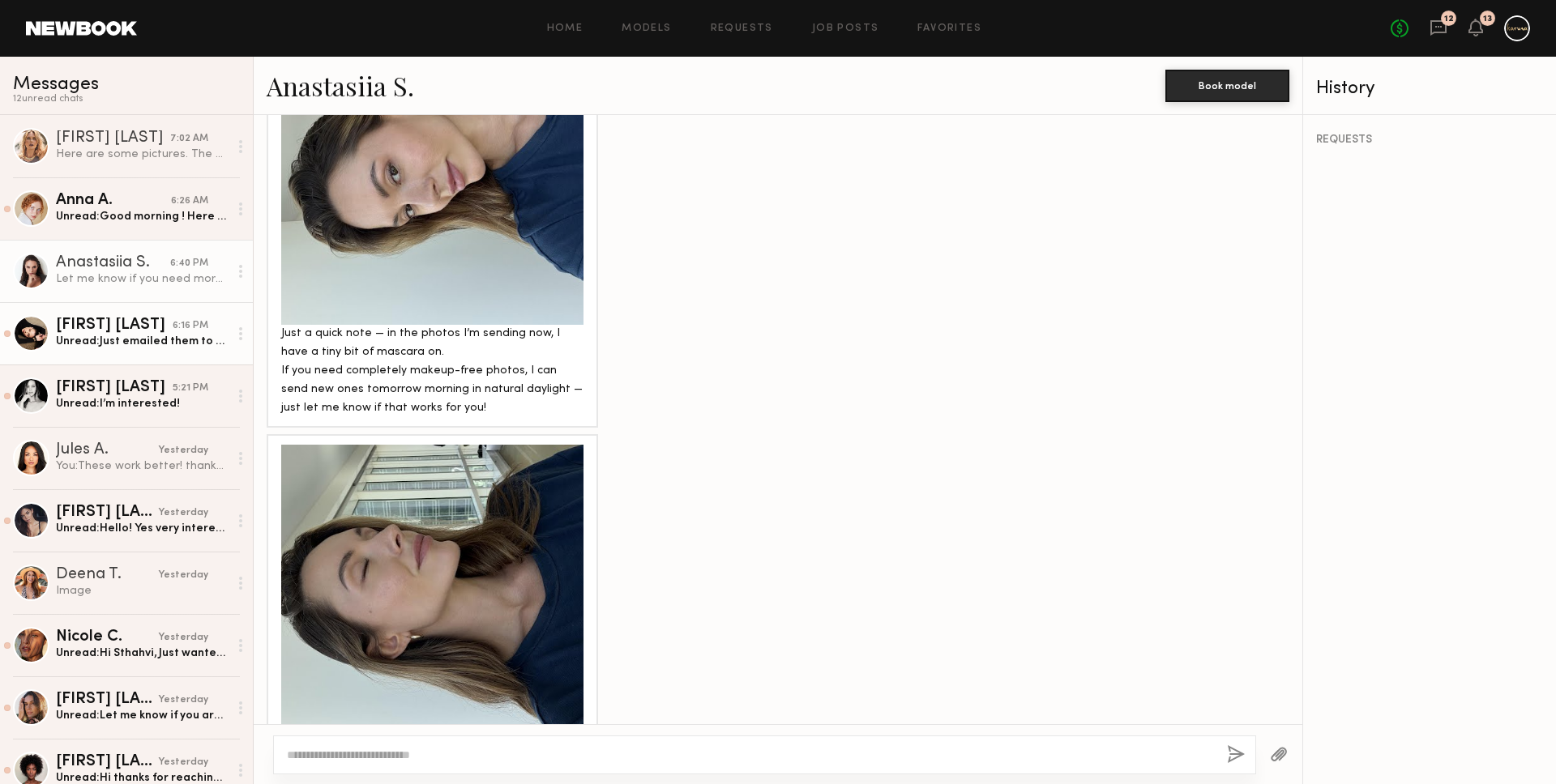 click on "Unread:  Just emailed them to you!
Please let me know if they work" 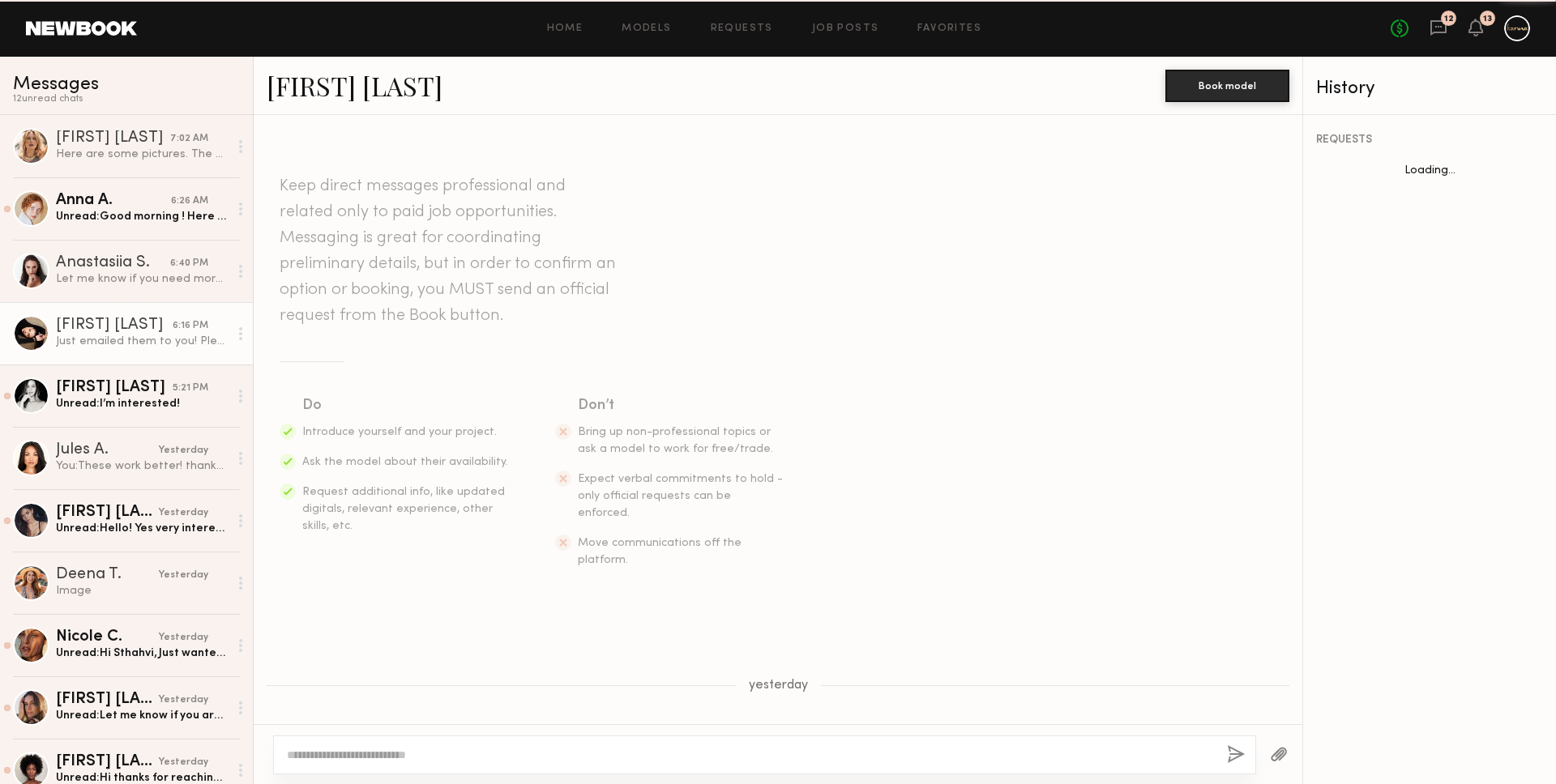 scroll, scrollTop: 992, scrollLeft: 0, axis: vertical 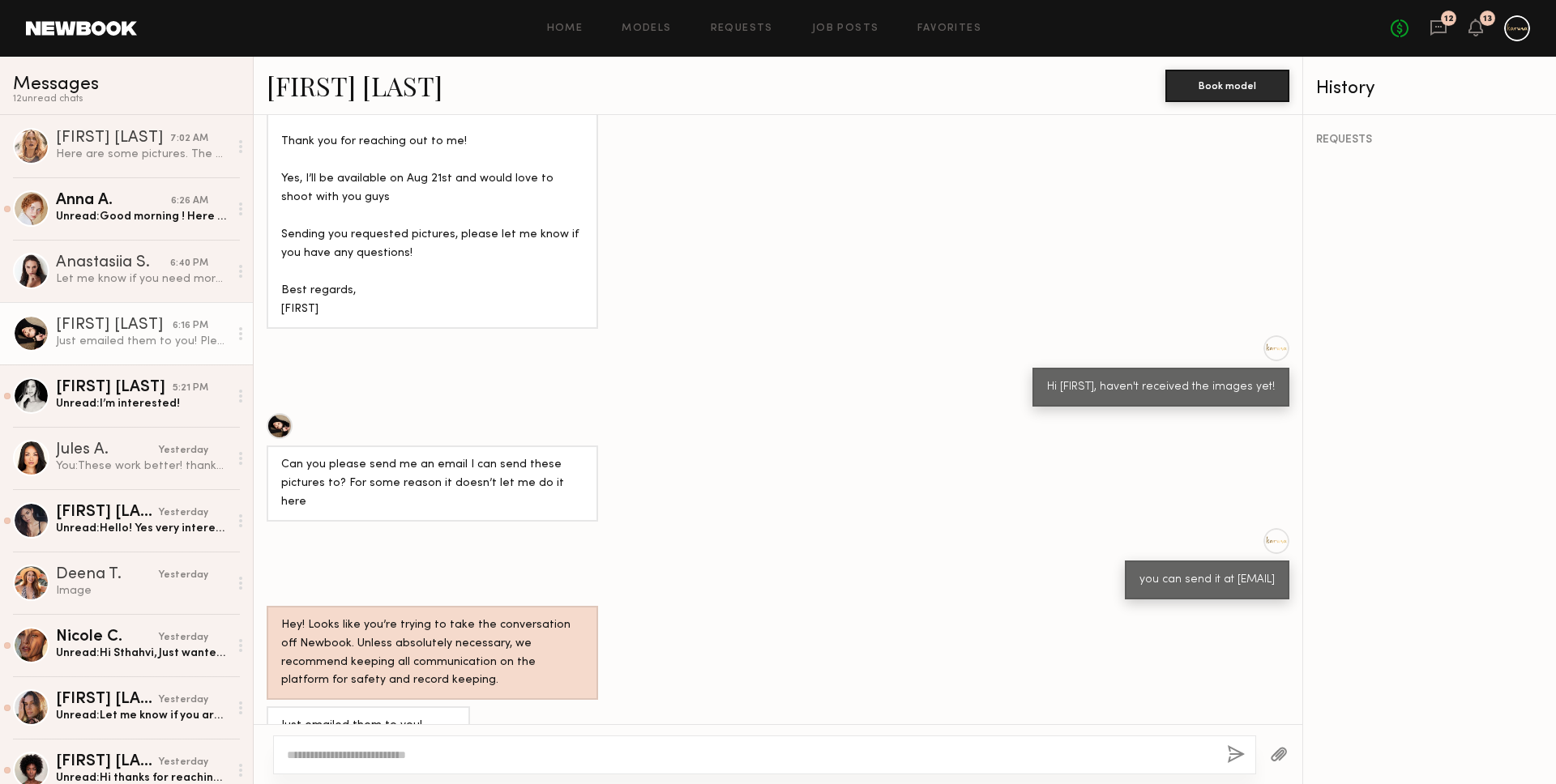 click on "[FIRST] [LAST]" 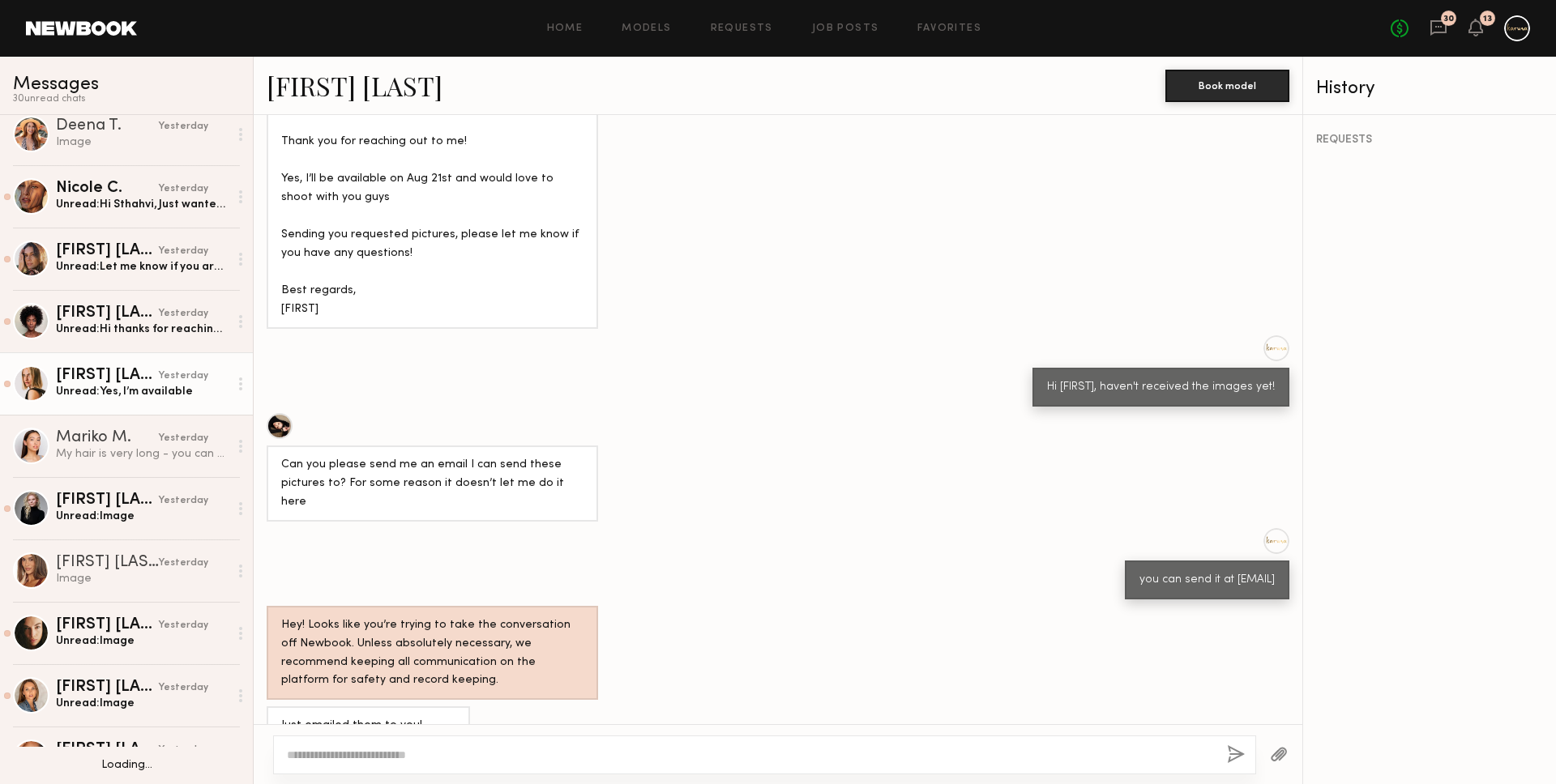 scroll, scrollTop: 756, scrollLeft: 0, axis: vertical 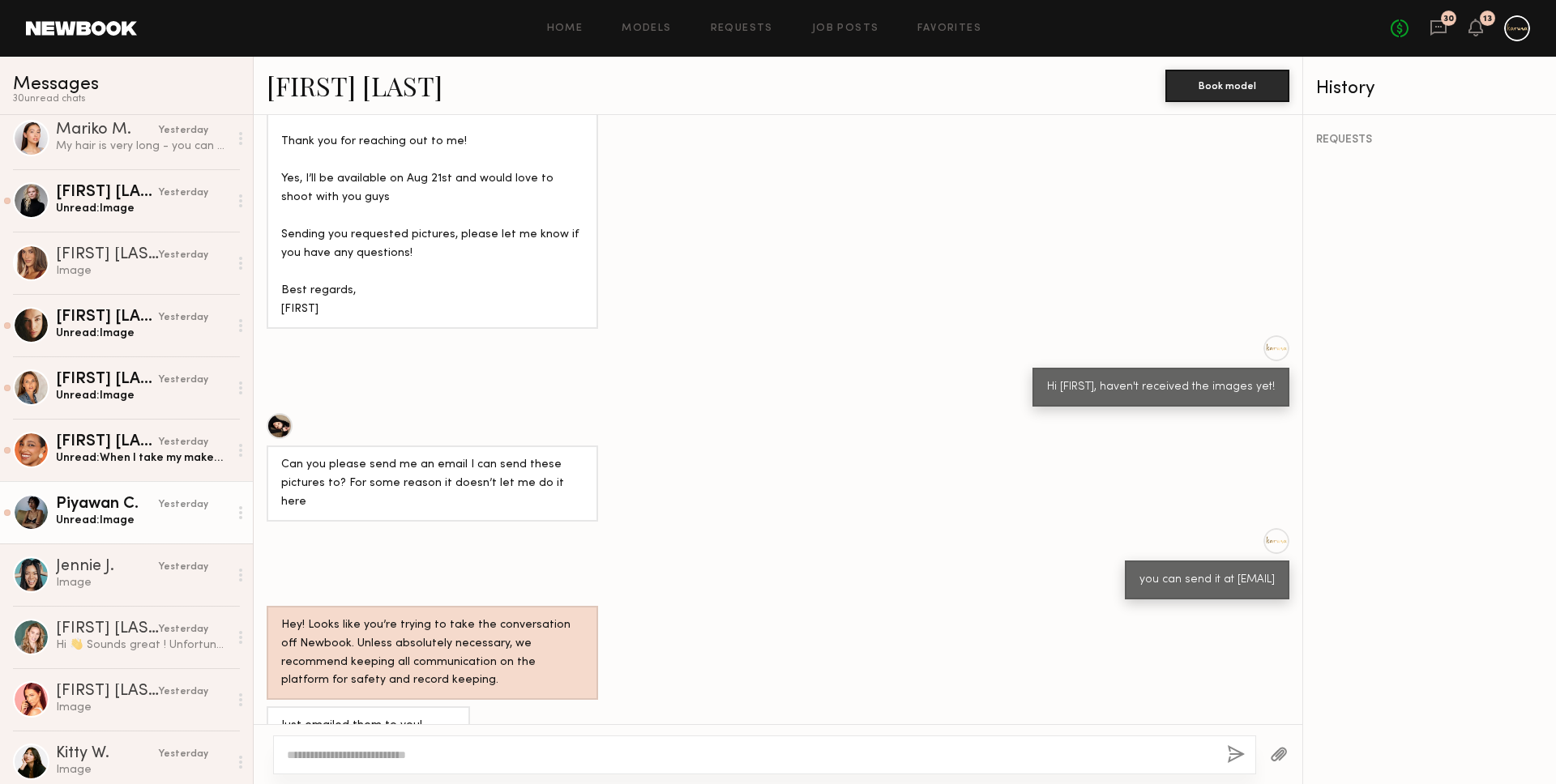 click on "Unread:  Image" 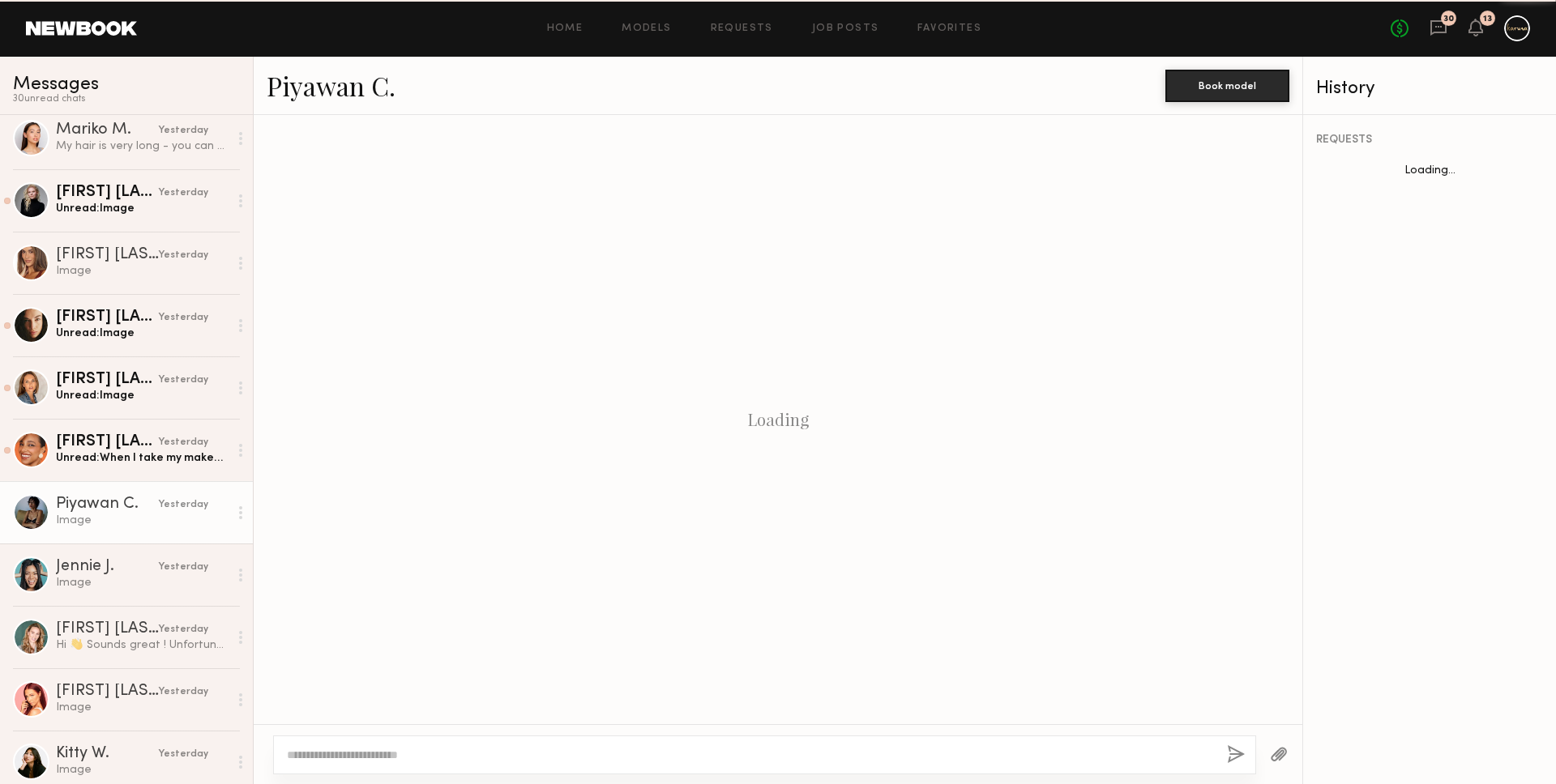 scroll, scrollTop: 1726, scrollLeft: 0, axis: vertical 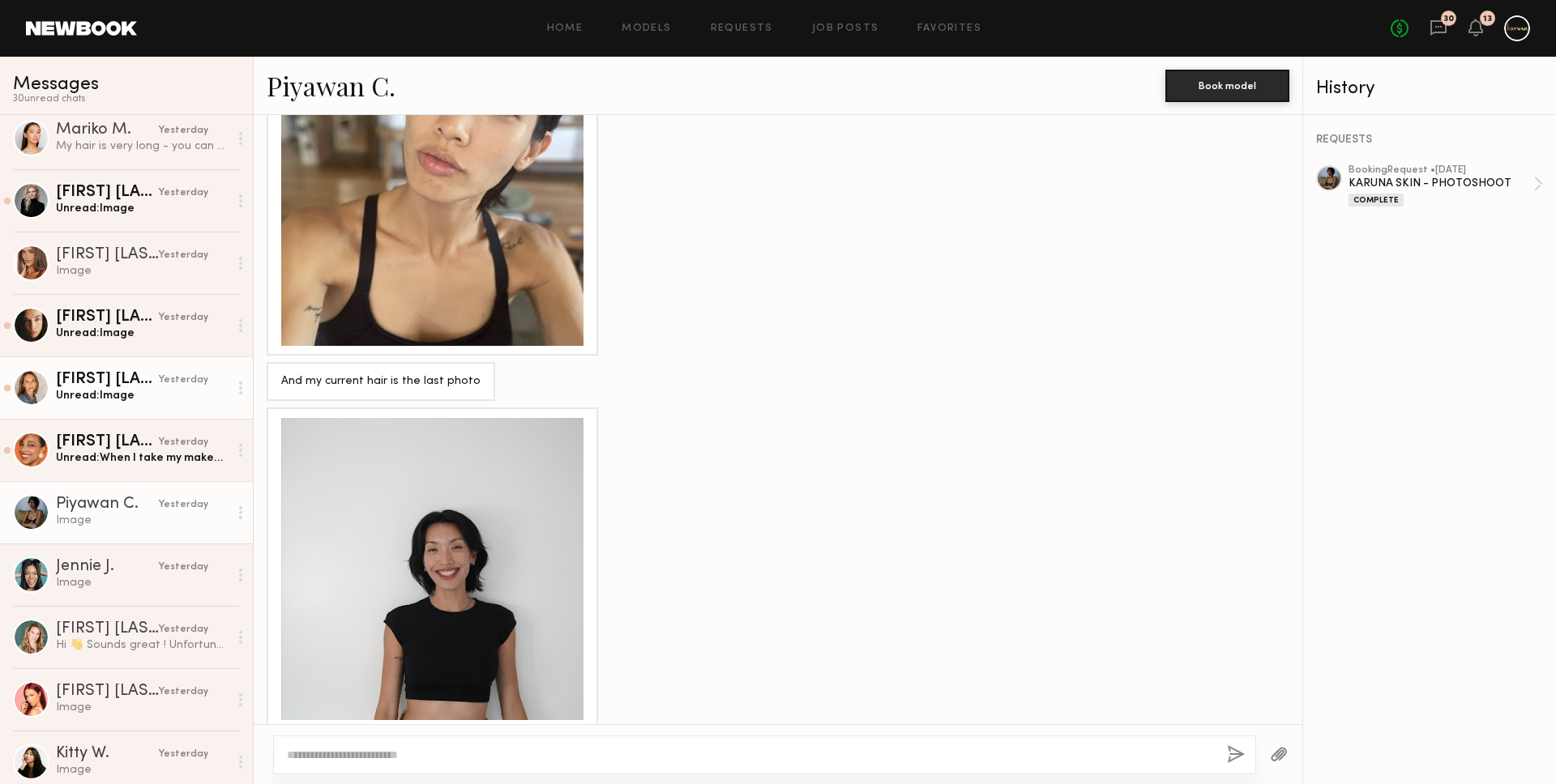 click on "Unread:  Image" 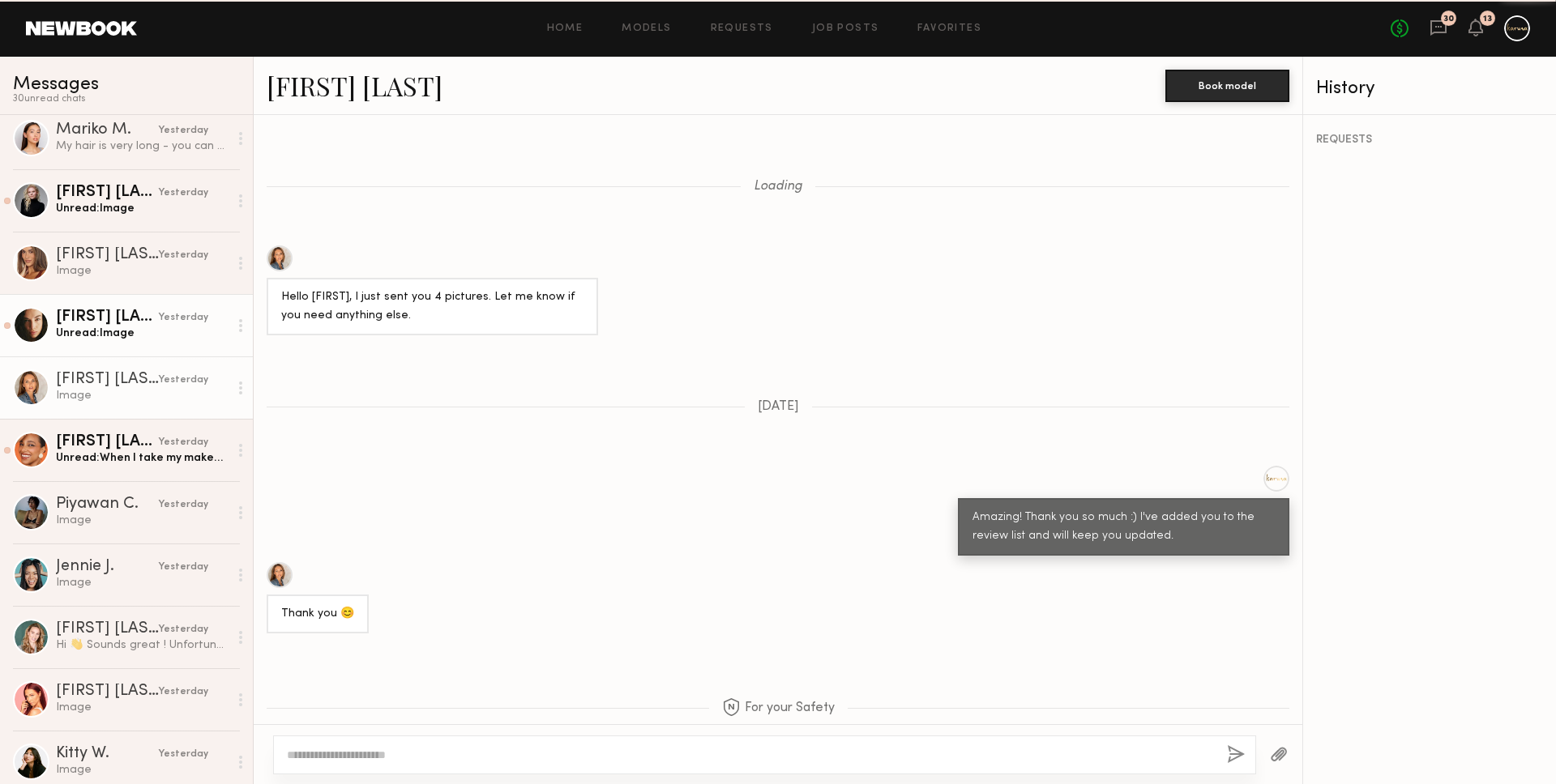 scroll, scrollTop: 2254, scrollLeft: 0, axis: vertical 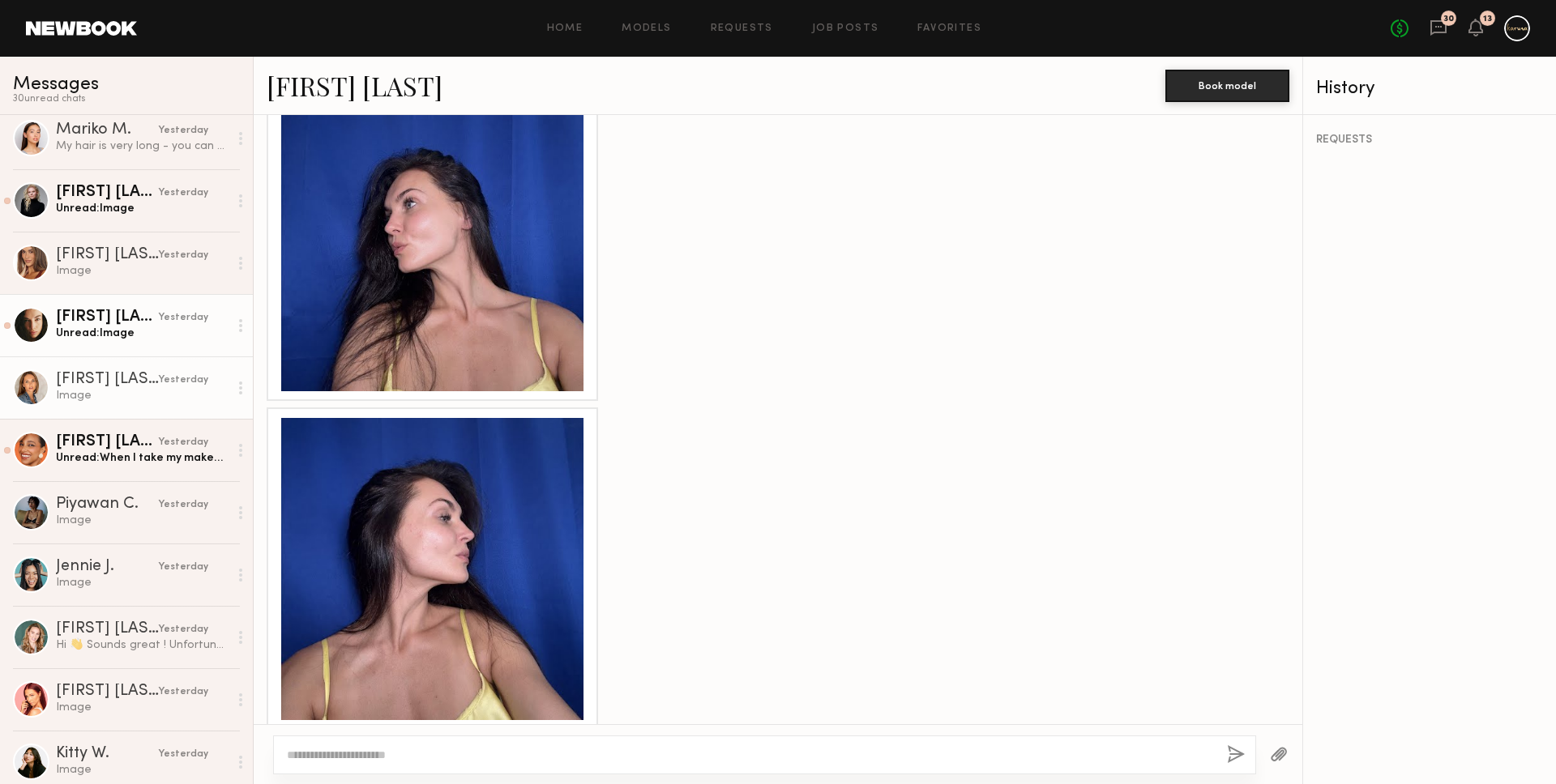 click on "Unread:  Image" 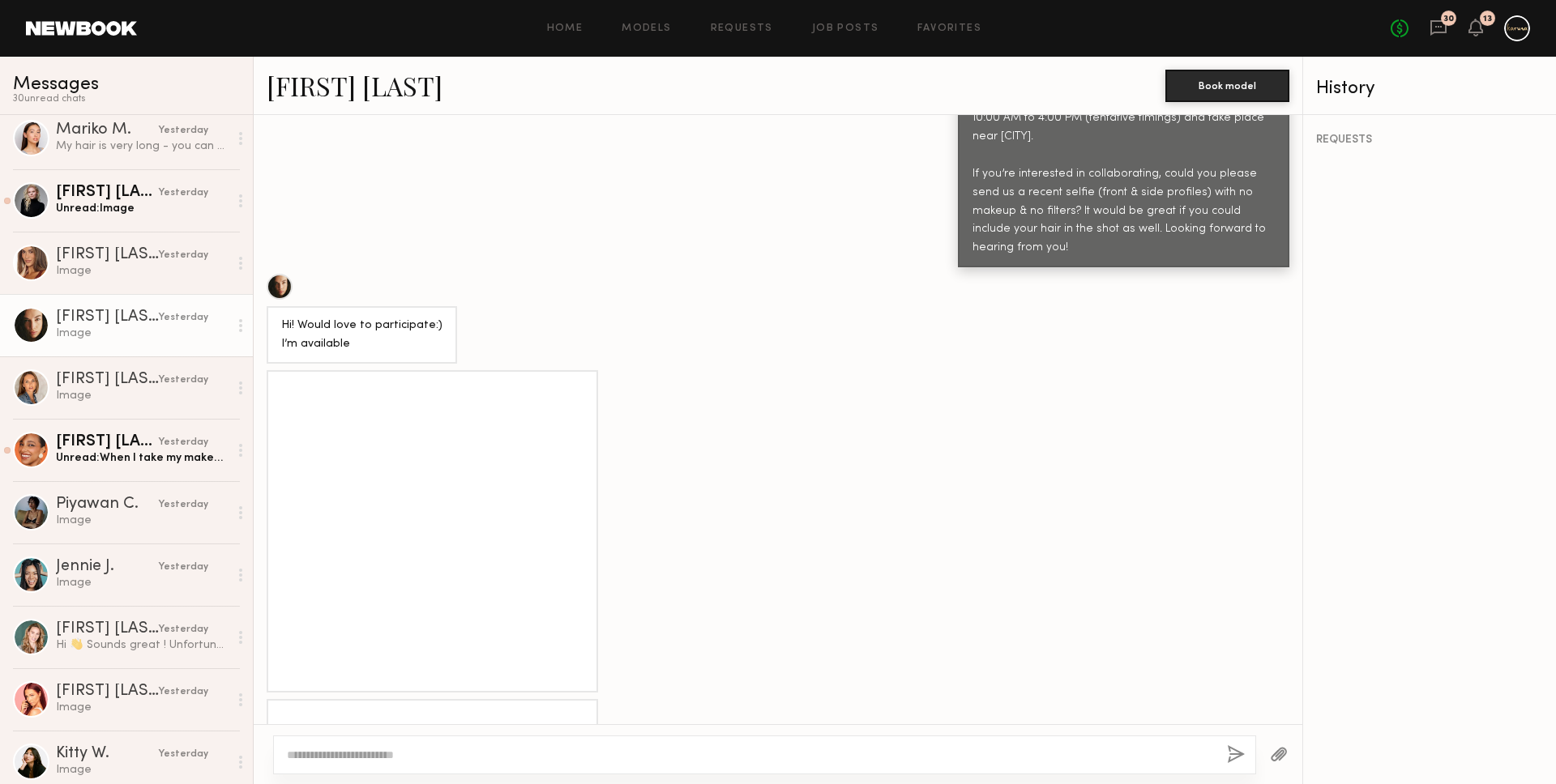 scroll, scrollTop: 737, scrollLeft: 0, axis: vertical 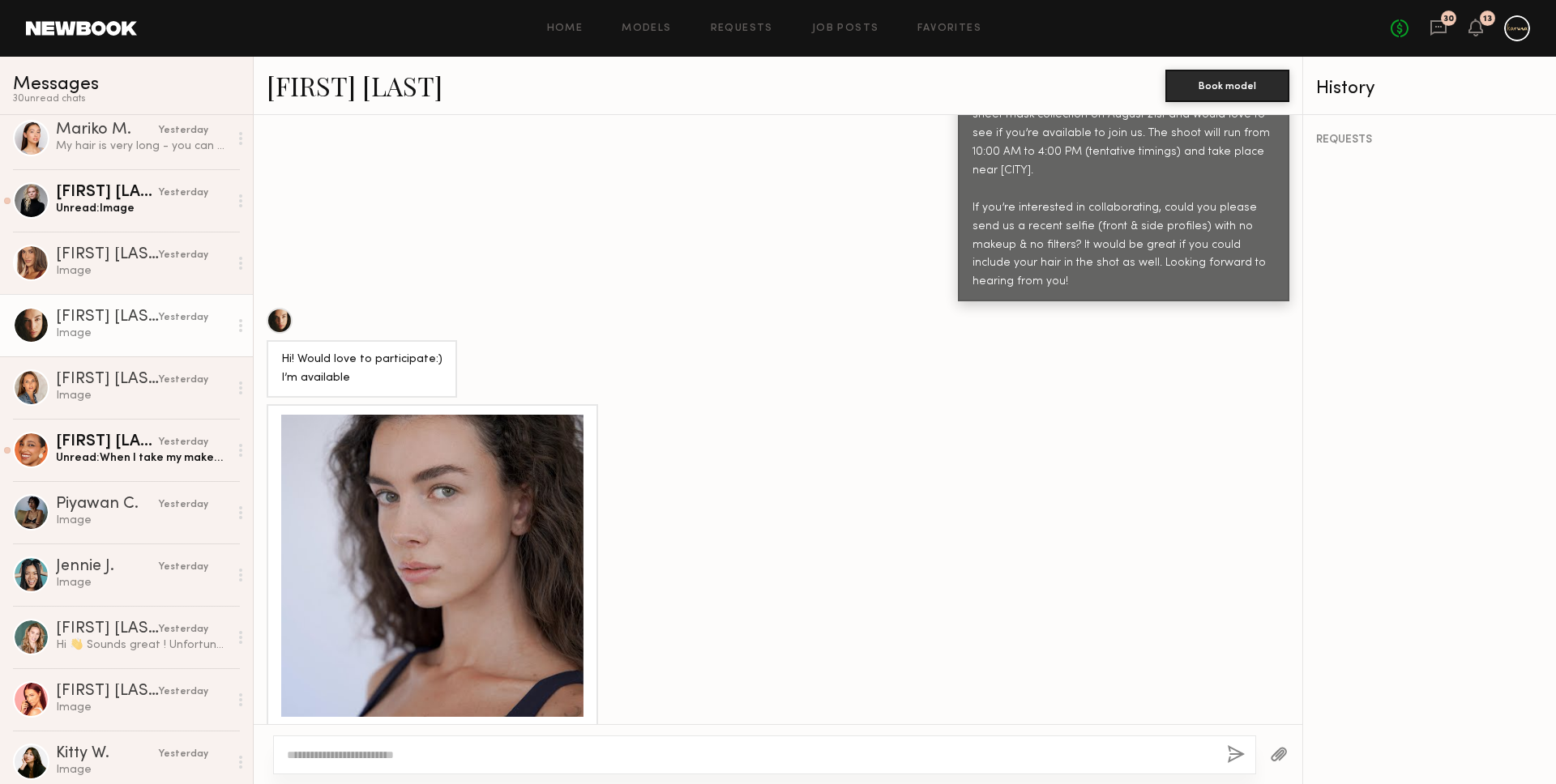 click on "Uliana V." 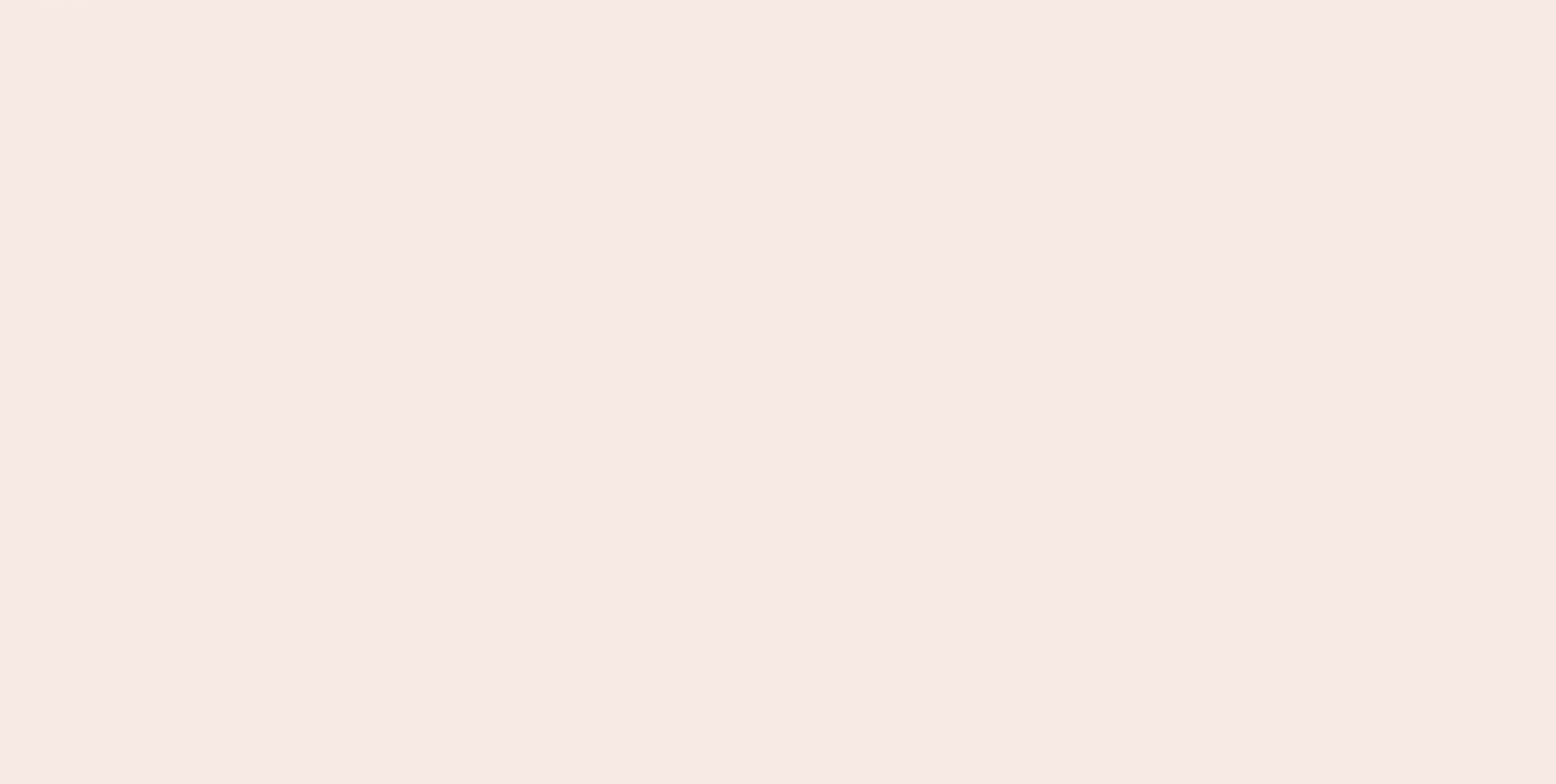 scroll, scrollTop: 0, scrollLeft: 0, axis: both 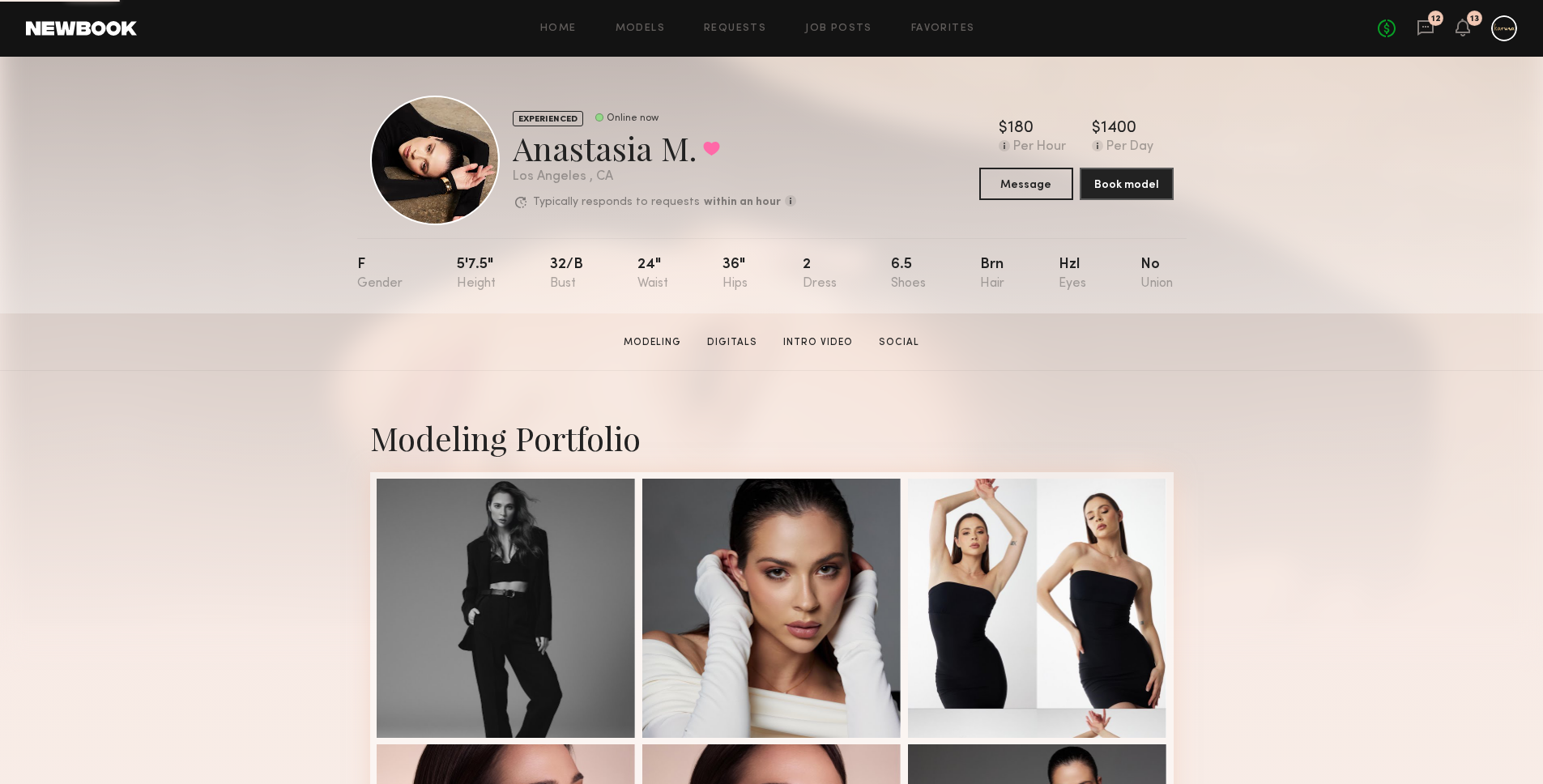 click on "Anastasia M.  Favorited" 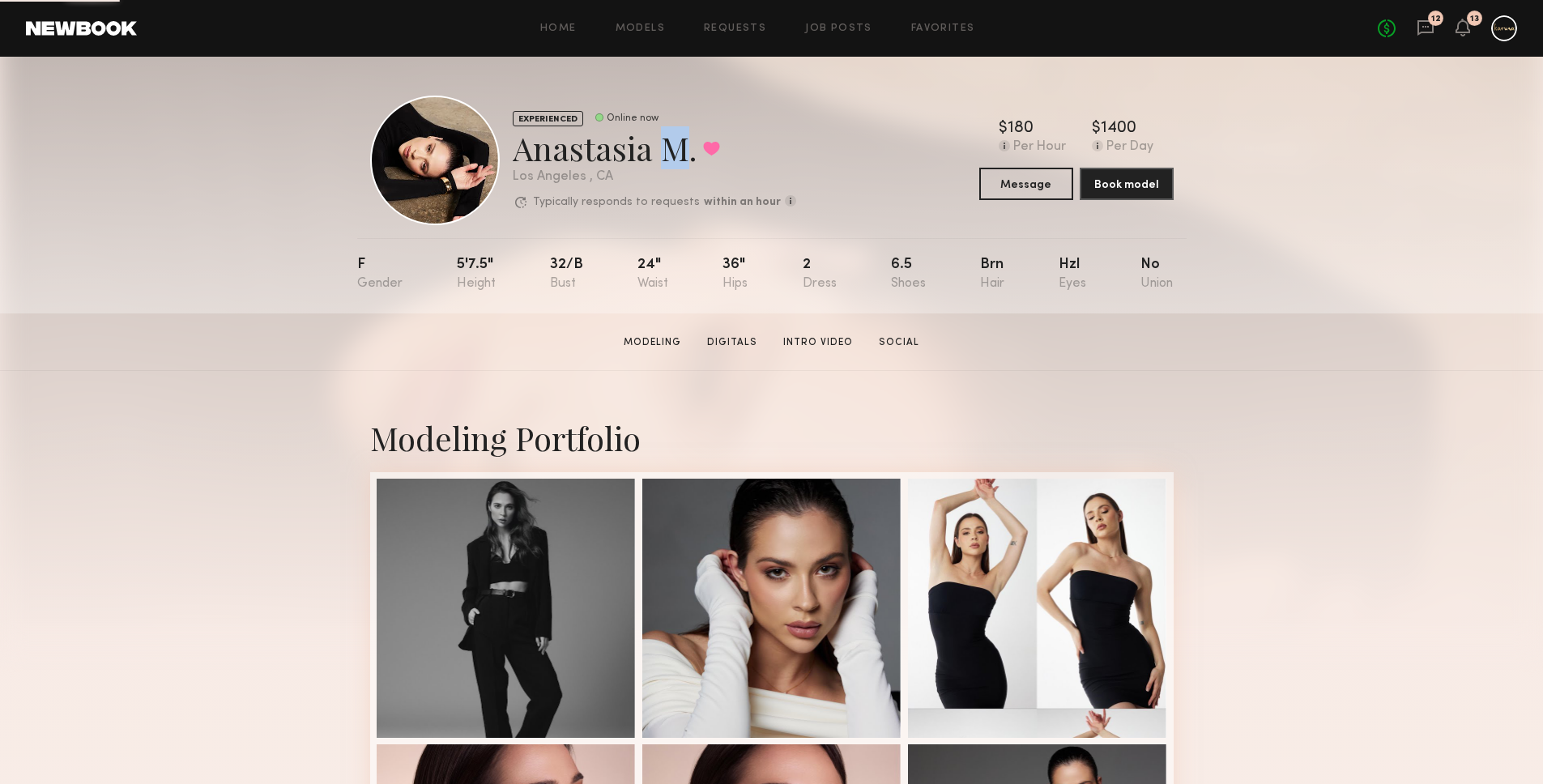 click on "Anastasia M.  Favorited" 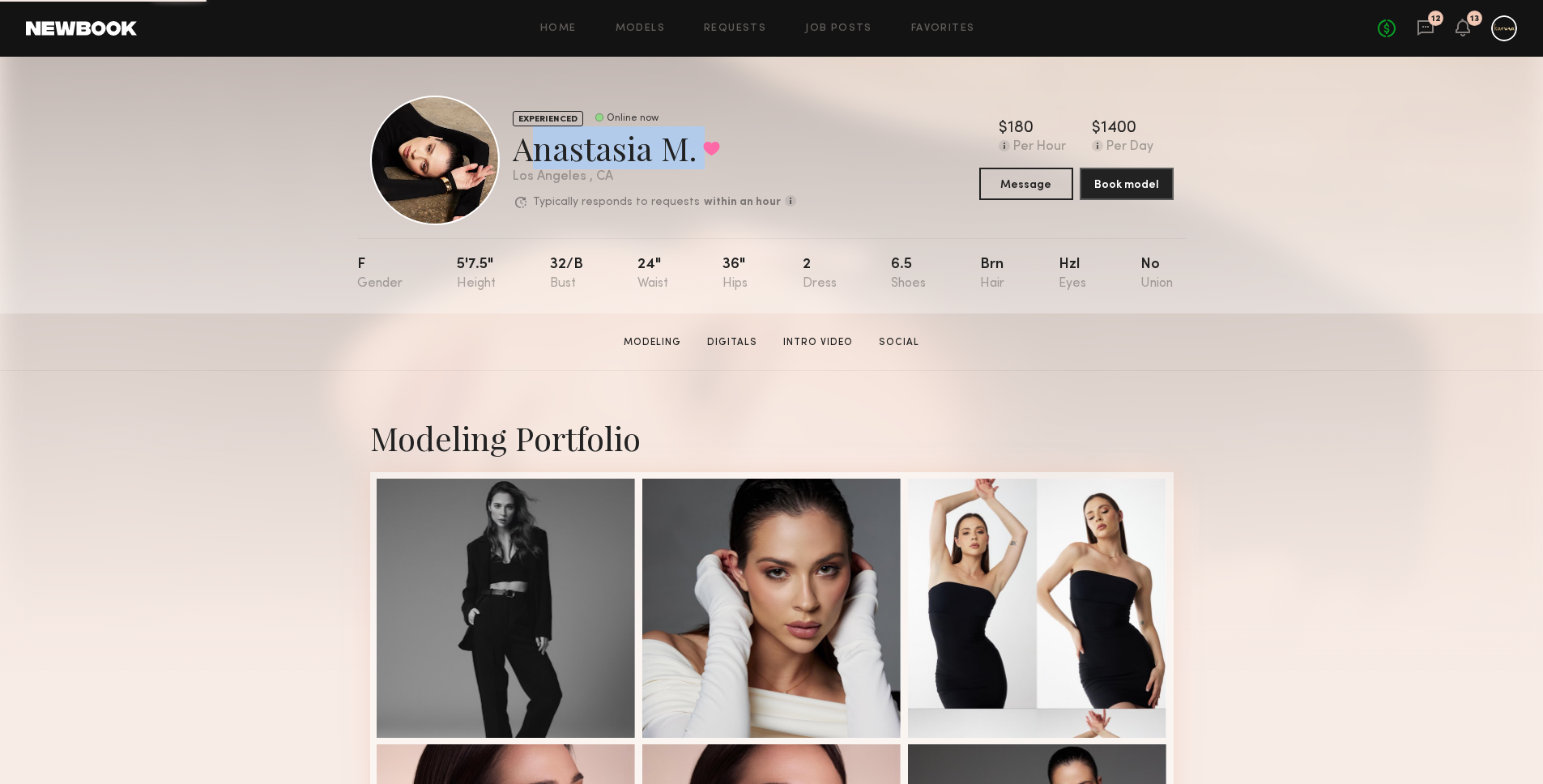 click on "Anastasia M.  Favorited" 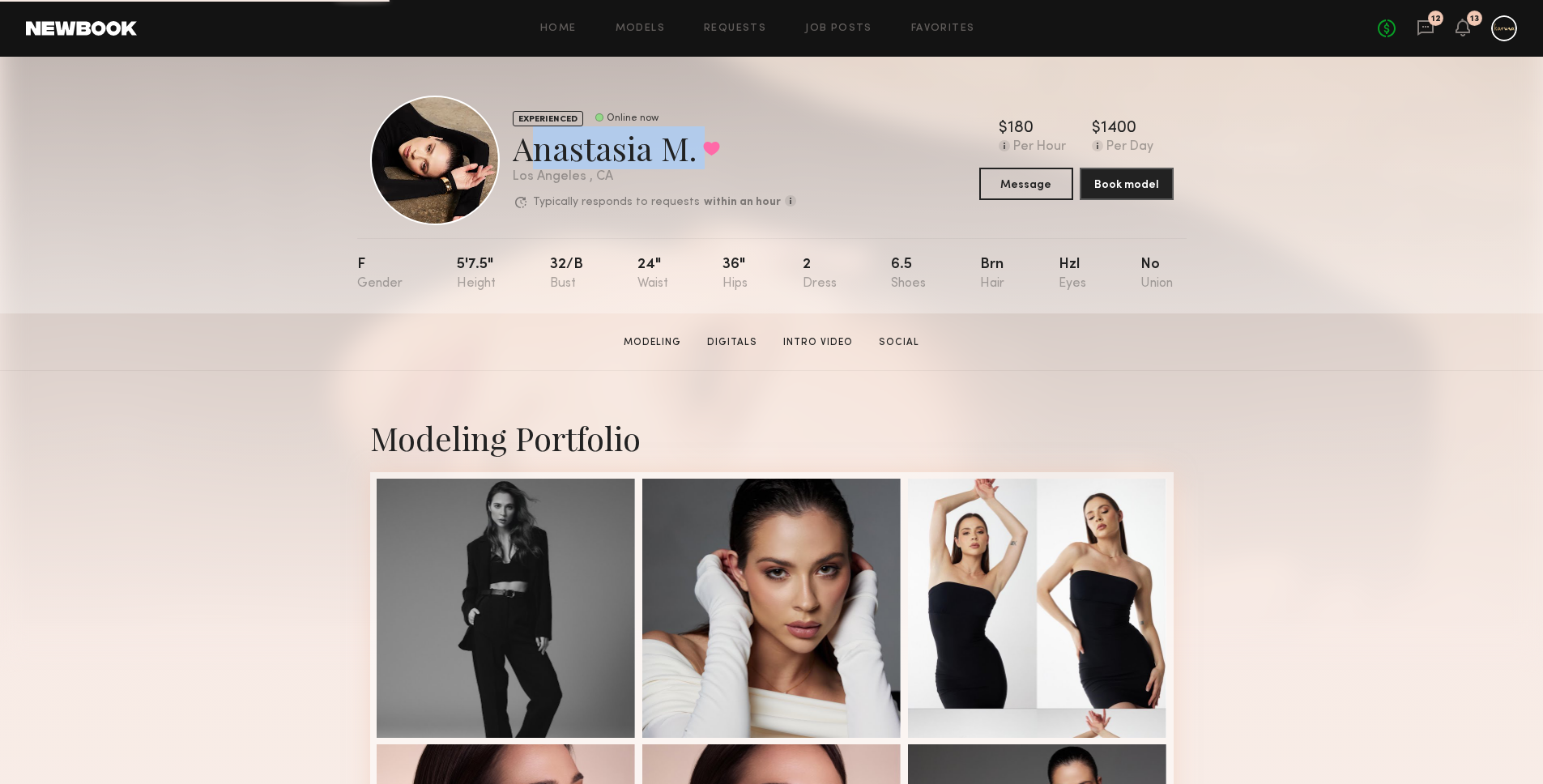 copy on "Anastasia M.  Favorited" 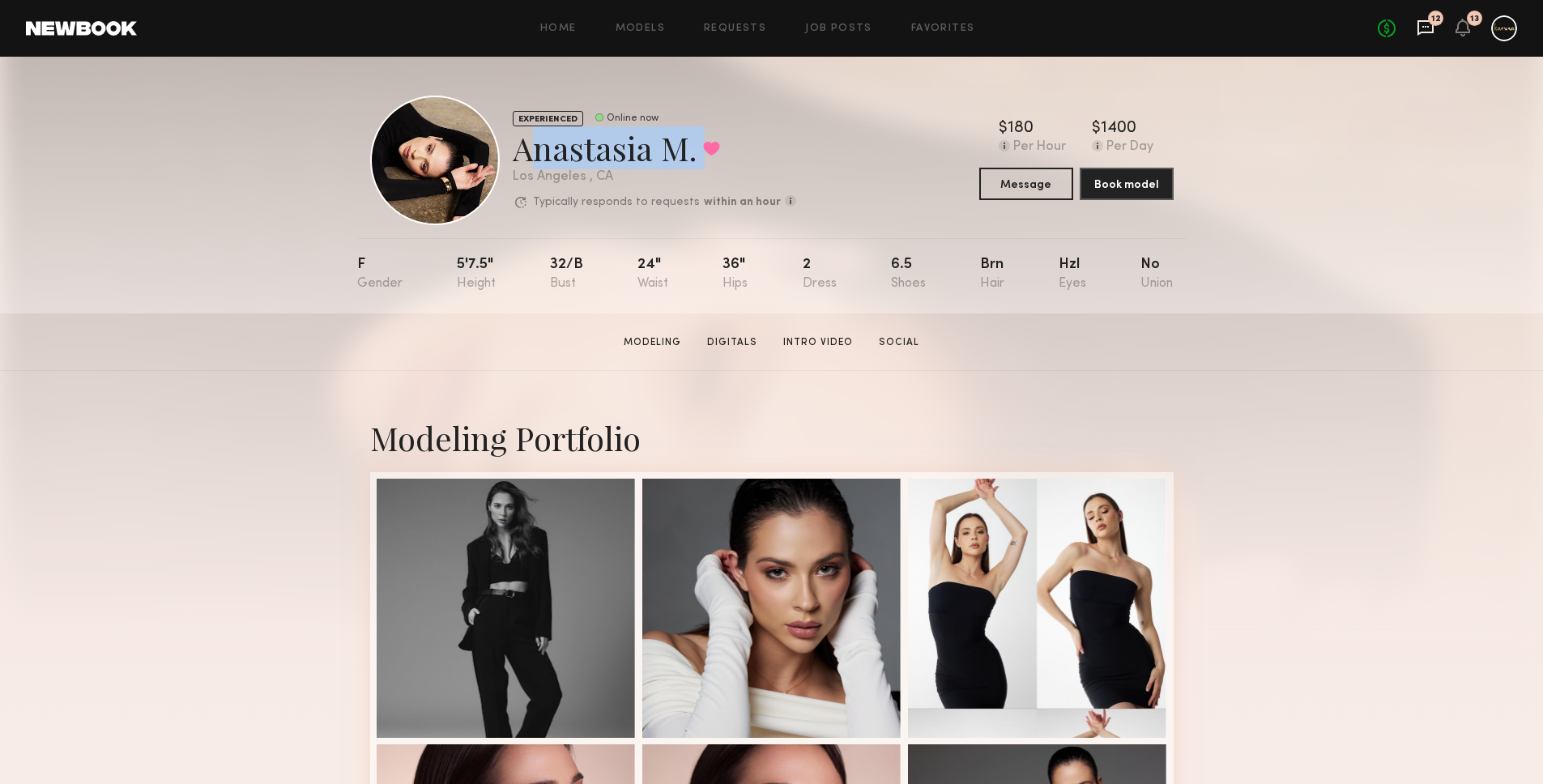 click 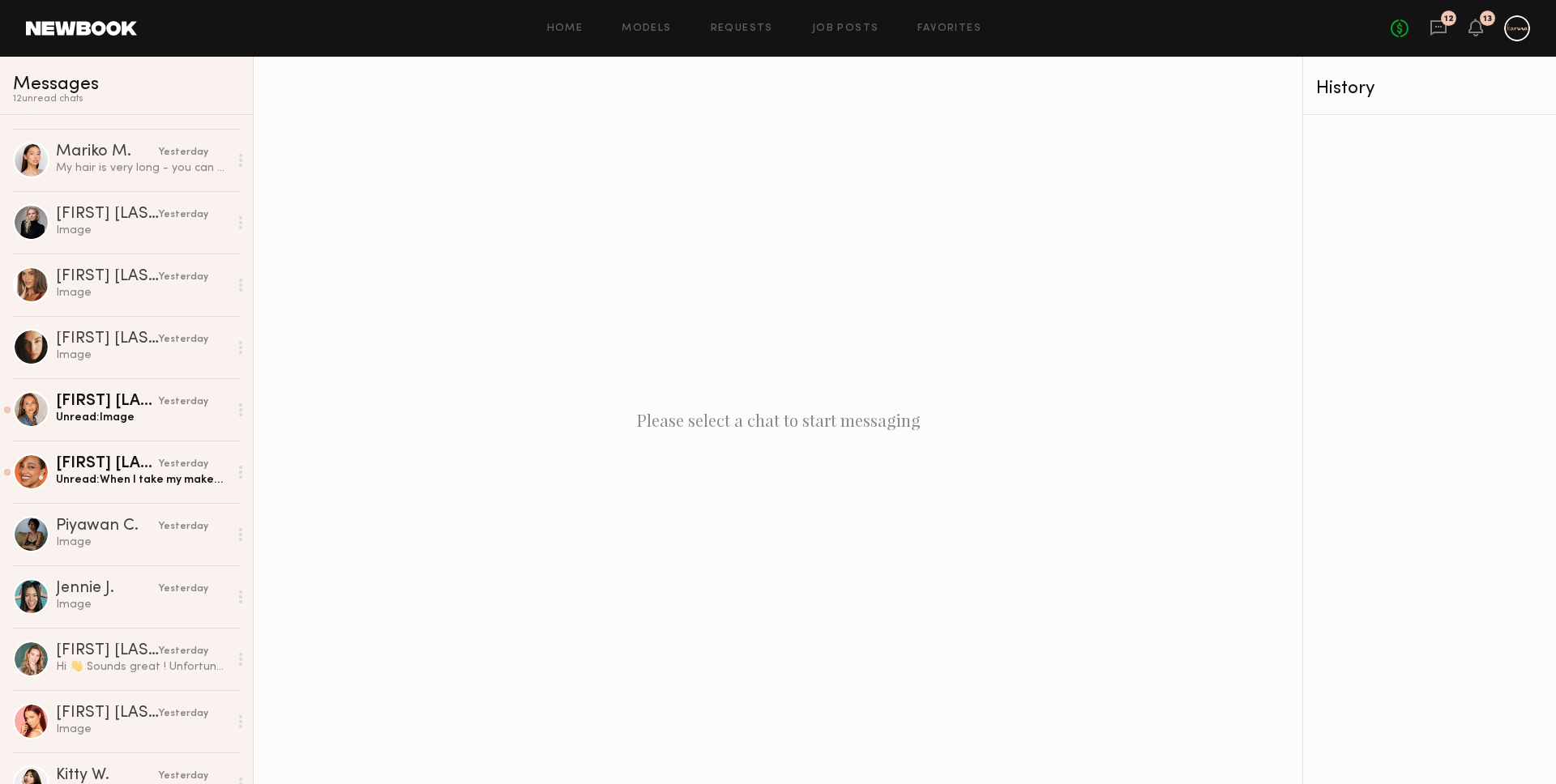 scroll, scrollTop: 1204, scrollLeft: 0, axis: vertical 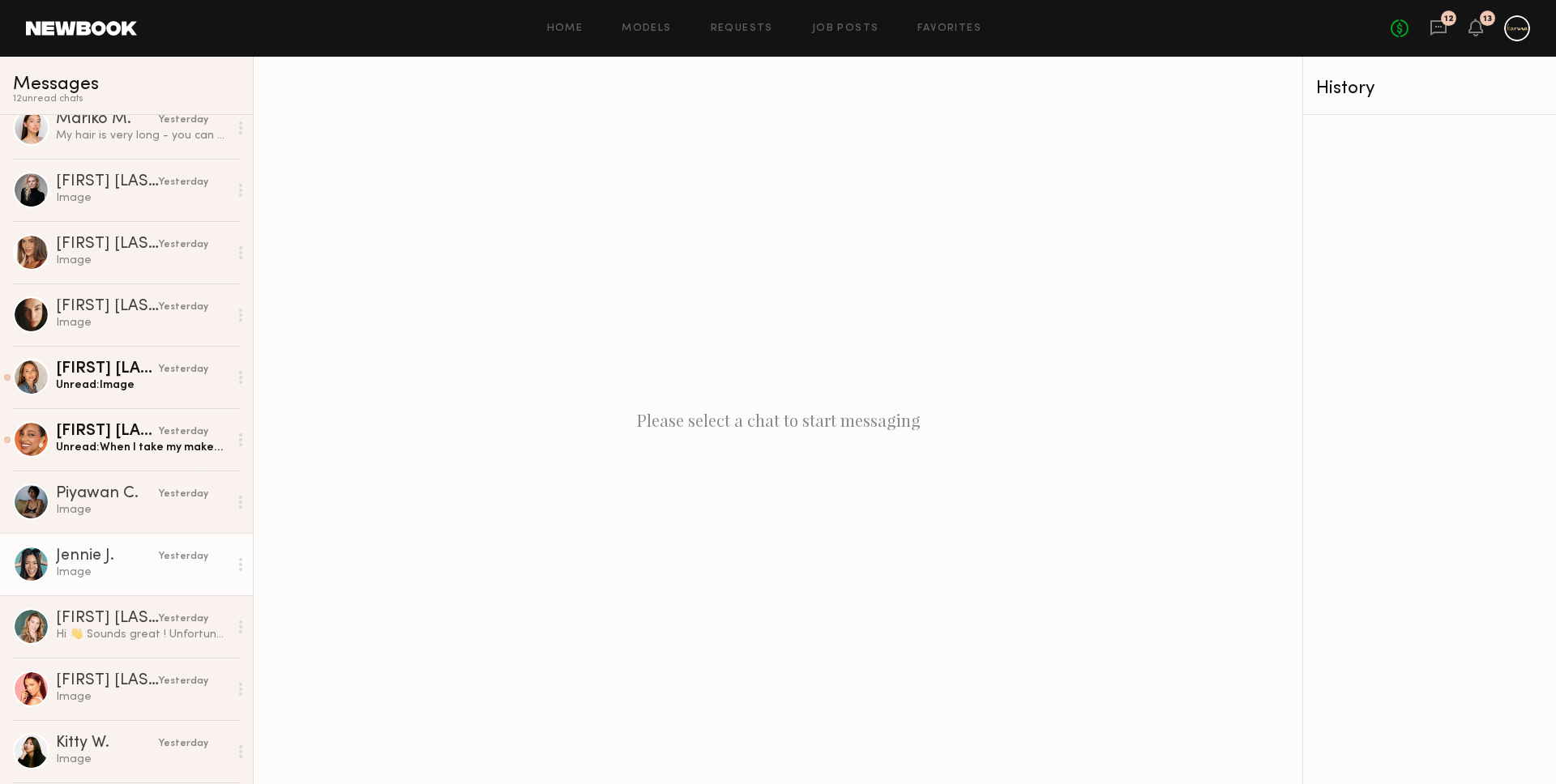 click on "Image" 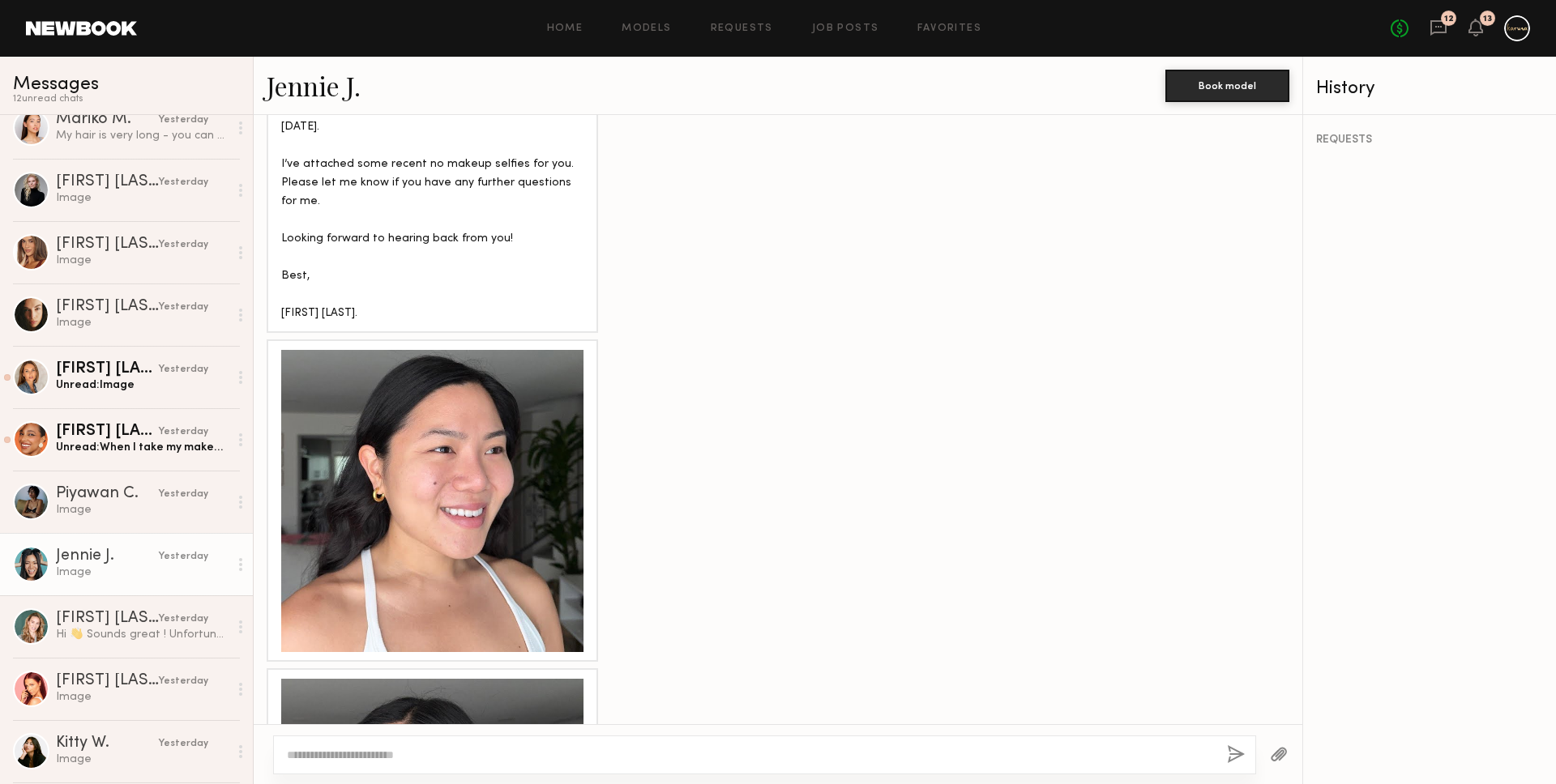 scroll, scrollTop: 1314, scrollLeft: 0, axis: vertical 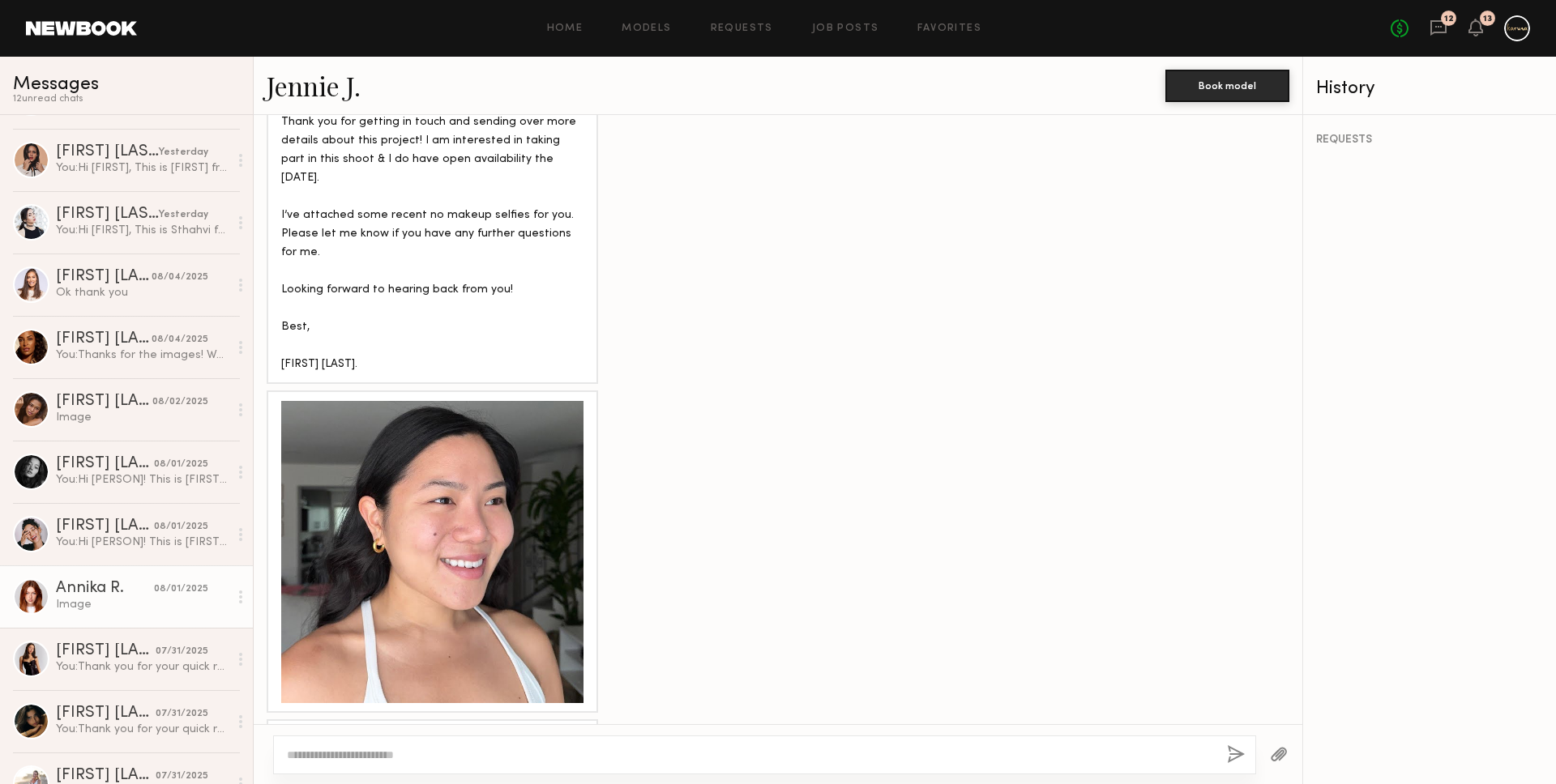 click on "Annika R." 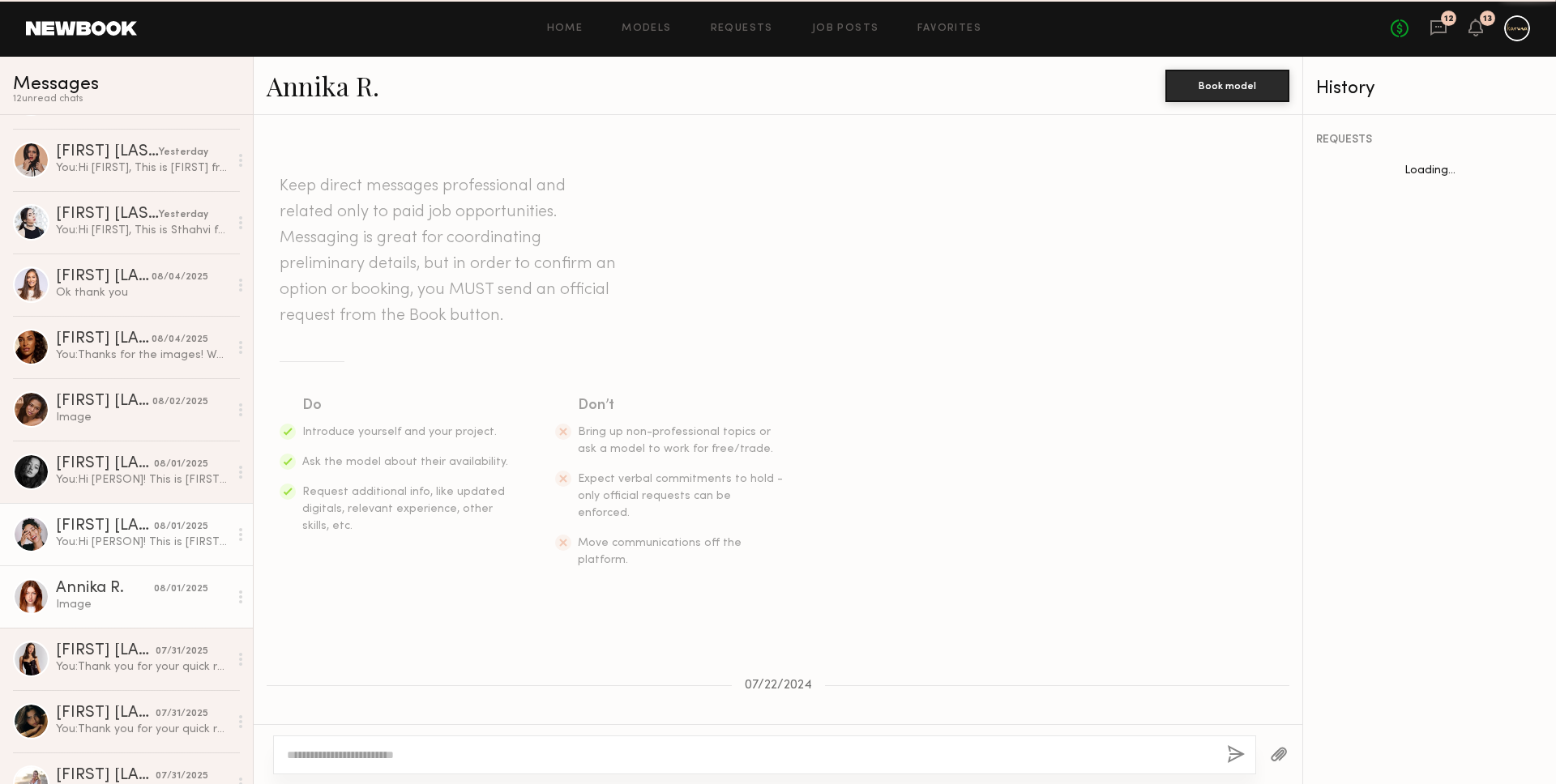 scroll, scrollTop: 1521, scrollLeft: 0, axis: vertical 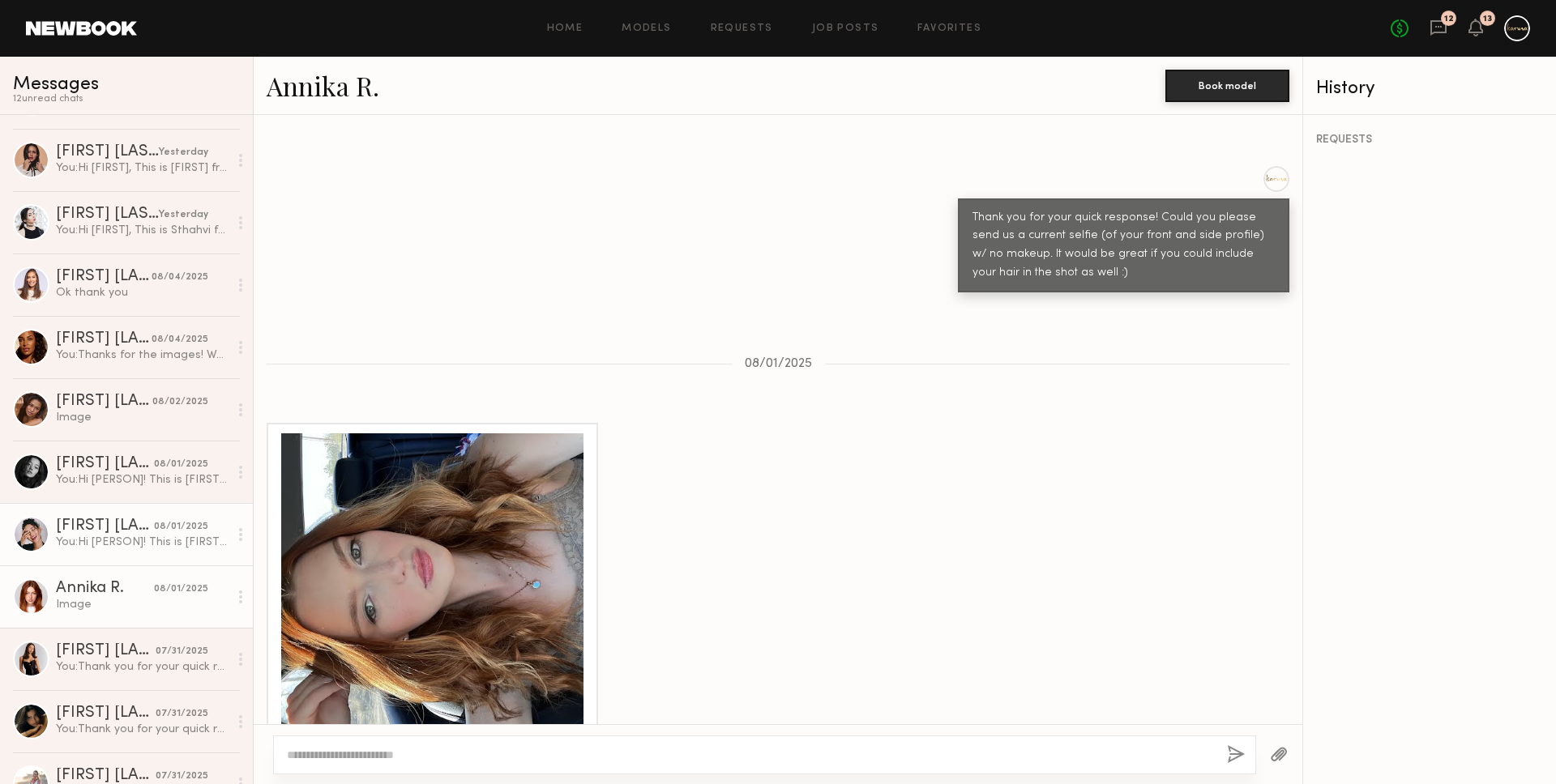 click on "You:  Hi Anisa! This is Zoey from Avatara Skin! We're planning a photoshoot on August 20th at our office in Culver City and would love to see if you’re available to possibly join us from 10am-1pm (tentative time)." 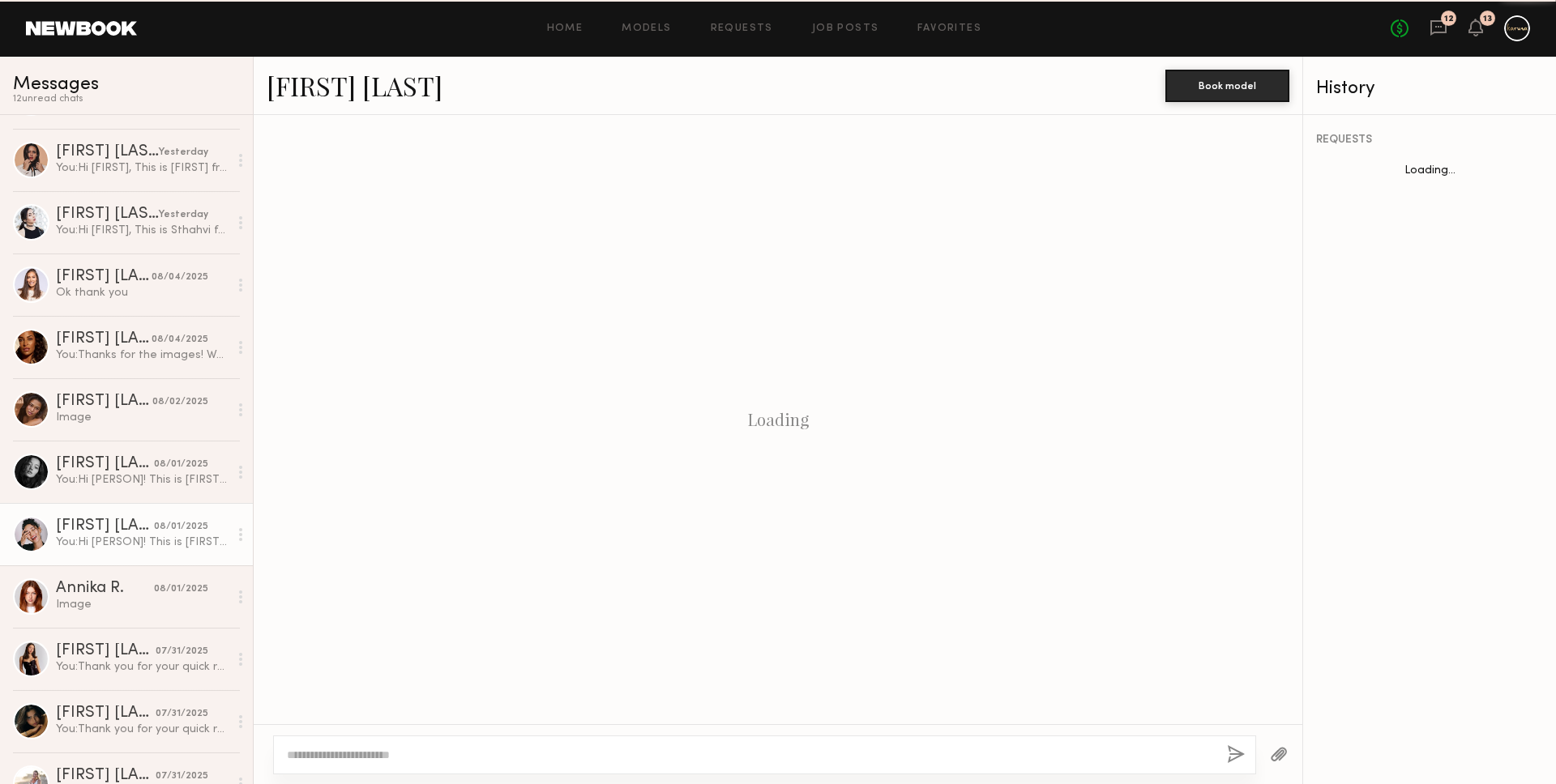 scroll, scrollTop: 812, scrollLeft: 0, axis: vertical 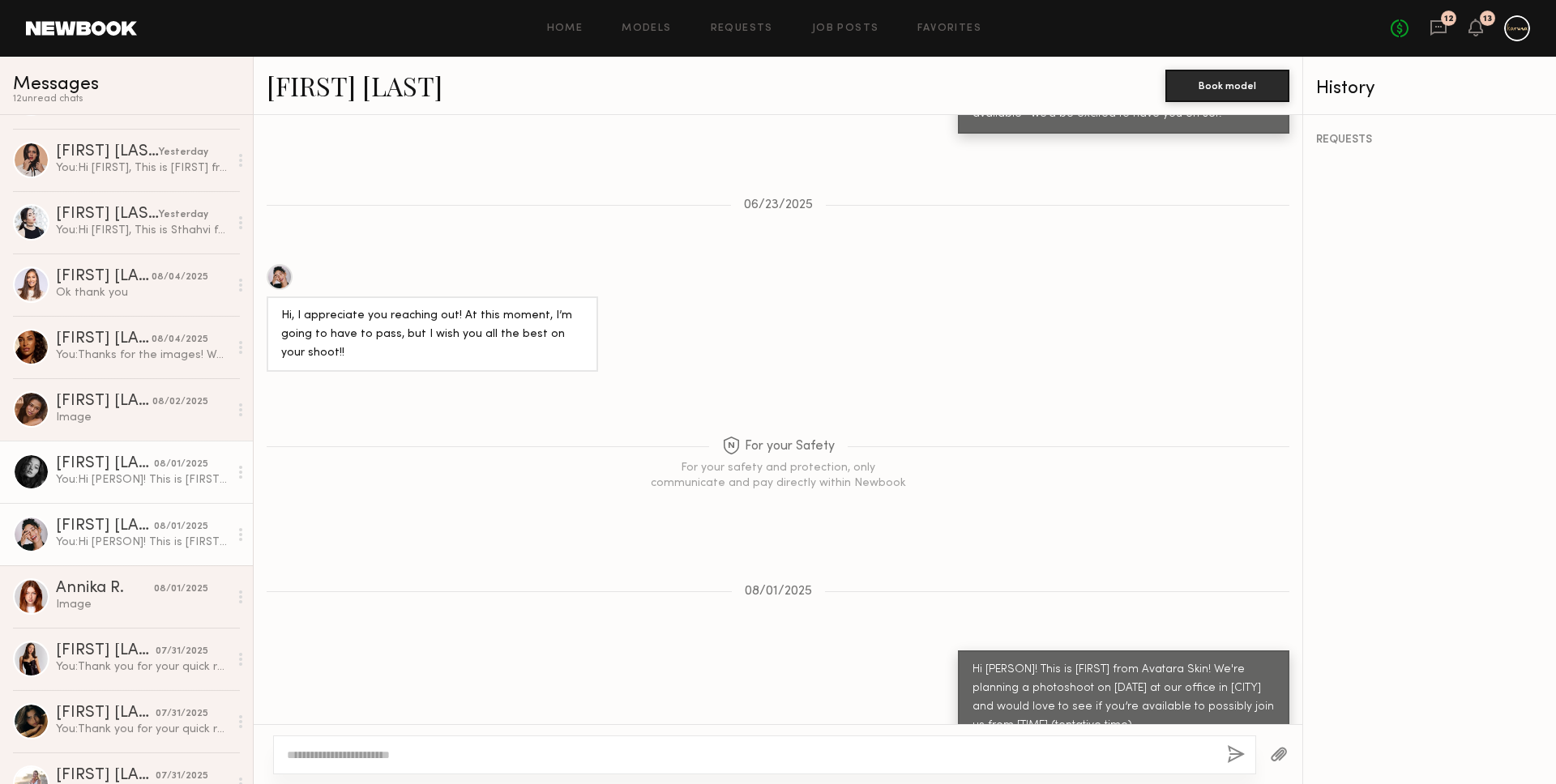 click on "ruby s. 08/01/2025 You:  Hi Ruby! This is Zoey from Avatara Skin! We're planning a photoshoot on August 20th at our office in Culver City and would love to see if you’re available to possibly join us from 10am-1pm (tentative time)." 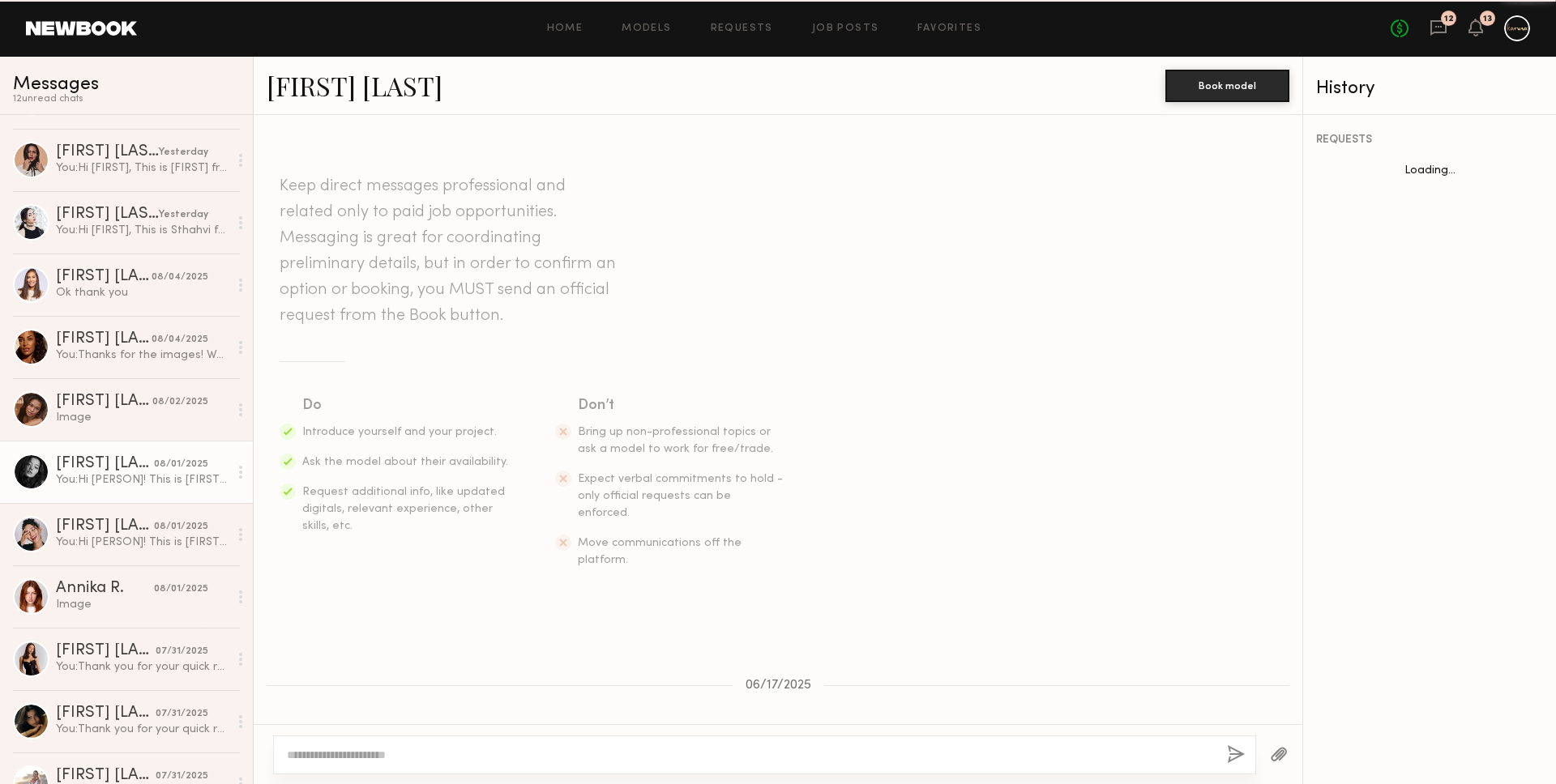 scroll, scrollTop: 573, scrollLeft: 0, axis: vertical 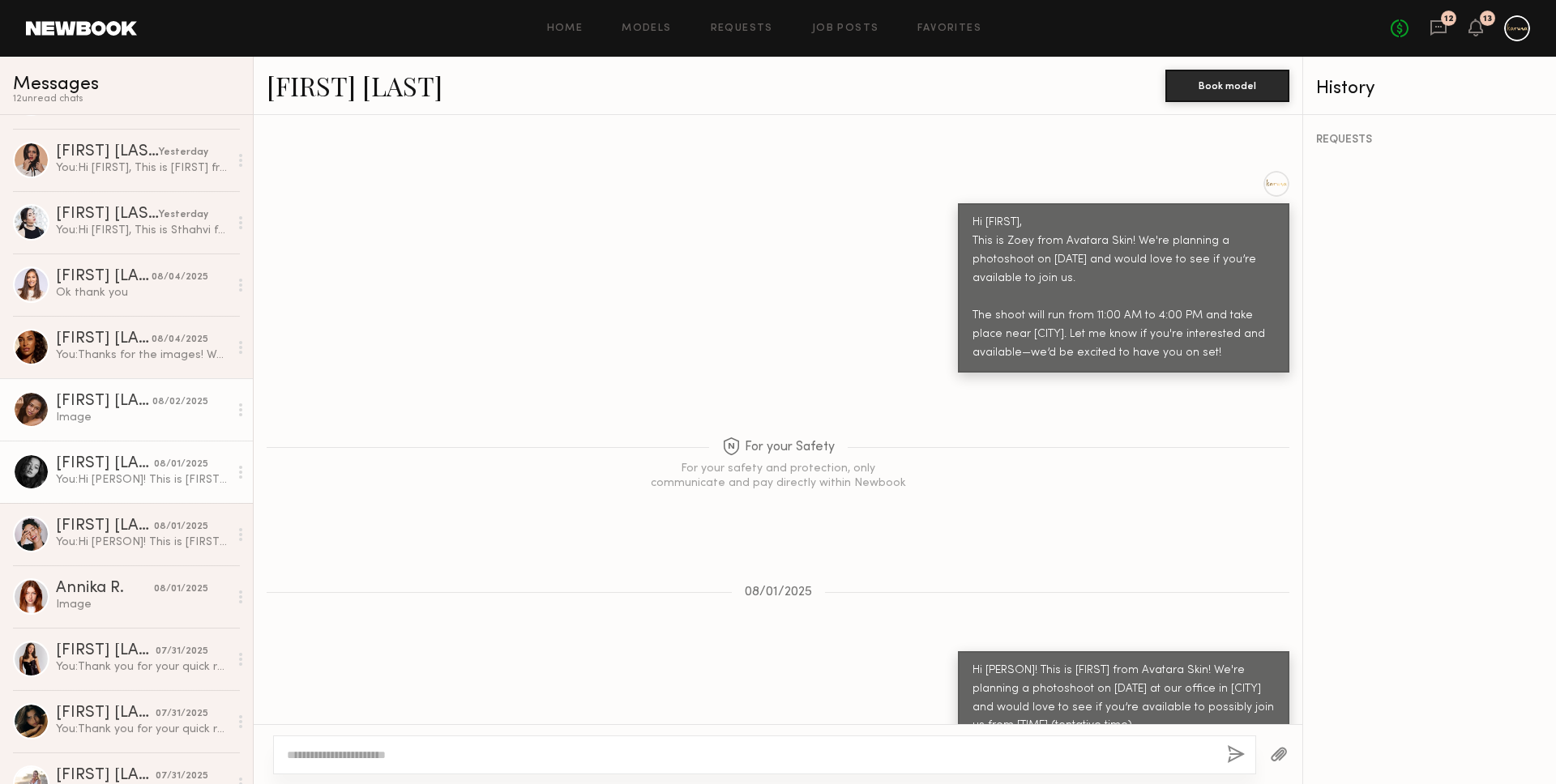 click on "08/02/2025" 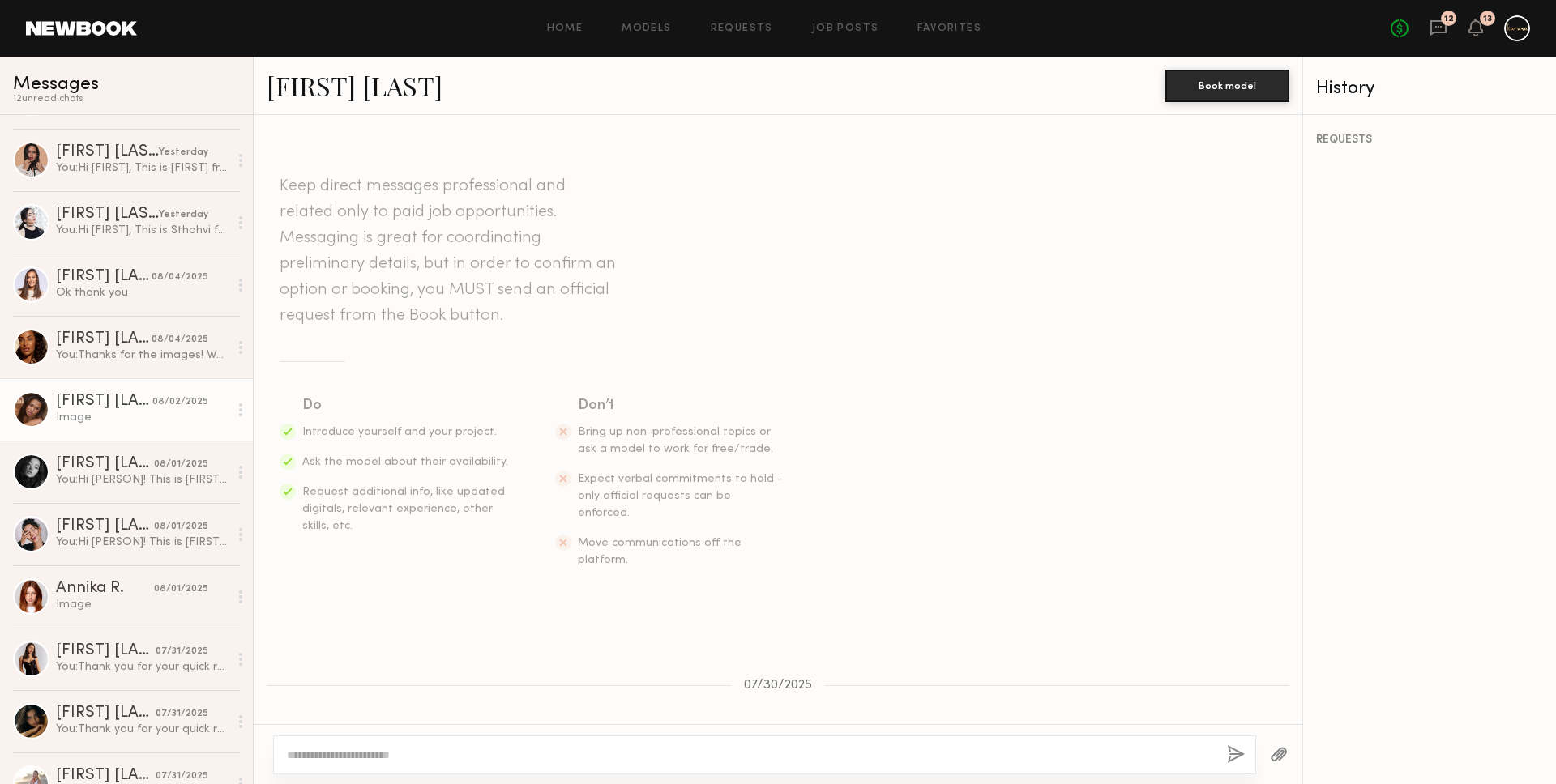 scroll, scrollTop: 1321, scrollLeft: 0, axis: vertical 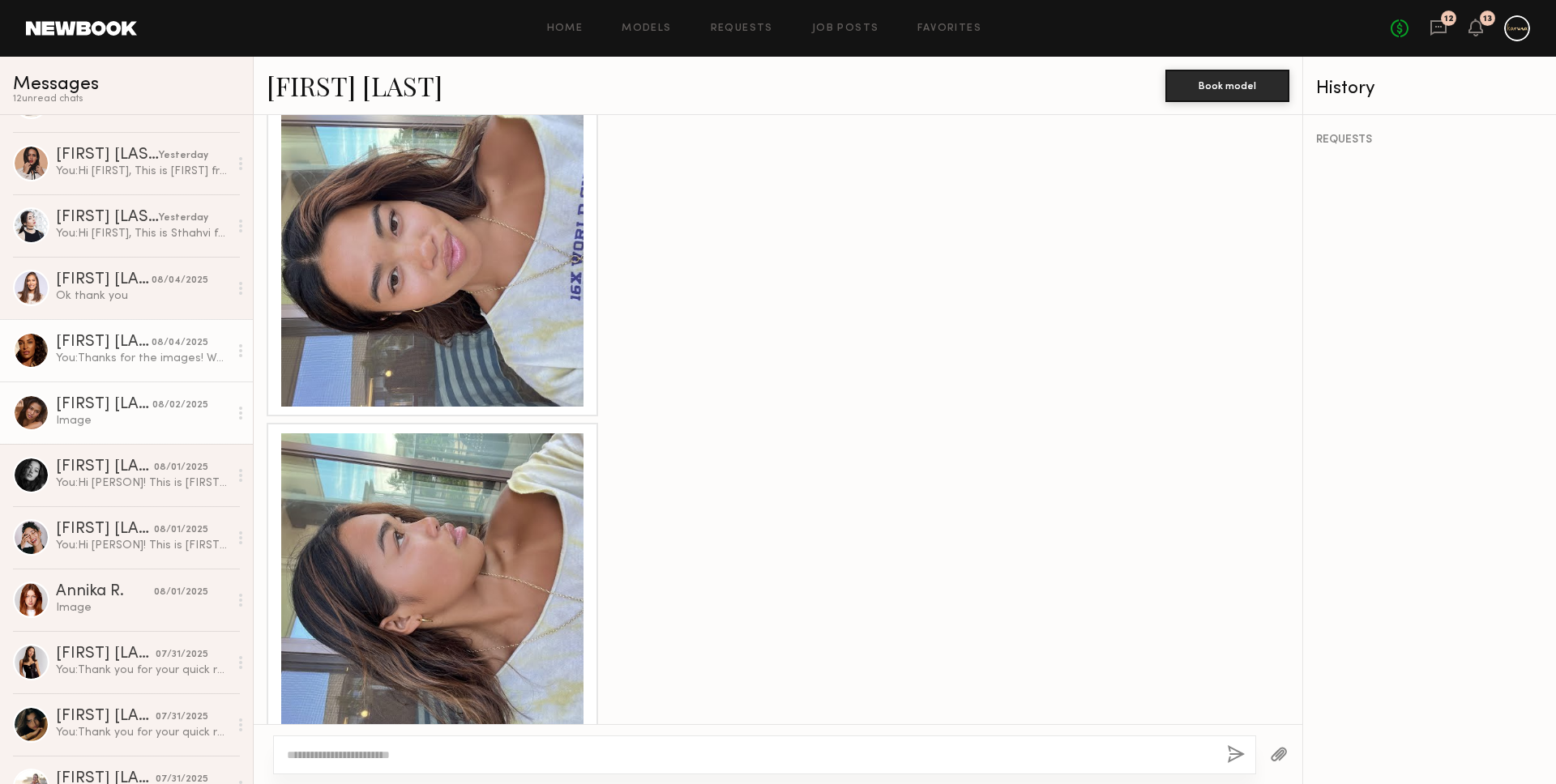 click on "You:  Thanks for the images! We'll get back to you when we have made a decision!" 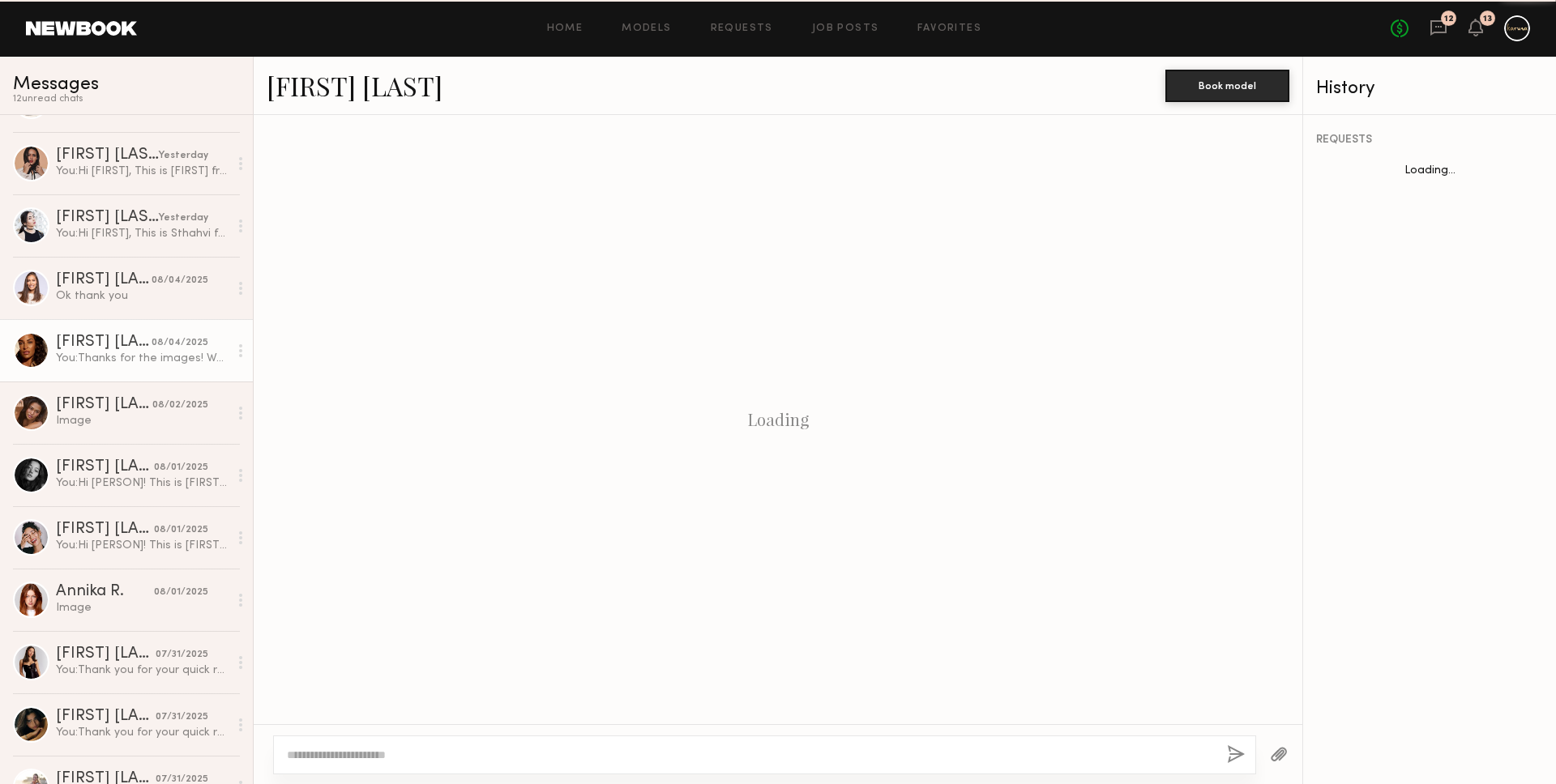 scroll, scrollTop: 1765, scrollLeft: 0, axis: vertical 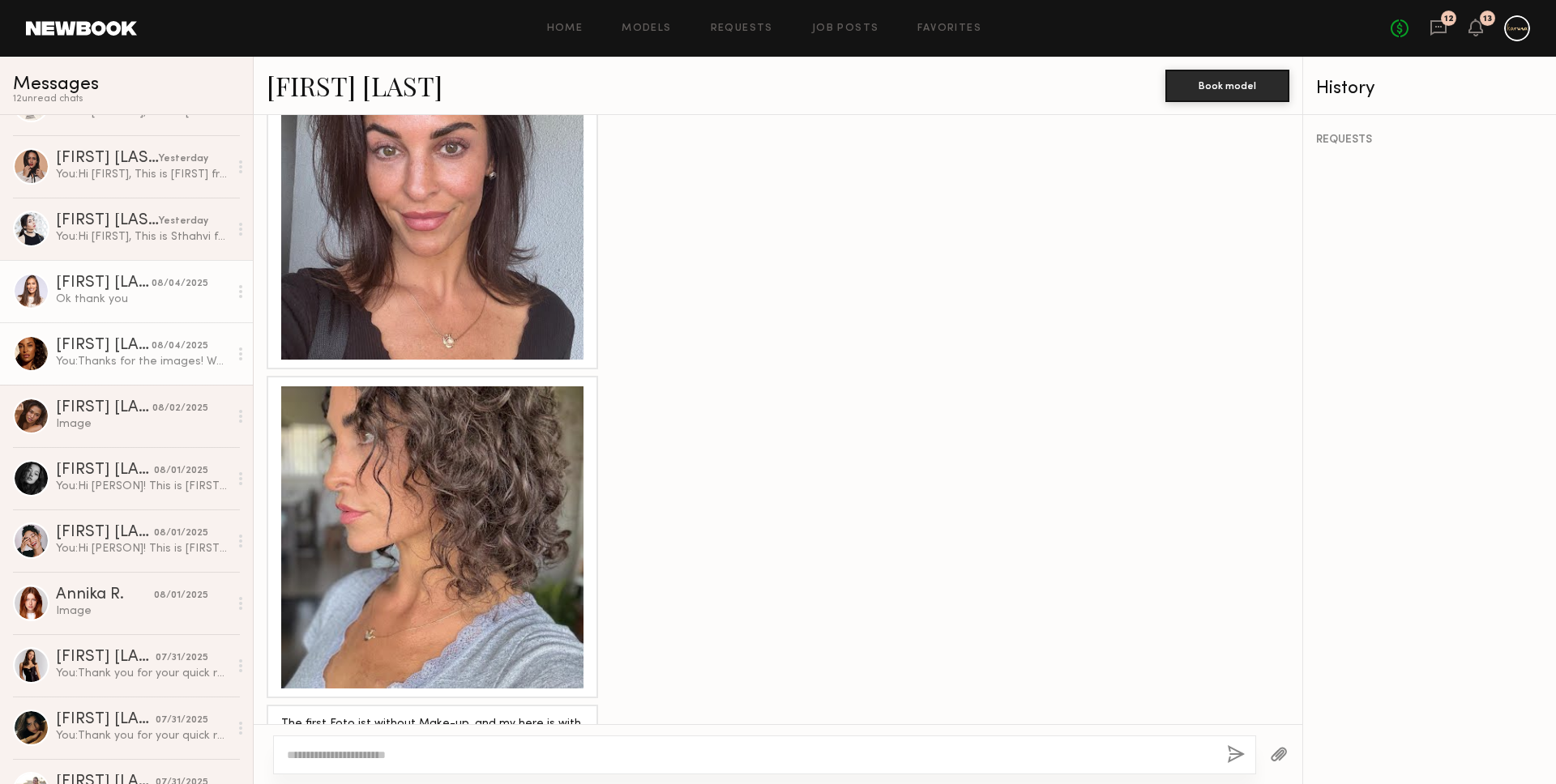 click on "Ok thank you" 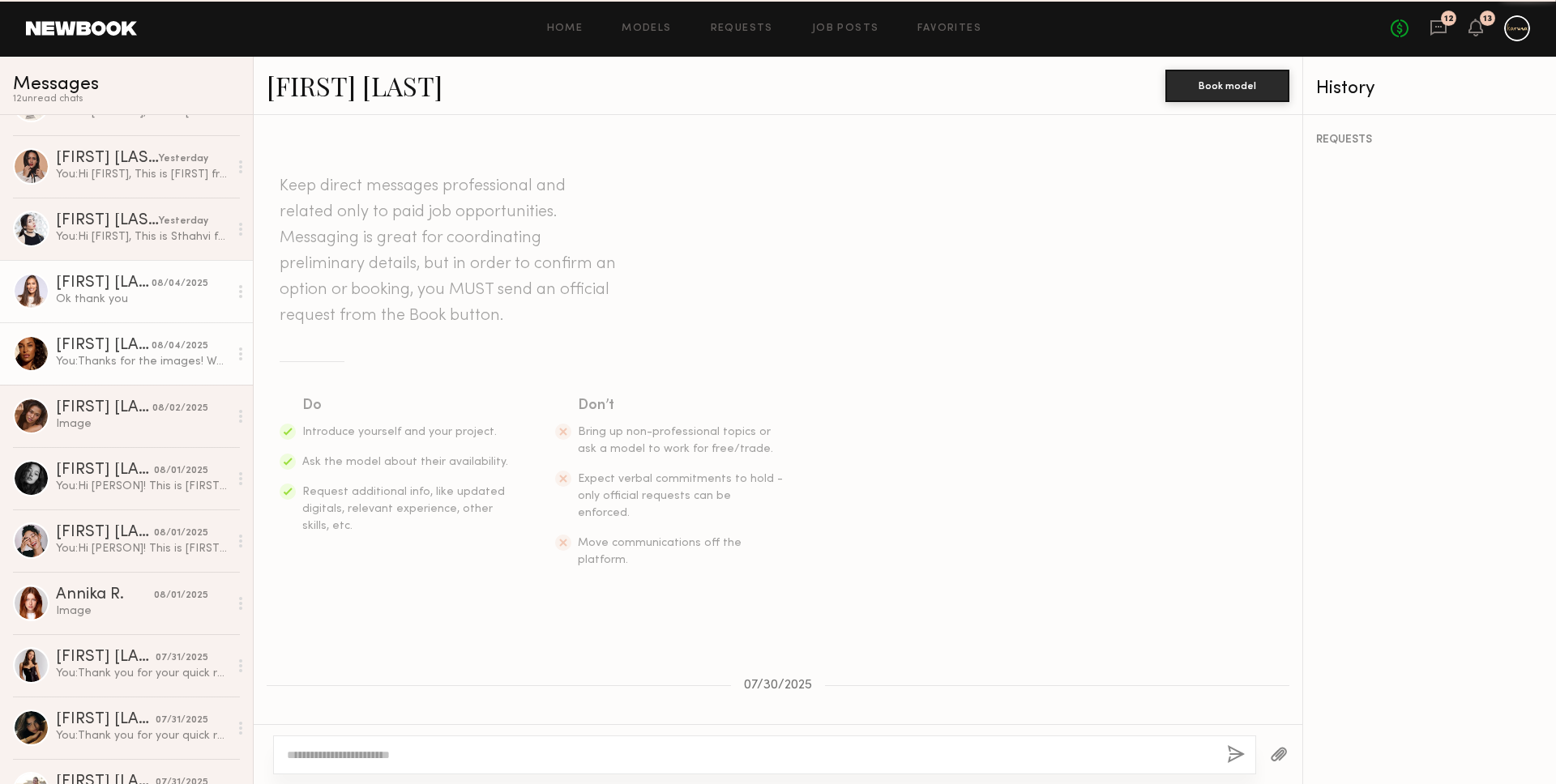 scroll, scrollTop: 2211, scrollLeft: 0, axis: vertical 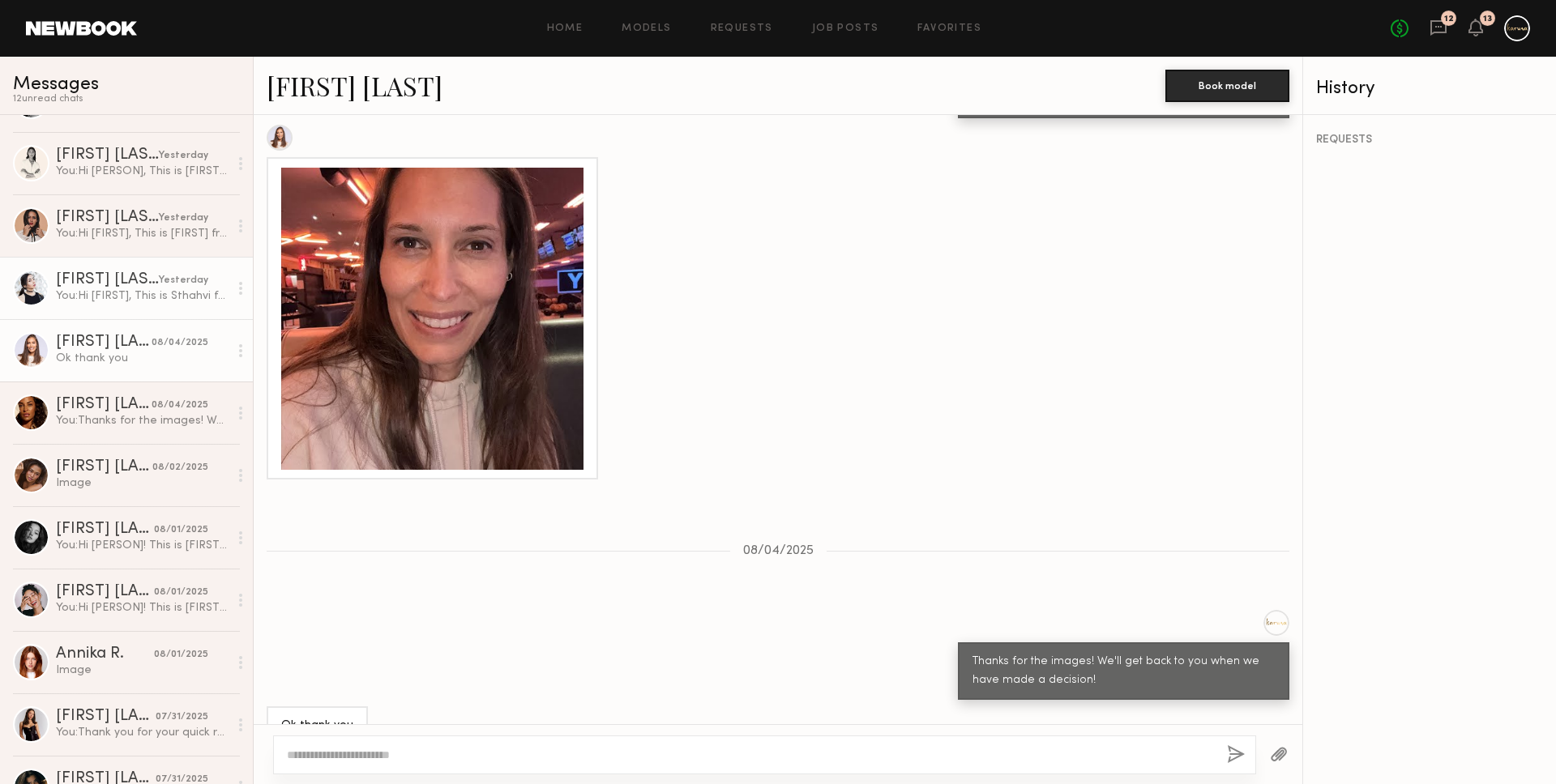 click on "You:  Hi Julie,
This is Sthahvi from Karuna Skin, a clean skincare brand, based in Los Angeles! We're planning a photoshoot for our sheet mask collection on August 21st and would love to see if you’re available to join us.
The shoot will run from 10:00 AM to 4:00 PM (tentative timings) and take place near Culver City. If you’re interested in collaborating, could you please send us a recent selfie (front & side profiles) with no makeup or filters?" 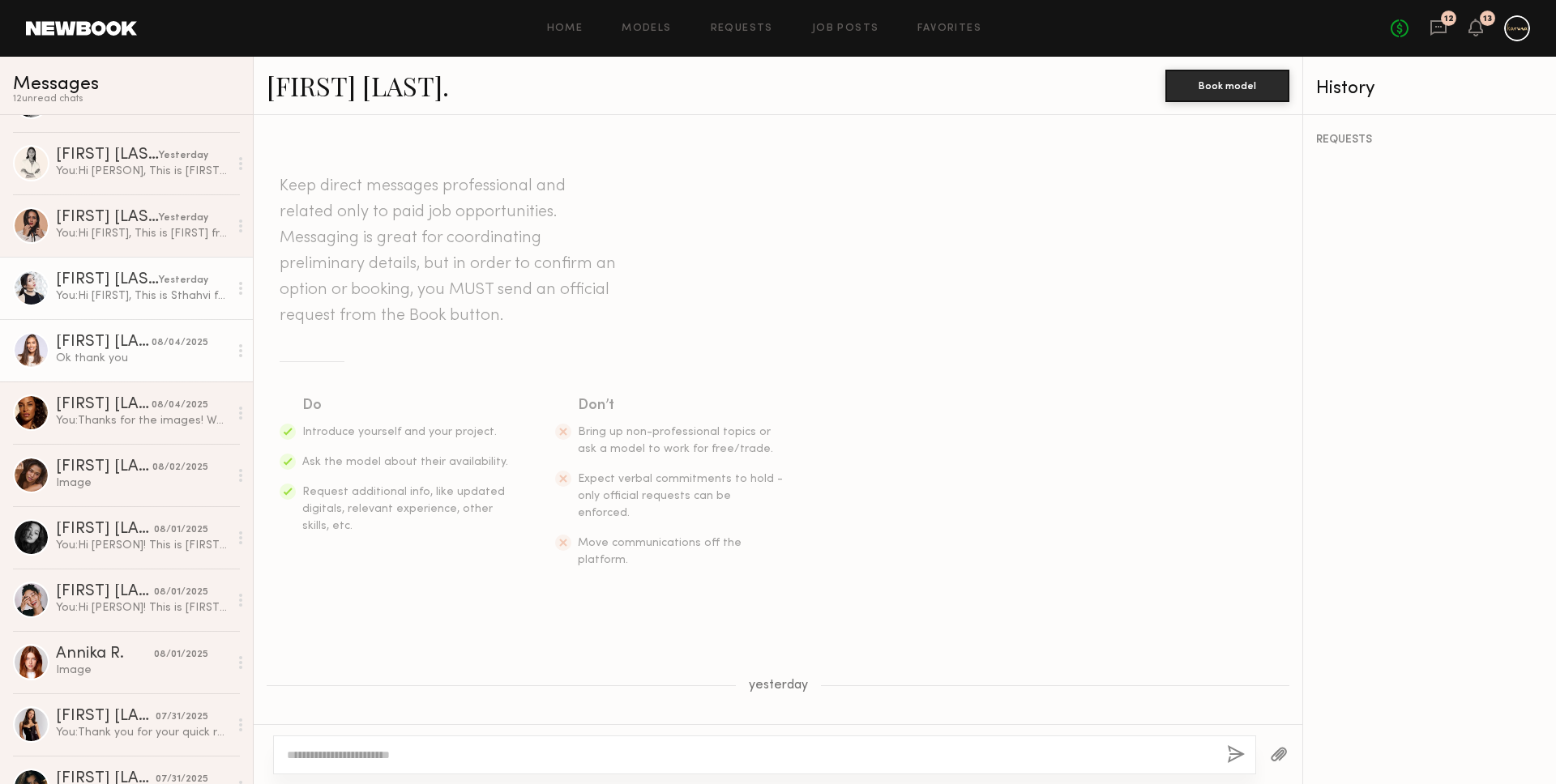 scroll, scrollTop: 238, scrollLeft: 0, axis: vertical 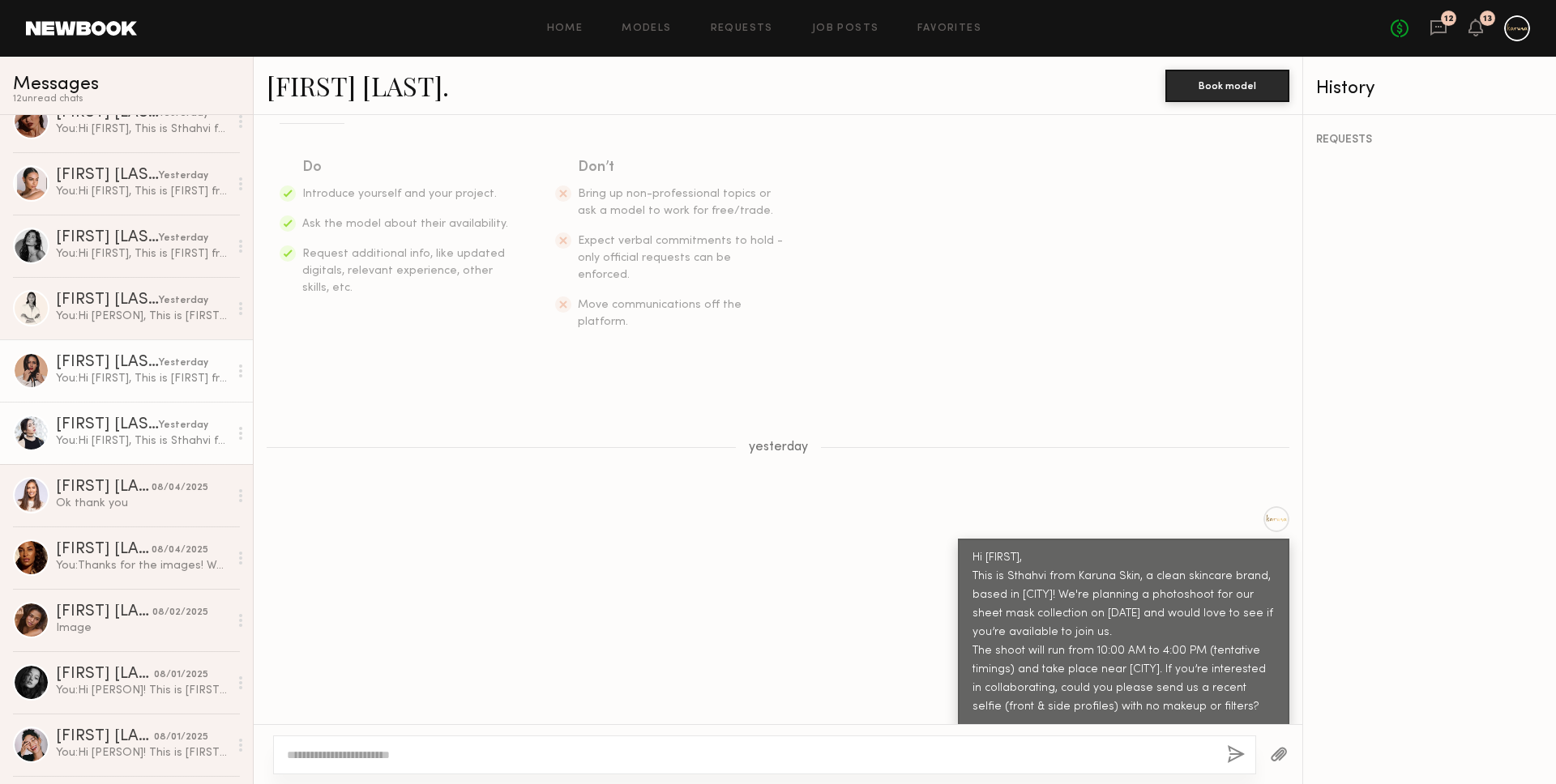 click on "yesterday" 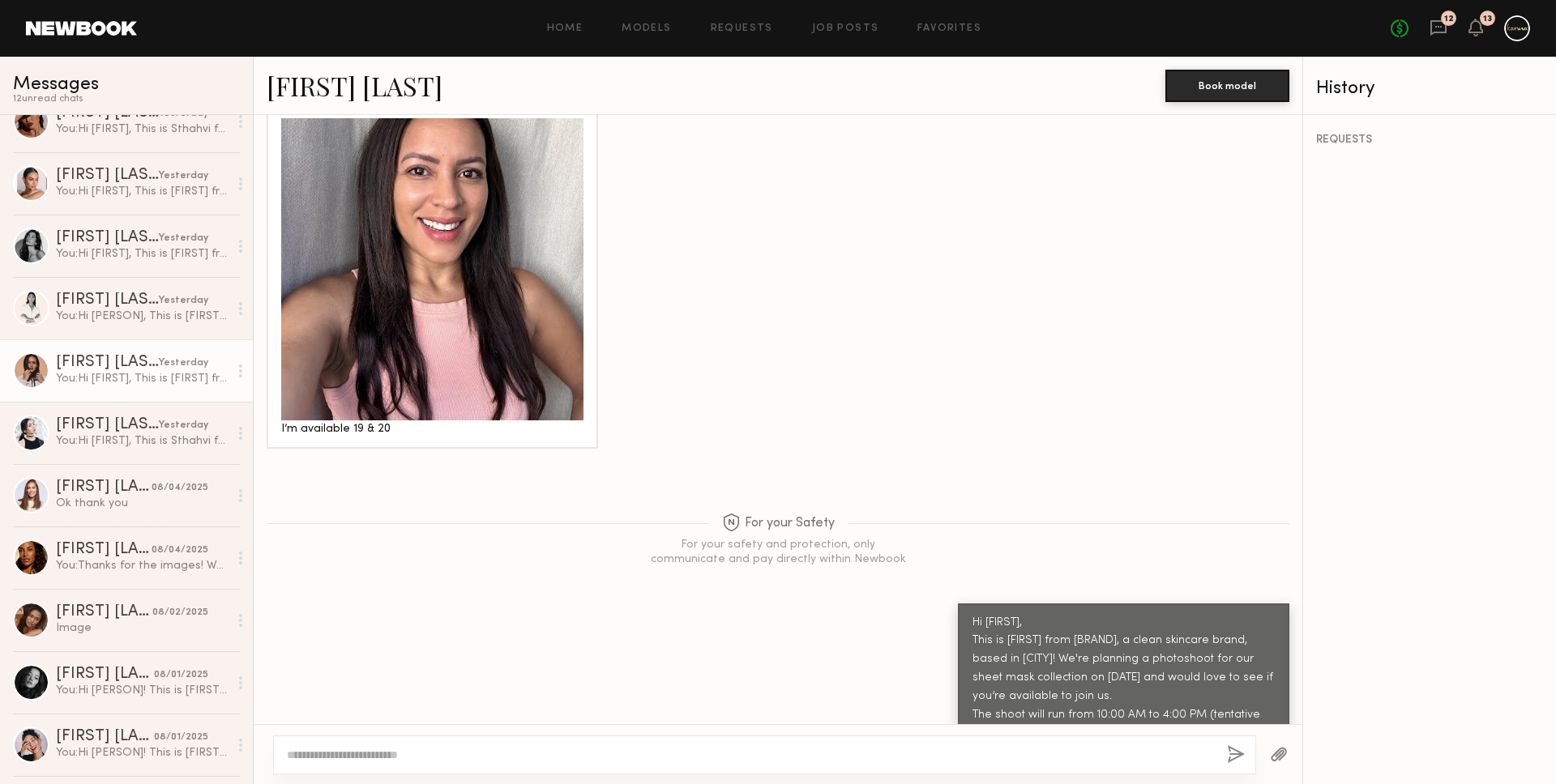 scroll, scrollTop: 2072, scrollLeft: 0, axis: vertical 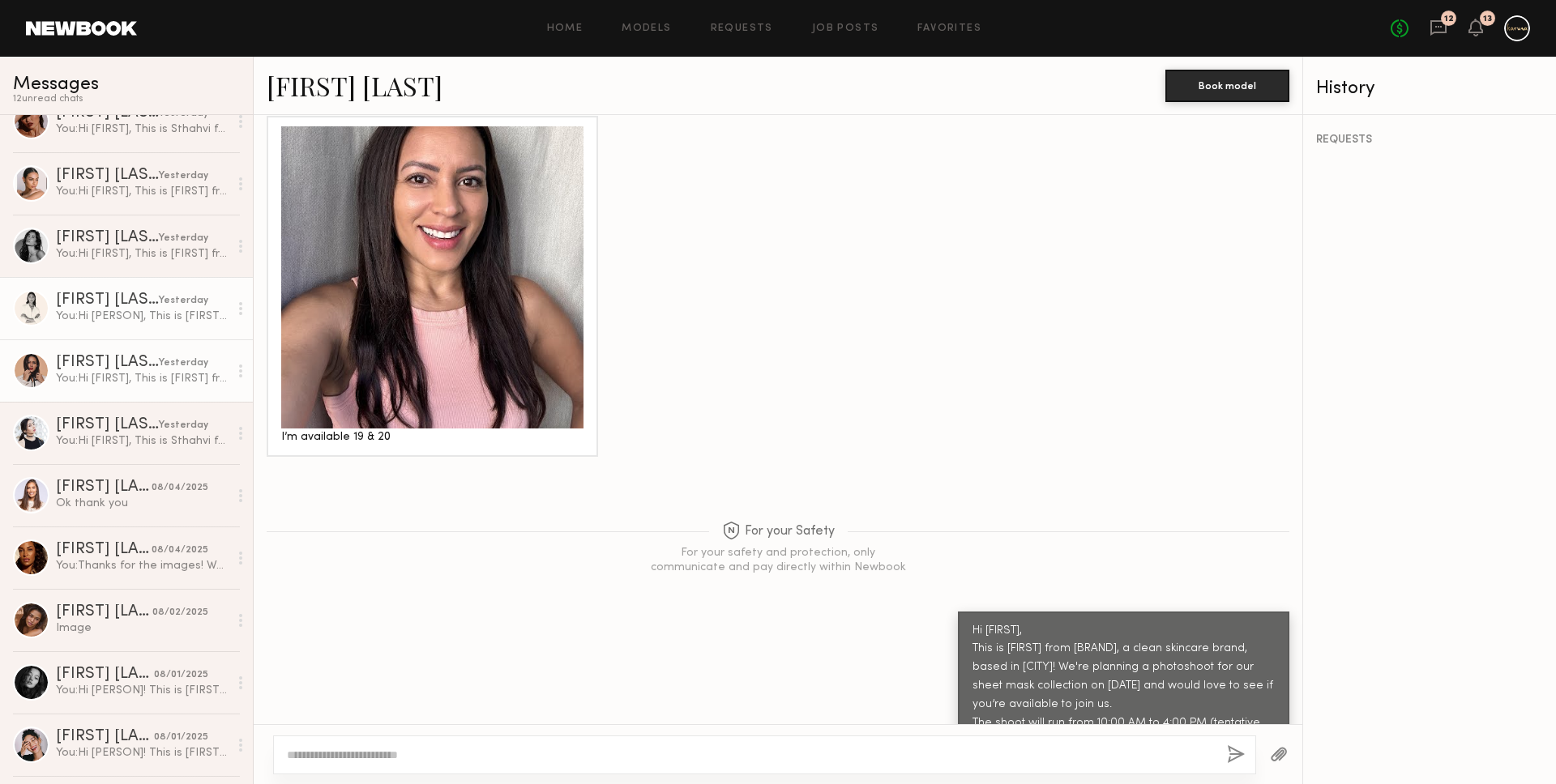 click on "Joy C. yesterday You:  Hi Joy,
This is Sthahvi from Karuna Skin, a clean skincare brand, based in Los Angeles! We're planning a photoshoot for our sheet mask collection on August 21st and would love to see if you’re available to join us.
The shoot will run from 10:00 AM to 4:00 PM (tentative timings) and take place near Culver City. If you’re interested in collaborating, could you please send us a recent selfie (front & side profiles) with no makeup & no filters? It would be great if you could include your hair in the shot as well. Looking forward to hearing from you!" 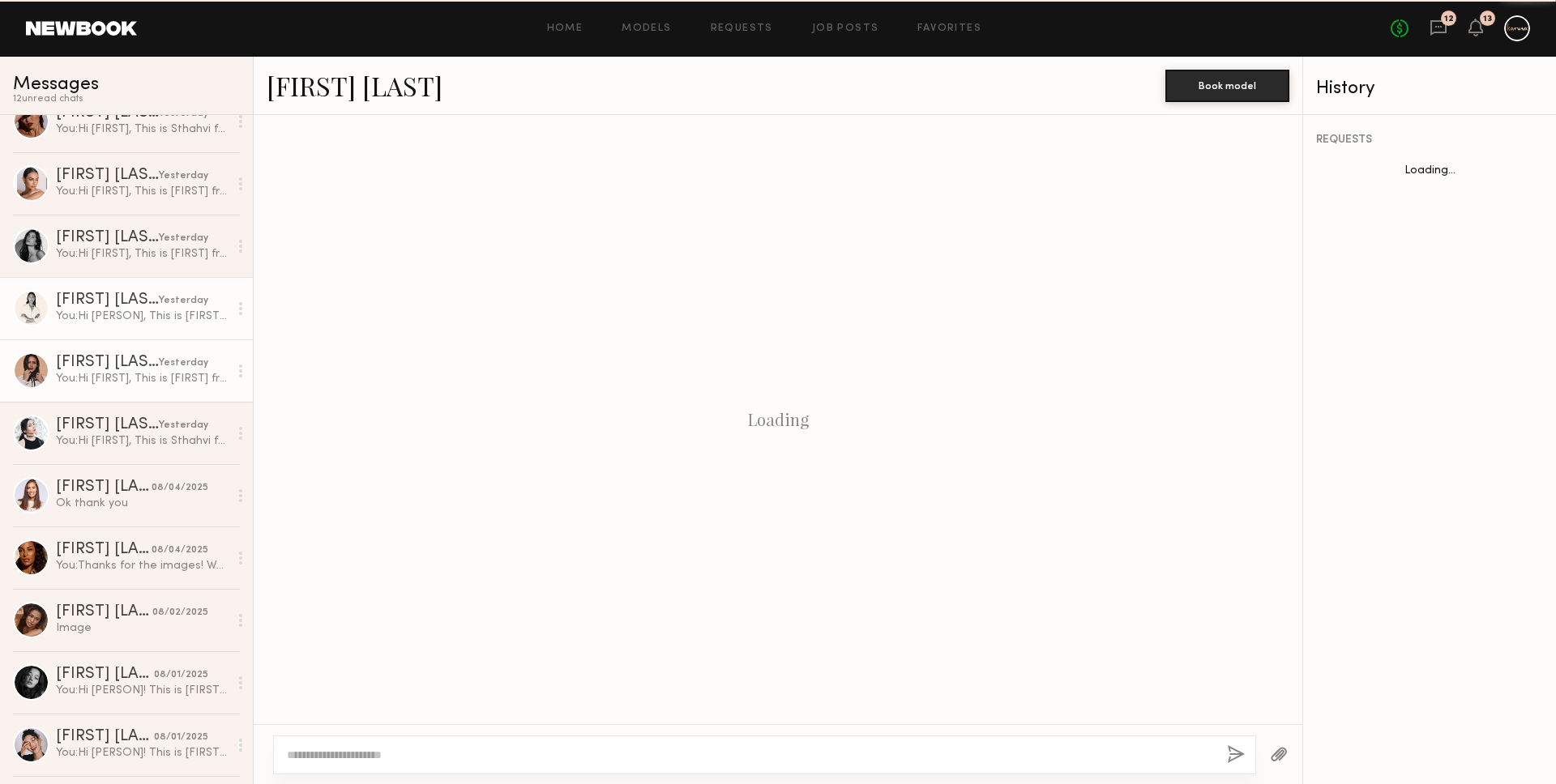 scroll, scrollTop: 256, scrollLeft: 0, axis: vertical 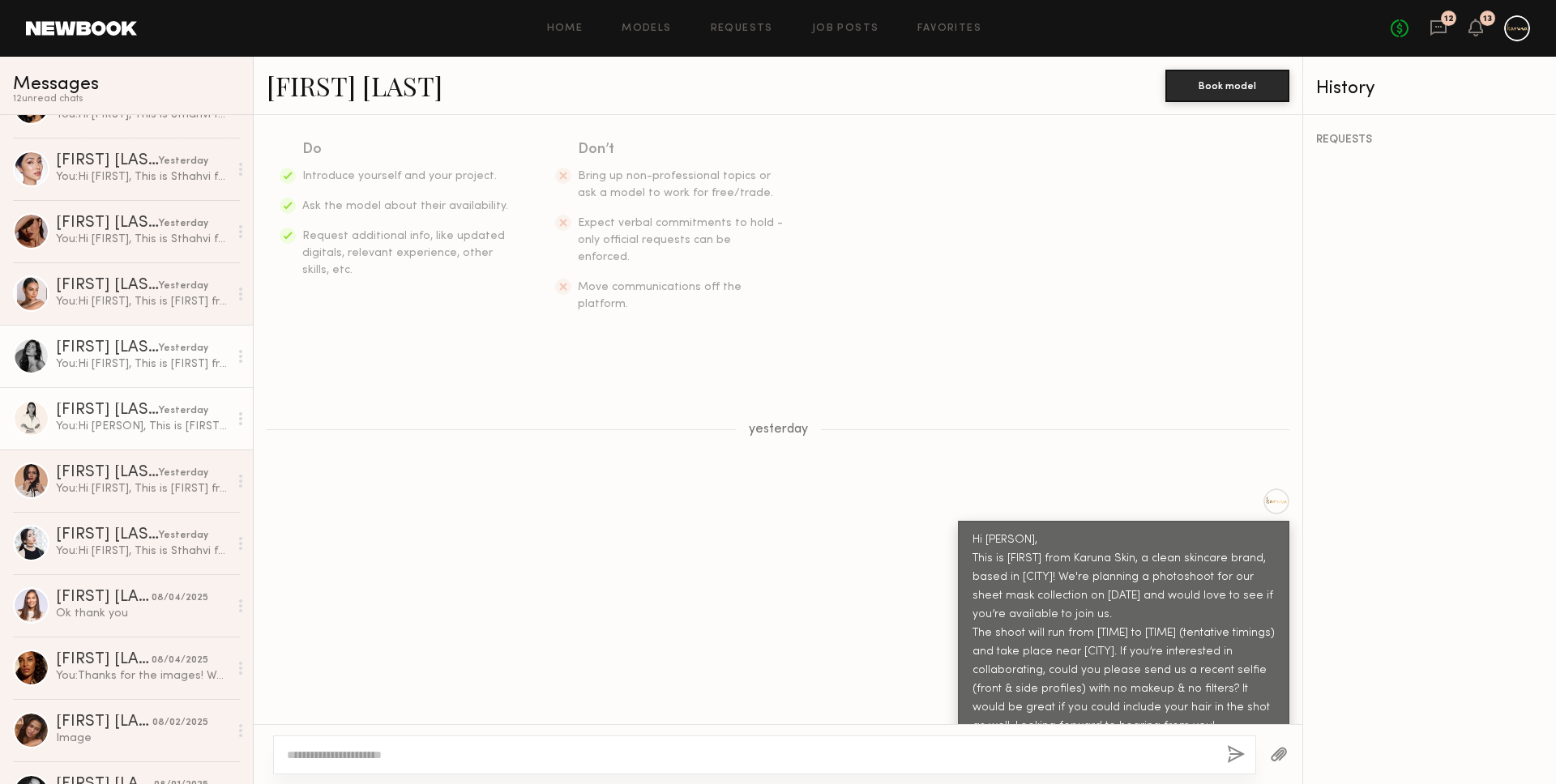 click on "Cynthia R." 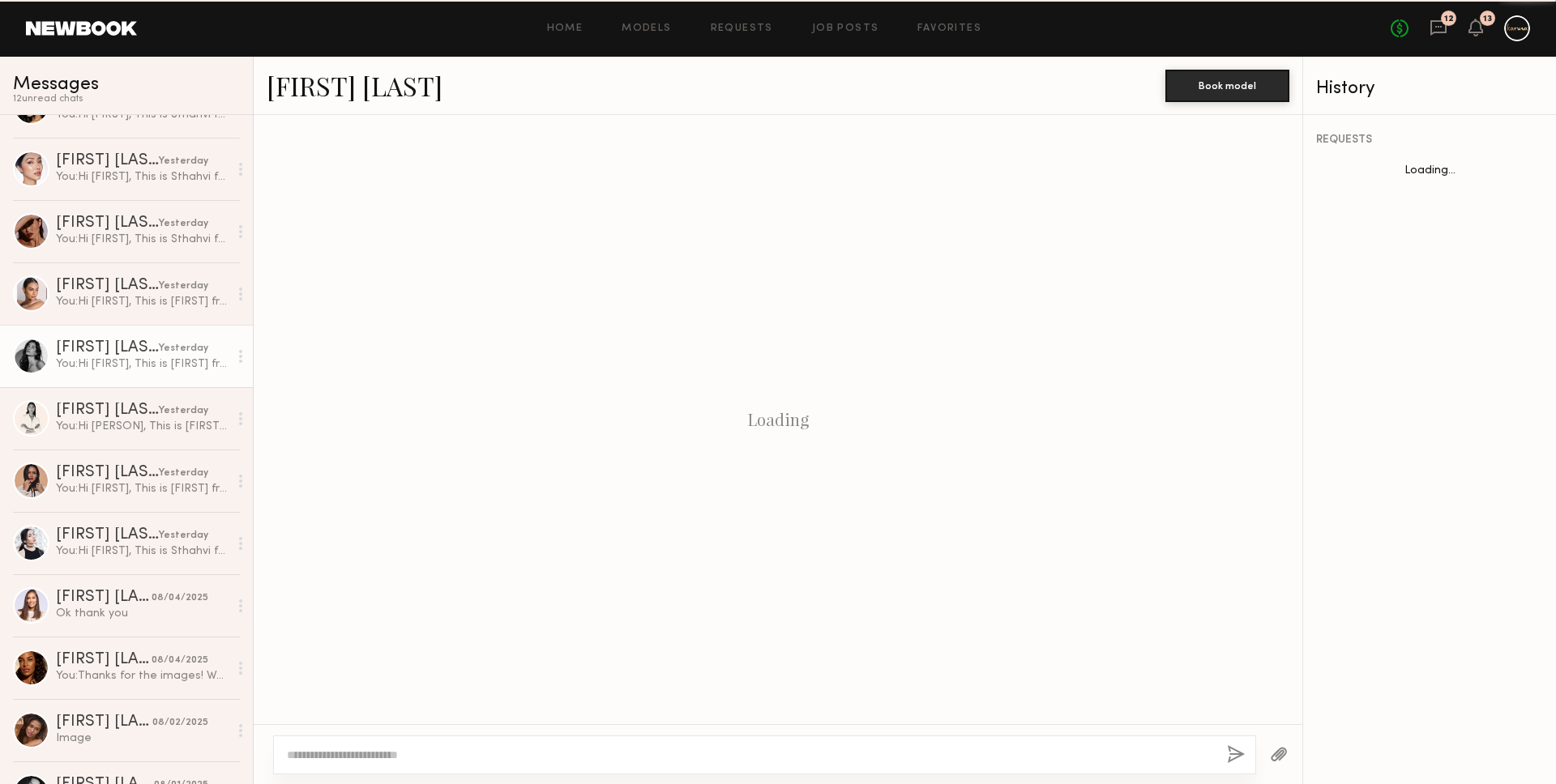 scroll, scrollTop: 275, scrollLeft: 0, axis: vertical 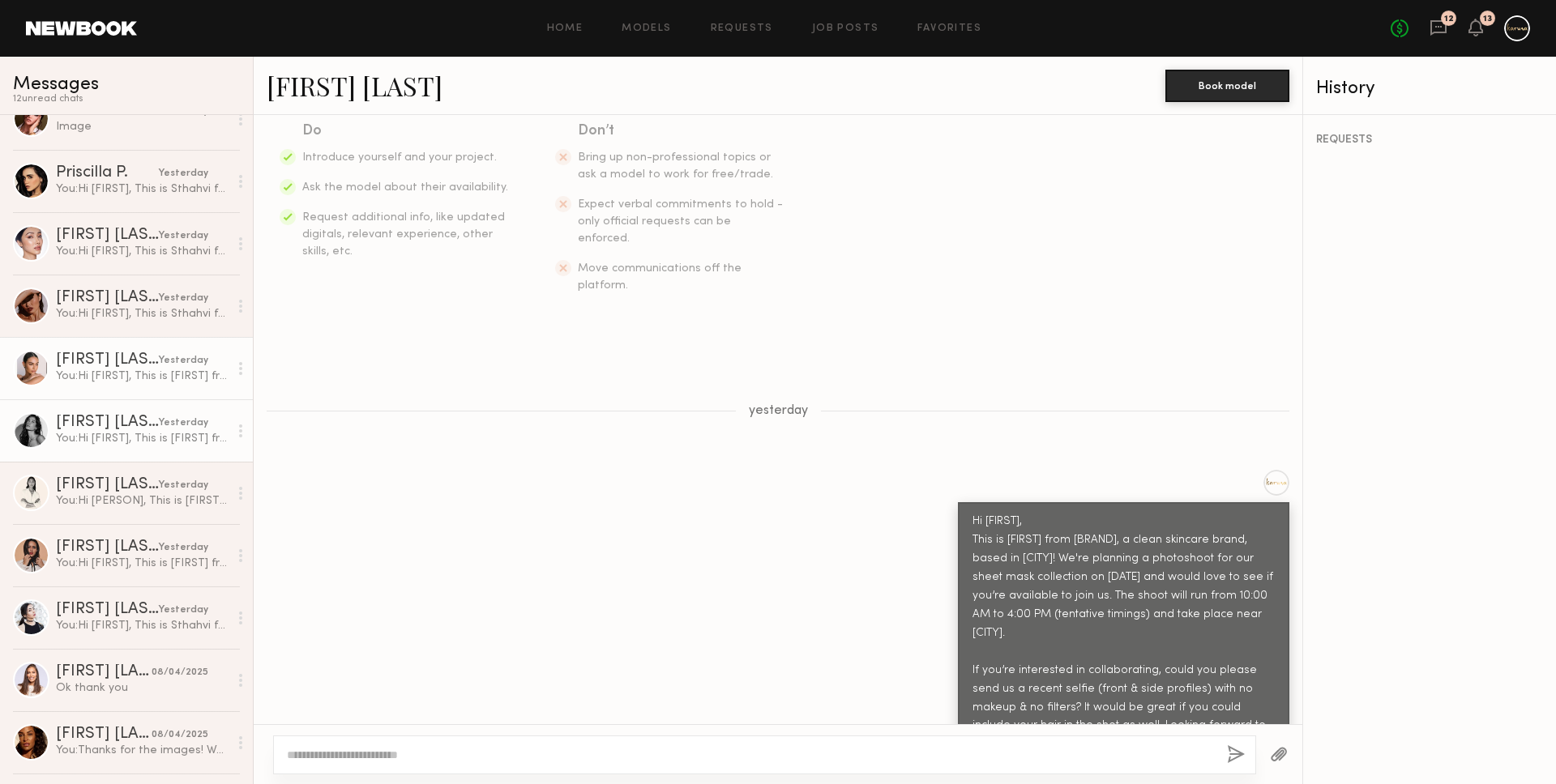 click on "Alina Z." 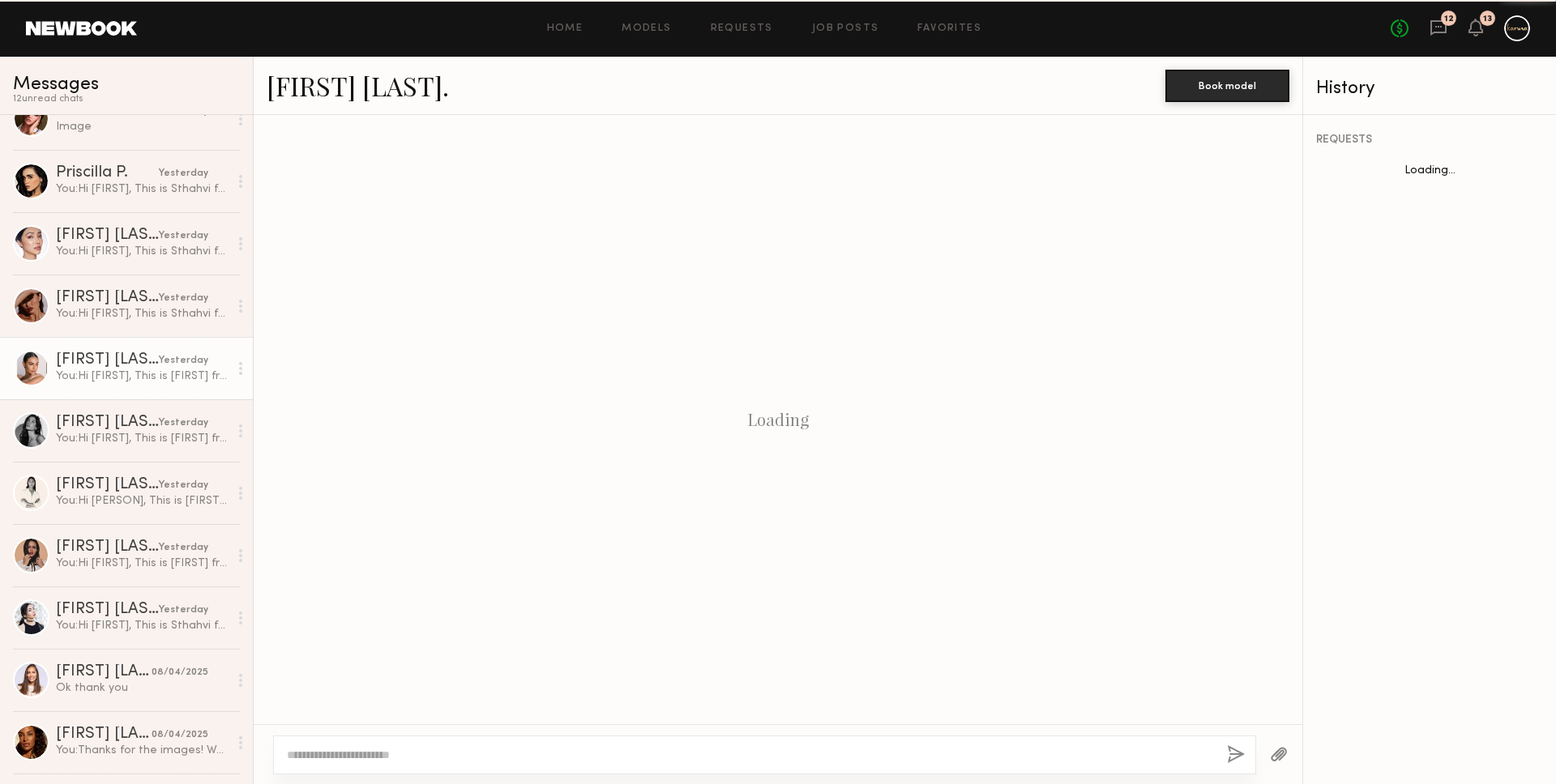 scroll, scrollTop: 275, scrollLeft: 0, axis: vertical 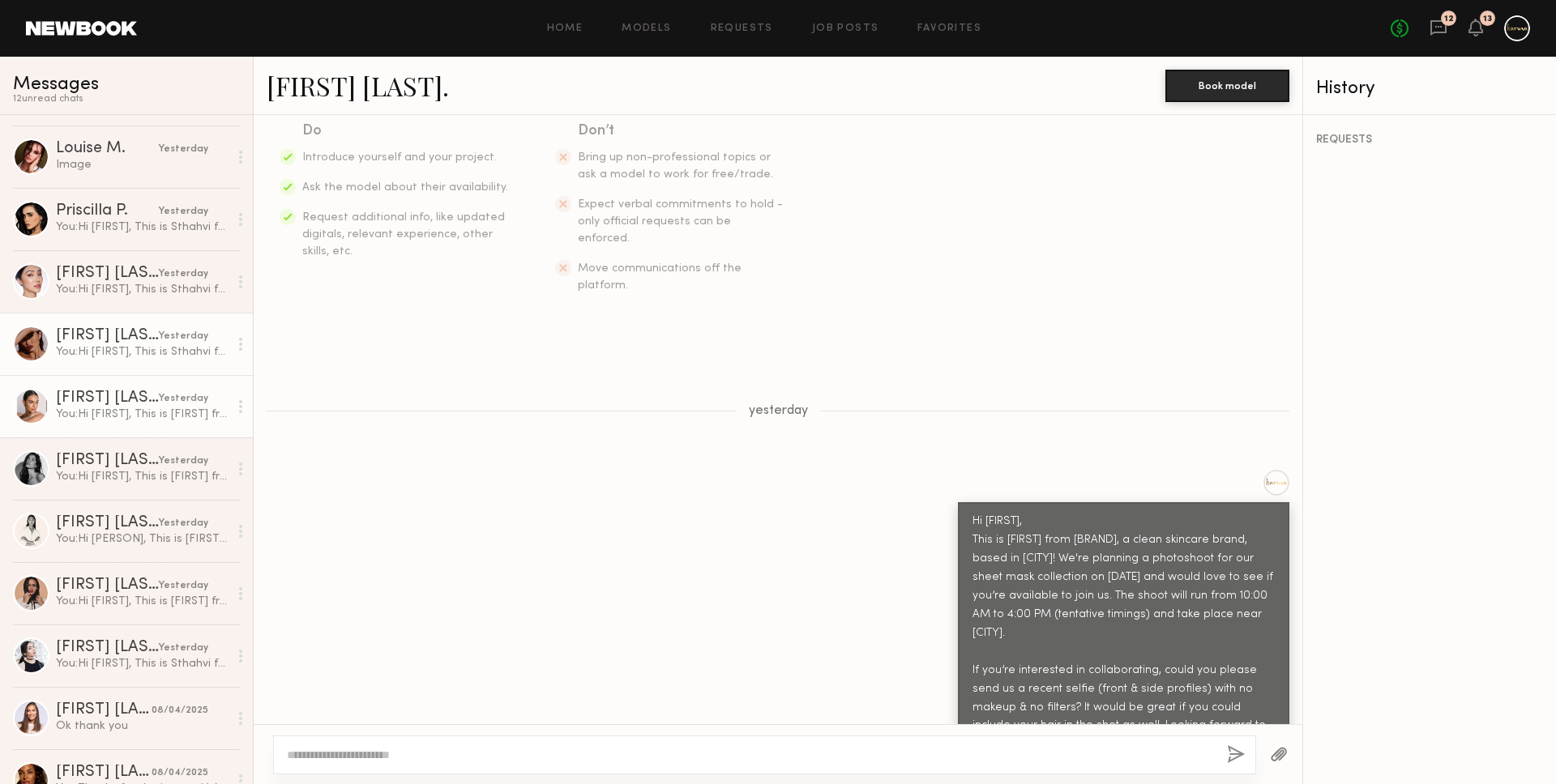 click on "Naraa B." 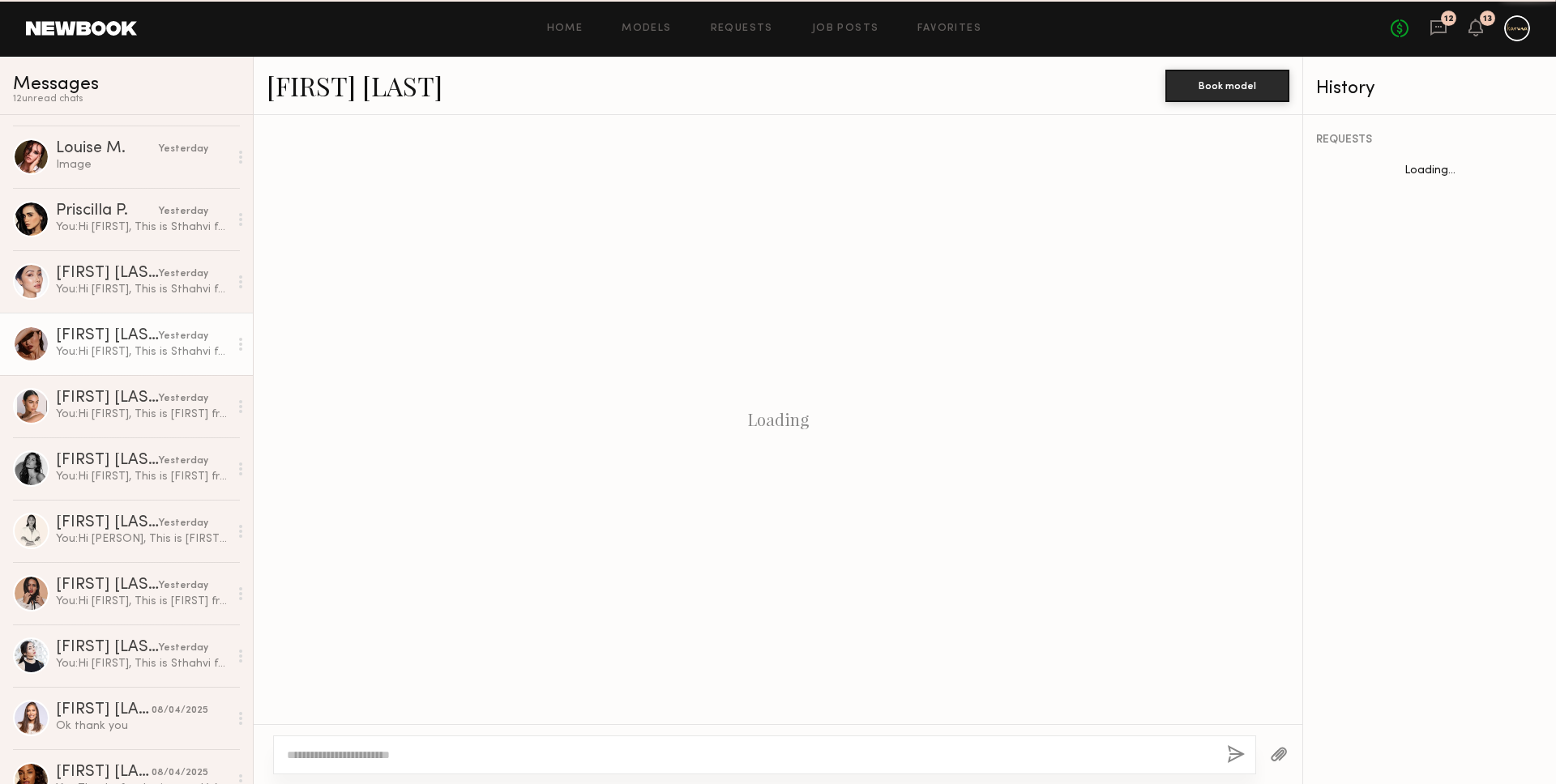 scroll, scrollTop: 275, scrollLeft: 0, axis: vertical 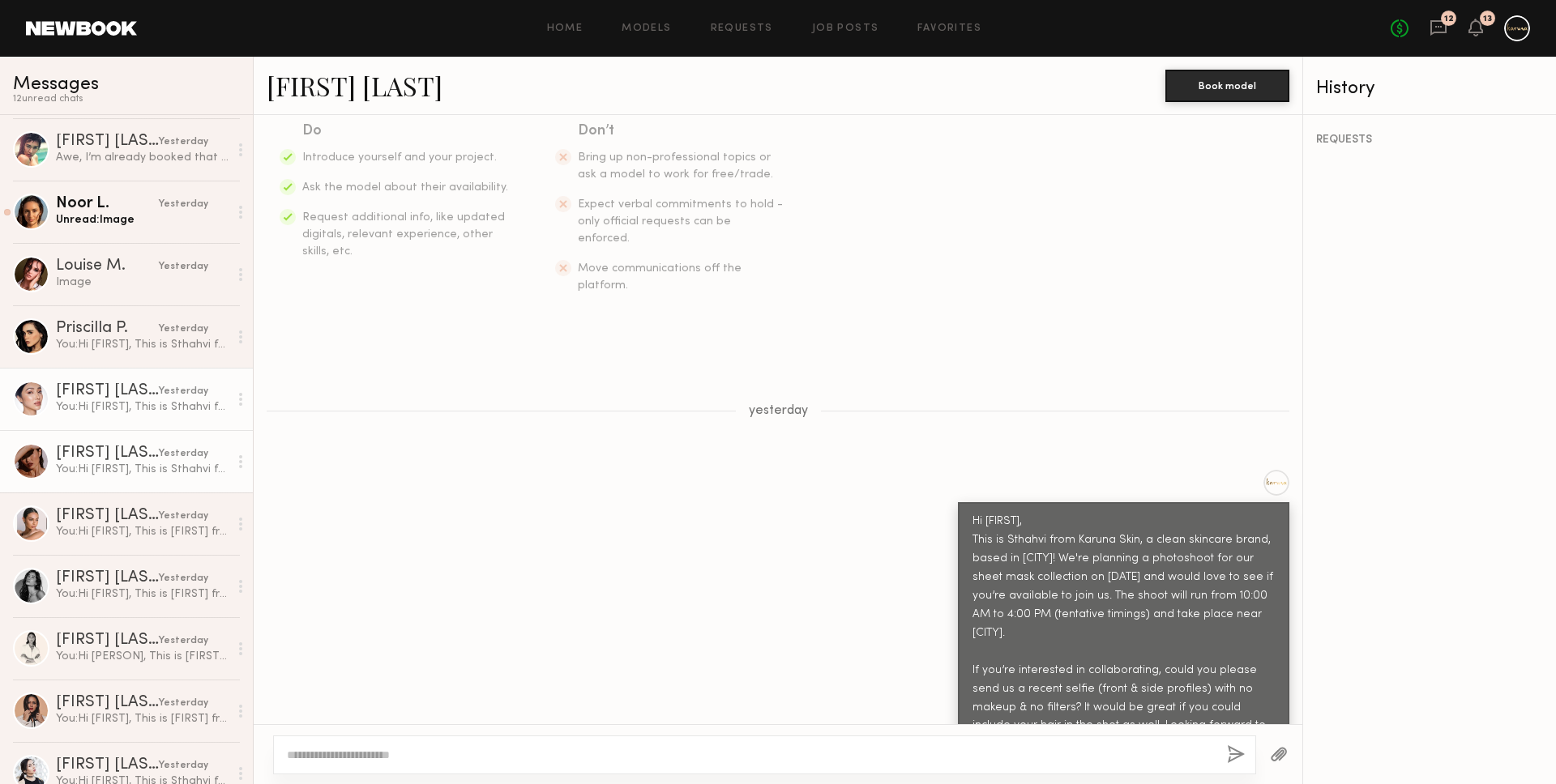 click on "Cappella L." 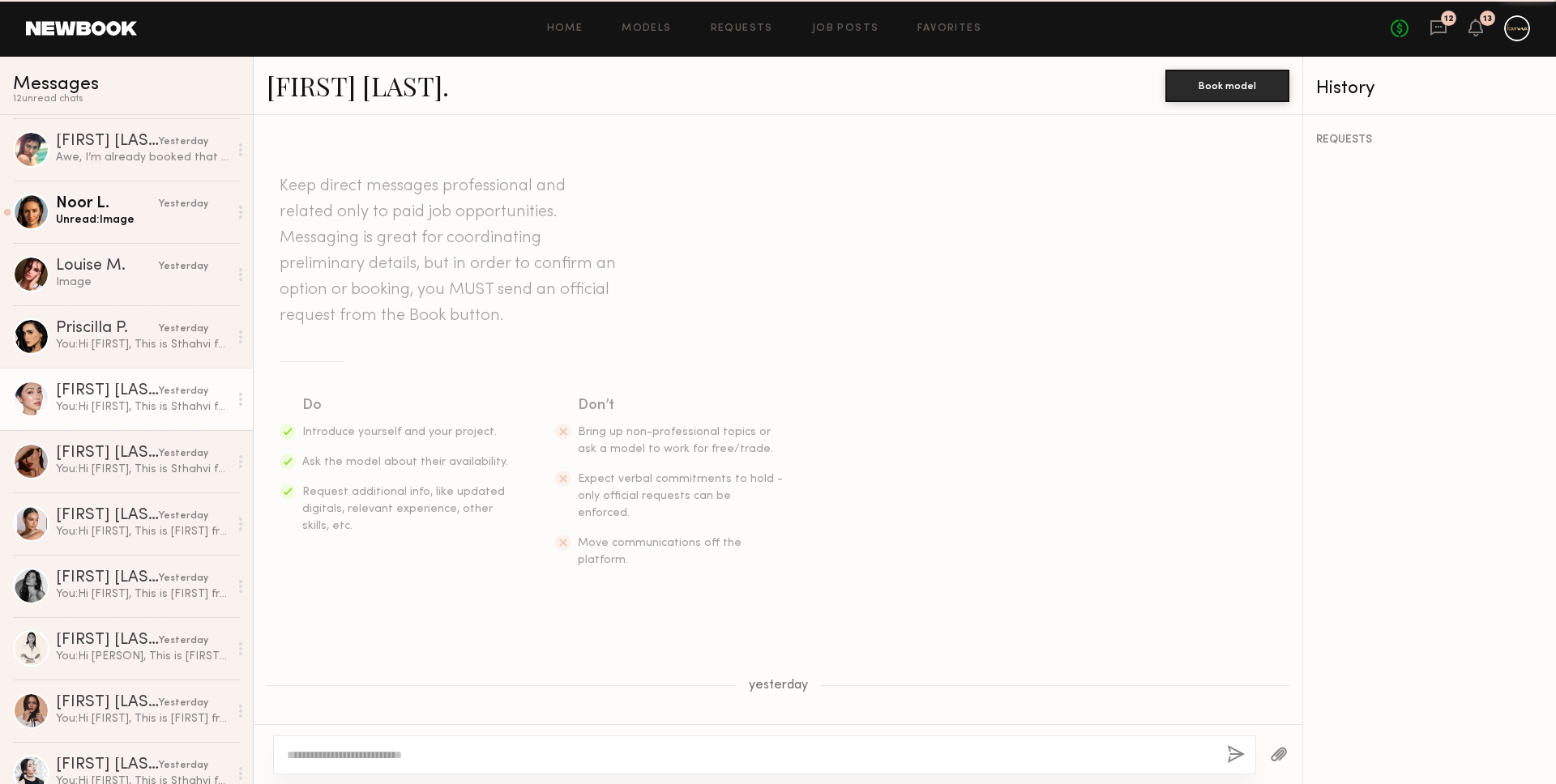 scroll, scrollTop: 275, scrollLeft: 0, axis: vertical 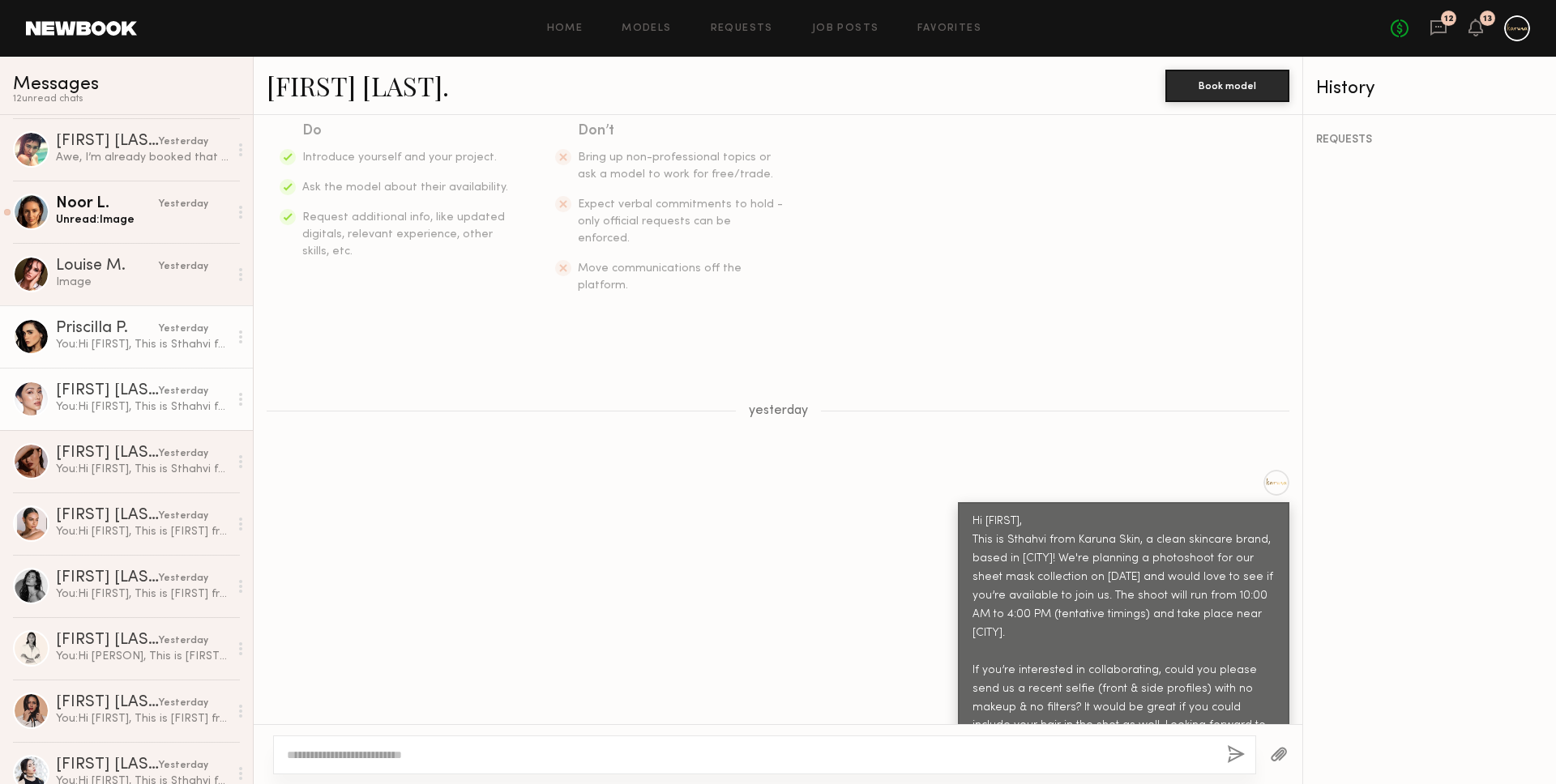 click on "You:  Hi Priscilla,
This is Sthahvi from Karuna Skin, a clean skincare brand, based in Los Angeles! We're planning a photoshoot for our sheet mask collection on August 21st and would love to see if you’re available to join us. The shoot will run from 10:00 AM to 4:00 PM (tentative timings) and take place near Culver City.
If you’re interested in collaborating, could you please send us a recent selfie (front & side profiles) with no makeup & no filters? It would be great if you could include your hair in the shot as well. Looking forward to hearing from you!" 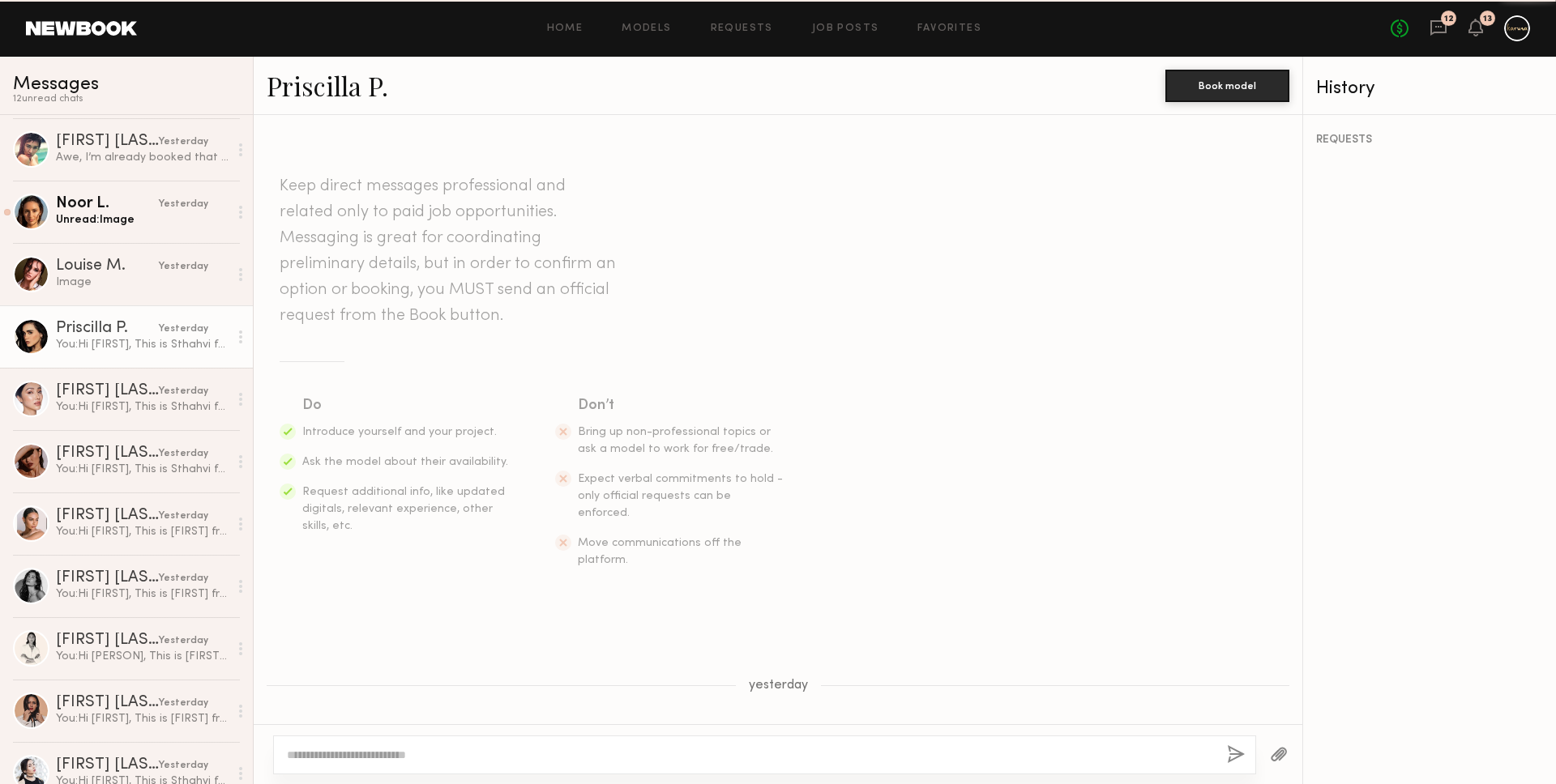 scroll, scrollTop: 275, scrollLeft: 0, axis: vertical 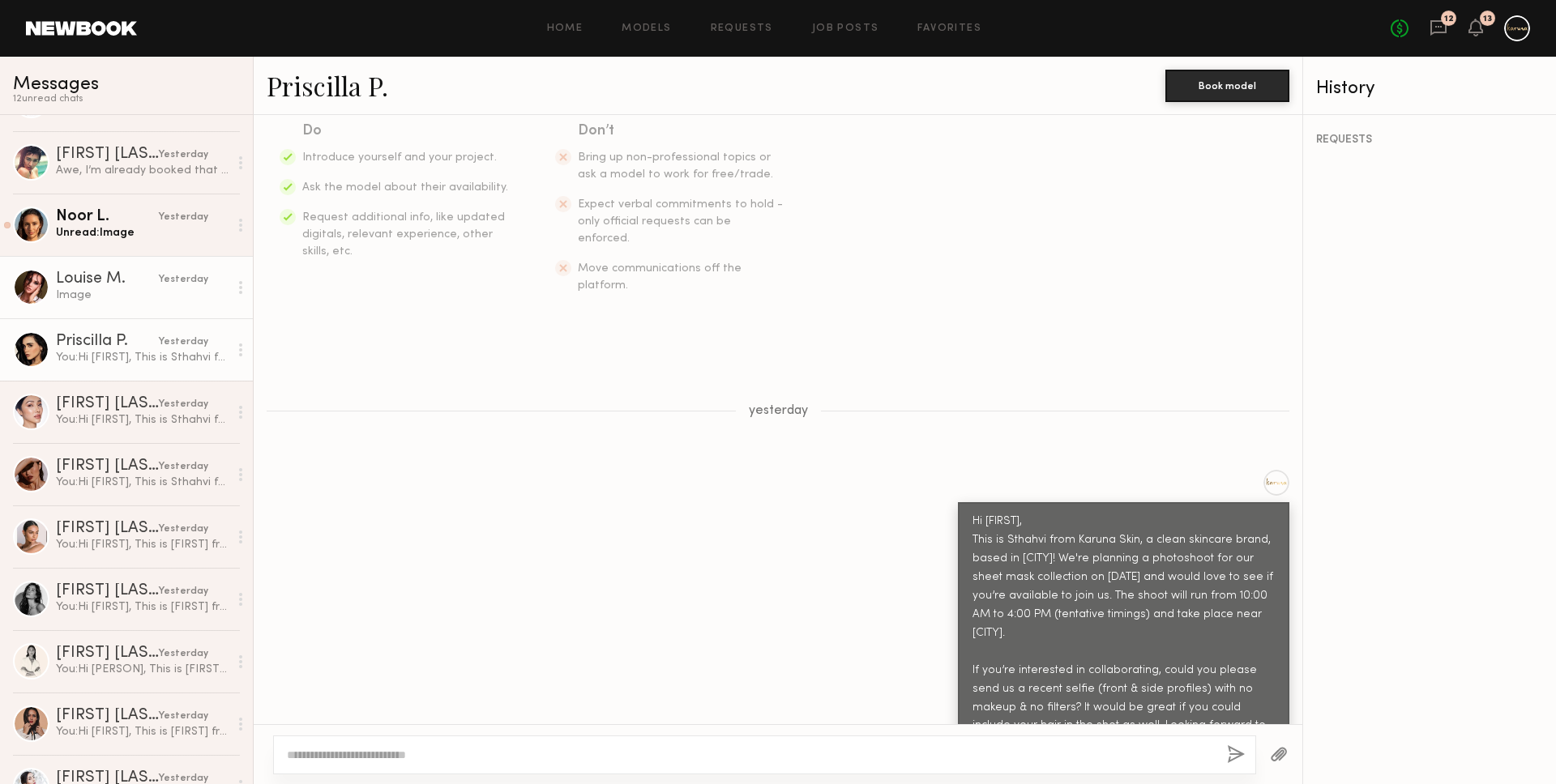 click on "Image" 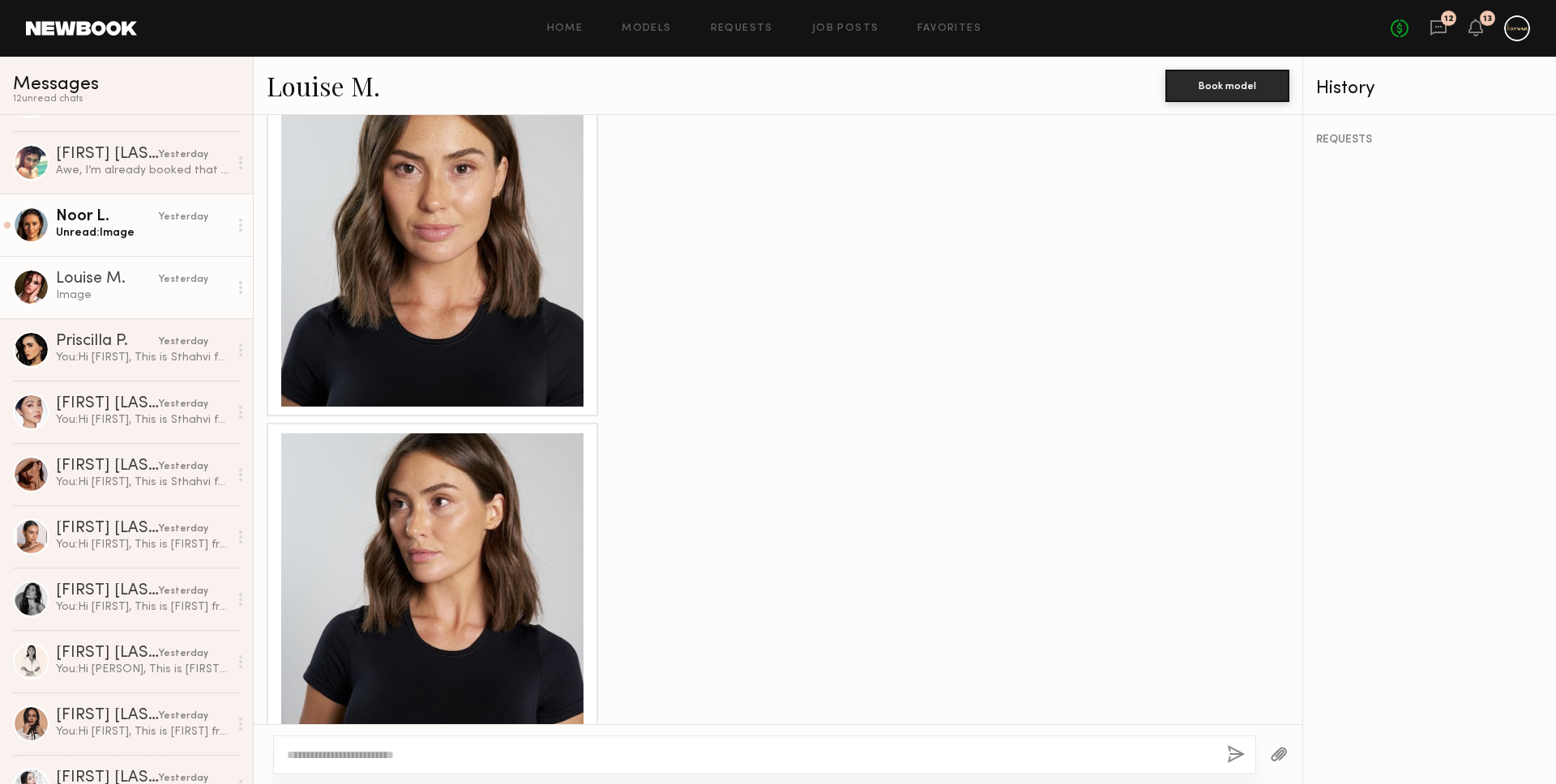 click on "Noor L. yesterday Unread:  Image" 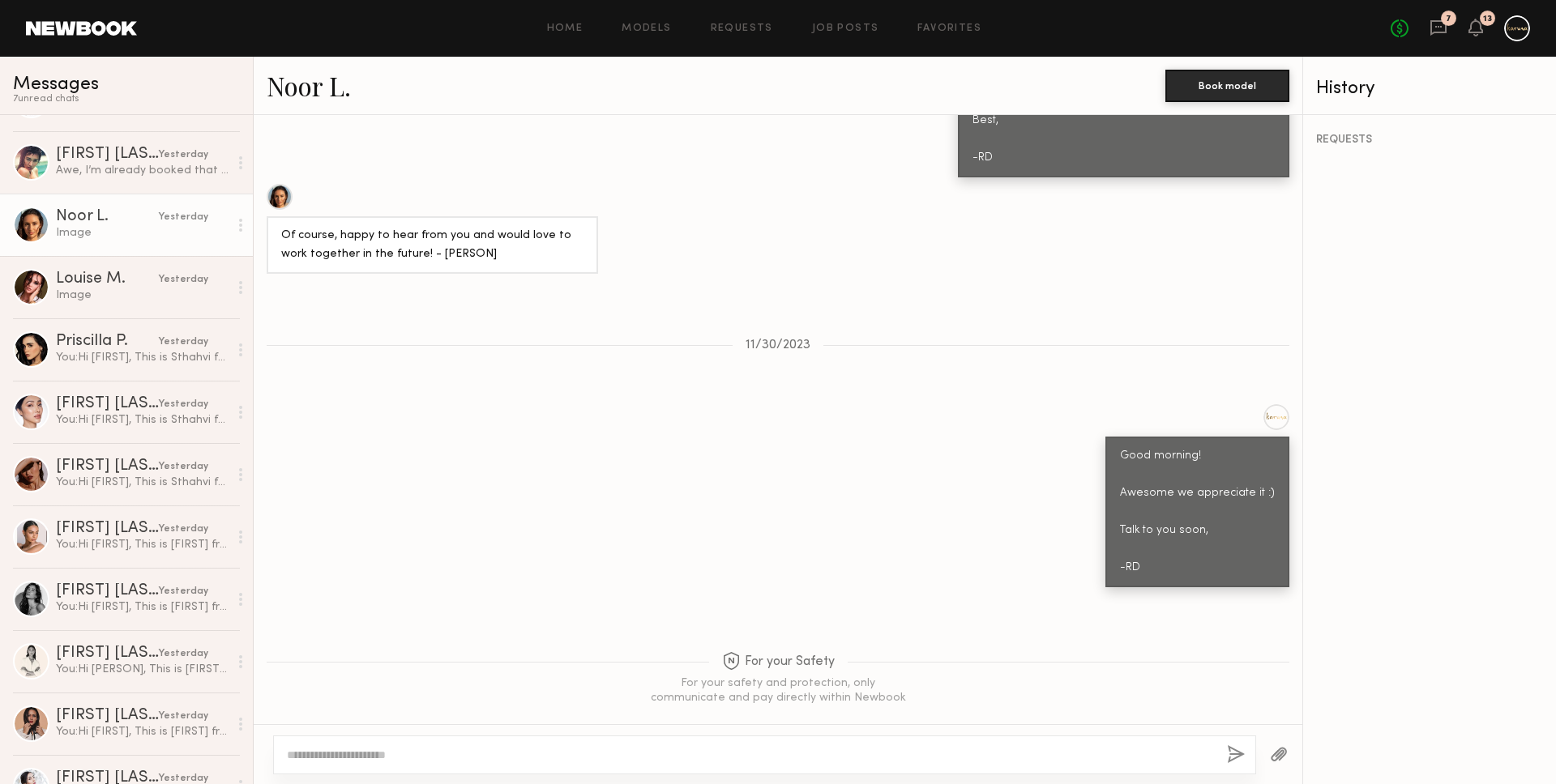 click on "Good morning!
Awesome we appreciate it :)
Talk to you soon,
-RD" 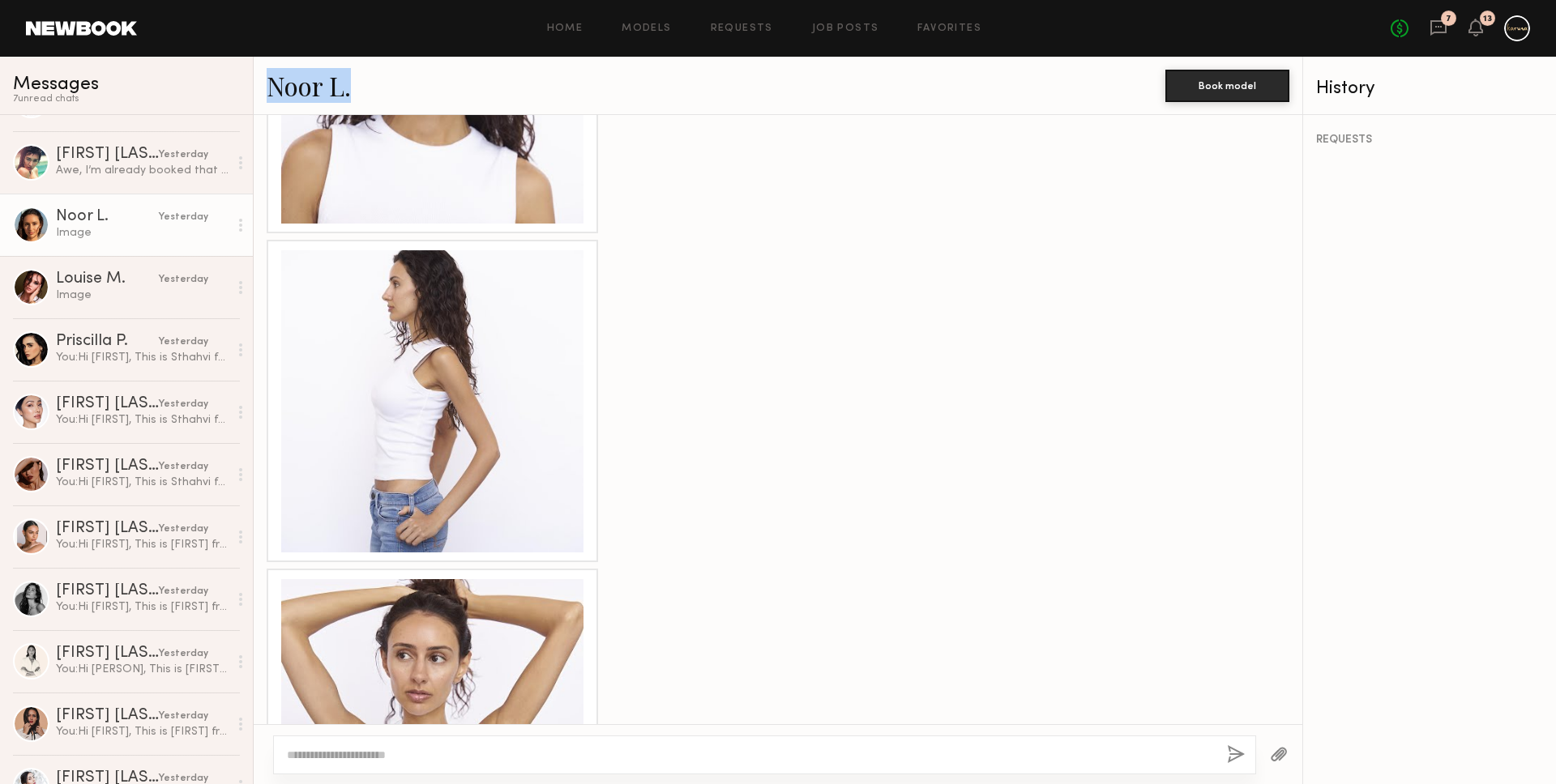 scroll, scrollTop: 1728, scrollLeft: 0, axis: vertical 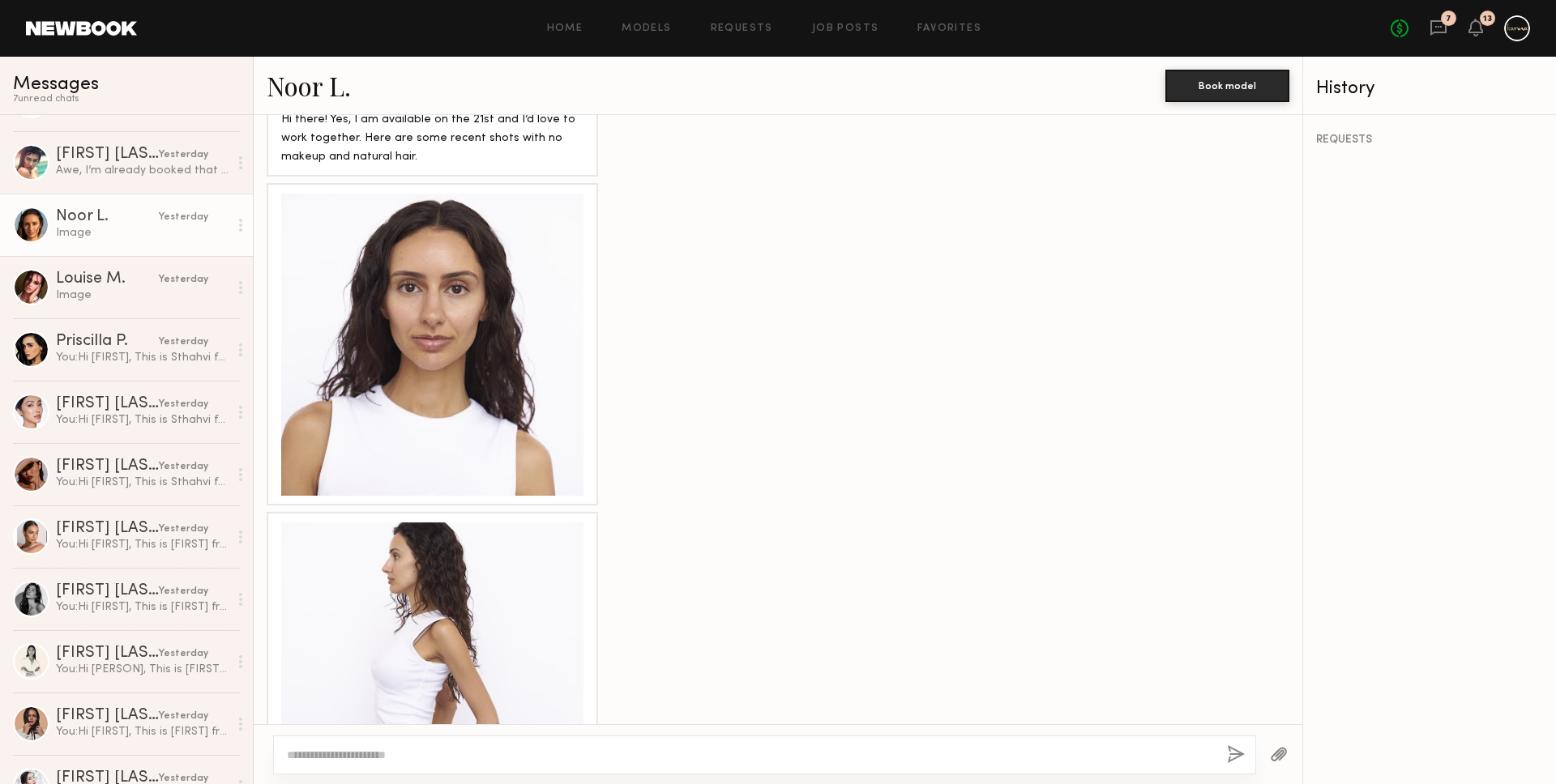 click 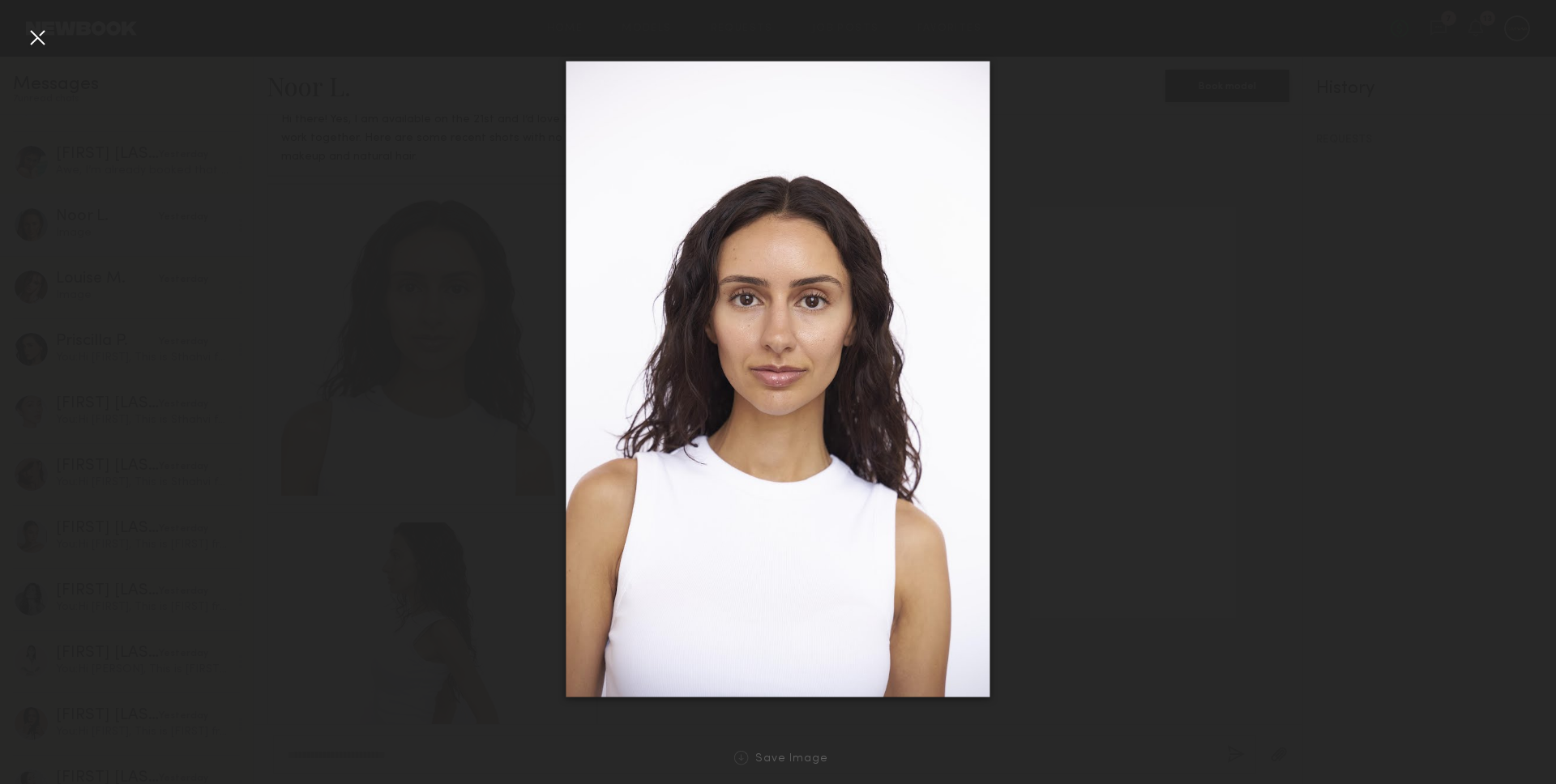 click 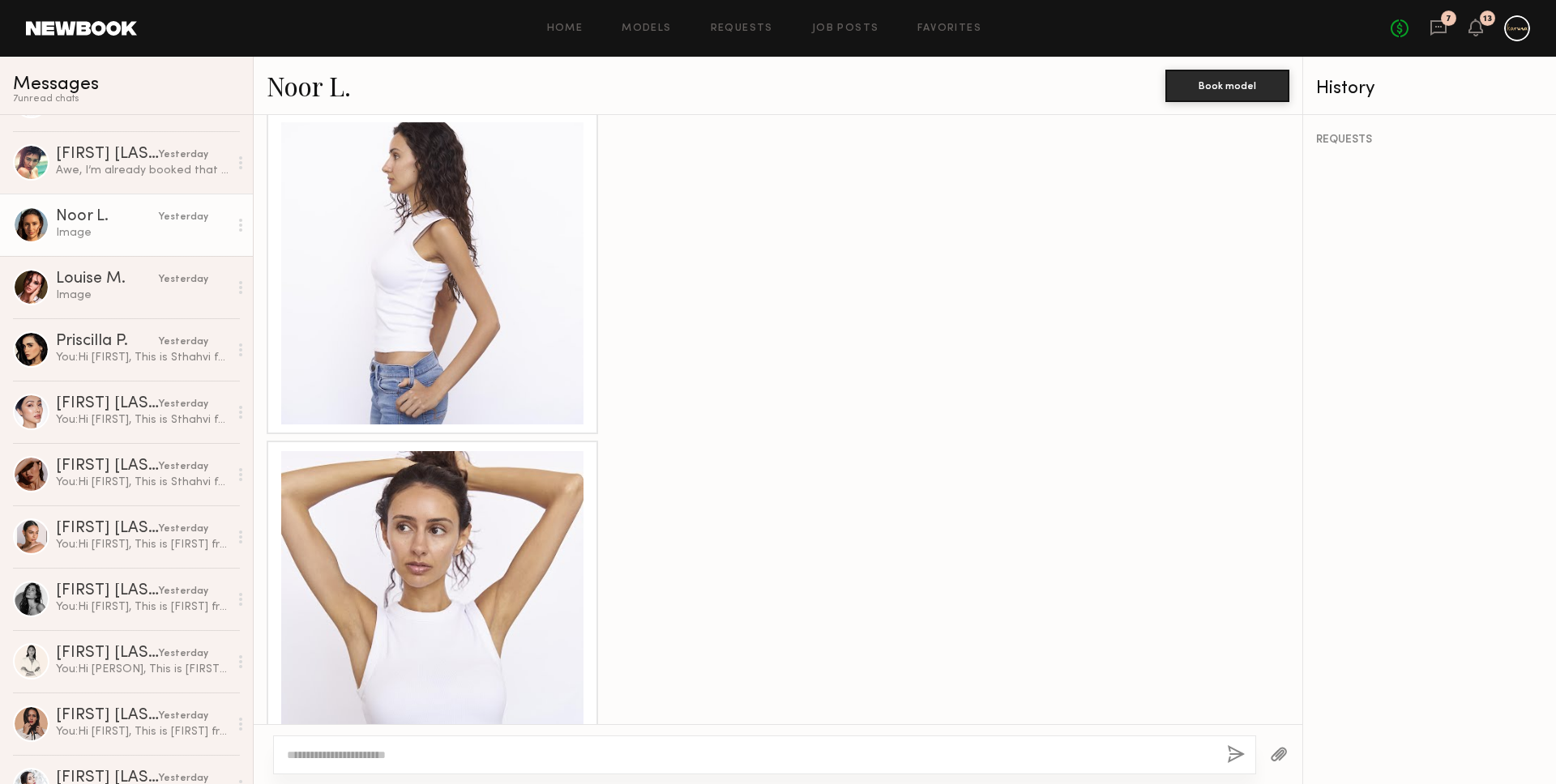 scroll, scrollTop: 2471, scrollLeft: 0, axis: vertical 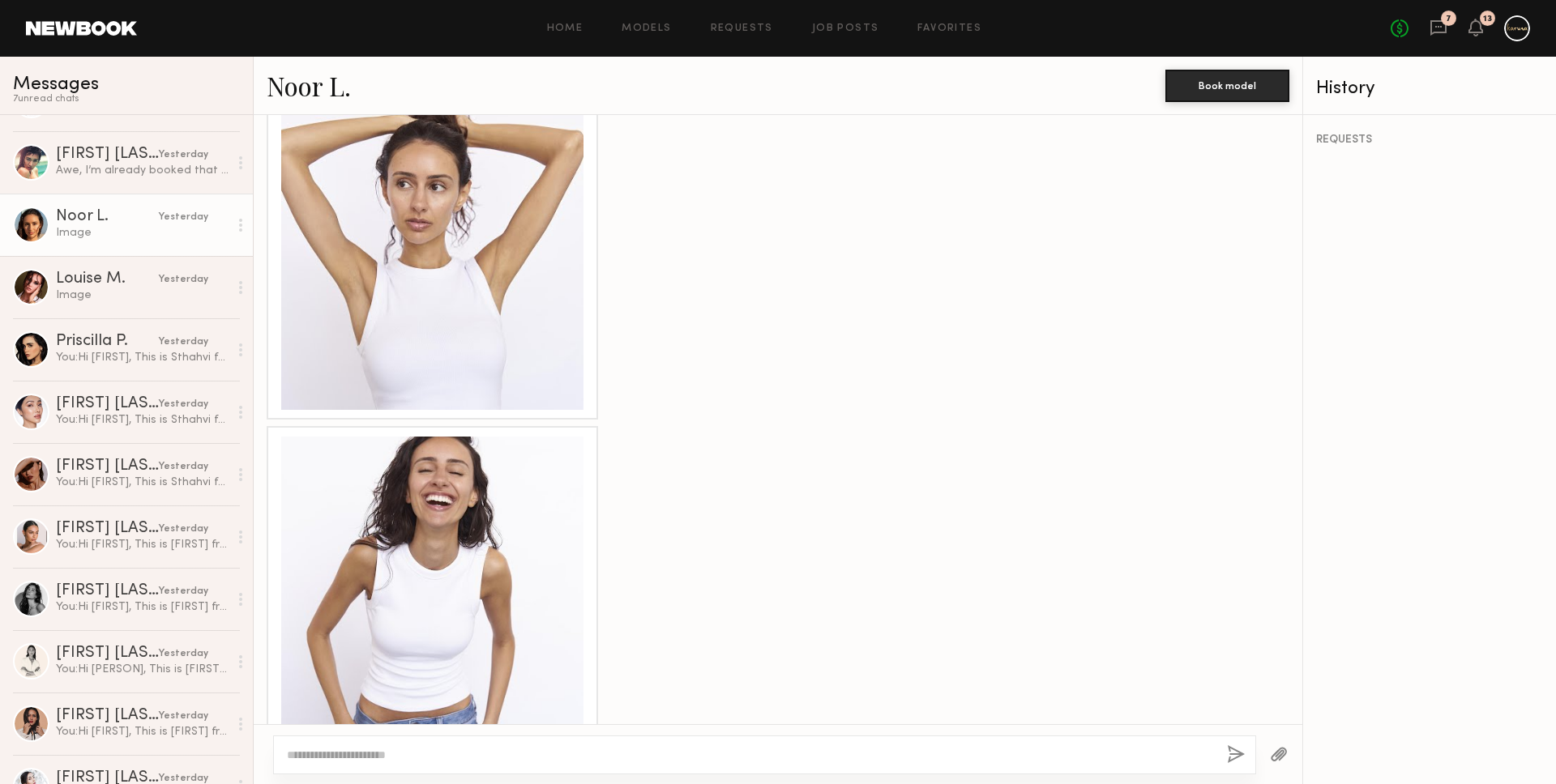 click 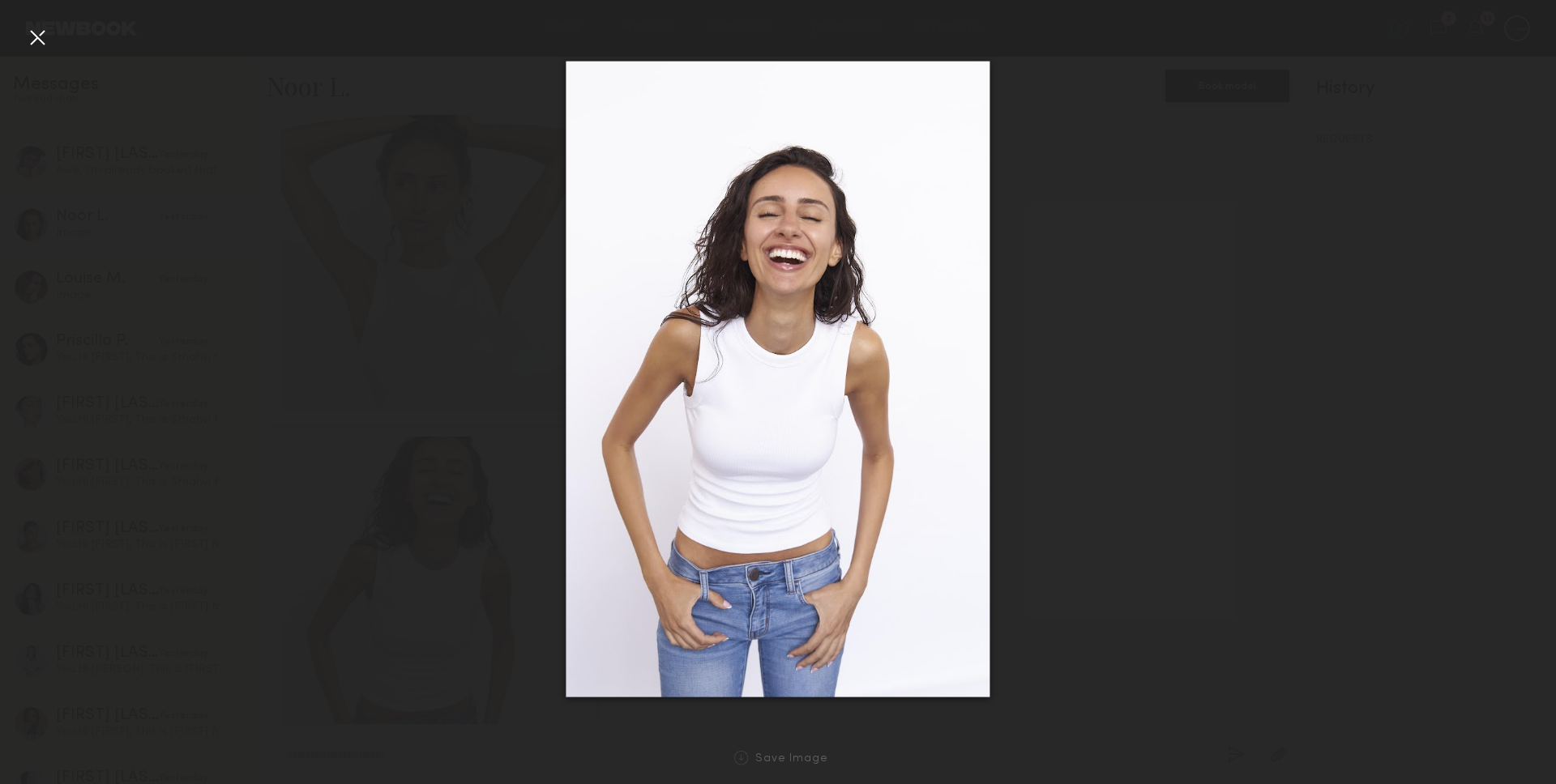 click 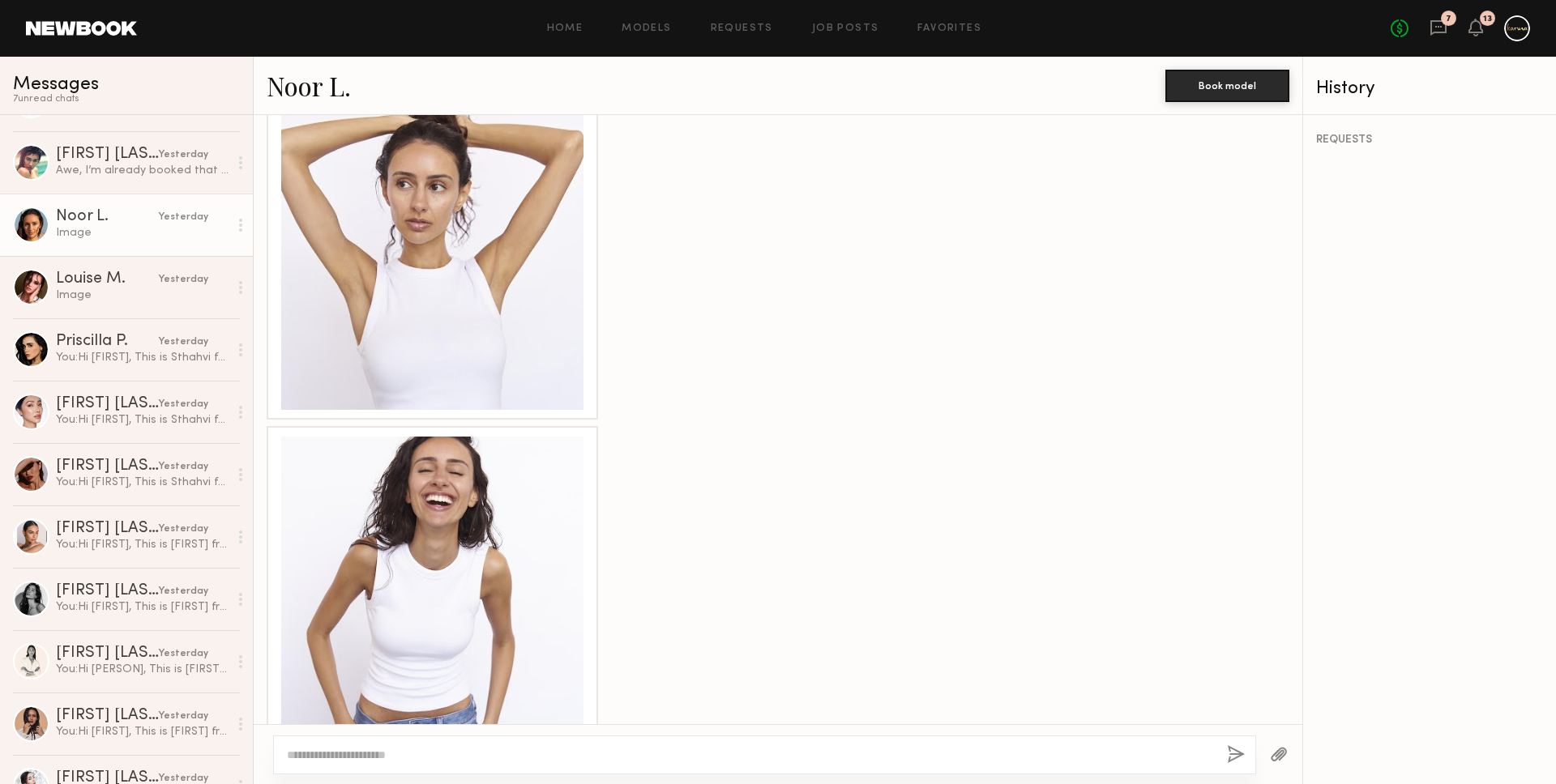 click 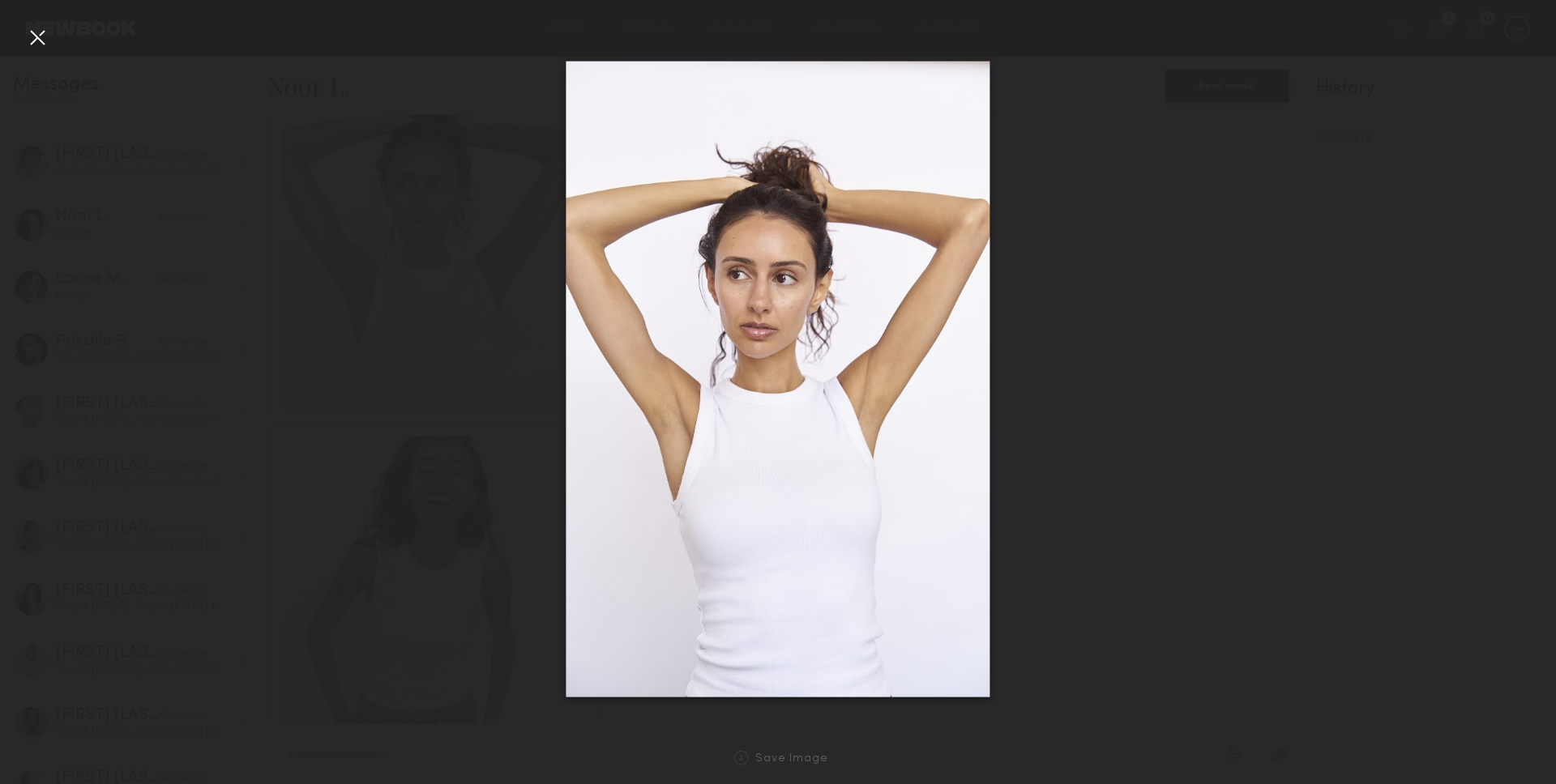 click 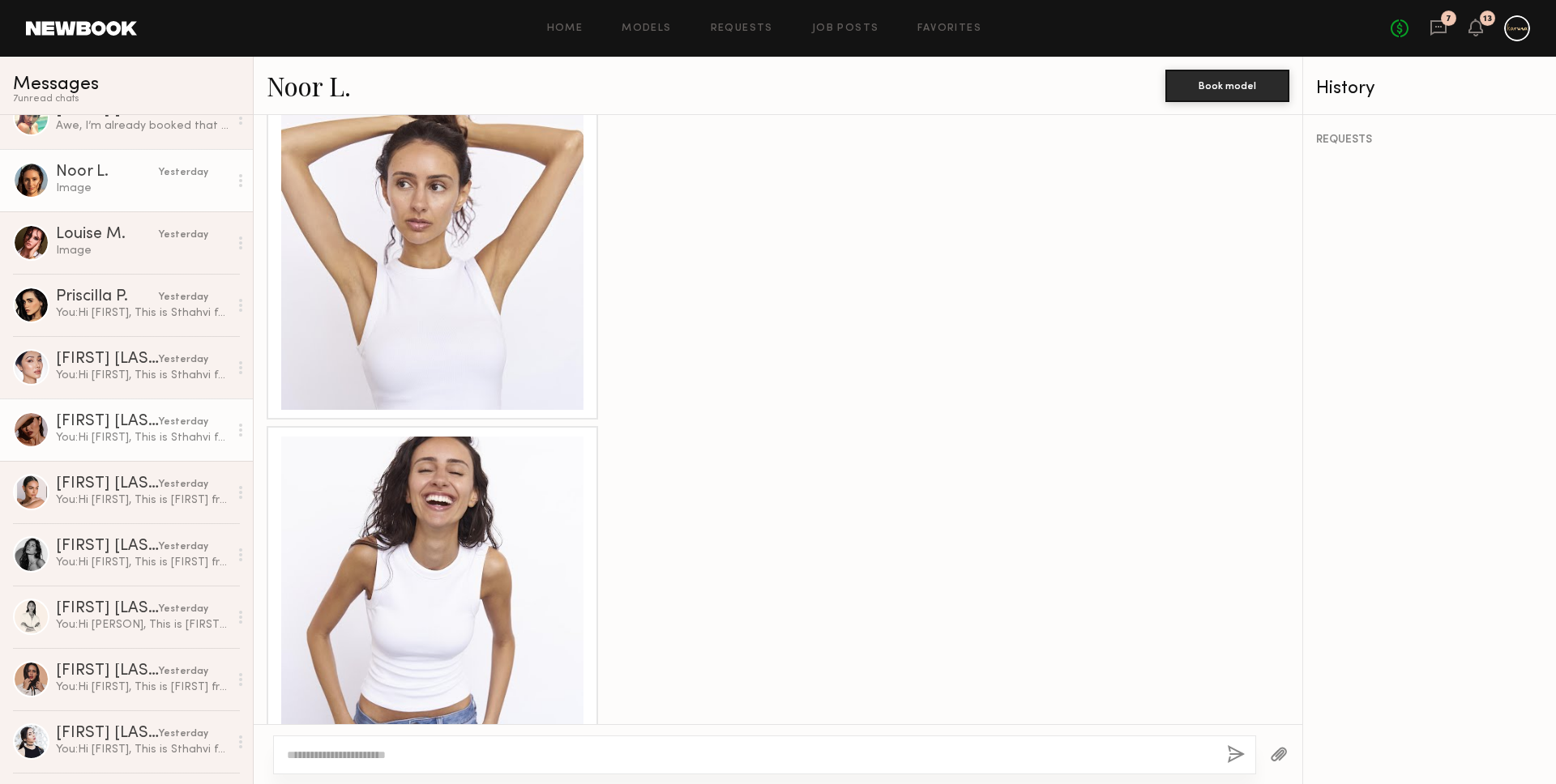scroll, scrollTop: 1951, scrollLeft: 0, axis: vertical 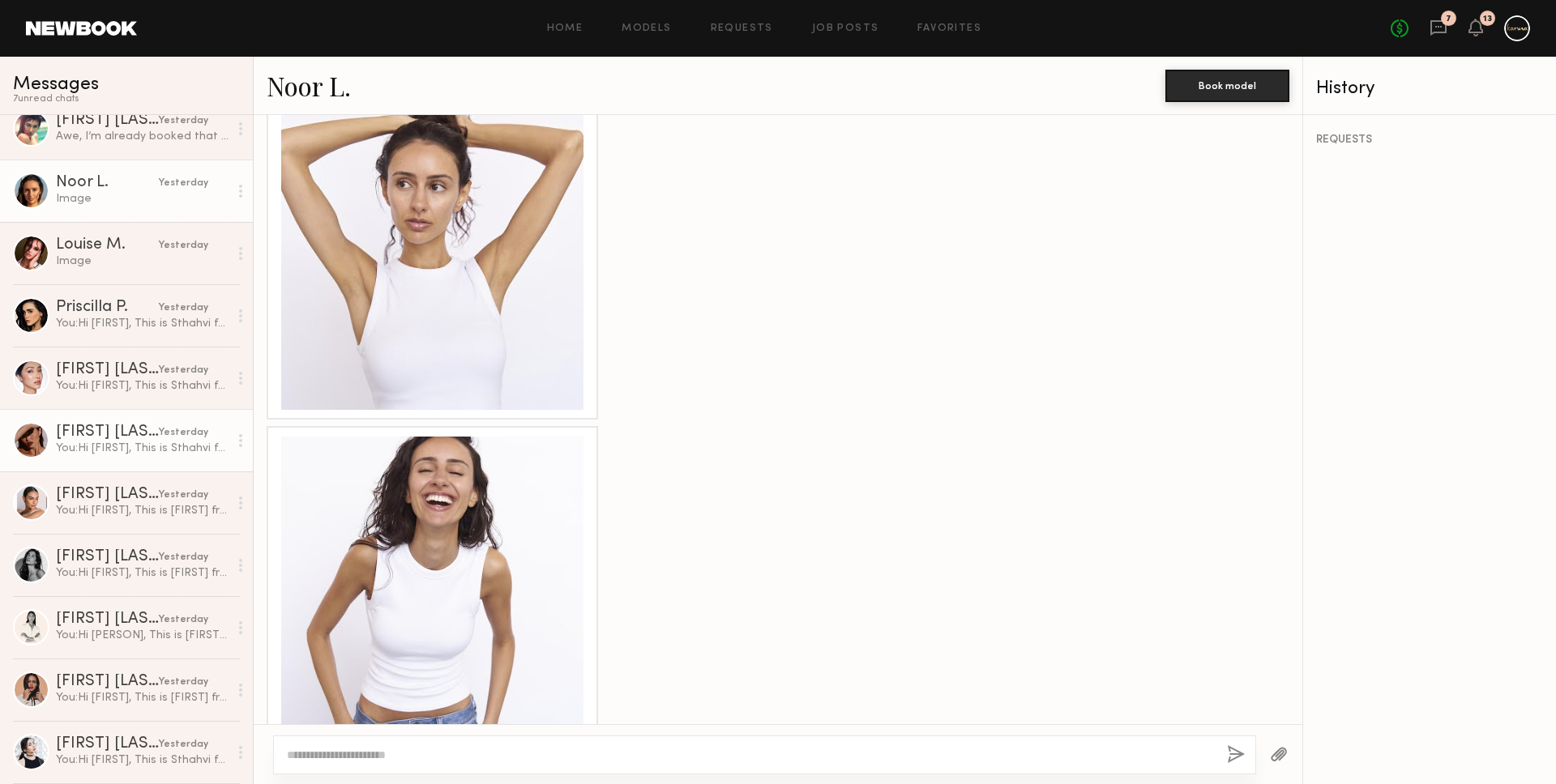 click on "You:  Hi Naraa,
This is Sthahvi from Karuna Skin, a clean skincare brand, based in Los Angeles! We're planning a photoshoot for our sheet mask collection on August 21st and would love to see if you’re available to join us. The shoot will run from 10:00 AM to 4:00 PM (tentative timings) and take place near Culver City.
If you’re interested in collaborating, could you please send us a recent selfie (front & side profiles) with no makeup & no filters? It would be great if you could include your hair in the shot as well. Looking forward to hearing from you!" 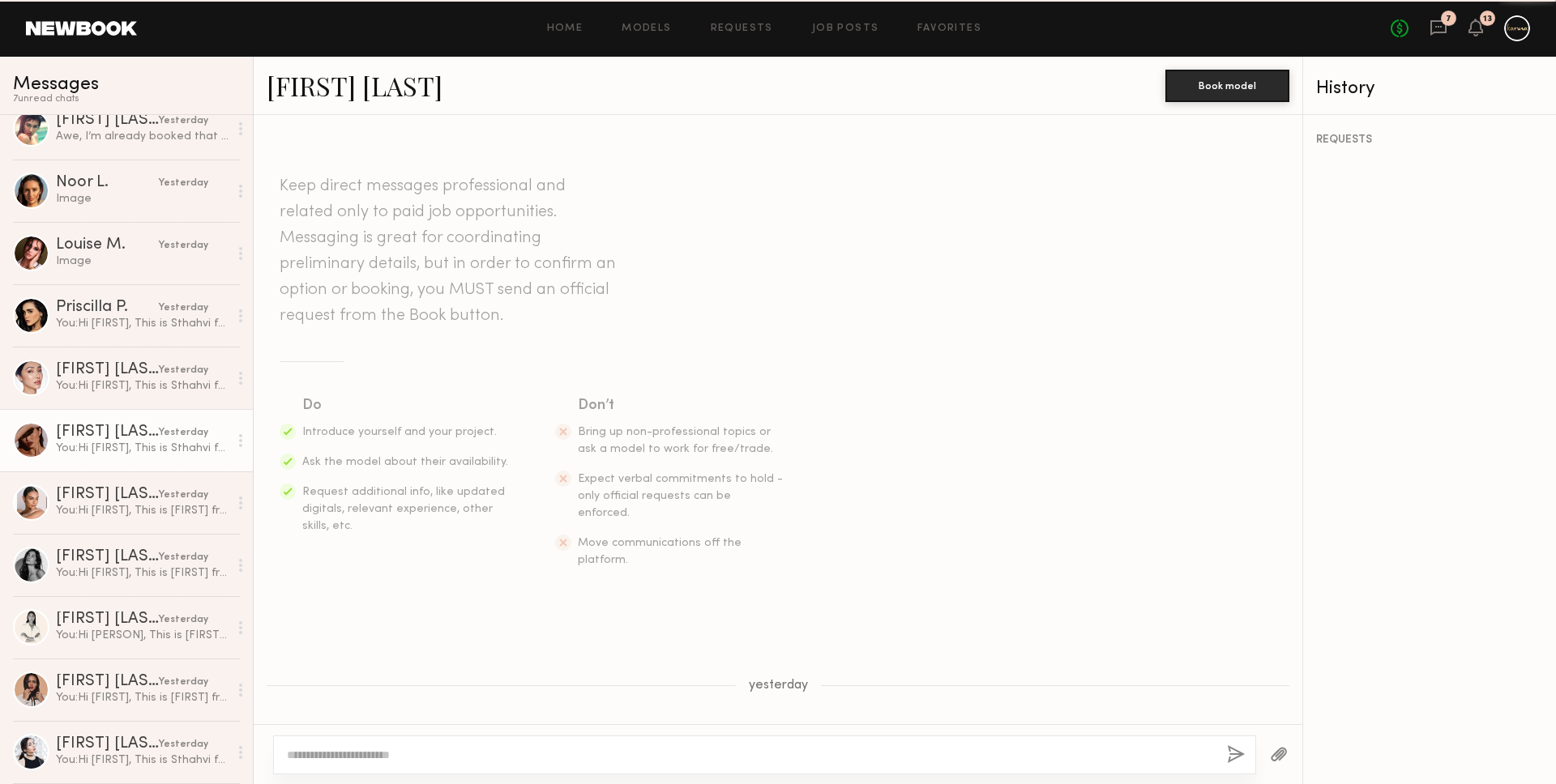scroll, scrollTop: 275, scrollLeft: 0, axis: vertical 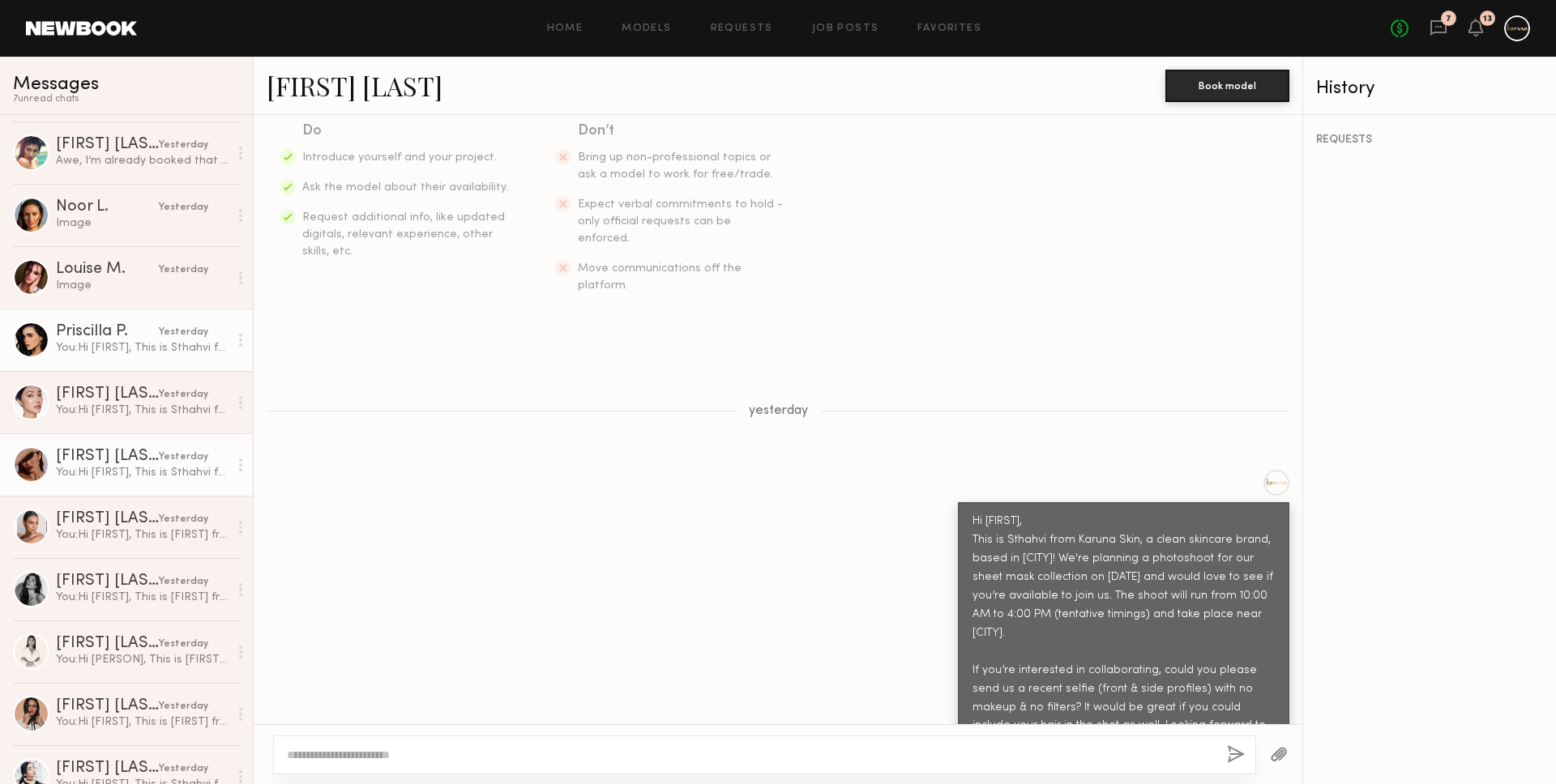 click on "Priscilla P. yesterday You:  Hi Priscilla,
This is Sthahvi from Karuna Skin, a clean skincare brand, based in Los Angeles! We're planning a photoshoot for our sheet mask collection on August 21st and would love to see if you’re available to join us. The shoot will run from 10:00 AM to 4:00 PM (tentative timings) and take place near Culver City.
If you’re interested in collaborating, could you please send us a recent selfie (front & side profiles) with no makeup & no filters? It would be great if you could include your hair in the shot as well. Looking forward to hearing from you!" 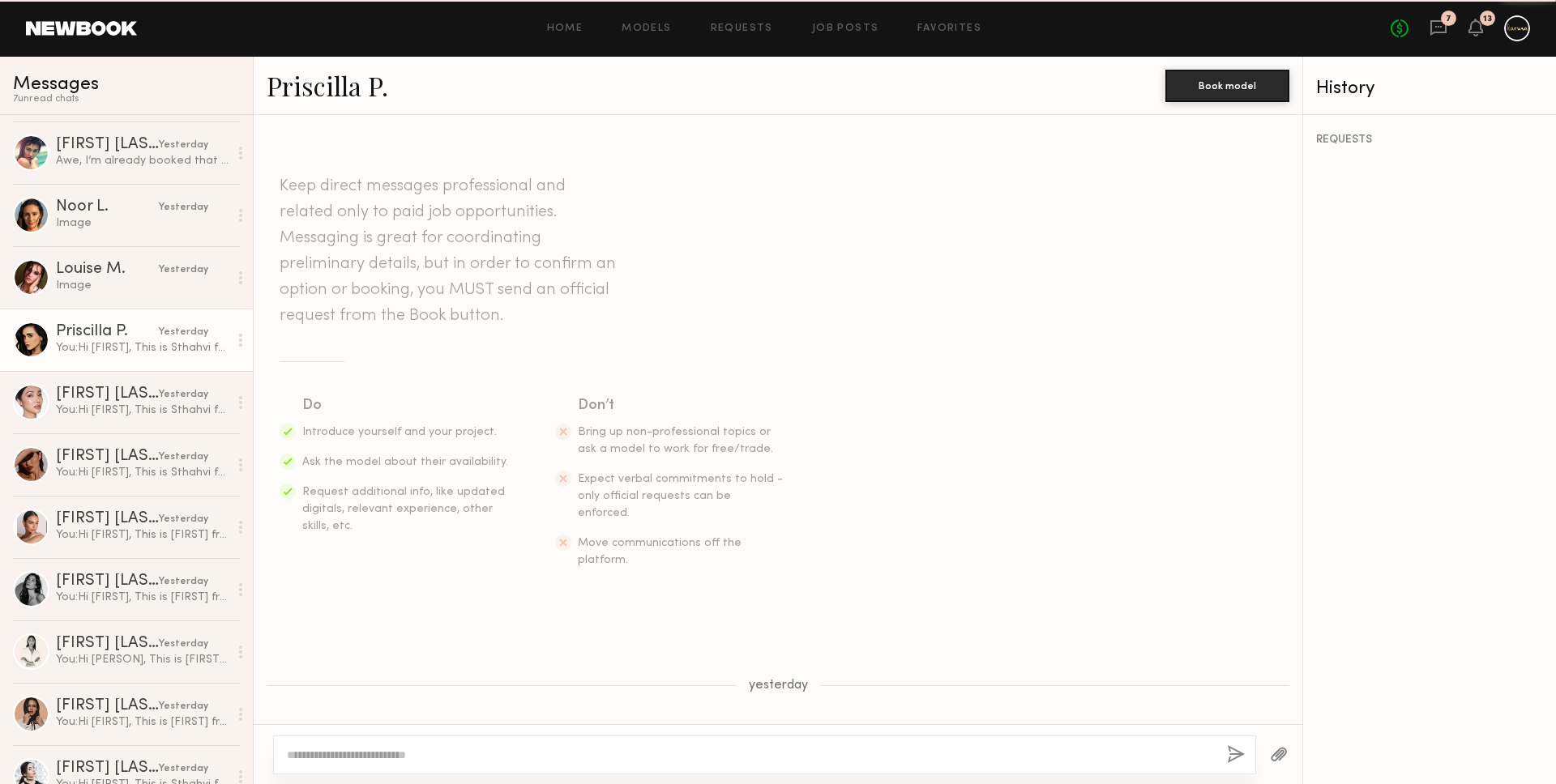 scroll, scrollTop: 275, scrollLeft: 0, axis: vertical 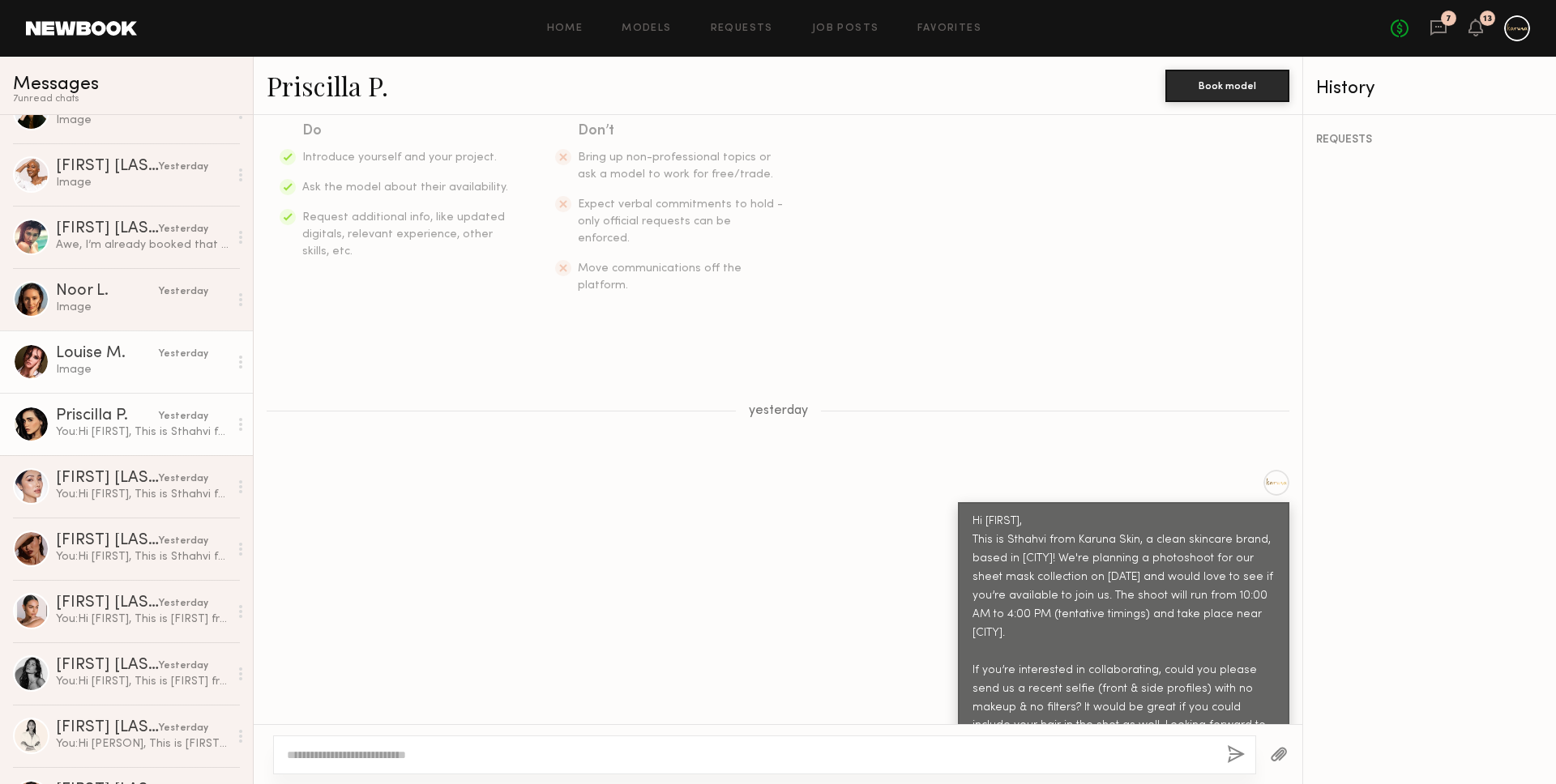 click on "Louise M." 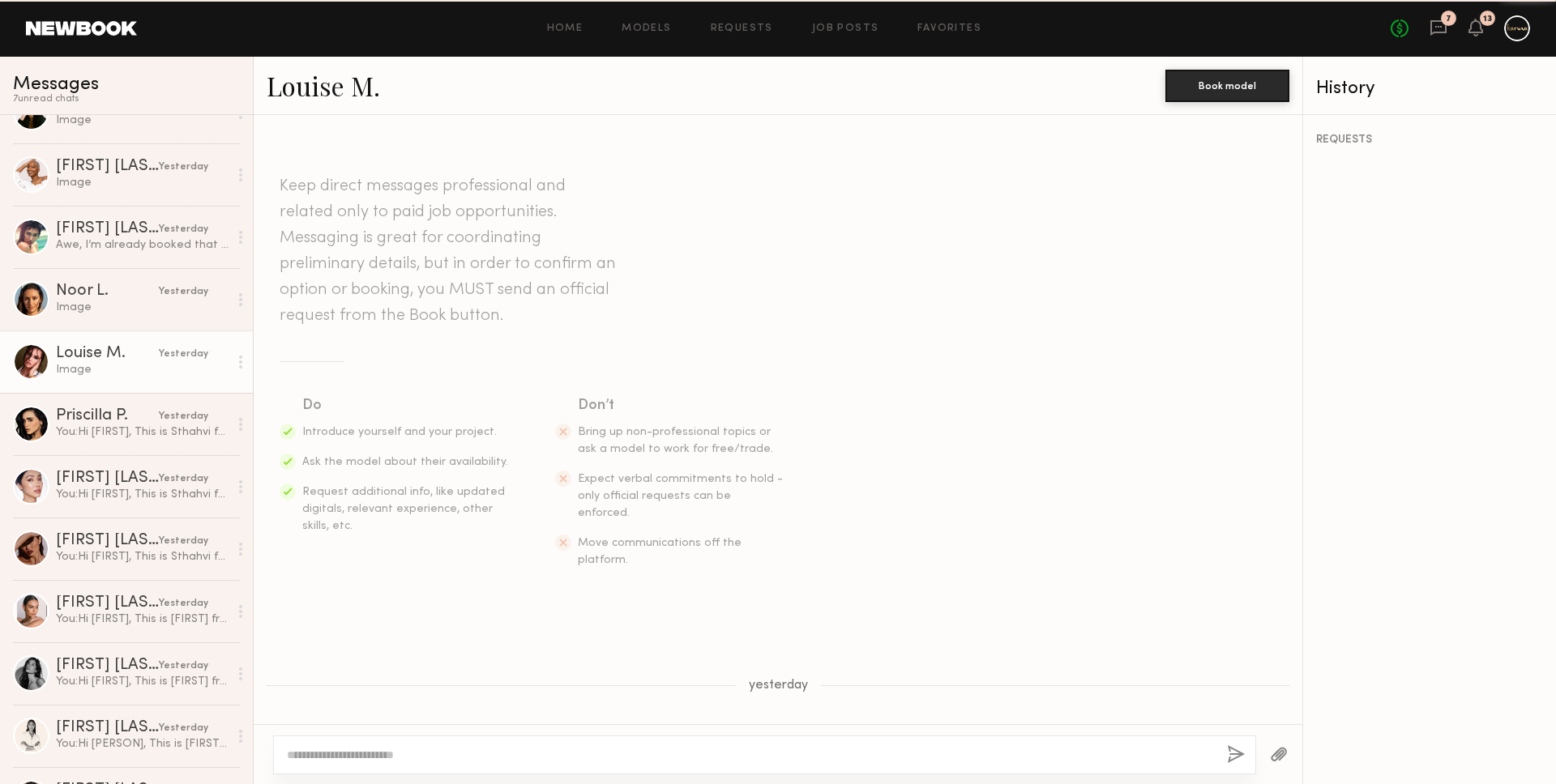 scroll, scrollTop: 1178, scrollLeft: 0, axis: vertical 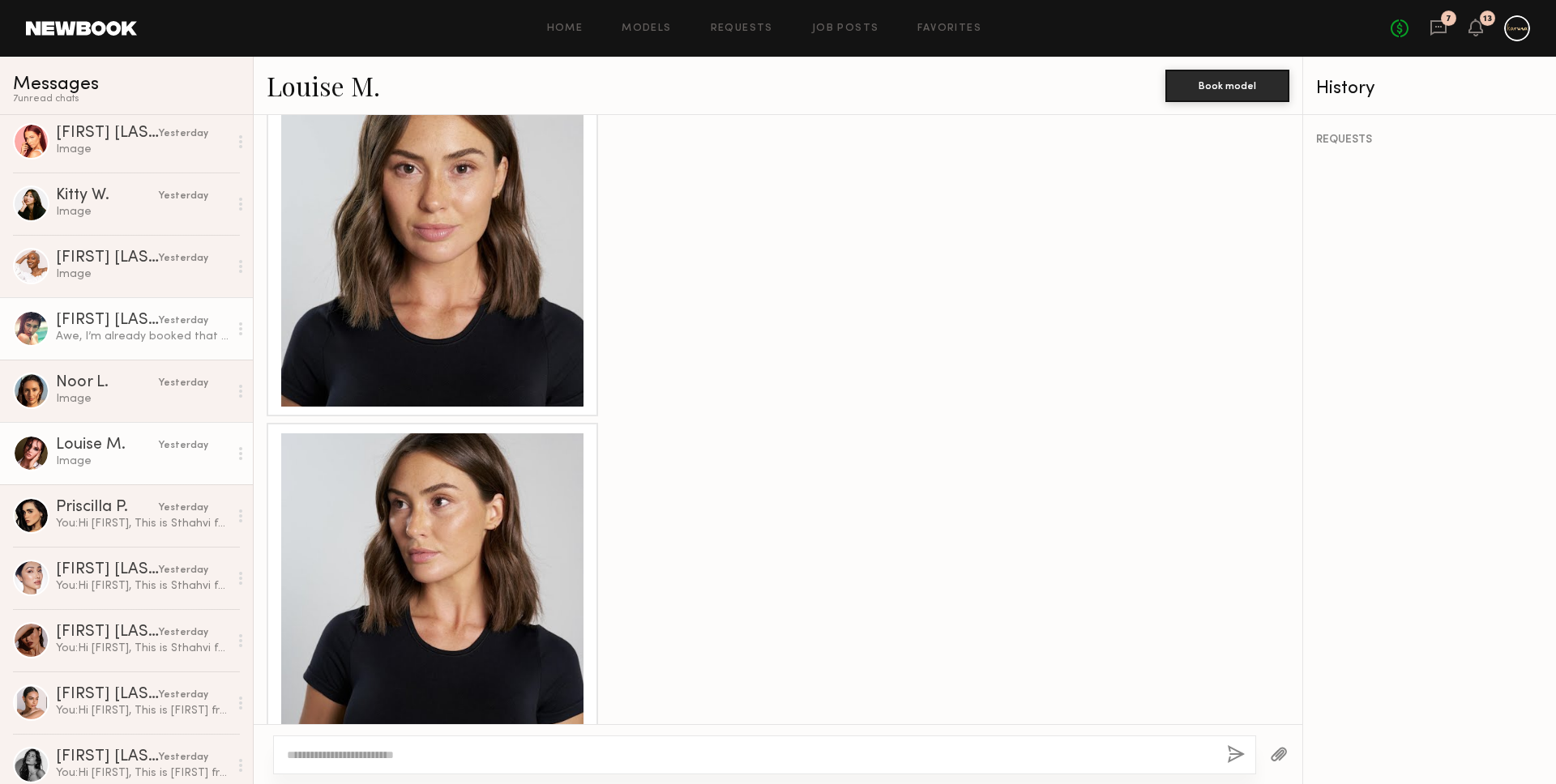 click on "Monique B. yesterday Awe, I’m already booked that day but would love to work with you again sometime in the future! Appreciate you reaching out :)" 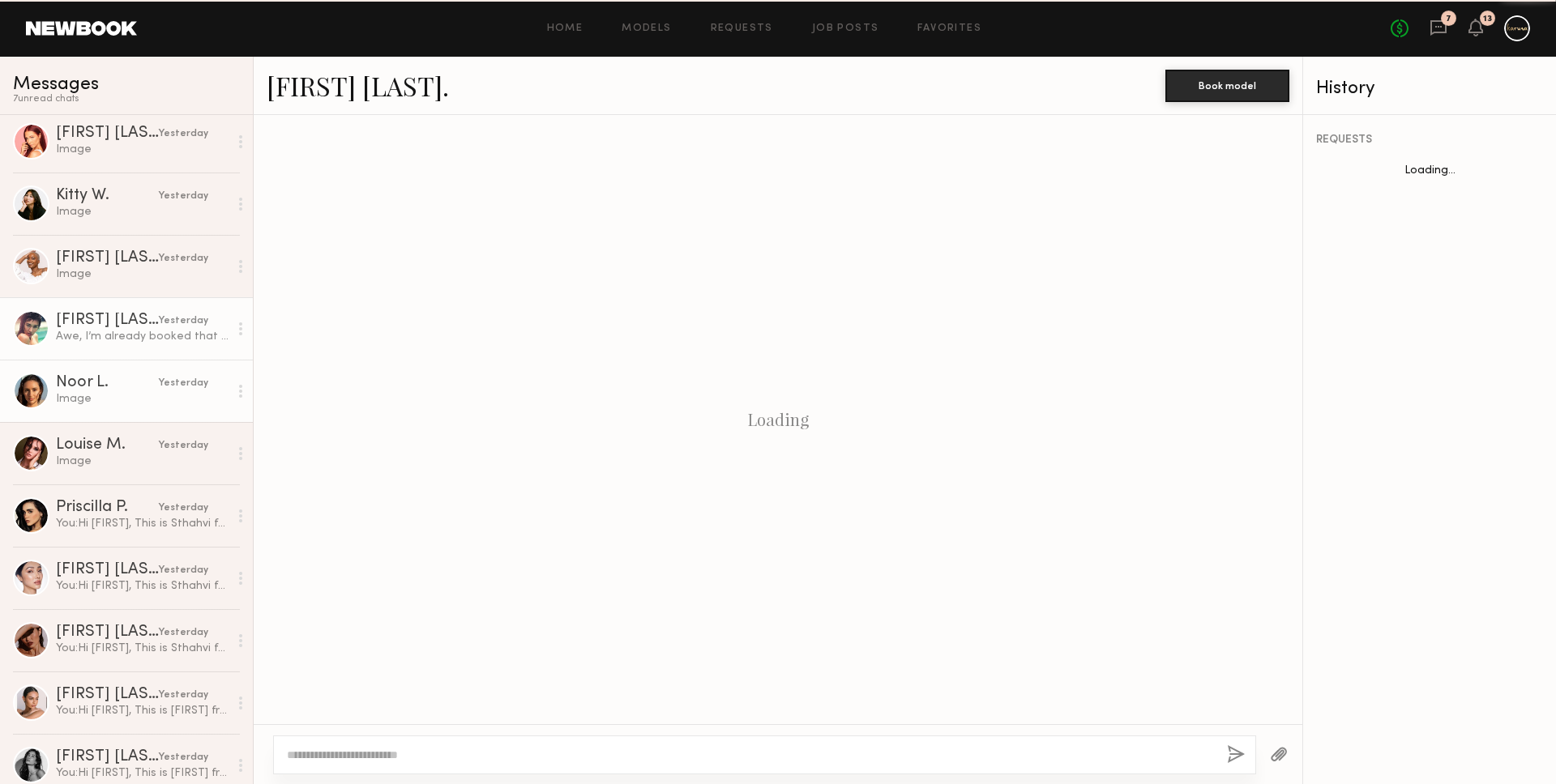 click on "Image" 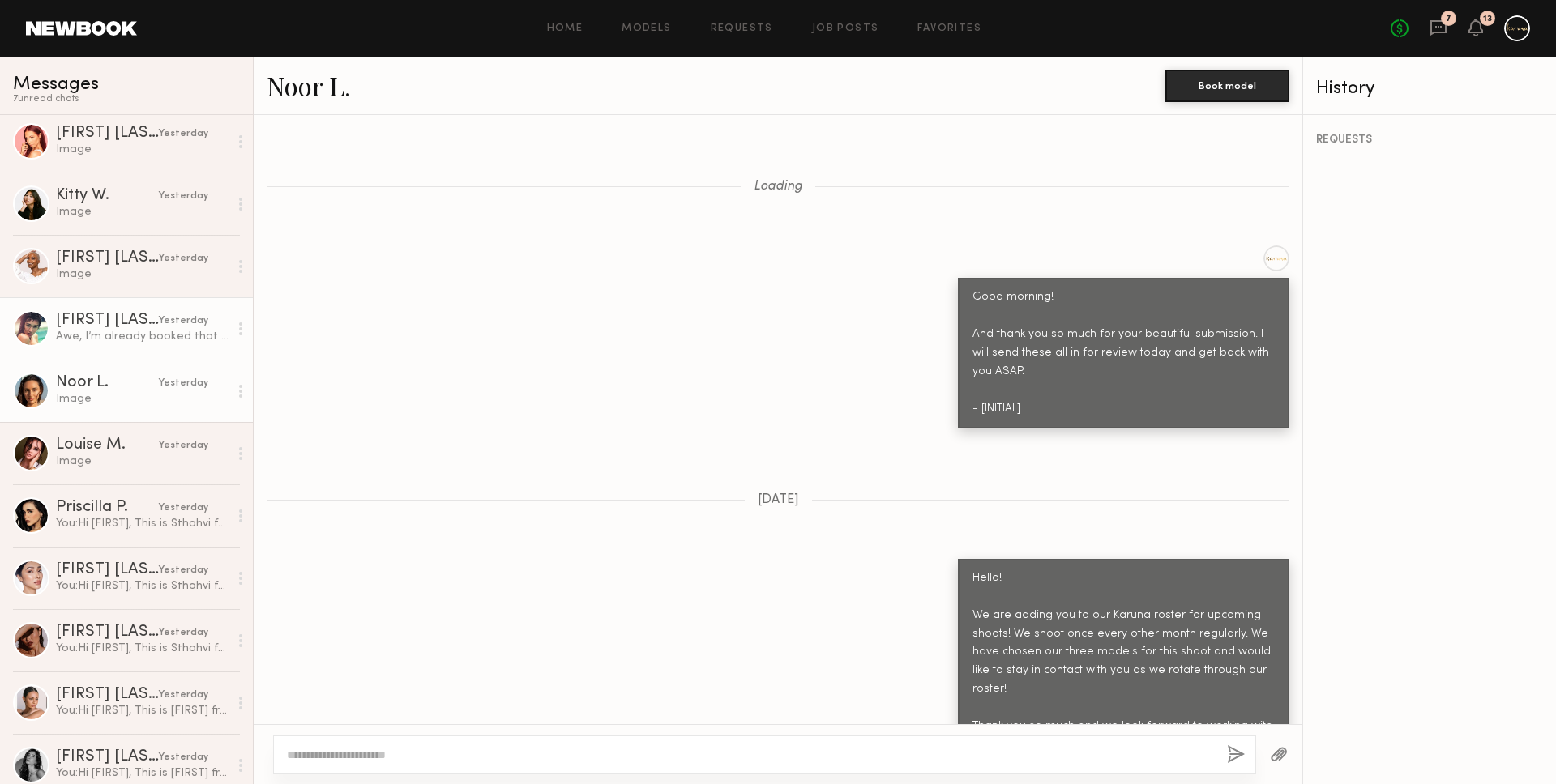 scroll, scrollTop: 2471, scrollLeft: 0, axis: vertical 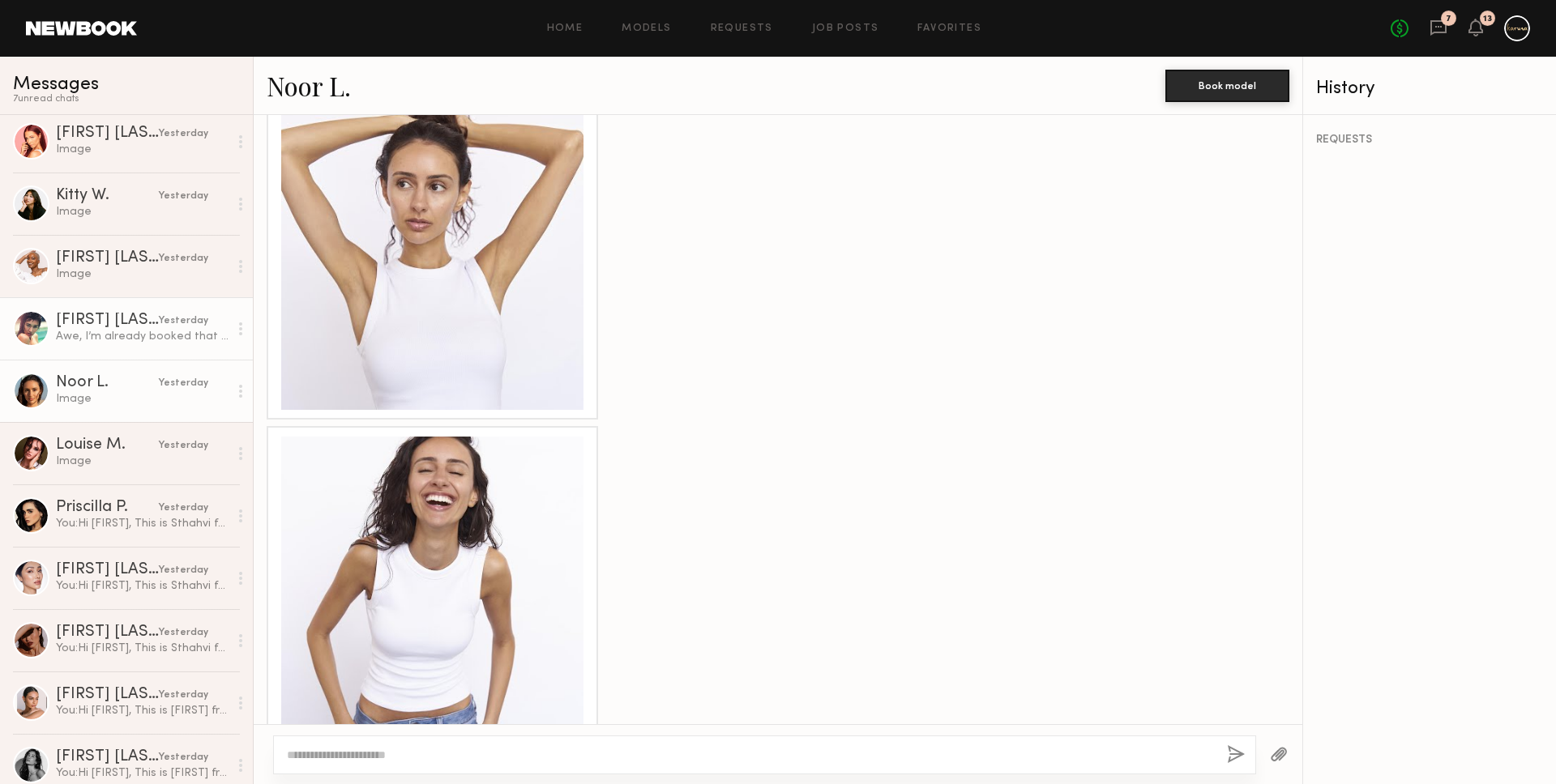 click on "Monique B. yesterday Awe, I’m already booked that day but would love to work with you again sometime in the future! Appreciate you reaching out :)" 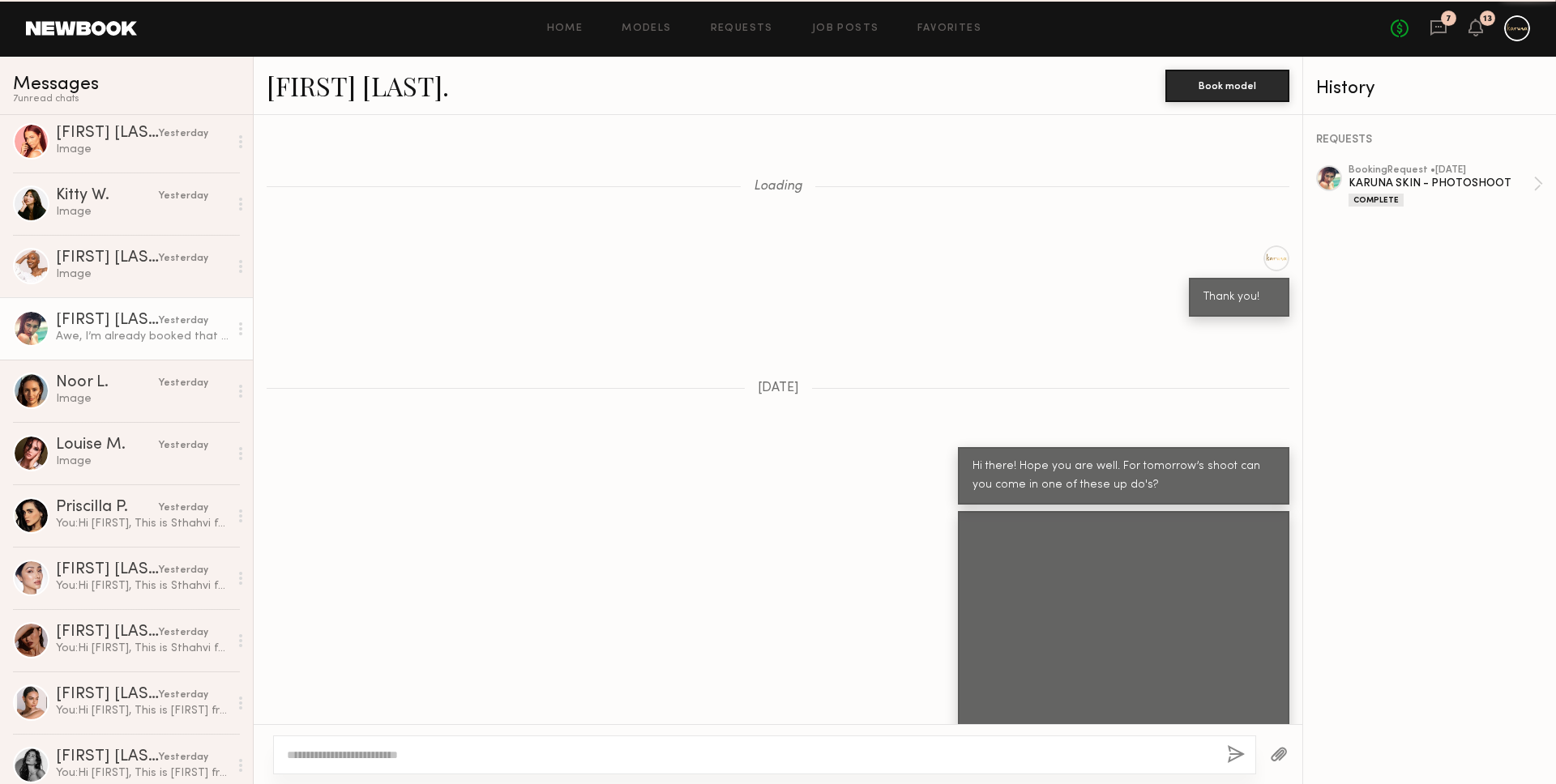 scroll, scrollTop: 1505, scrollLeft: 0, axis: vertical 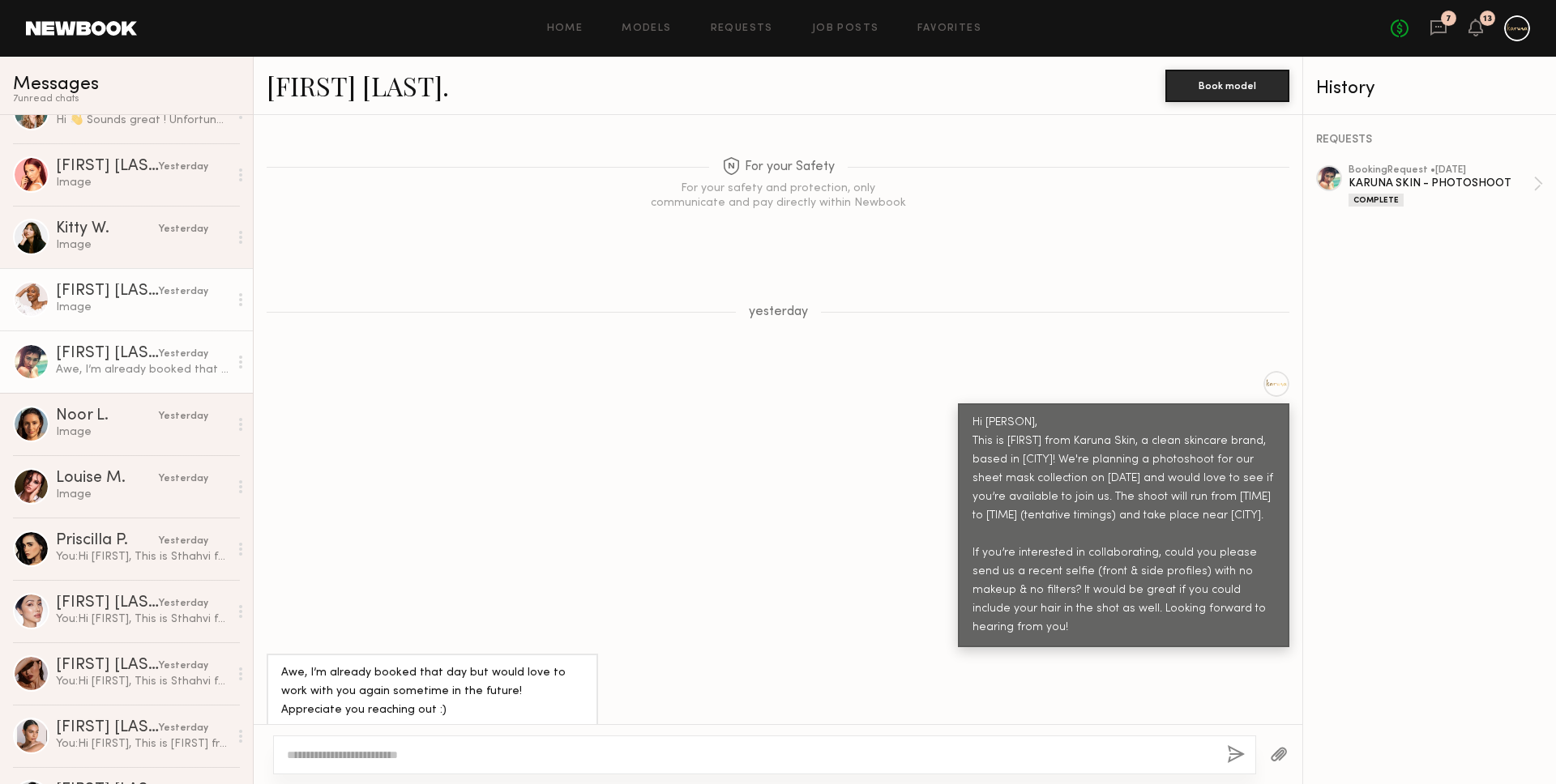click on "Kia K. yesterday Image" 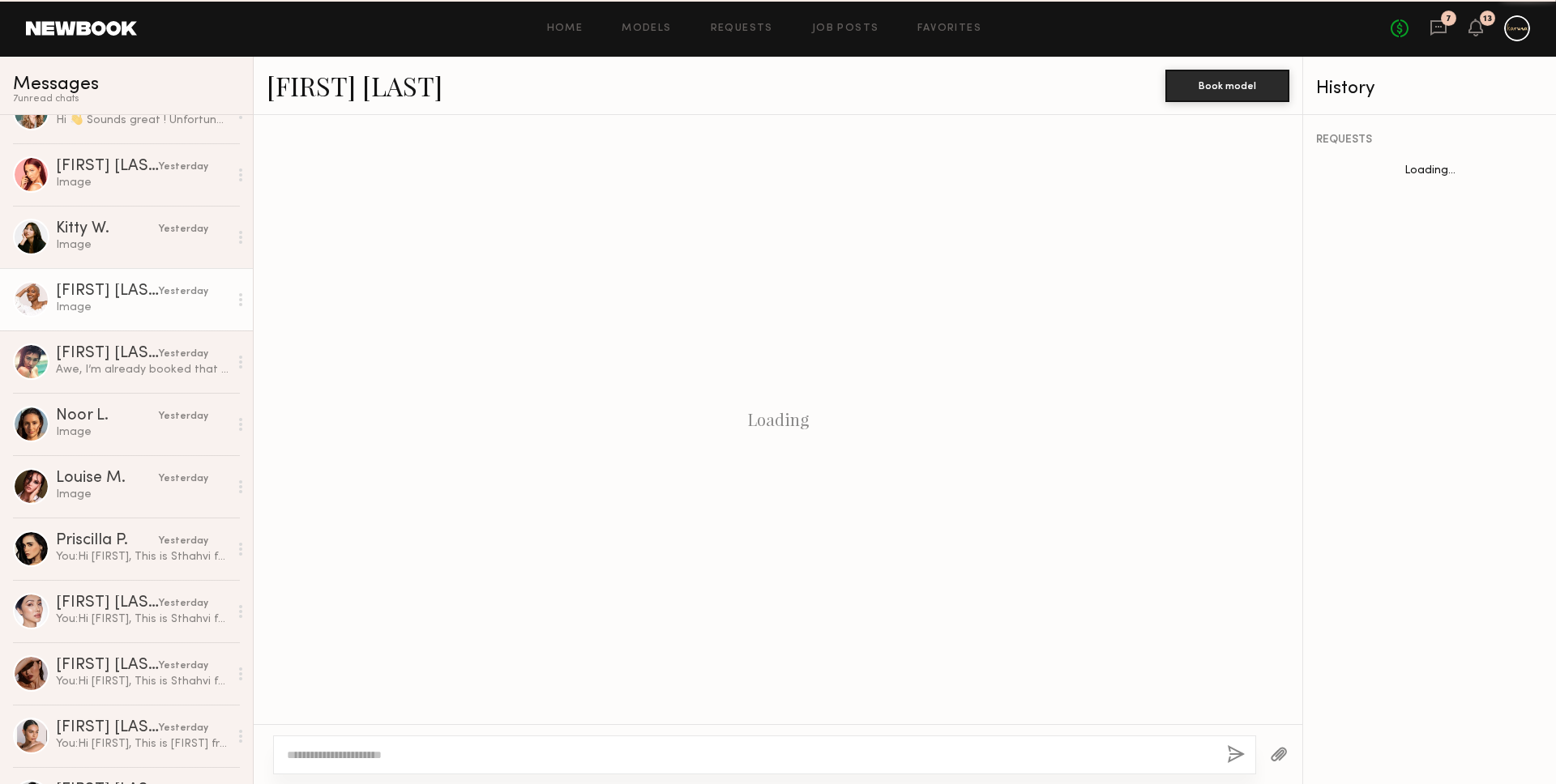 scroll, scrollTop: 1293, scrollLeft: 0, axis: vertical 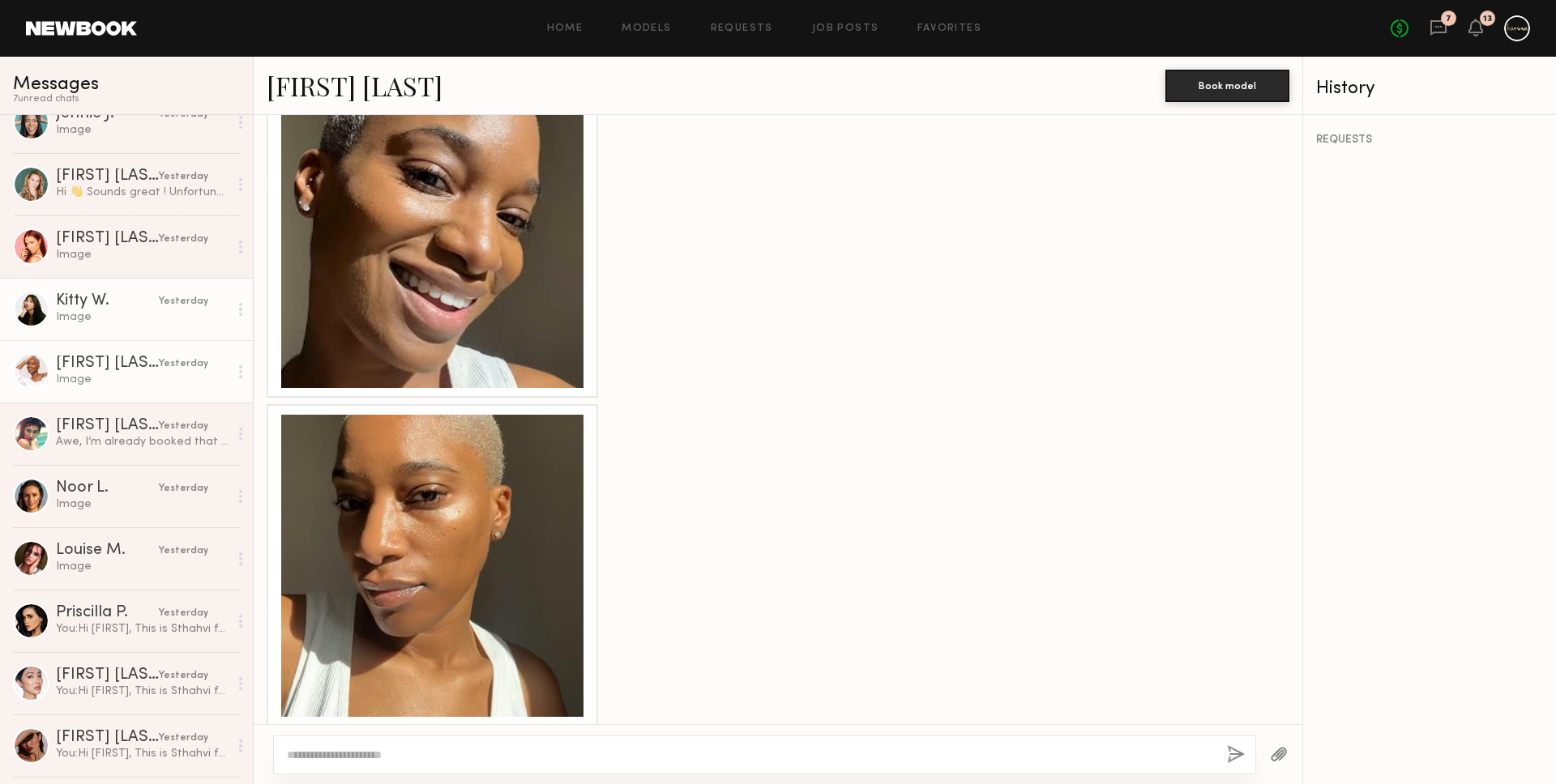 click on "Image" 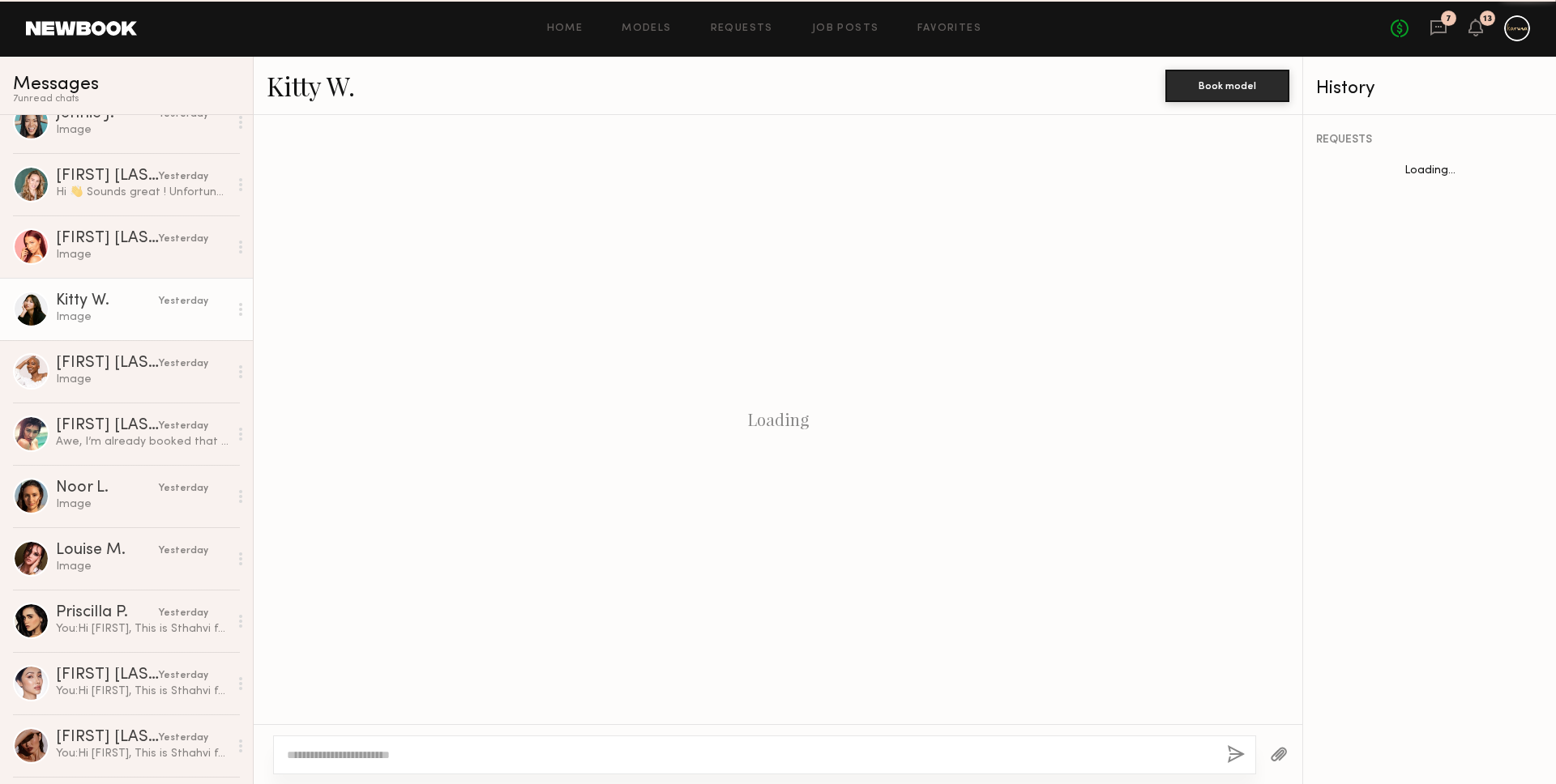 scroll, scrollTop: 1831, scrollLeft: 0, axis: vertical 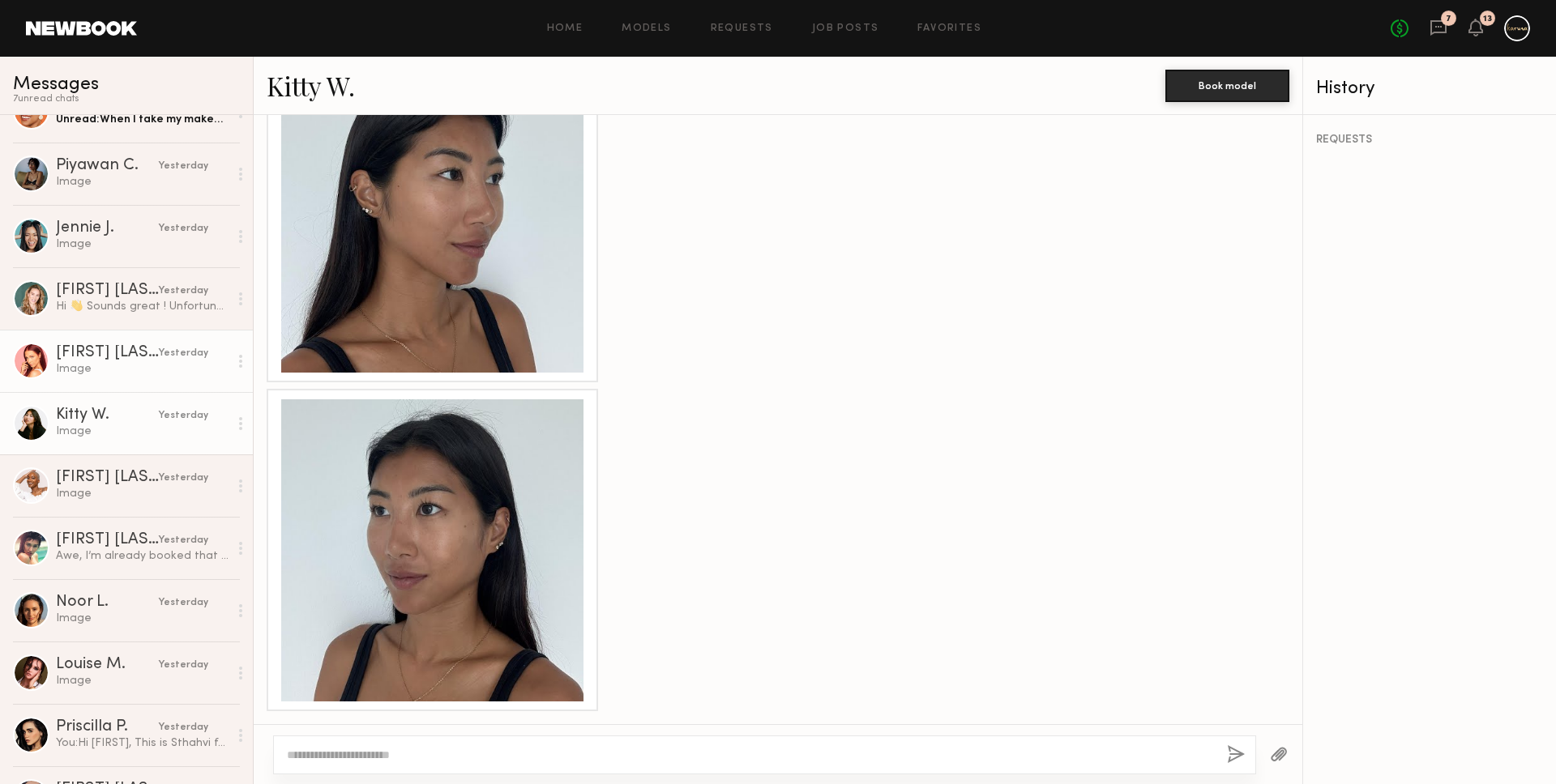 click on "Effie S." 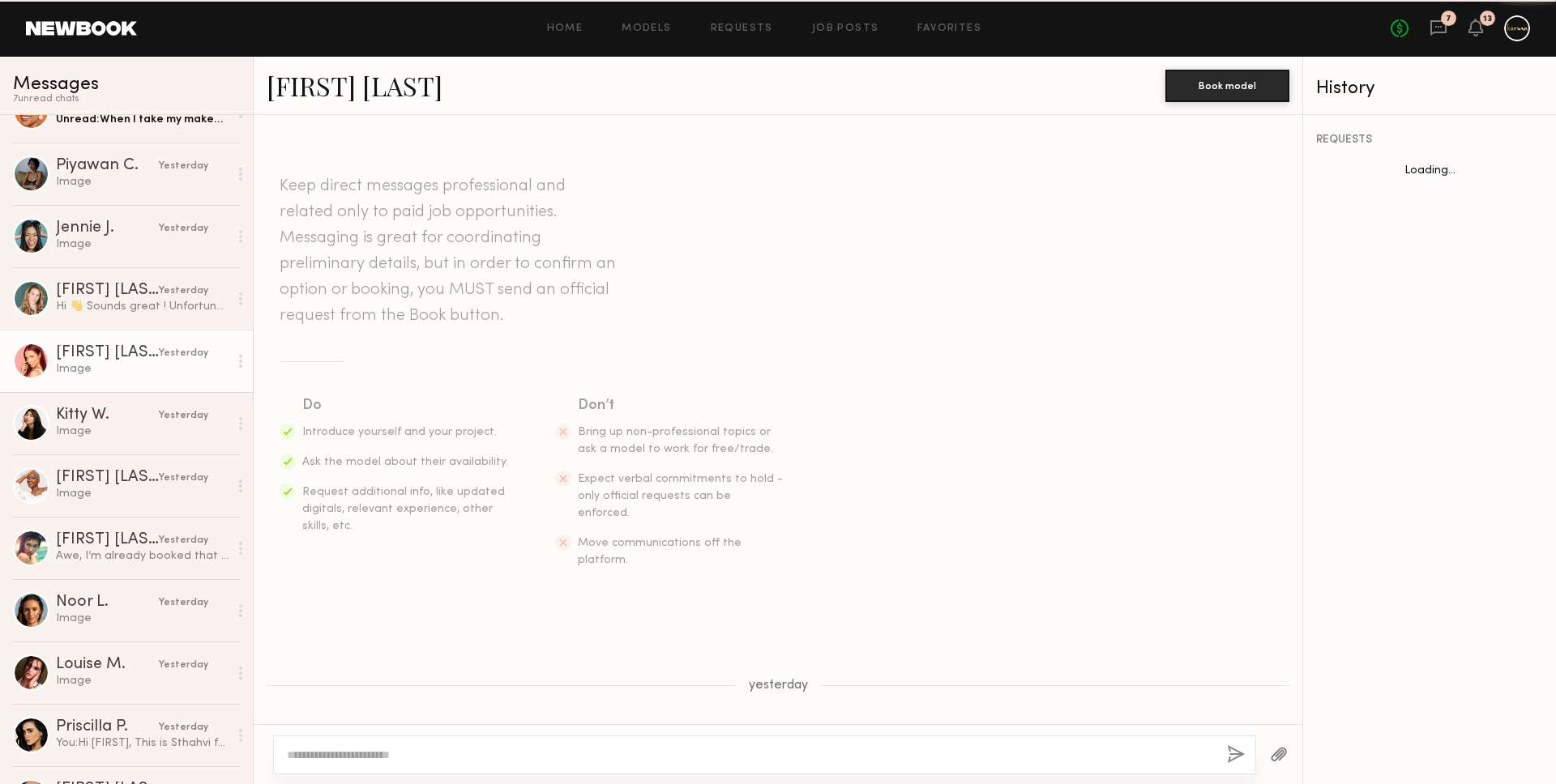 scroll, scrollTop: 1349, scrollLeft: 0, axis: vertical 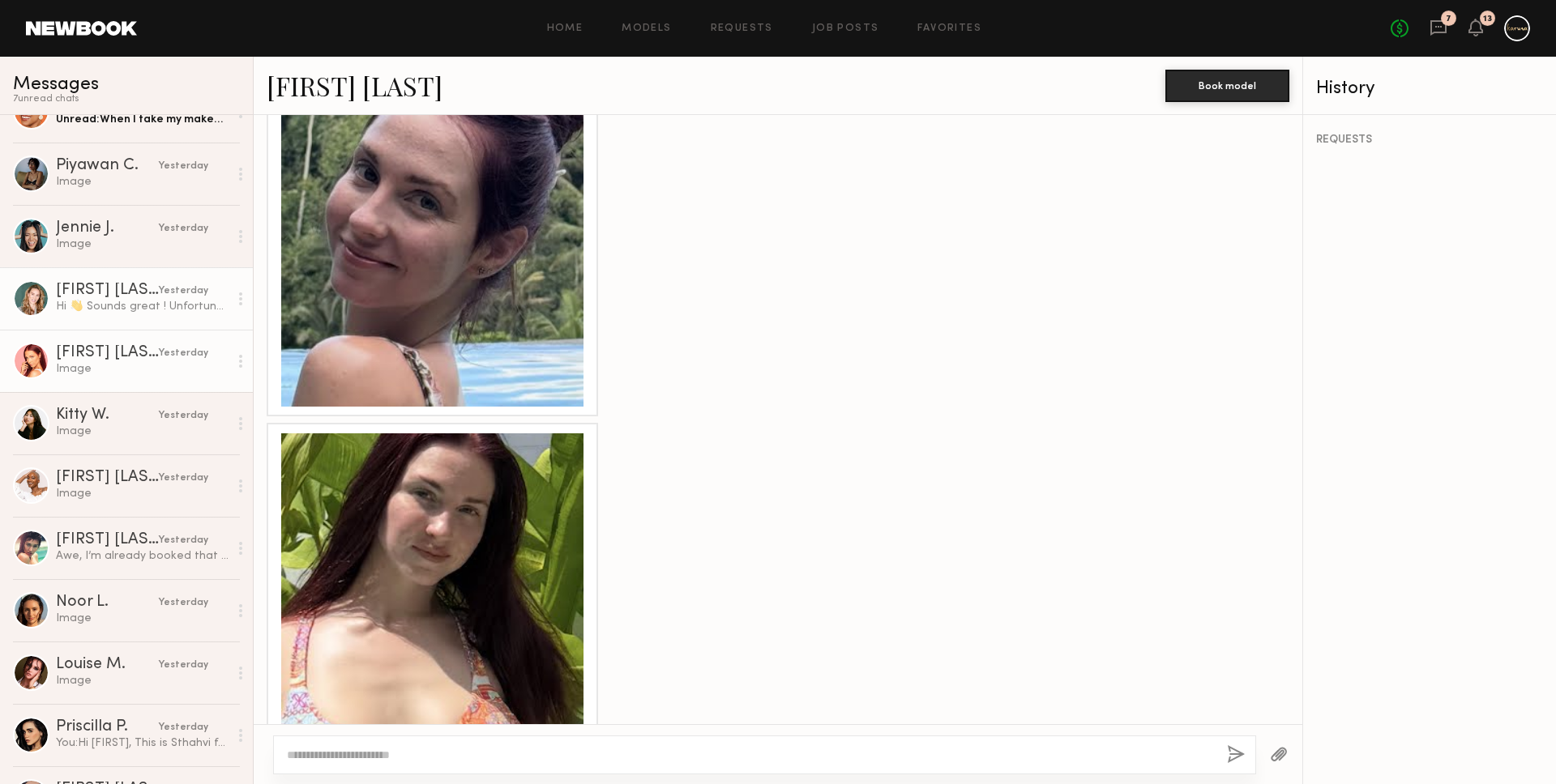 click on "Hi 👋
Sounds great !
Unfortunately I’m not available on 21st
But please keep me in mind for any upcoming shoots 🙌🤗" 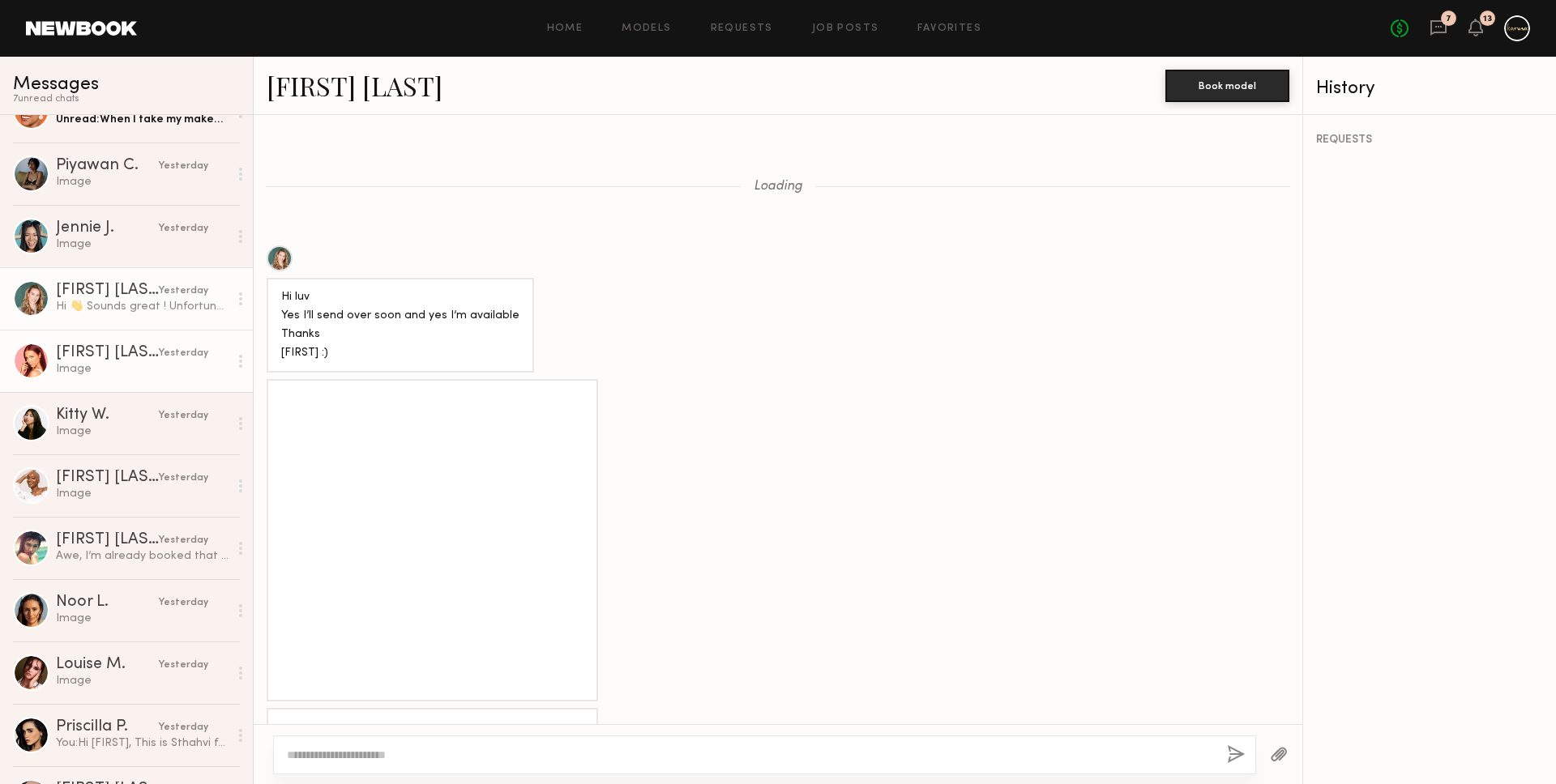 scroll, scrollTop: 2205, scrollLeft: 0, axis: vertical 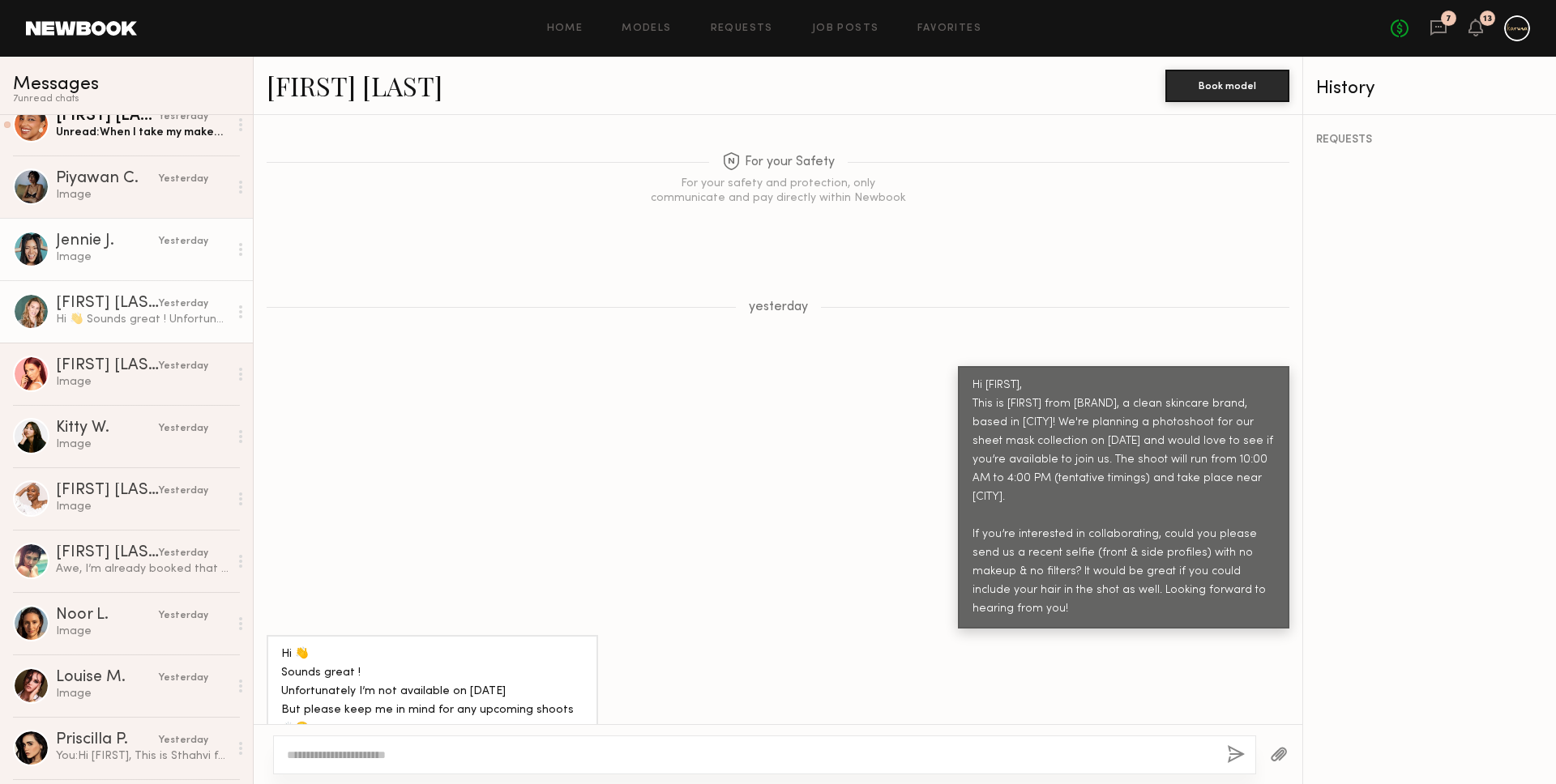 click on "Jennie J. yesterday Image" 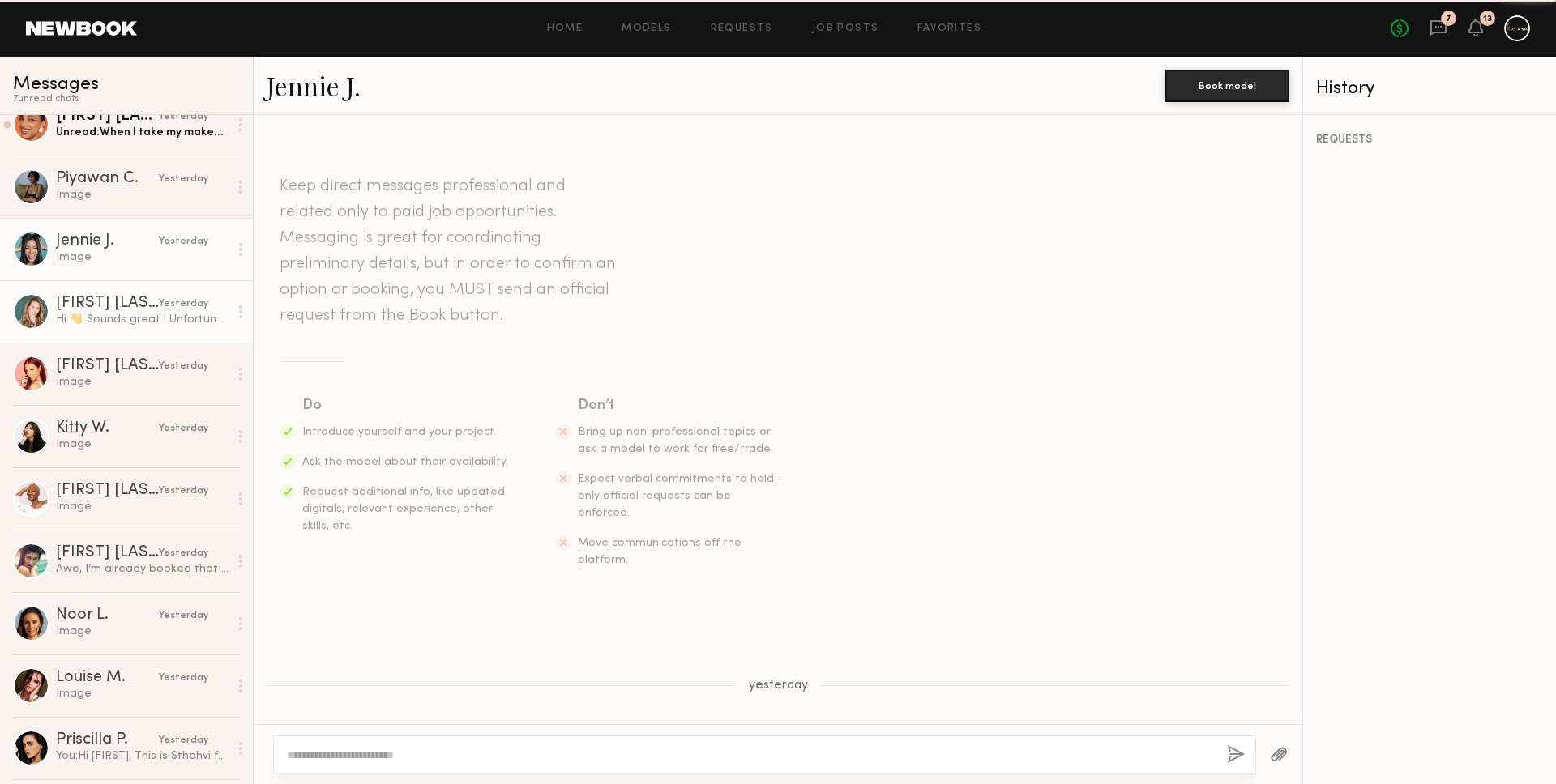 scroll, scrollTop: 1573, scrollLeft: 0, axis: vertical 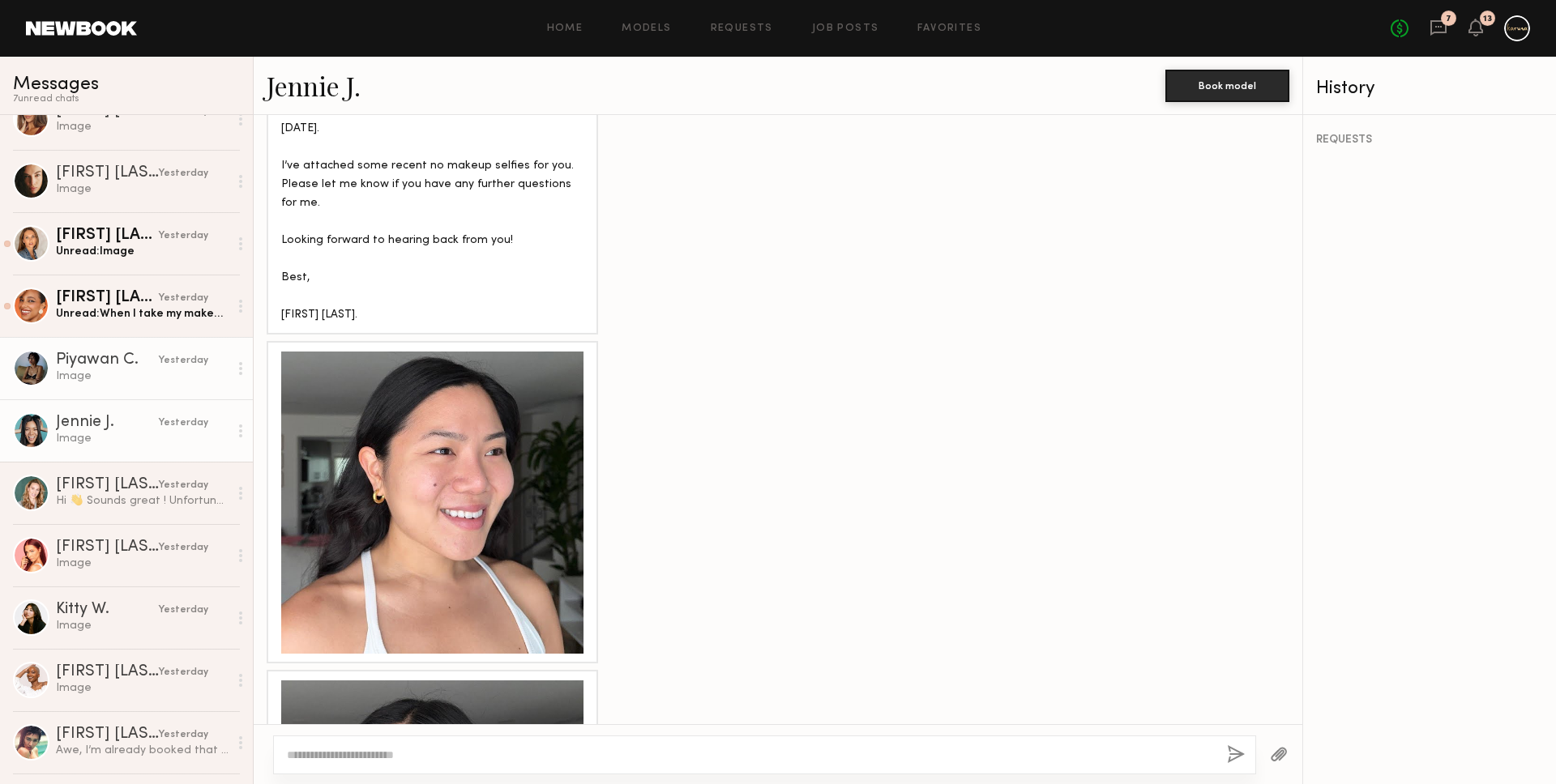 click on "Image" 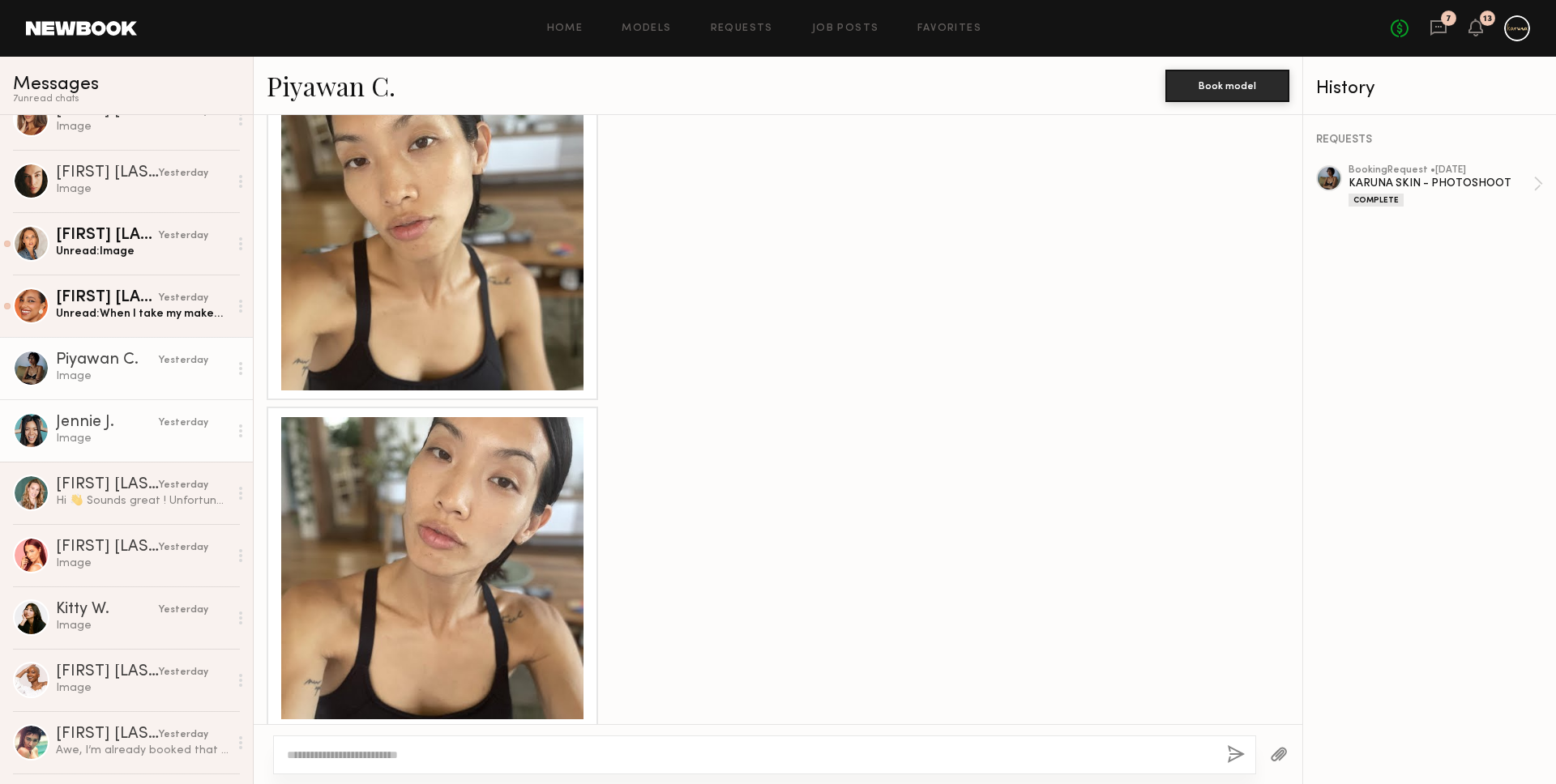 scroll, scrollTop: 1357, scrollLeft: 0, axis: vertical 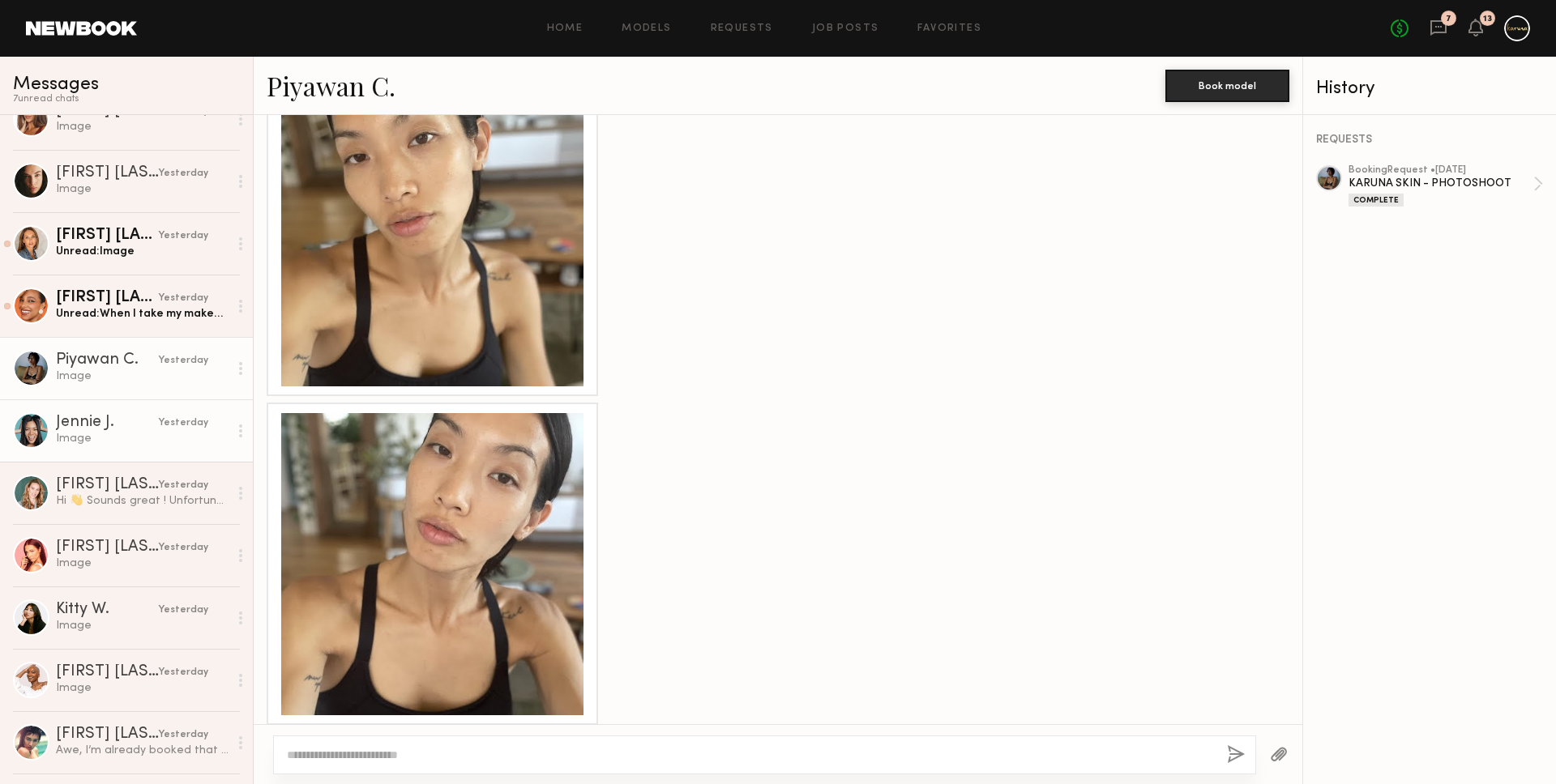 click on "Image" 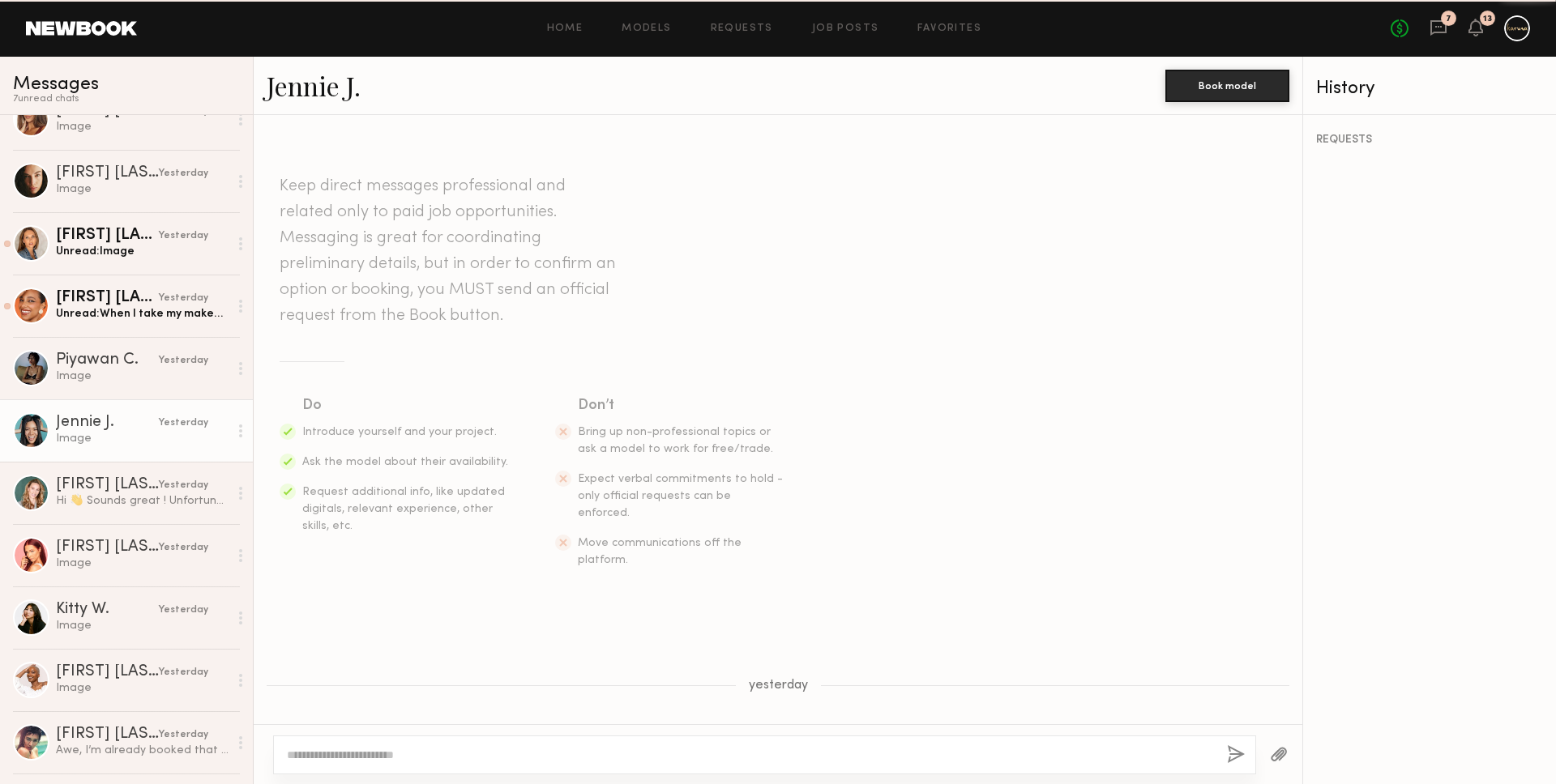 scroll, scrollTop: 1573, scrollLeft: 0, axis: vertical 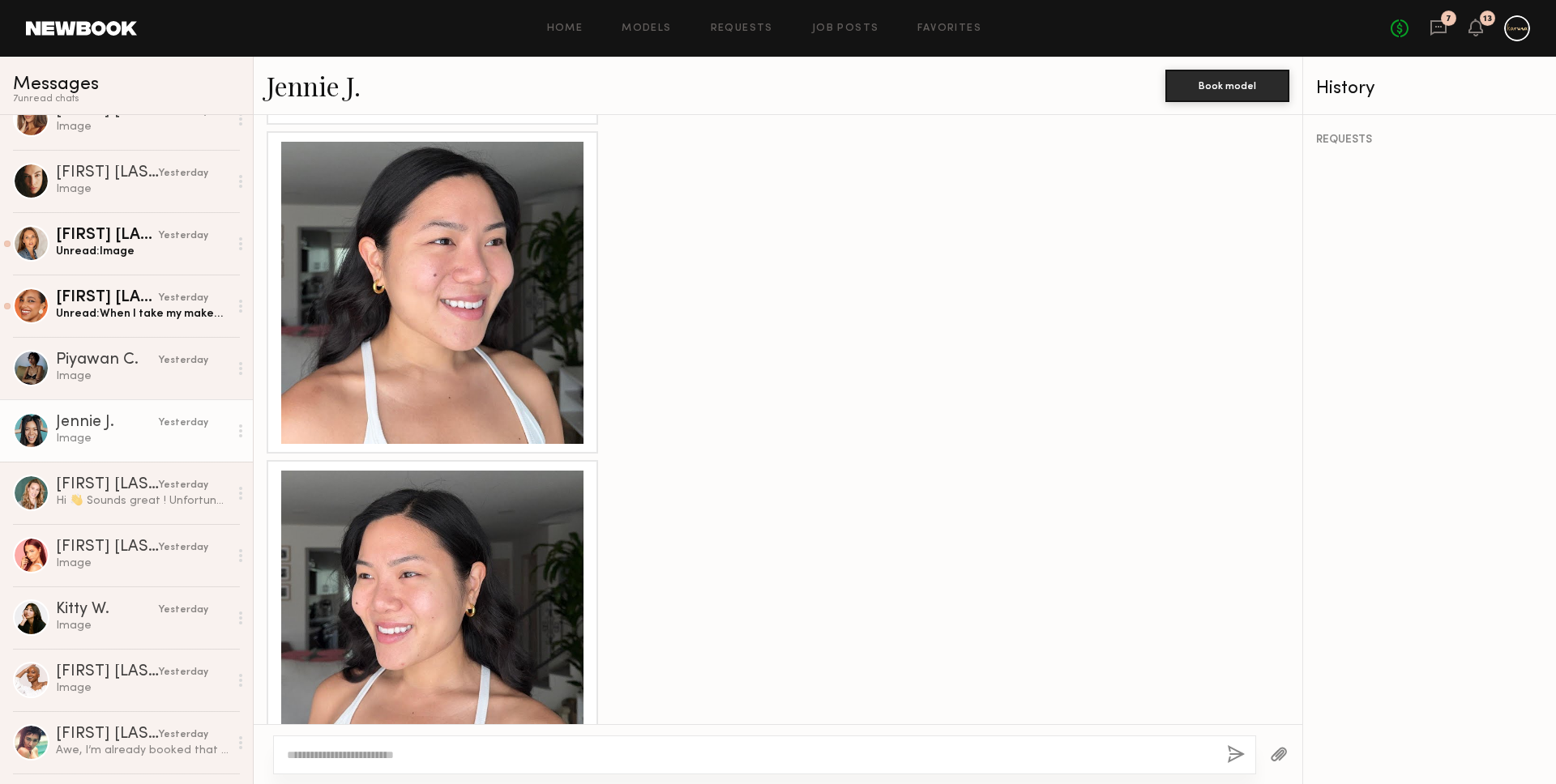 click 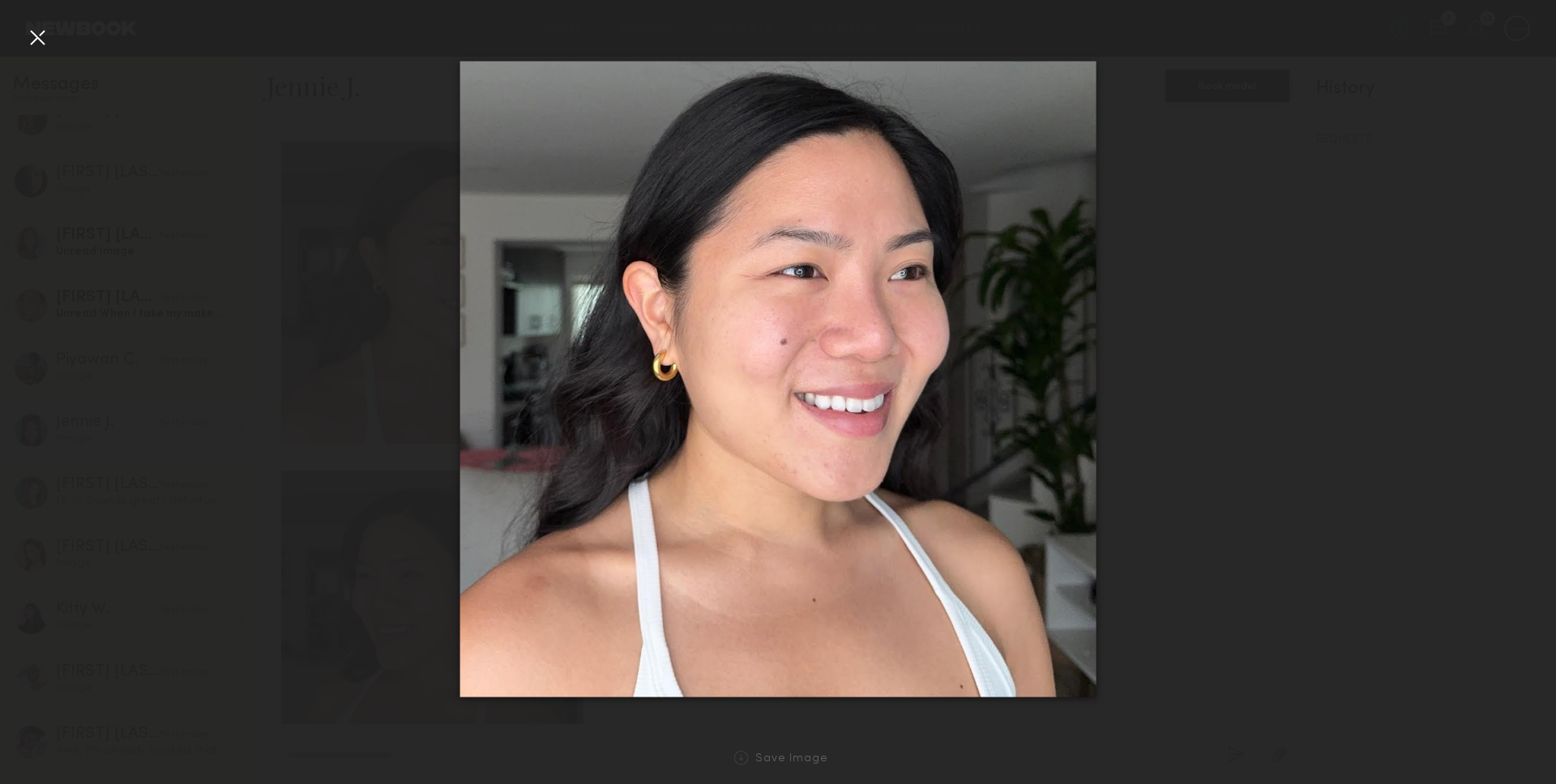 click 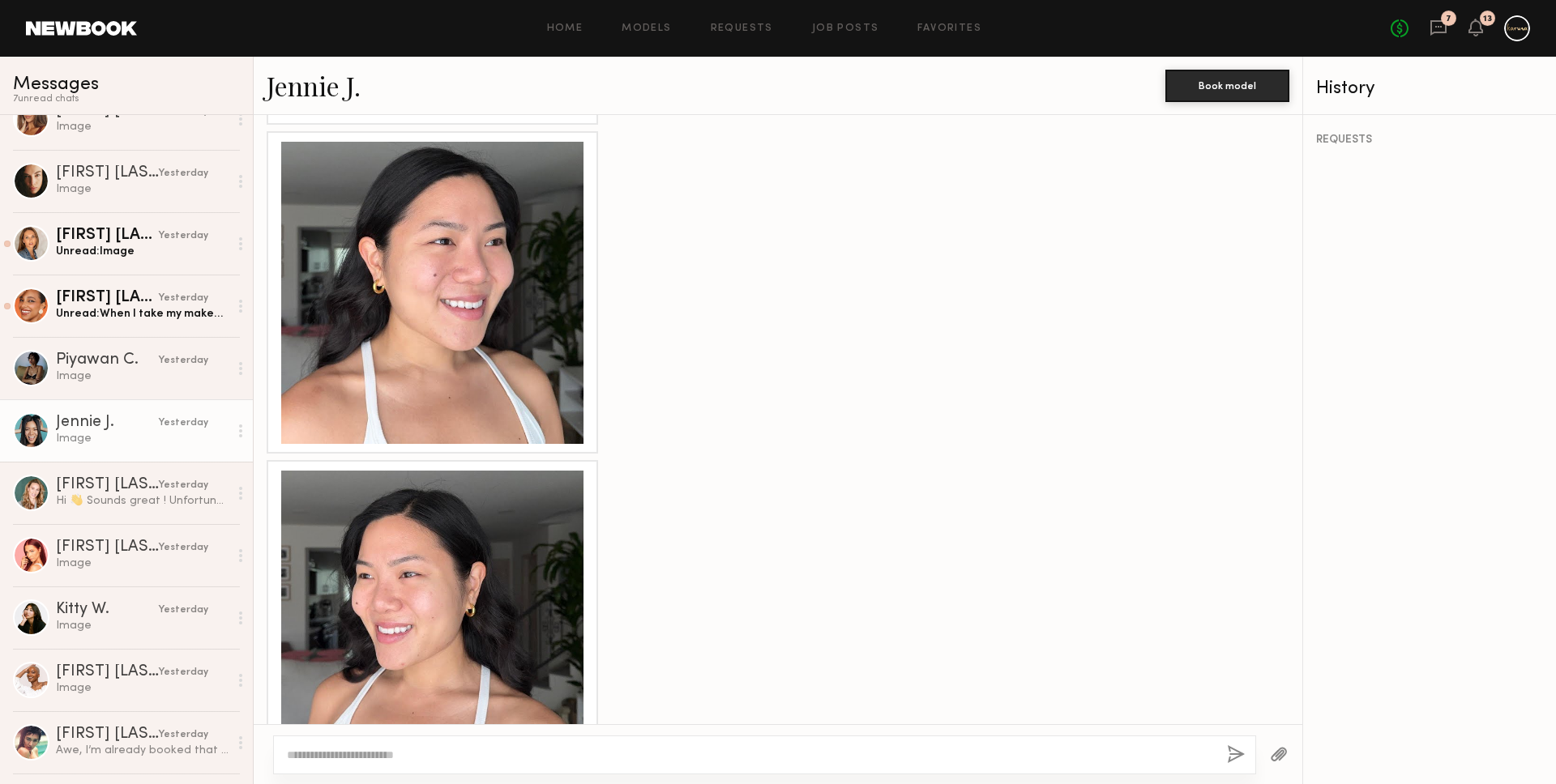 click 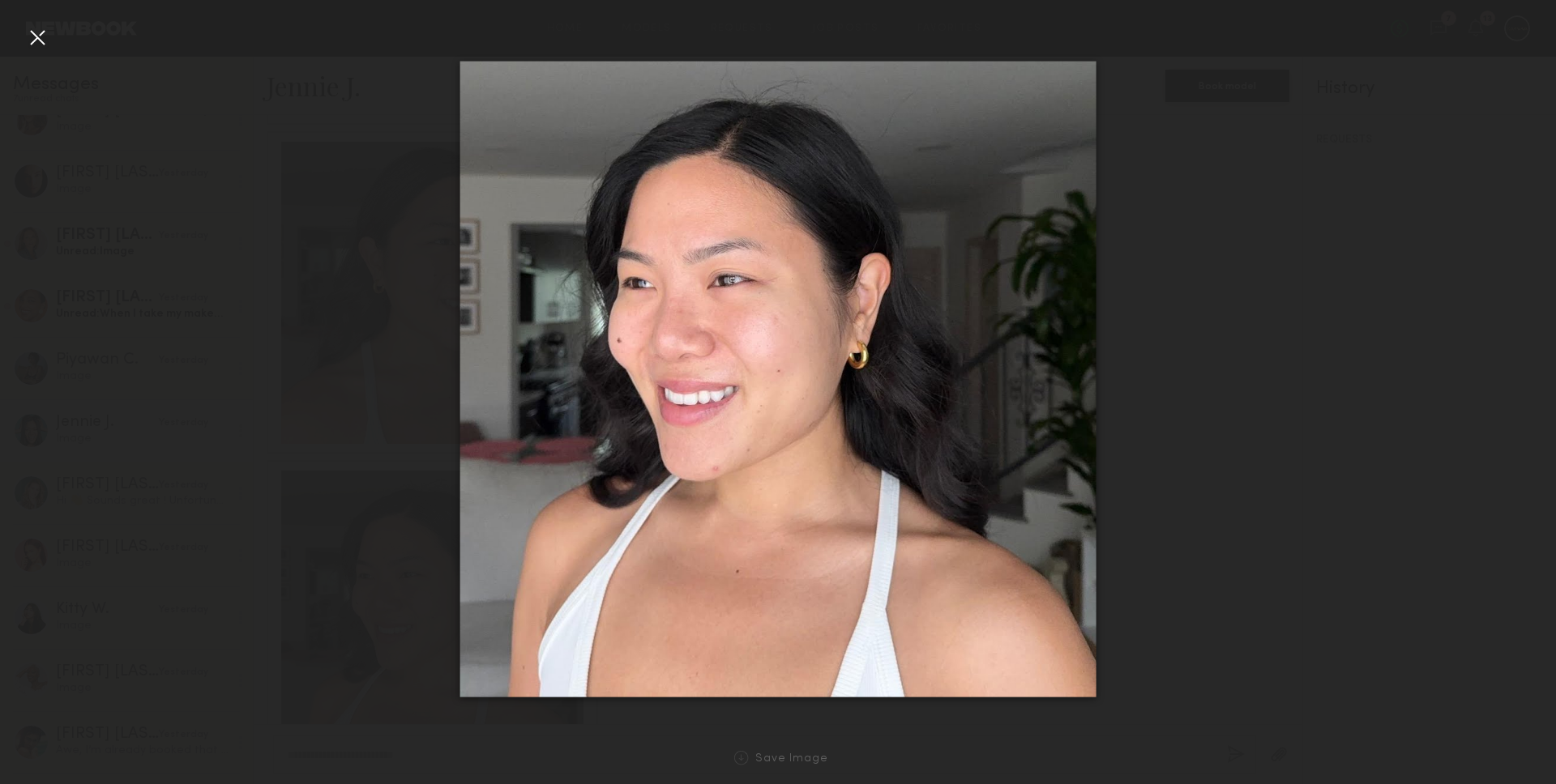 click 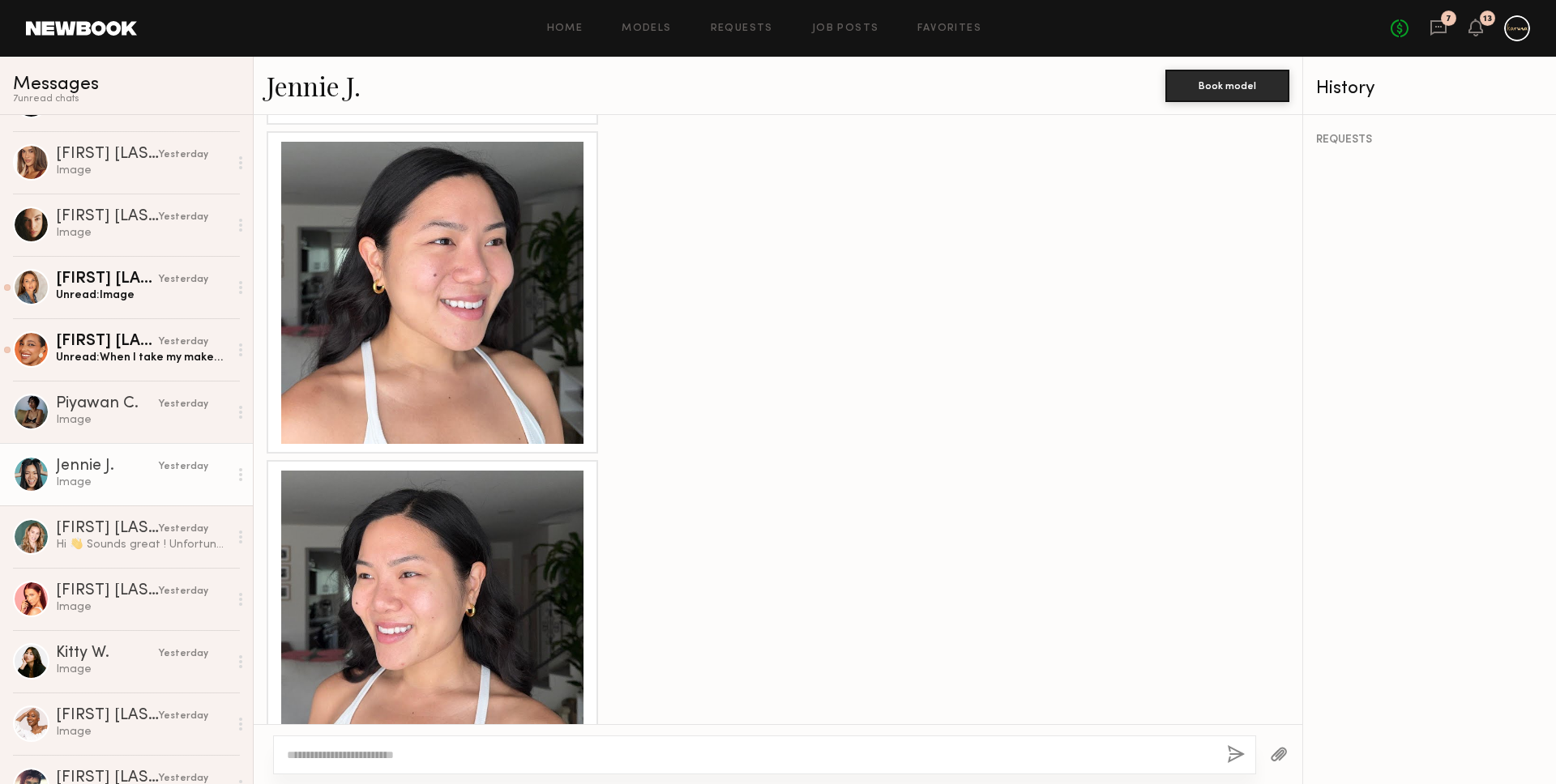 scroll, scrollTop: 1275, scrollLeft: 0, axis: vertical 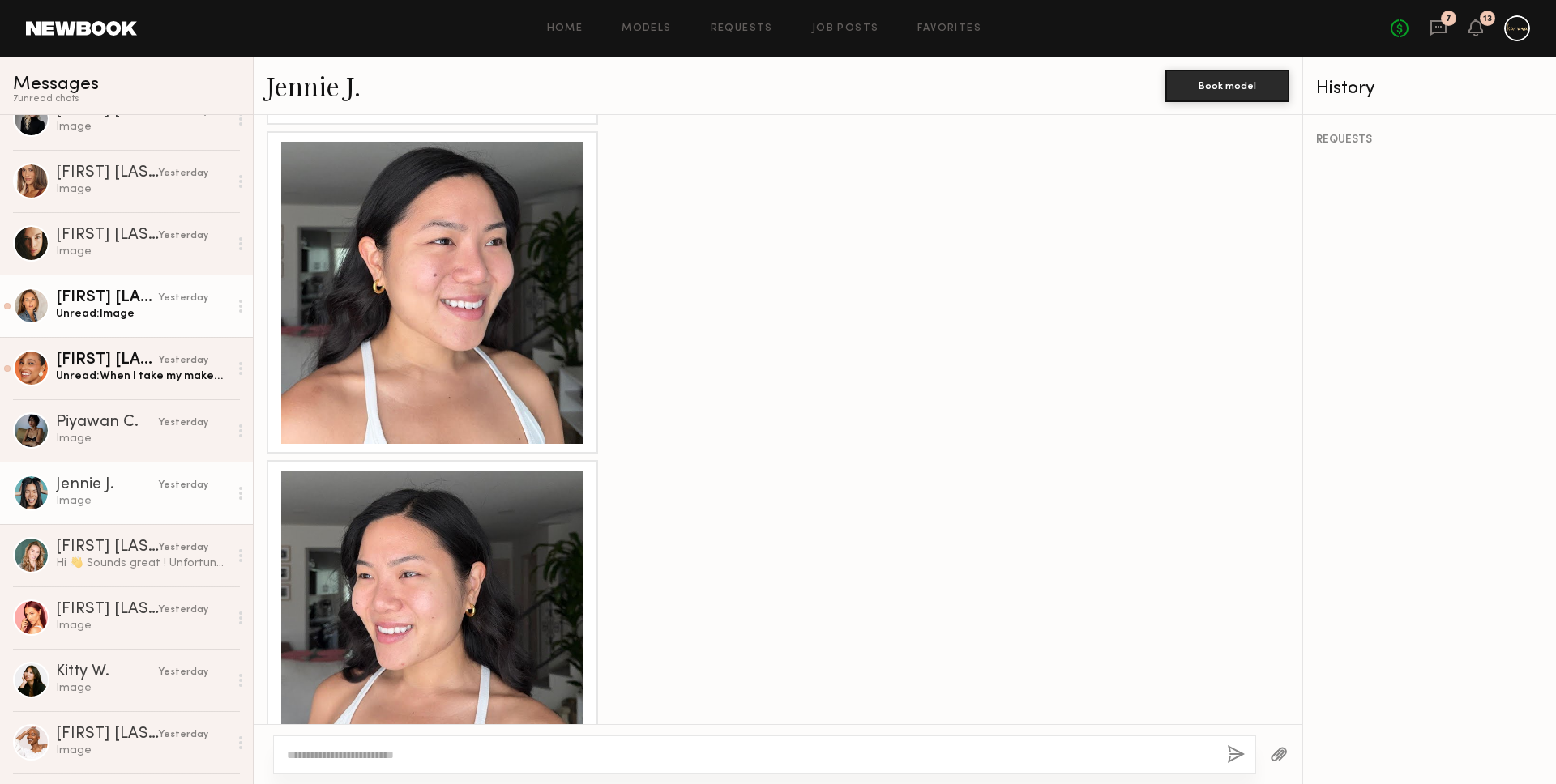 click on "Unread:  Image" 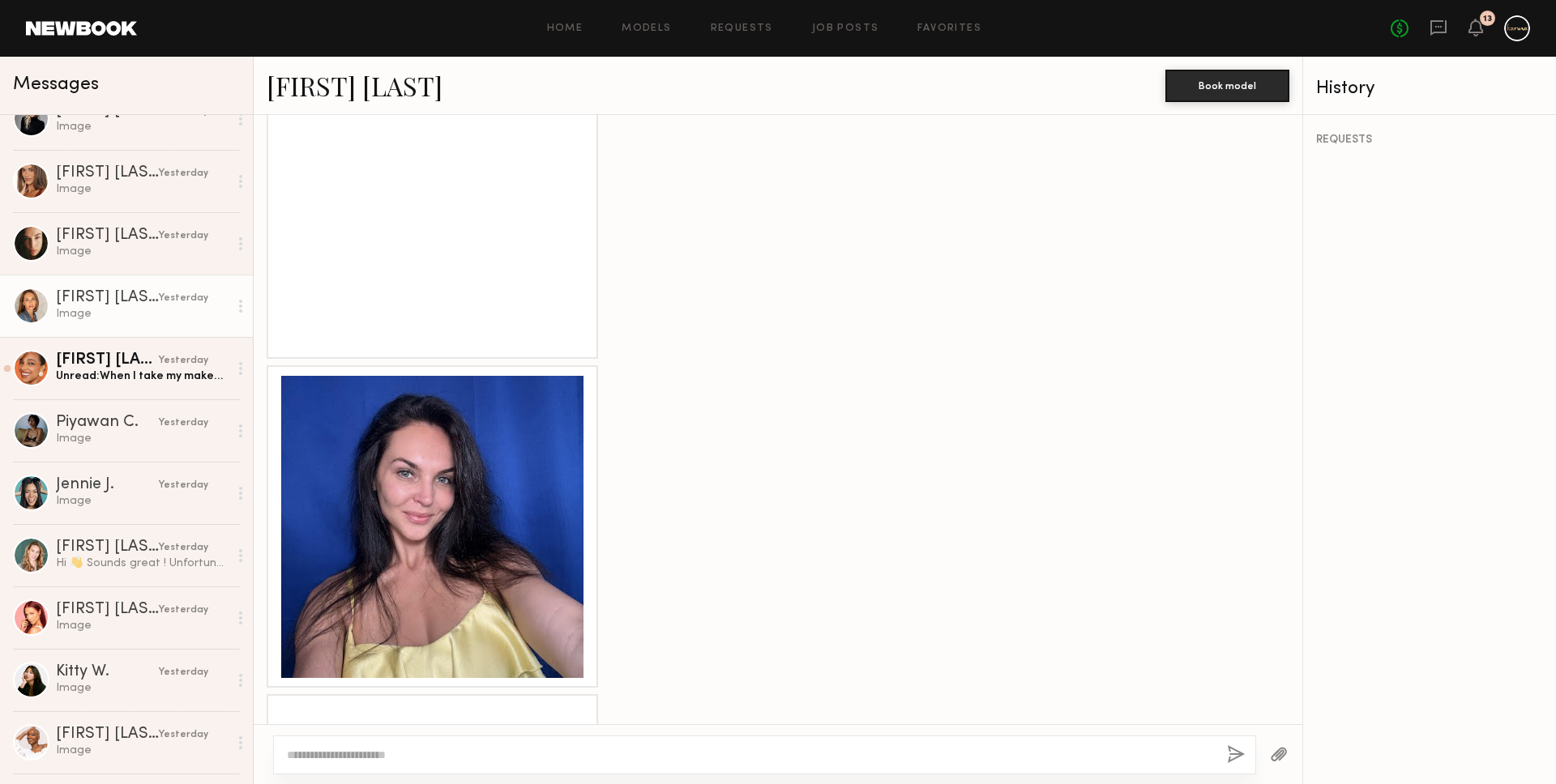 scroll, scrollTop: 3310, scrollLeft: 0, axis: vertical 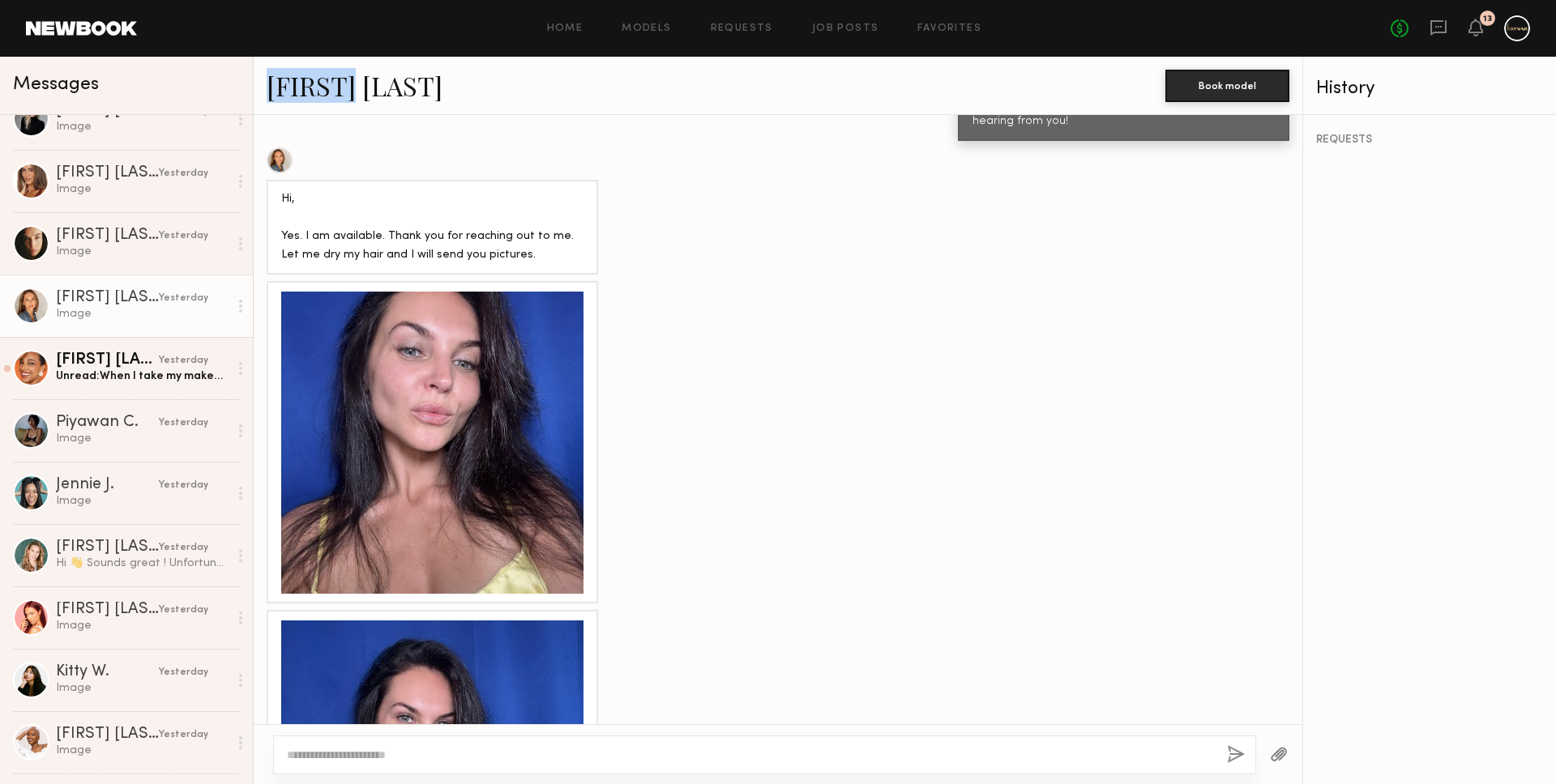 drag, startPoint x: 313, startPoint y: 78, endPoint x: 265, endPoint y: 80, distance: 48.04165 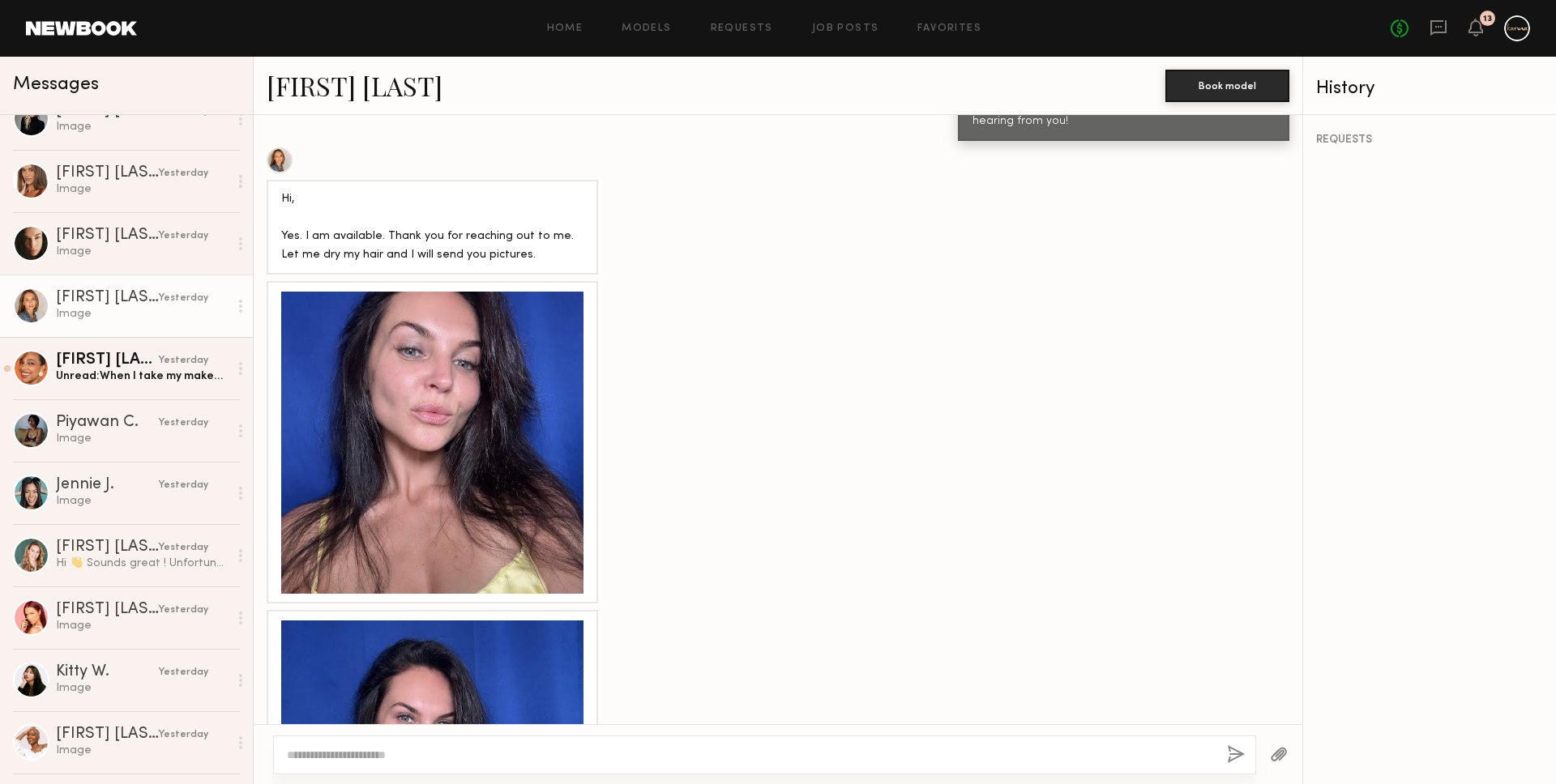 click 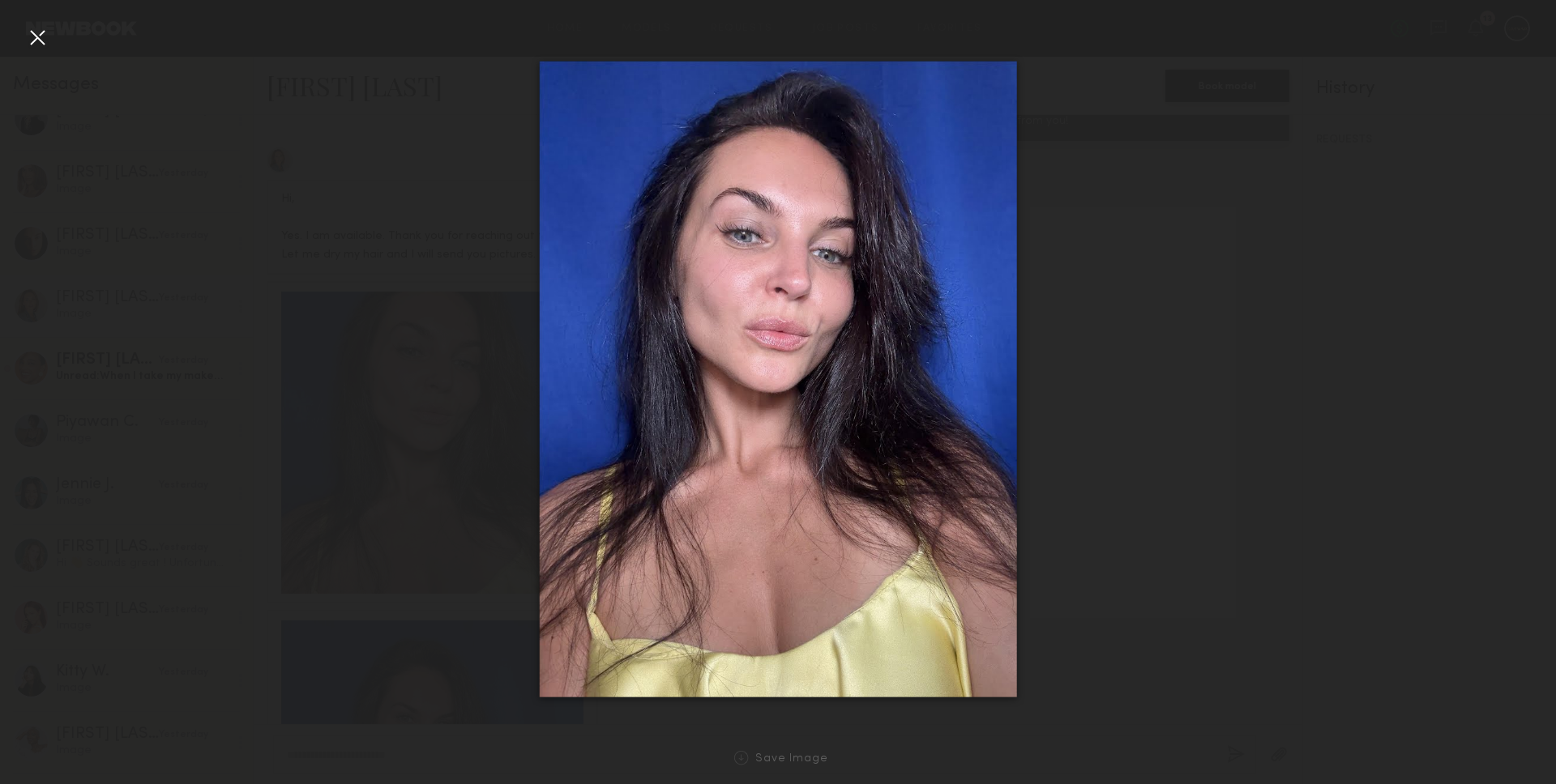 click 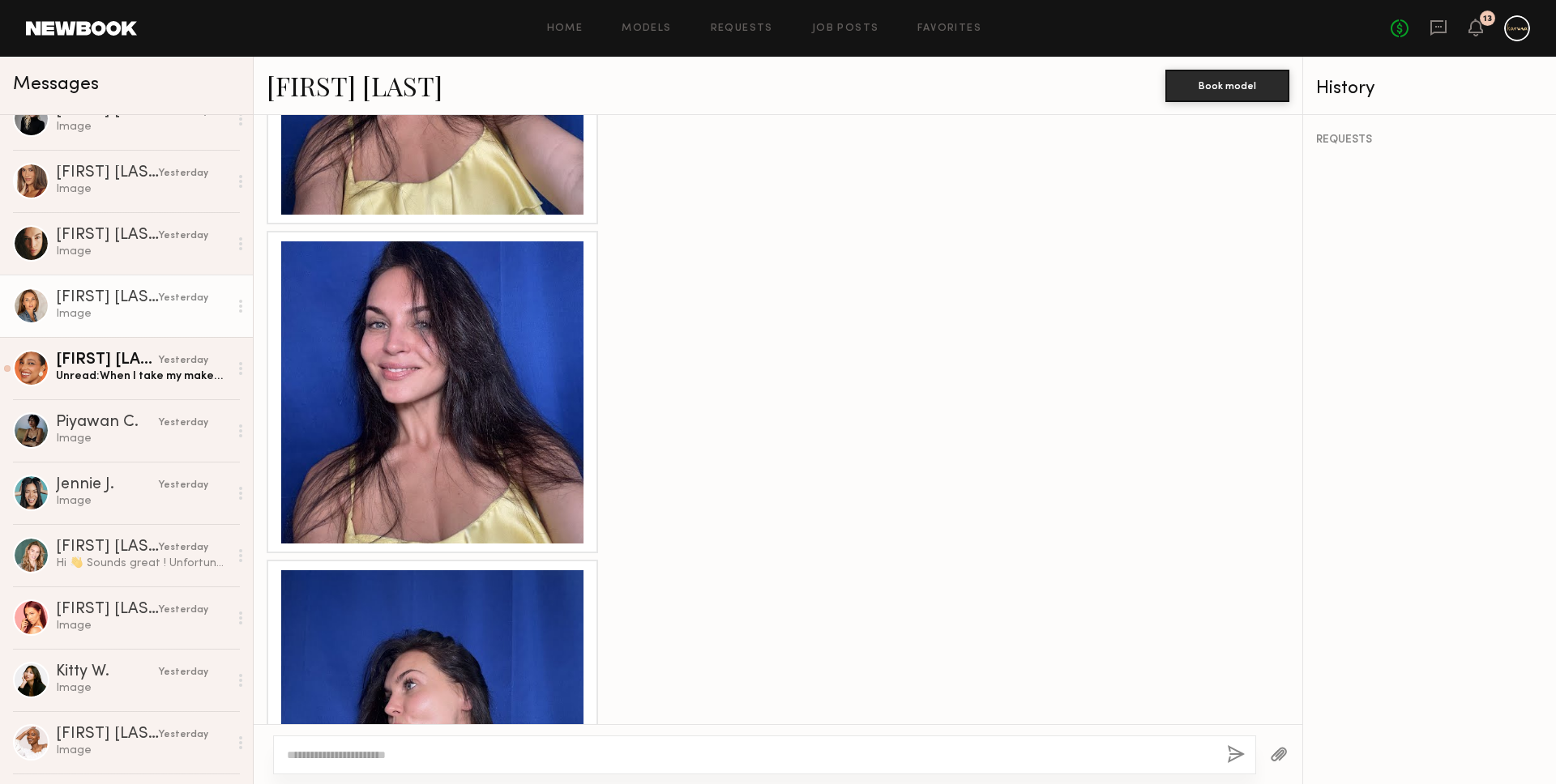 scroll, scrollTop: 4064, scrollLeft: 0, axis: vertical 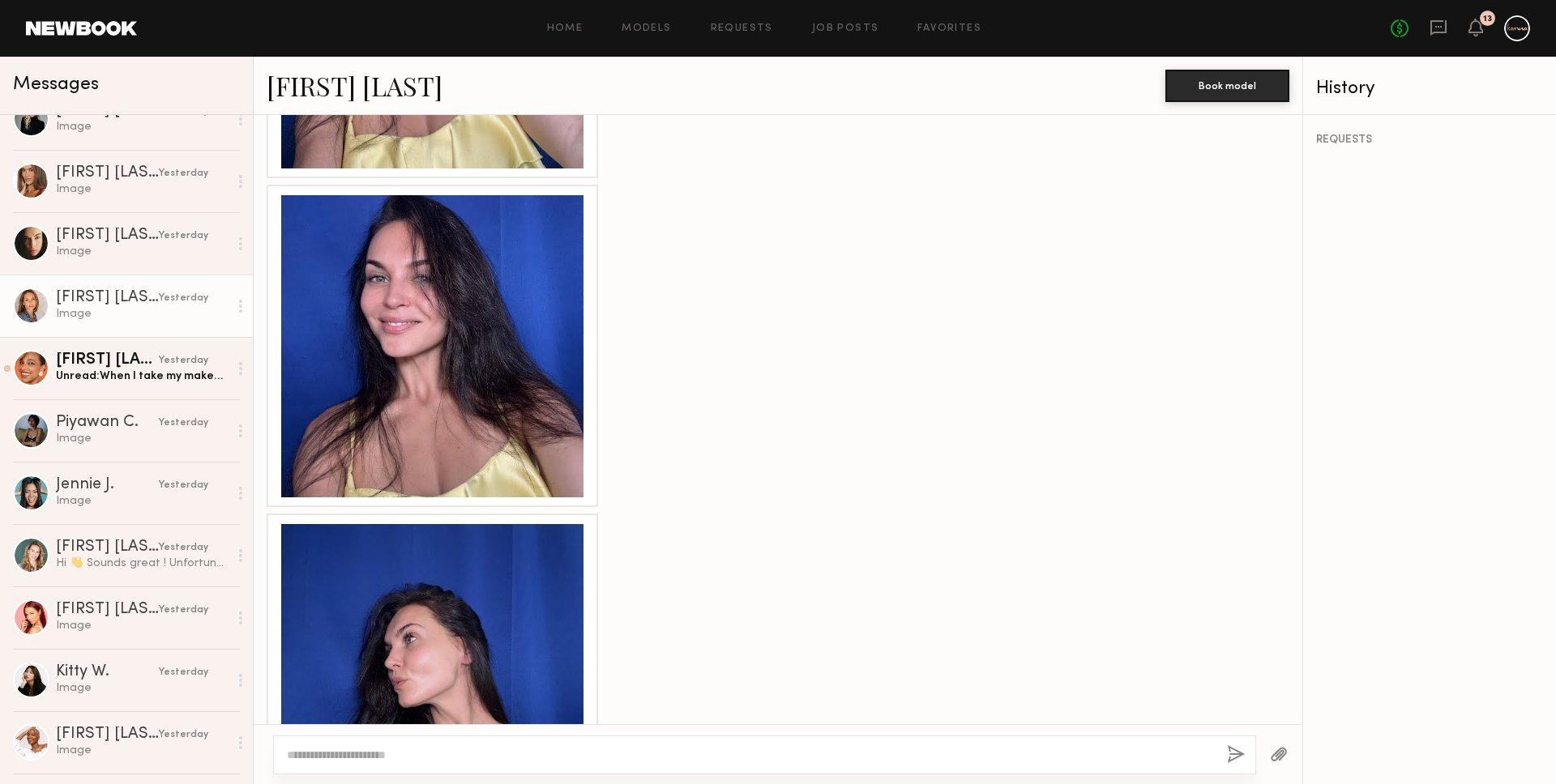 click on "Anna O." 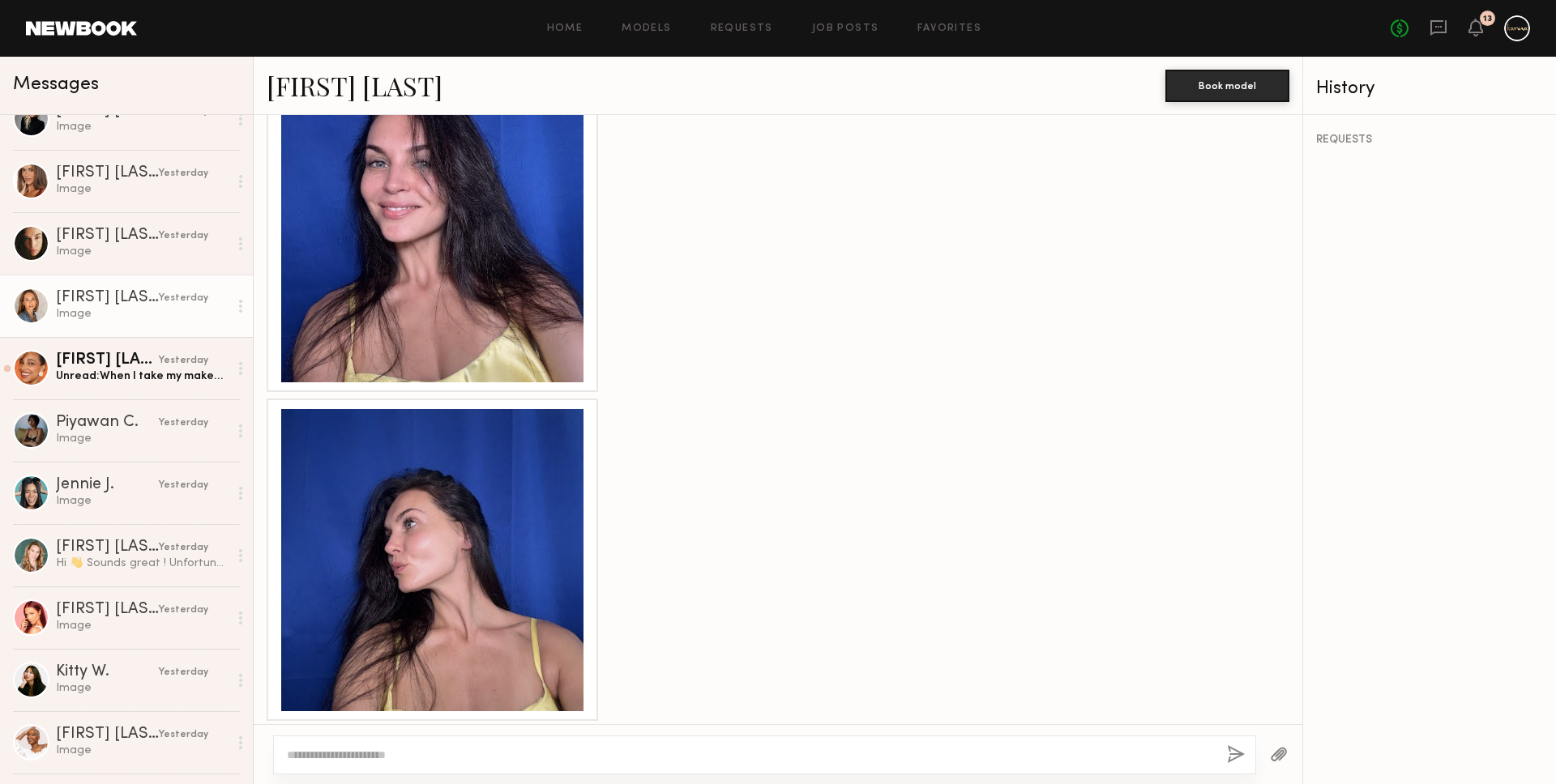 scroll, scrollTop: 4428, scrollLeft: 0, axis: vertical 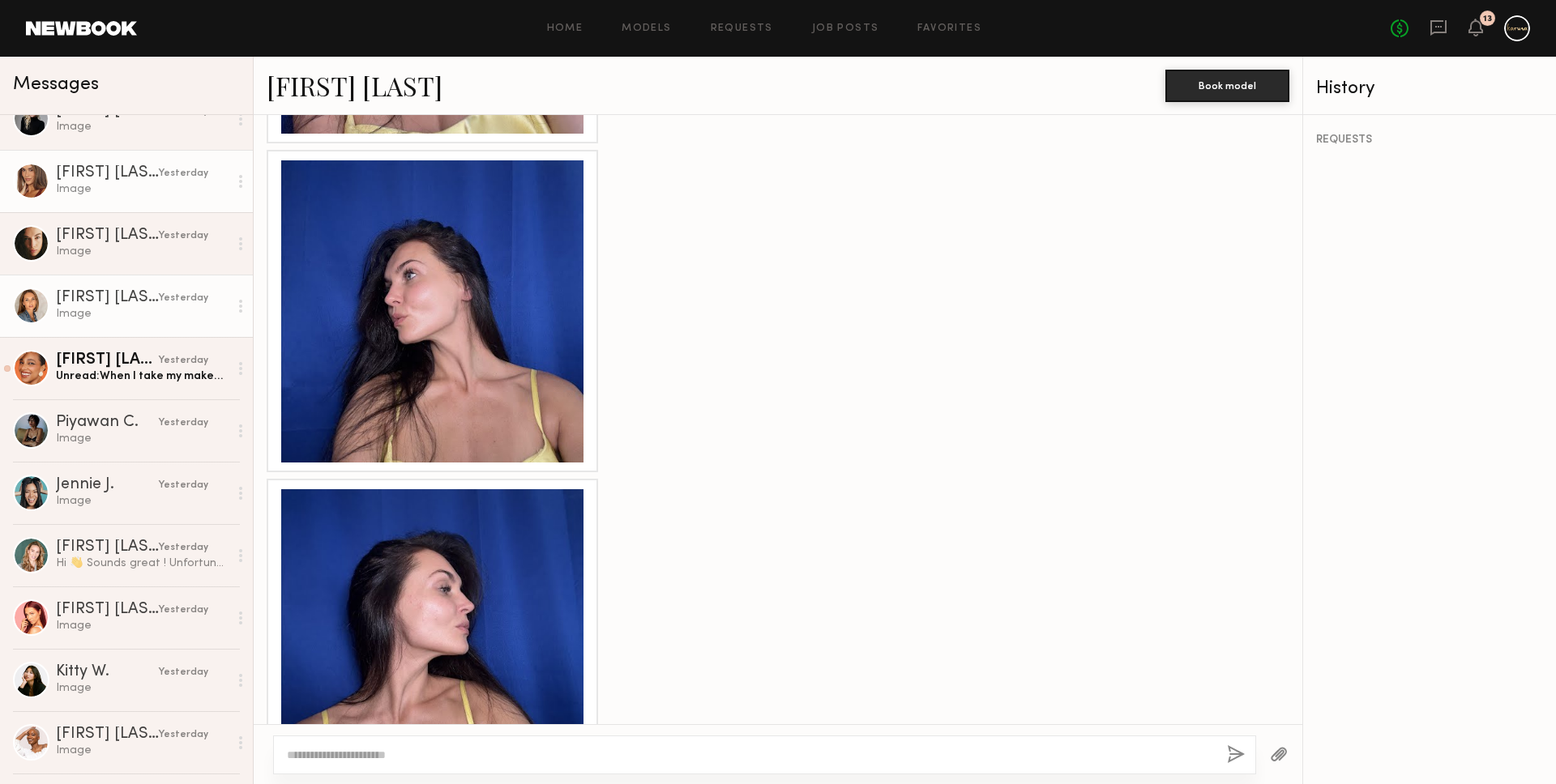 click on "Leah B." 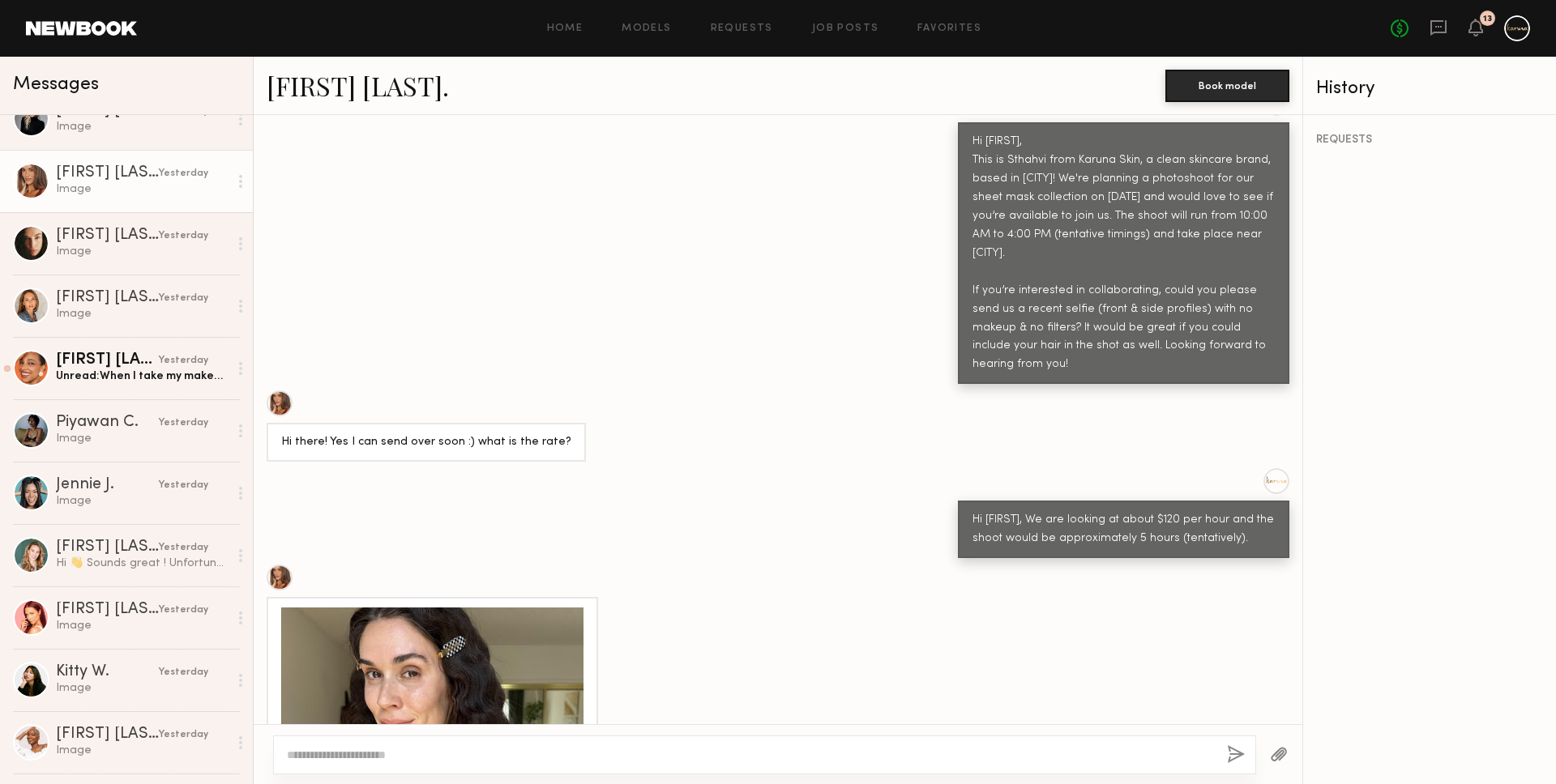 scroll, scrollTop: 616, scrollLeft: 0, axis: vertical 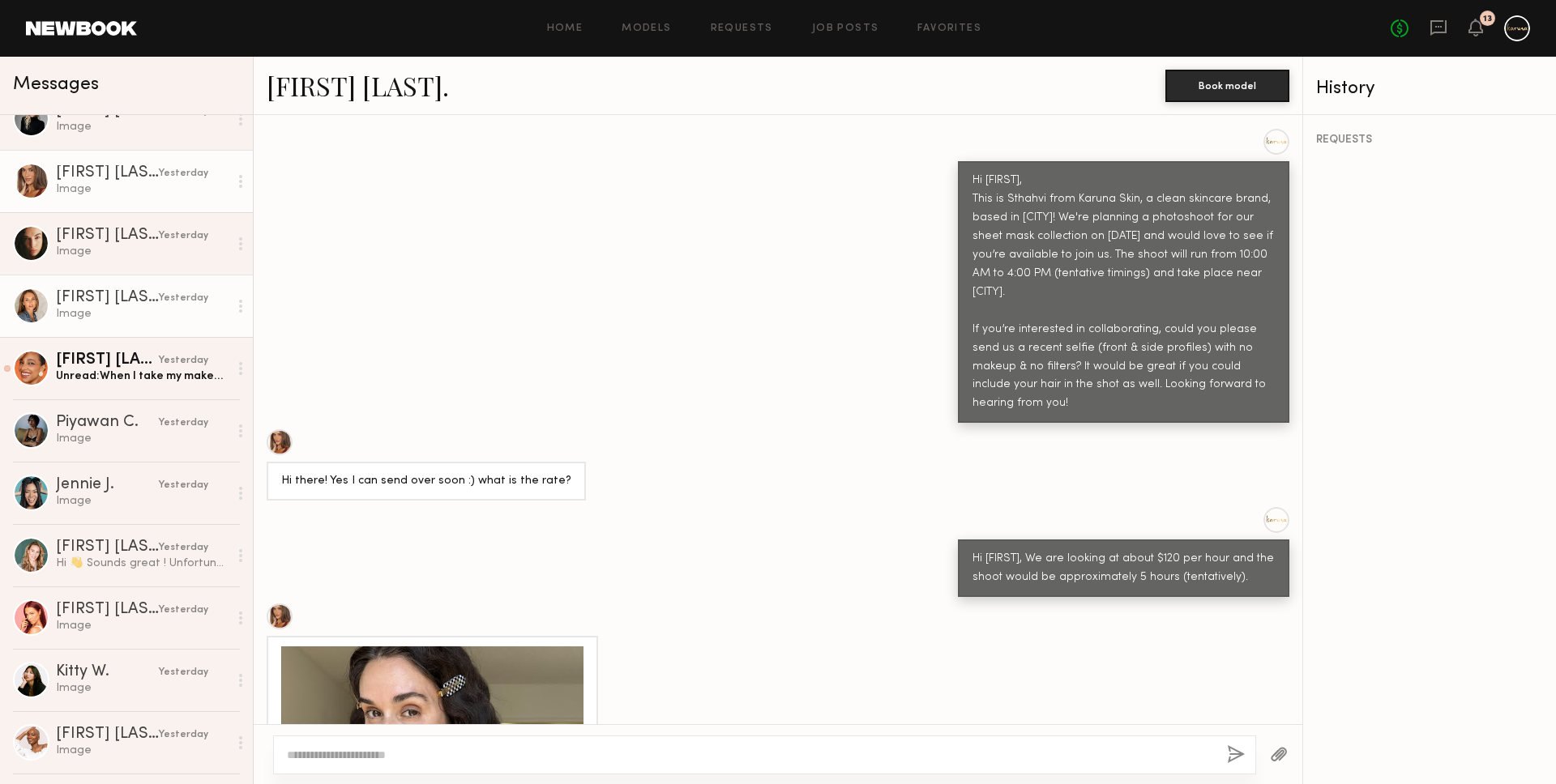 click on "Anna O." 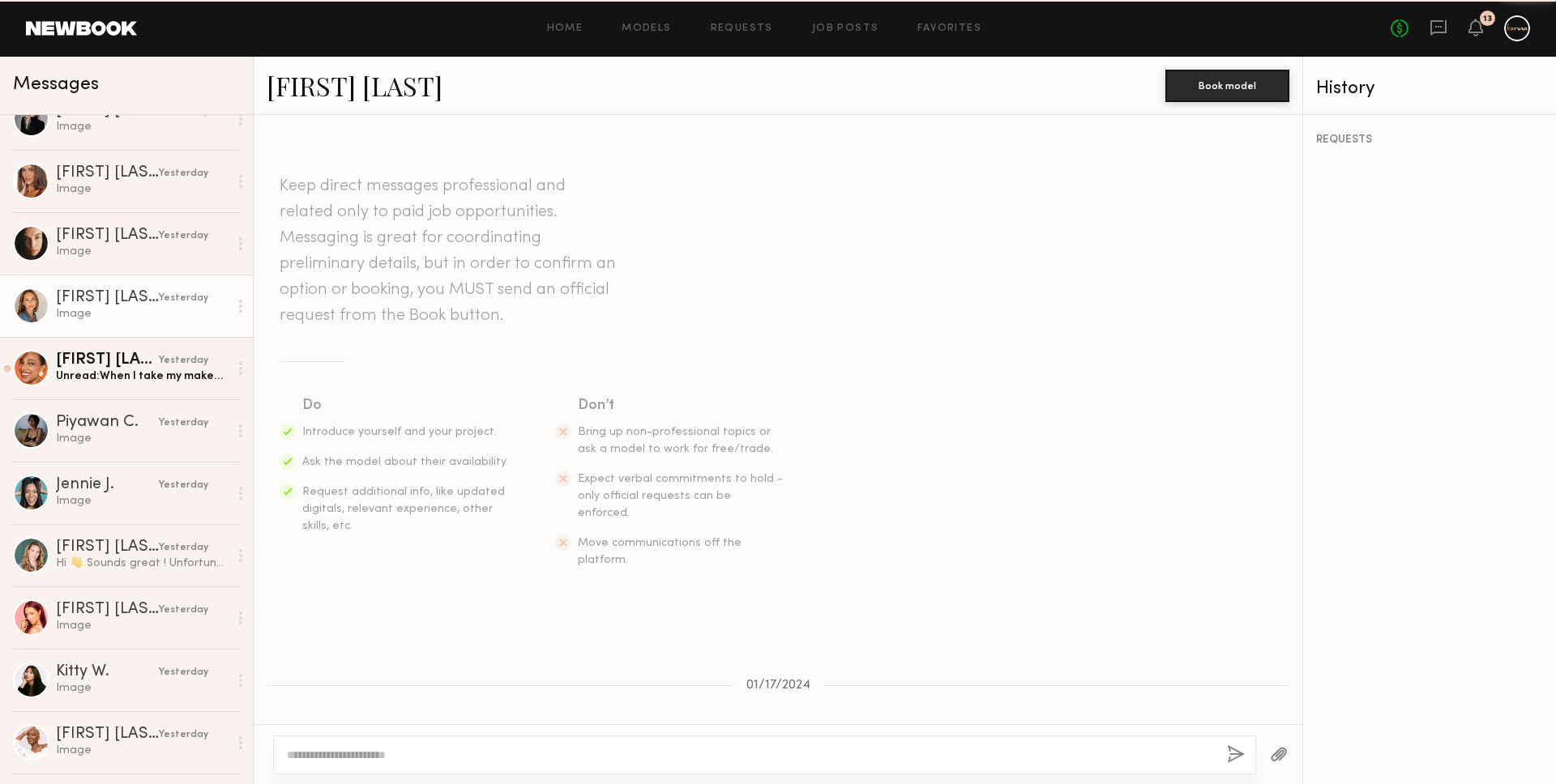 scroll, scrollTop: 4428, scrollLeft: 0, axis: vertical 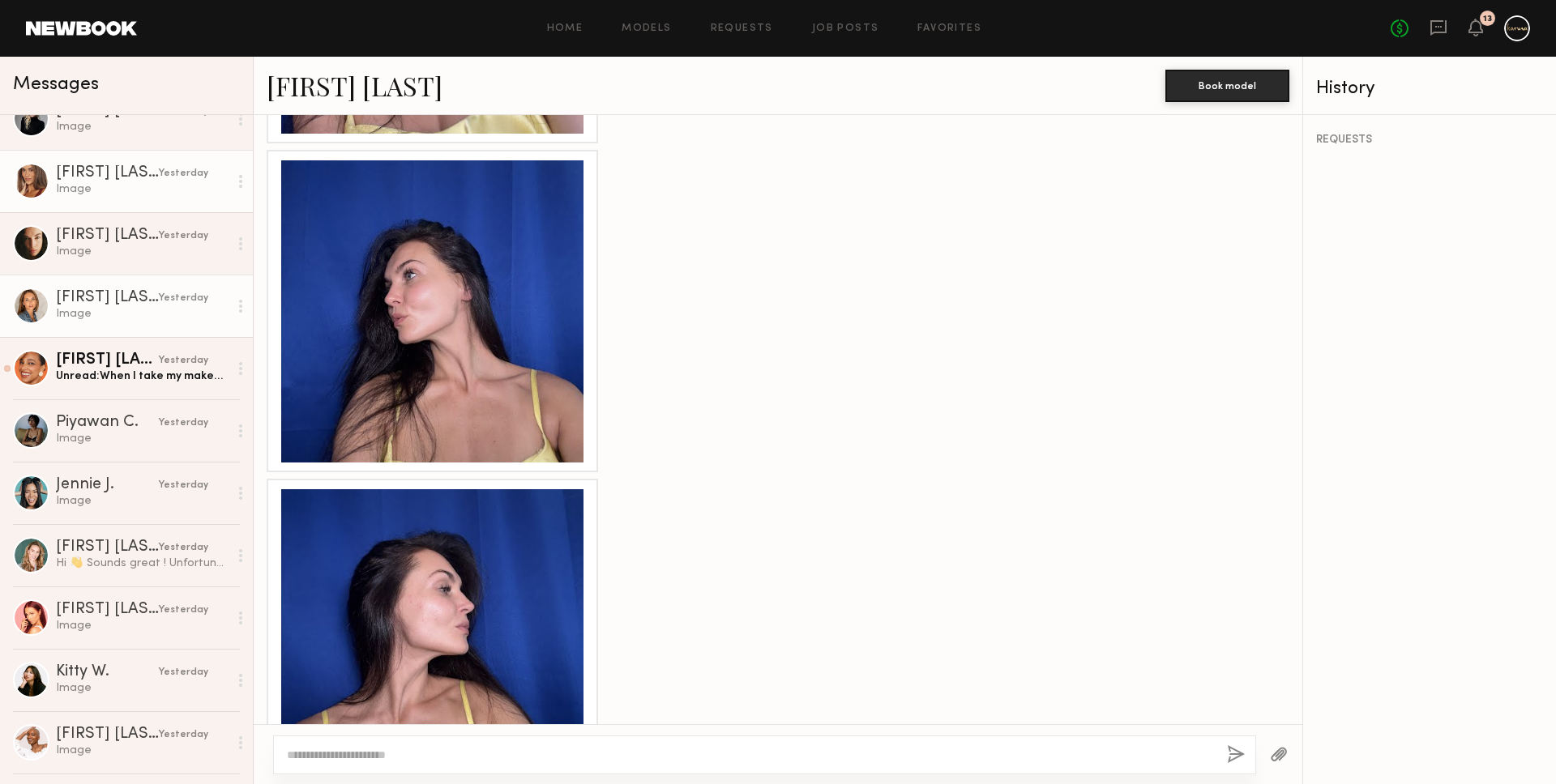 click on "Leah B. yesterday Image" 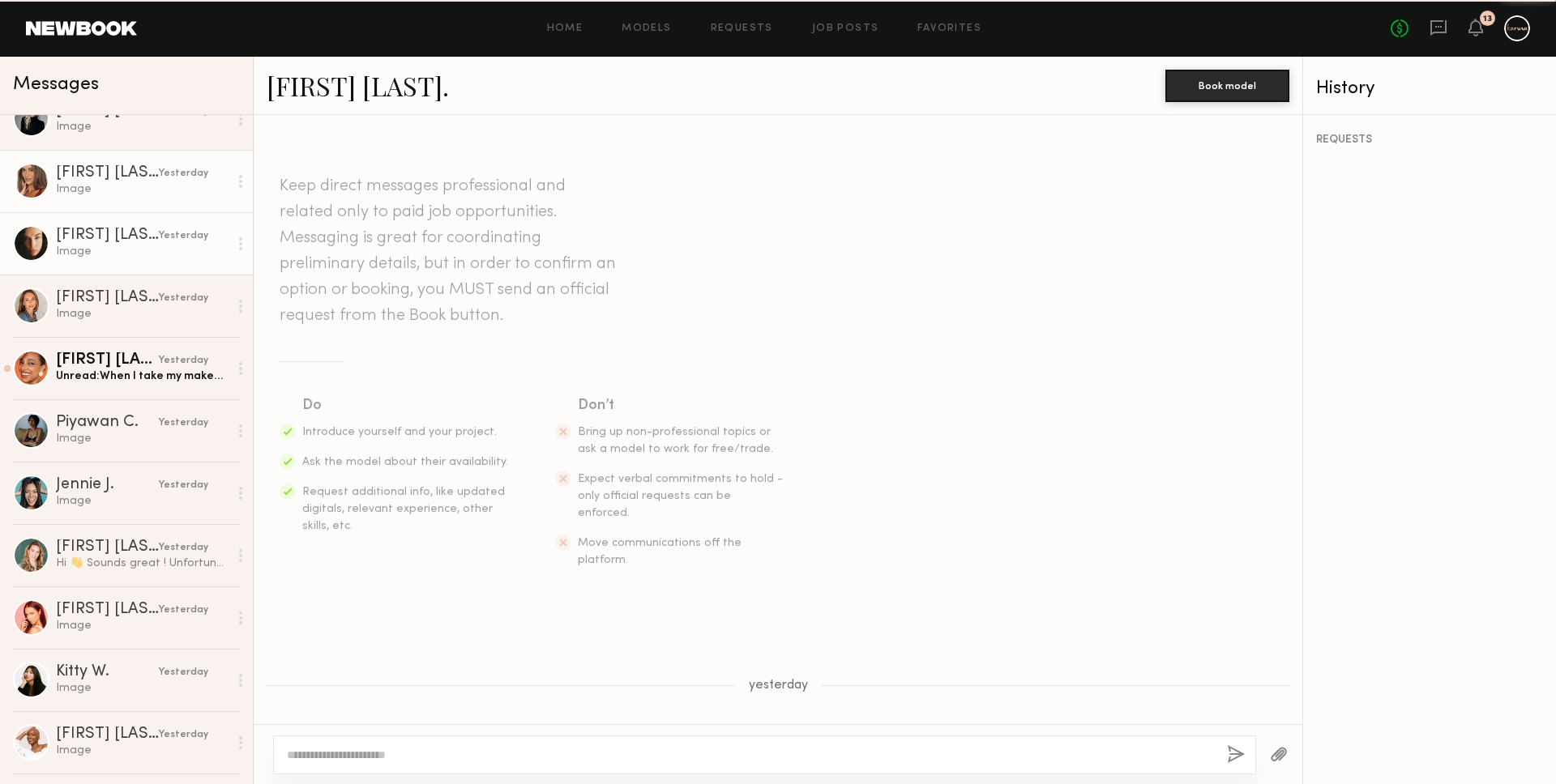 scroll, scrollTop: 1101, scrollLeft: 0, axis: vertical 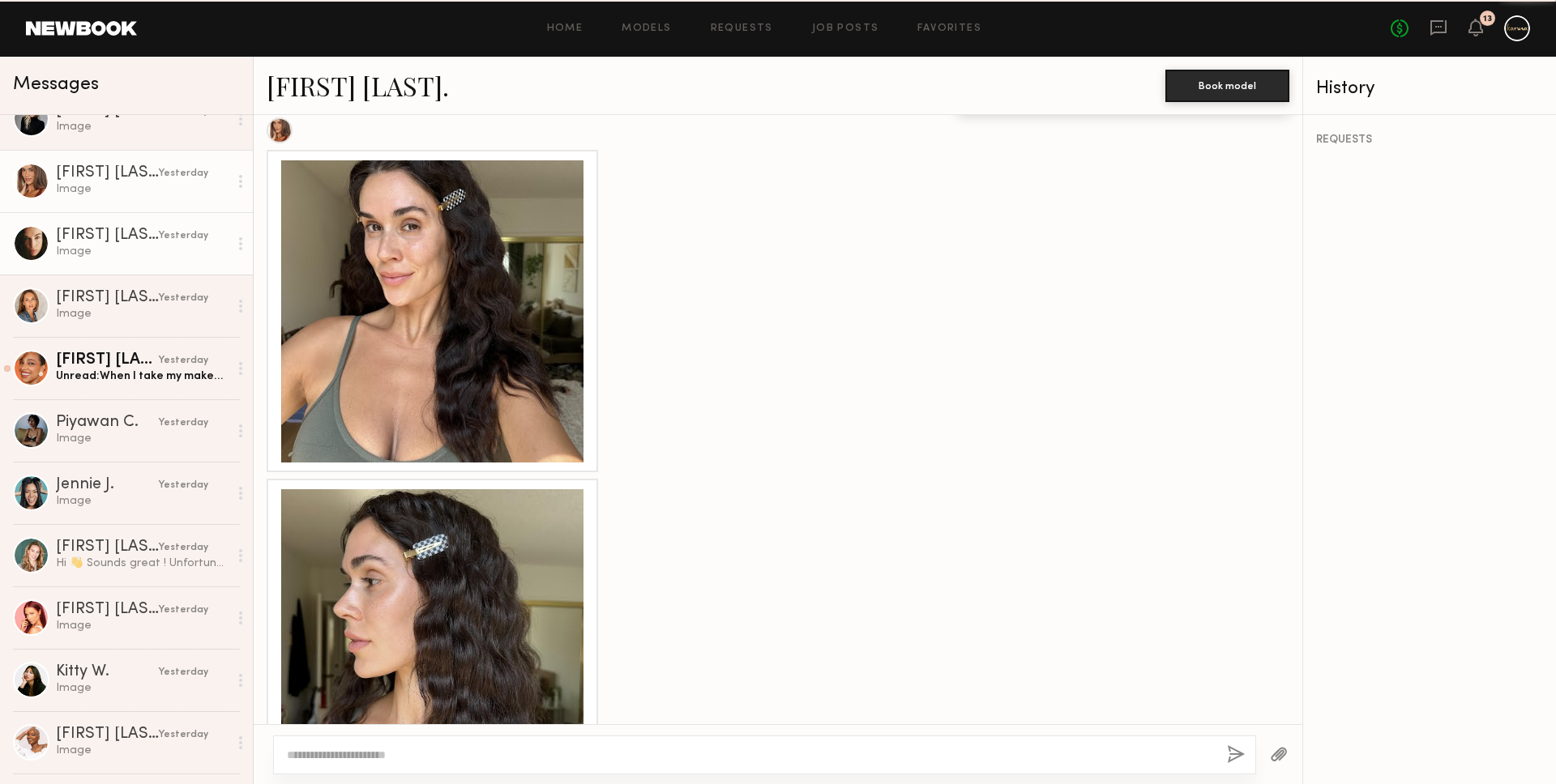 click on "Uliana V." 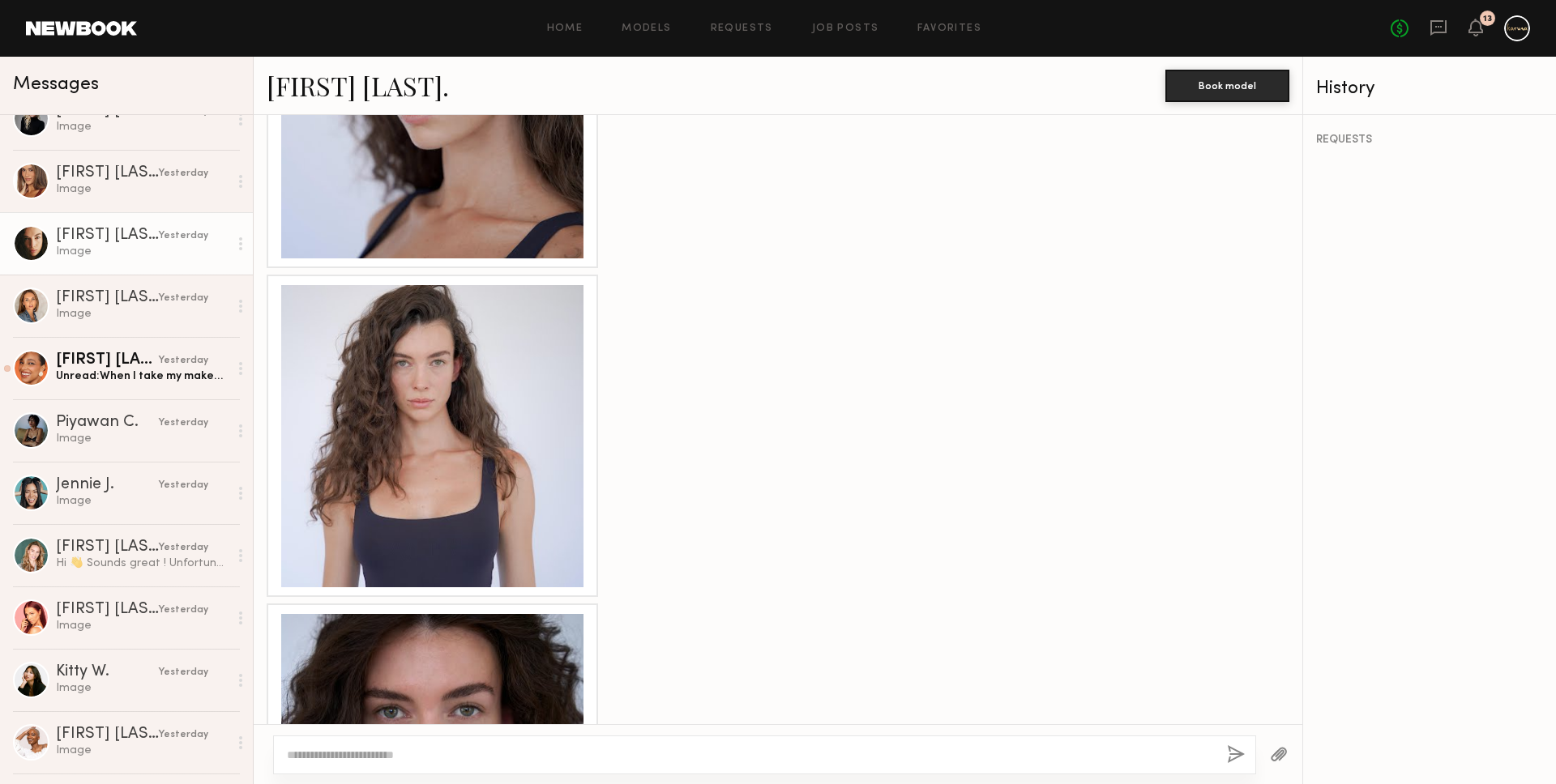 scroll, scrollTop: 1210, scrollLeft: 0, axis: vertical 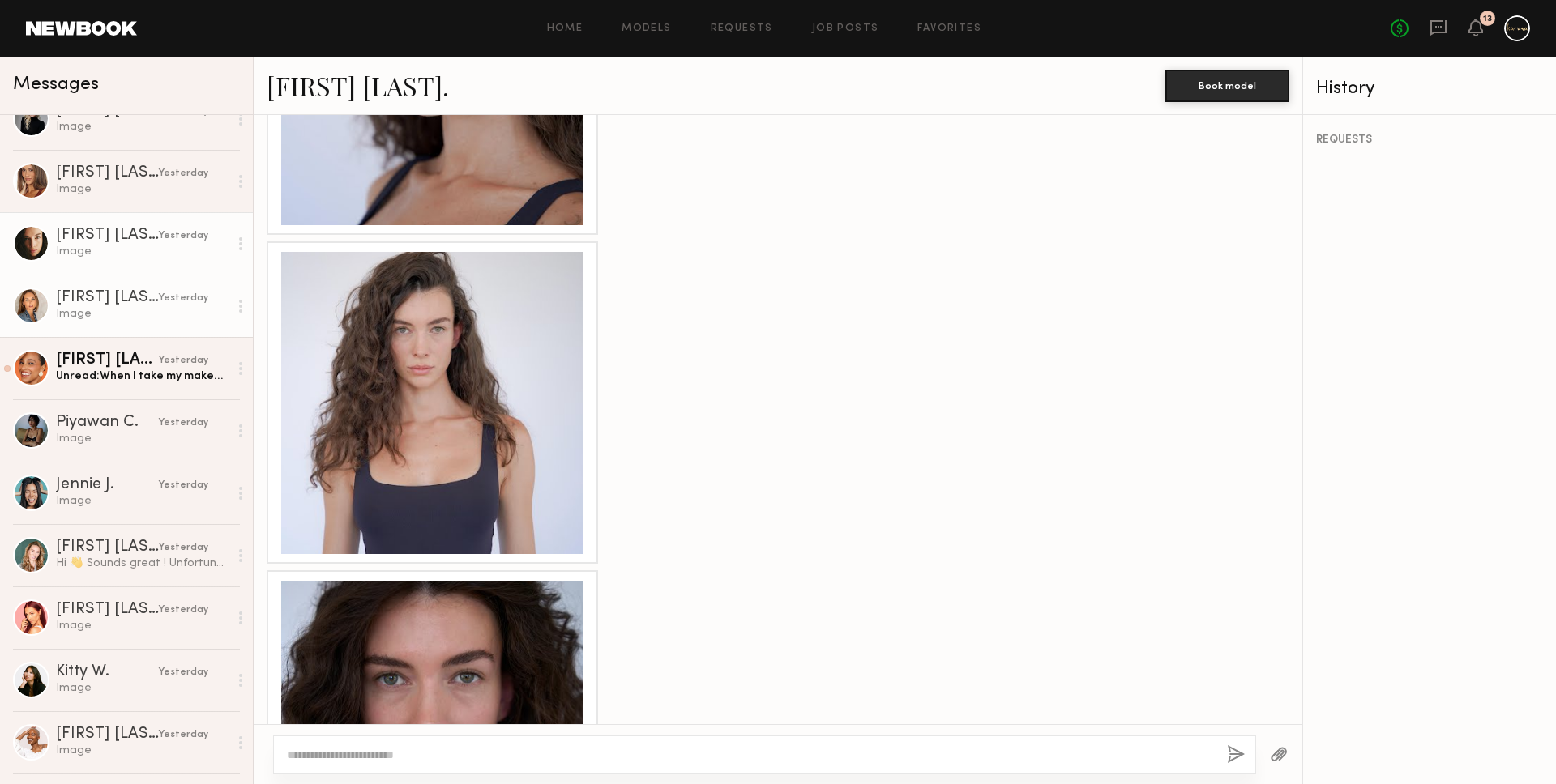 click on "Image" 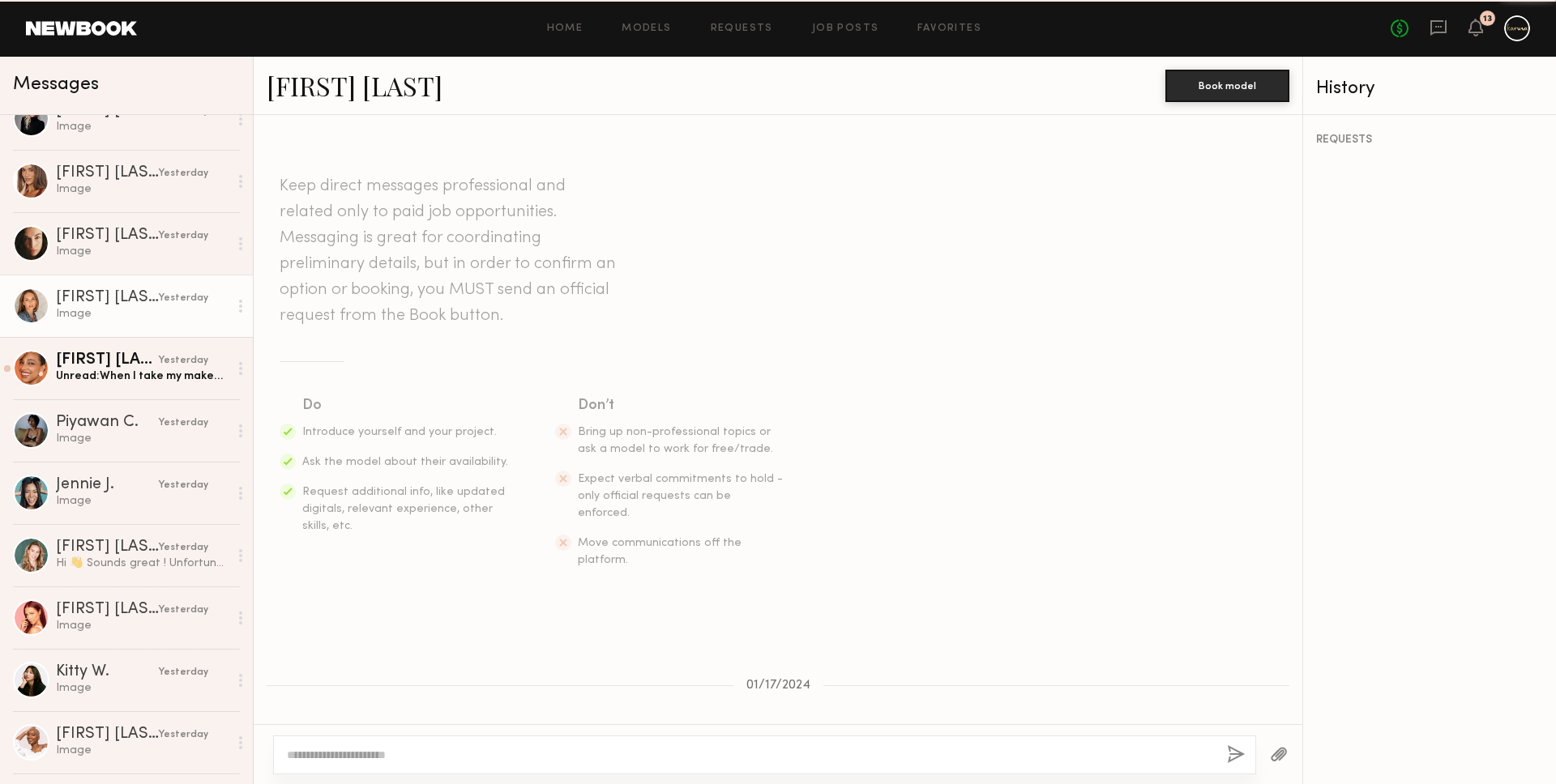 scroll, scrollTop: 4428, scrollLeft: 0, axis: vertical 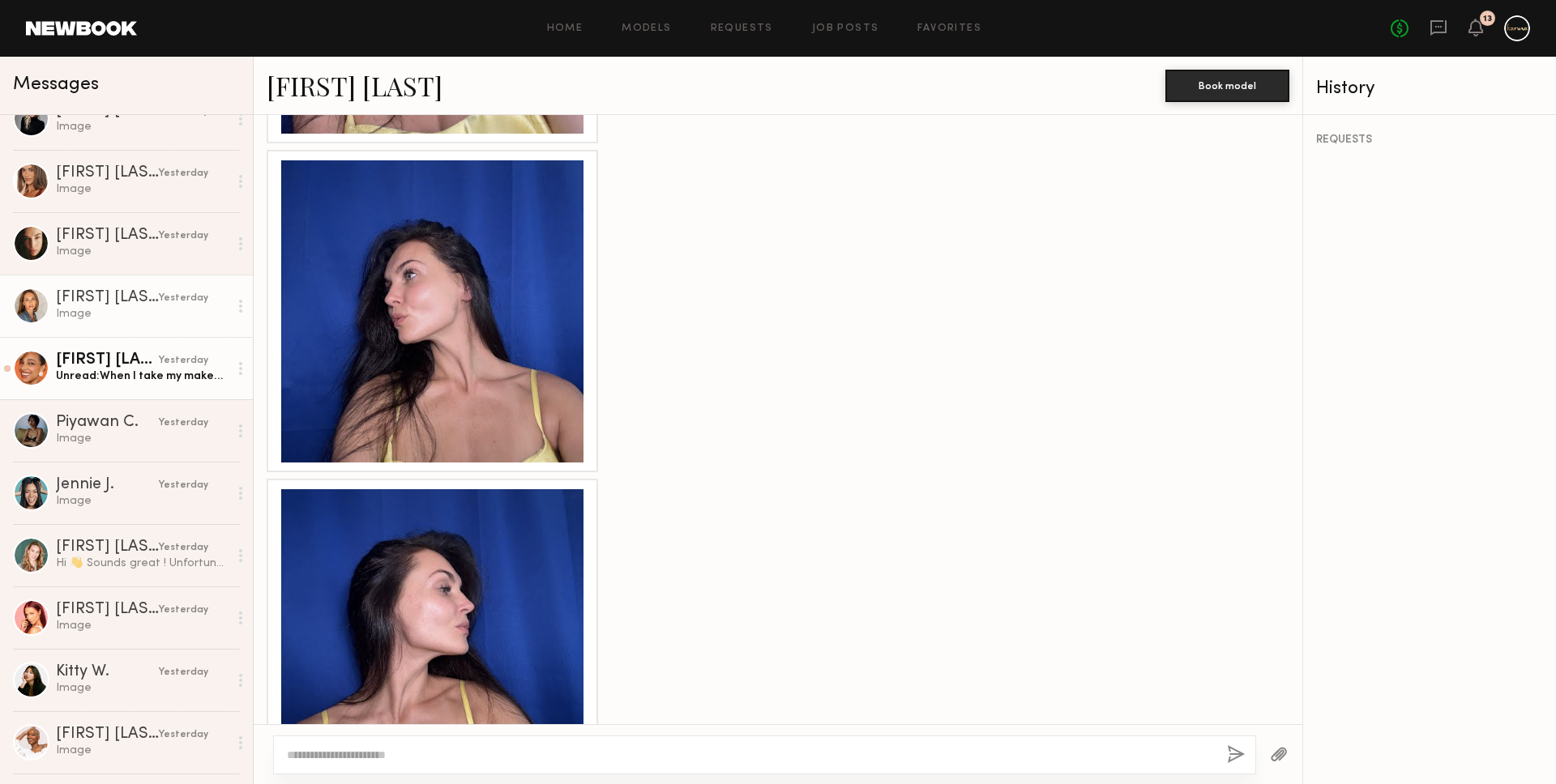 click on "Jhordan M." 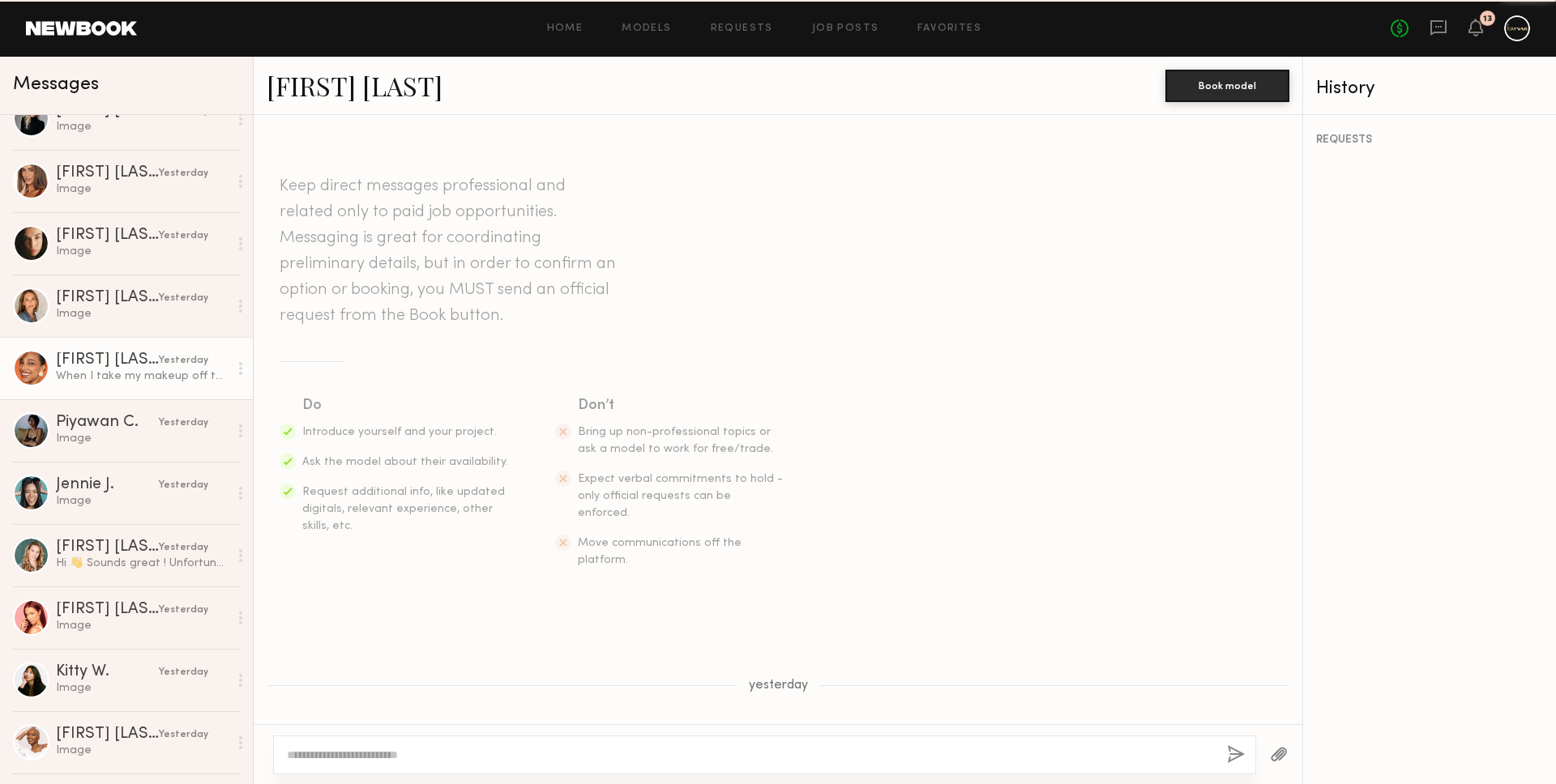 scroll, scrollTop: 700, scrollLeft: 0, axis: vertical 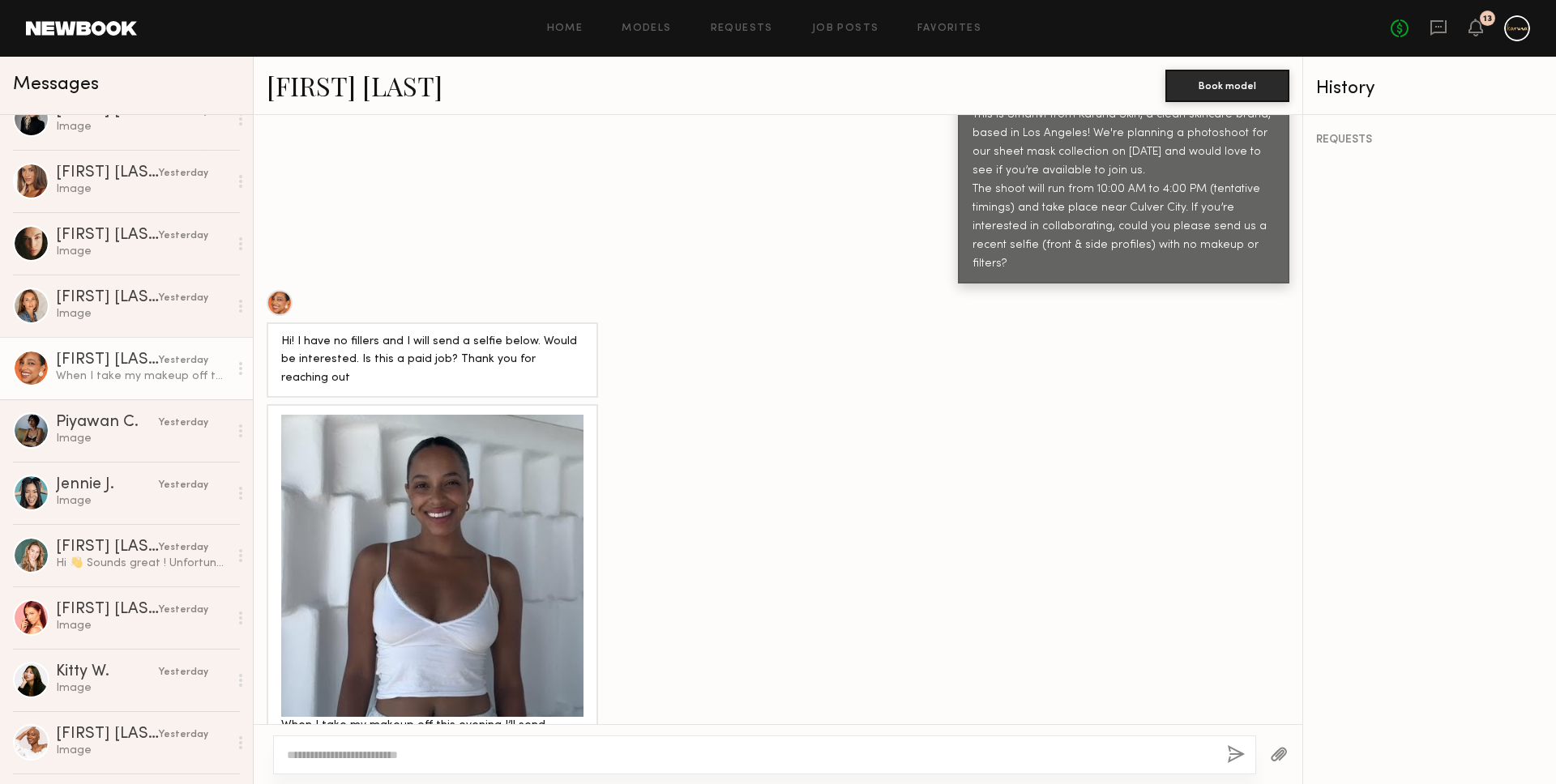 click on "Hi! I have no fillers and I will send a selfie below. Would be interested. Is this a paid job? Thank you for reaching out" 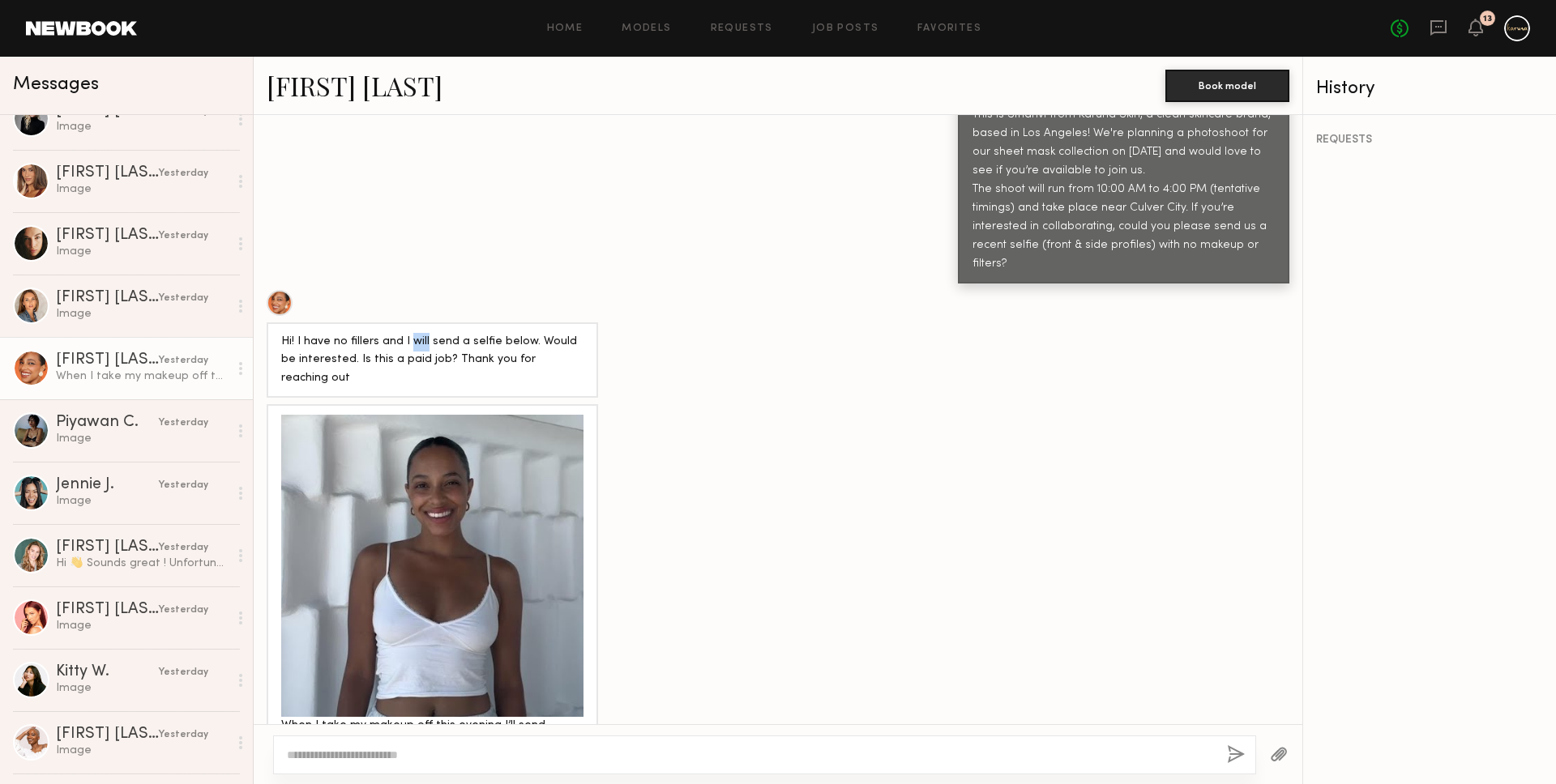 click on "Hi! I have no fillers and I will send a selfie below. Would be interested. Is this a paid job? Thank you for reaching out" 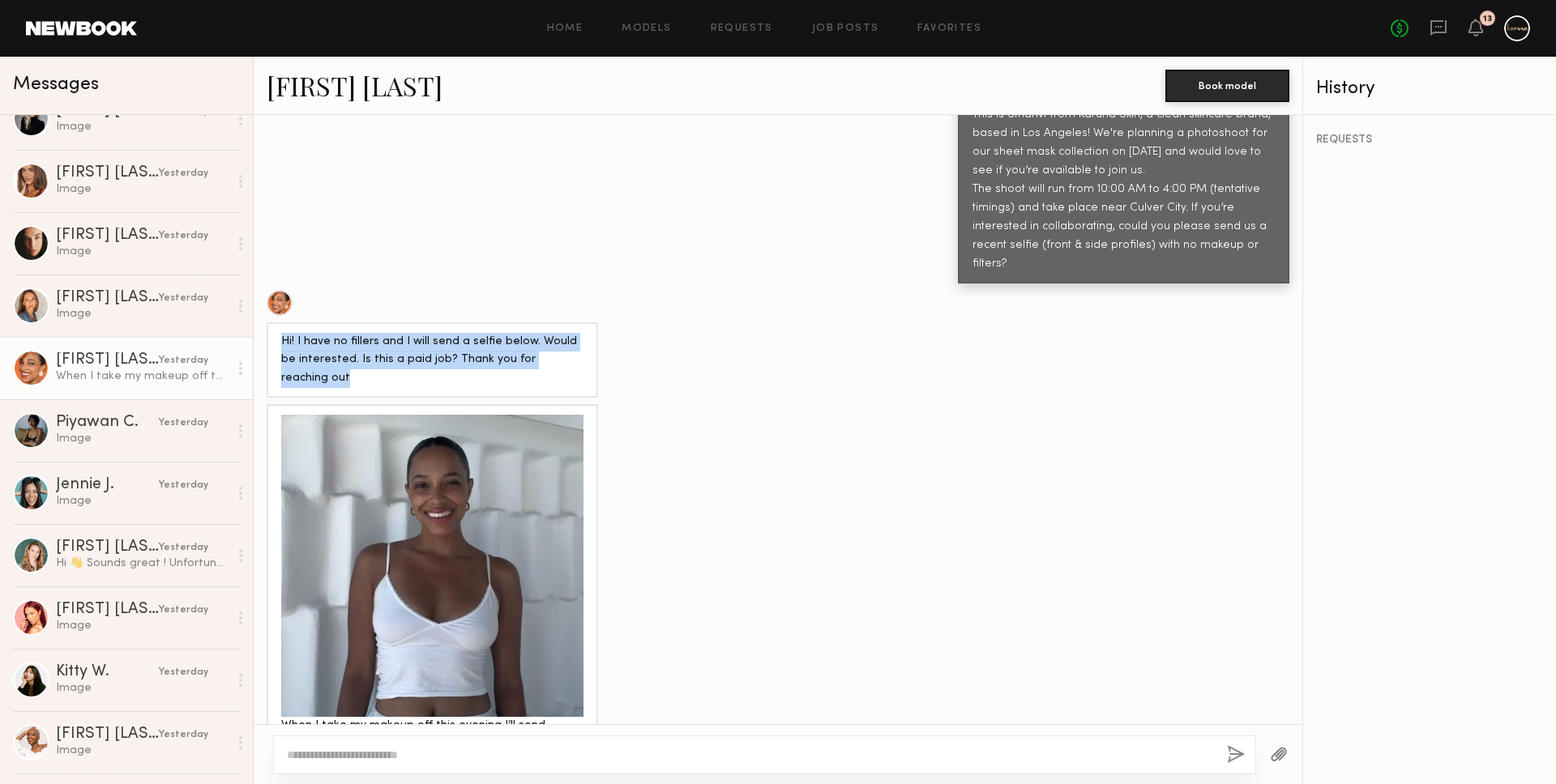 click on "Hi! I have no fillers and I will send a selfie below. Would be interested. Is this a paid job? Thank you for reaching out" 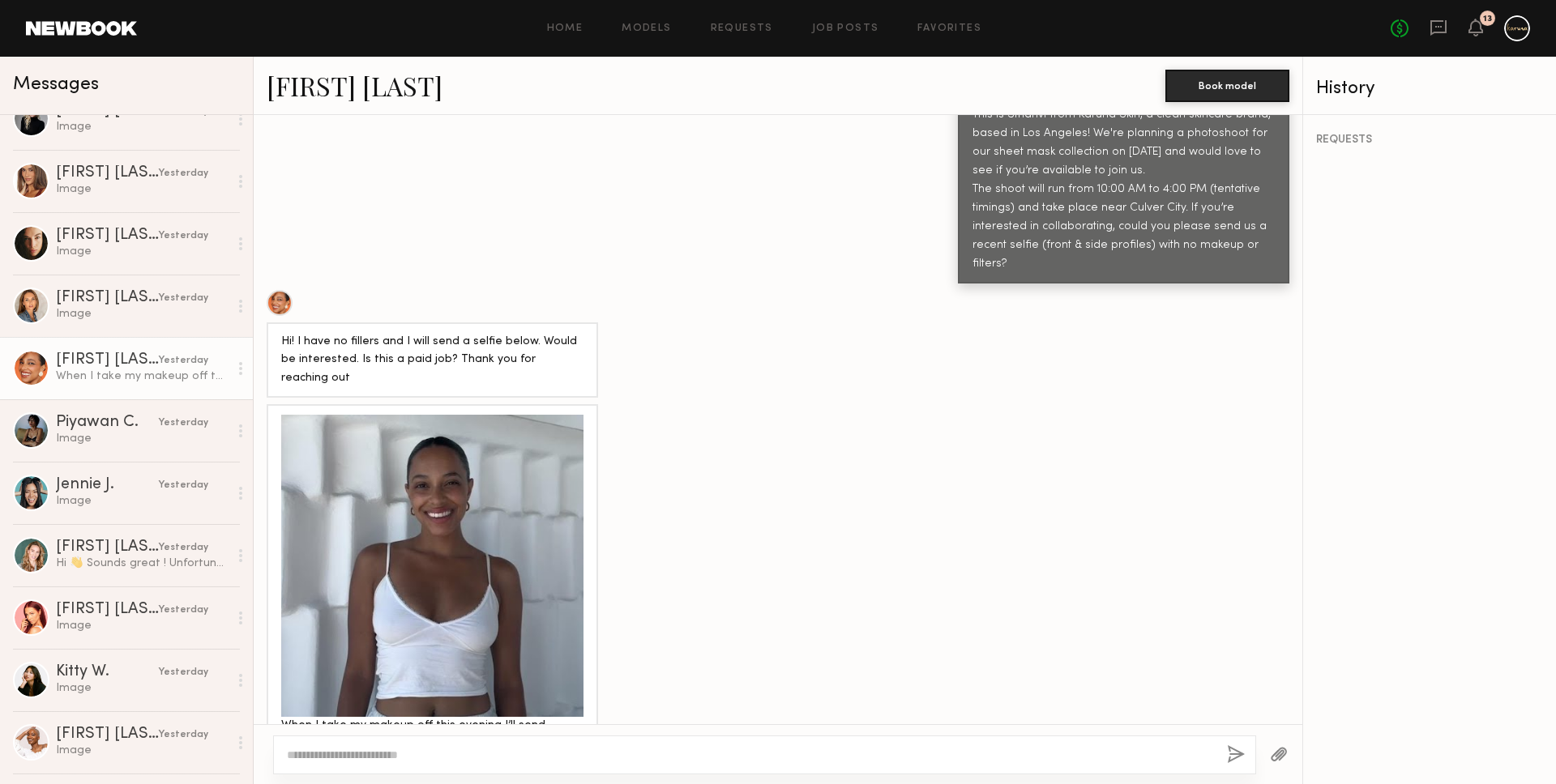 click on "Jhordan M." 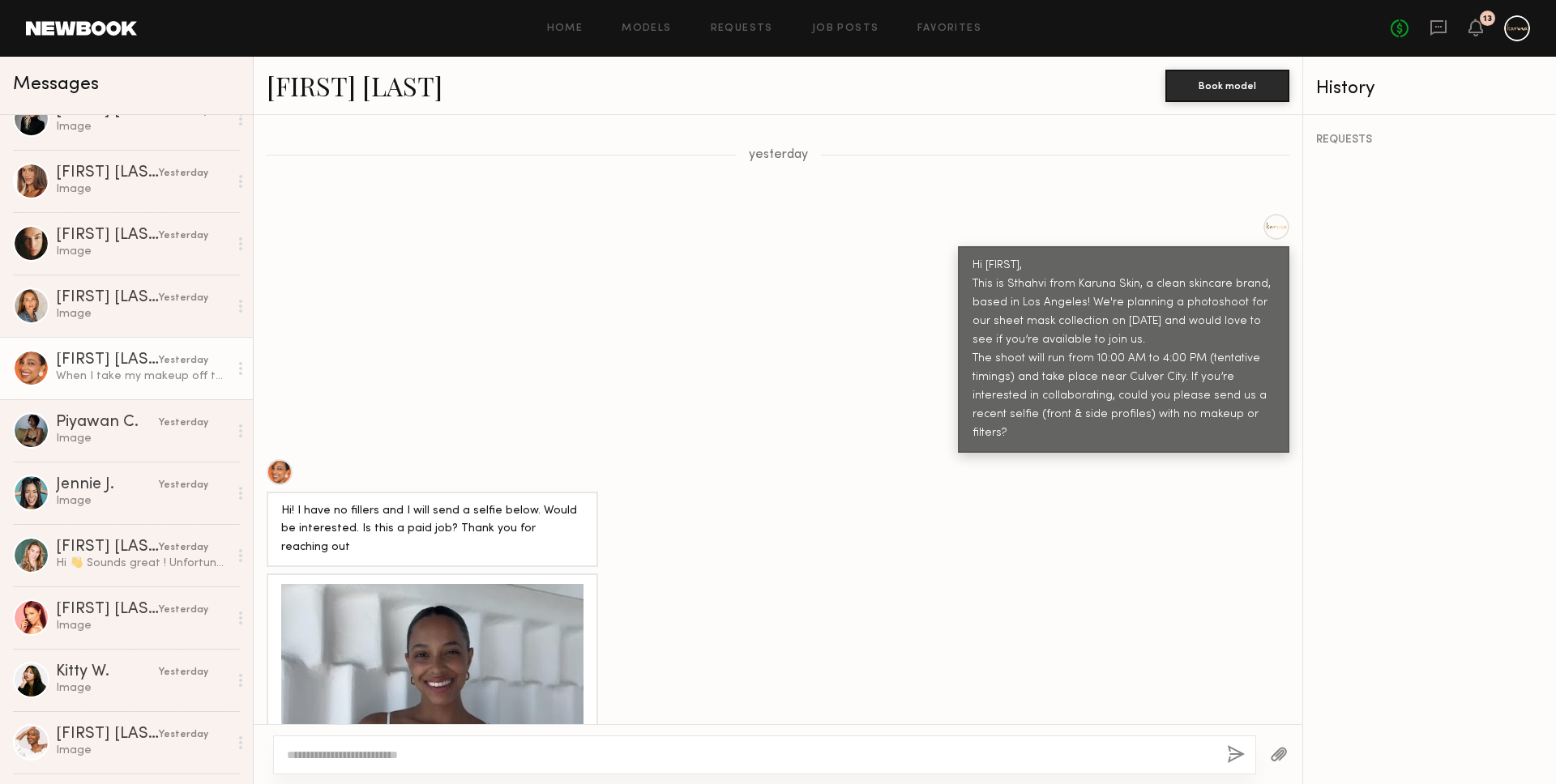 scroll, scrollTop: 700, scrollLeft: 0, axis: vertical 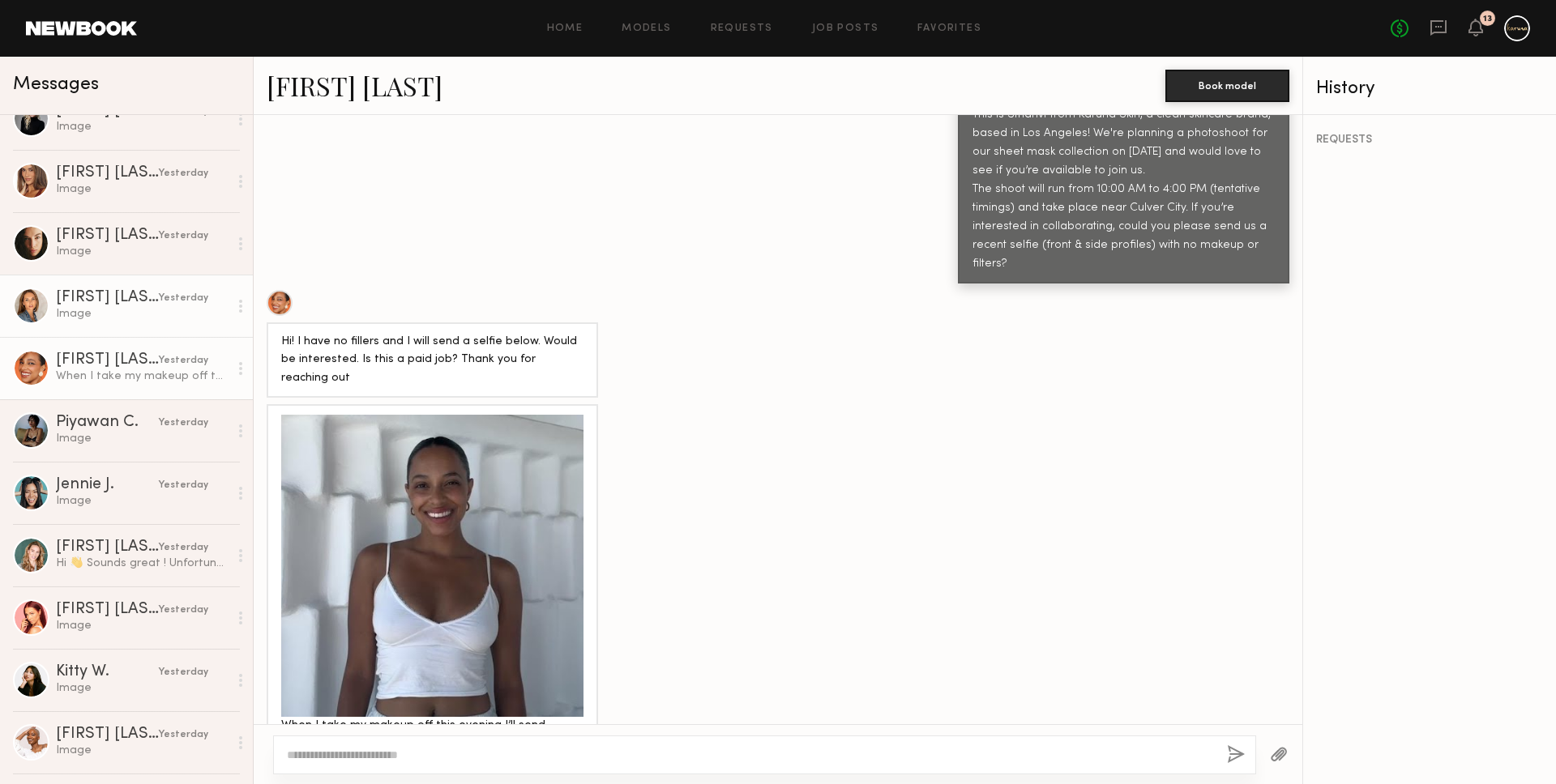 click on "Image" 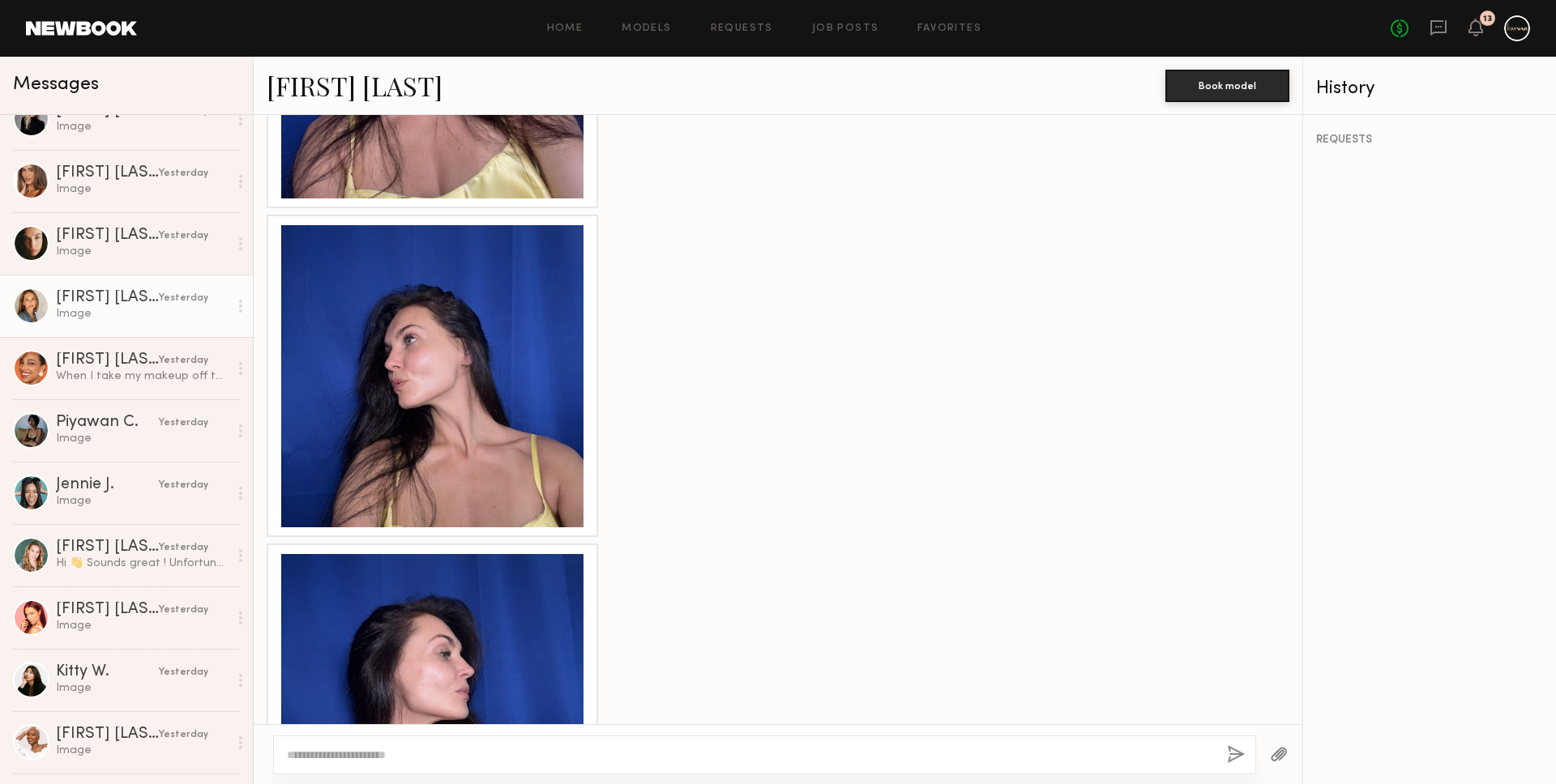 scroll, scrollTop: 4428, scrollLeft: 0, axis: vertical 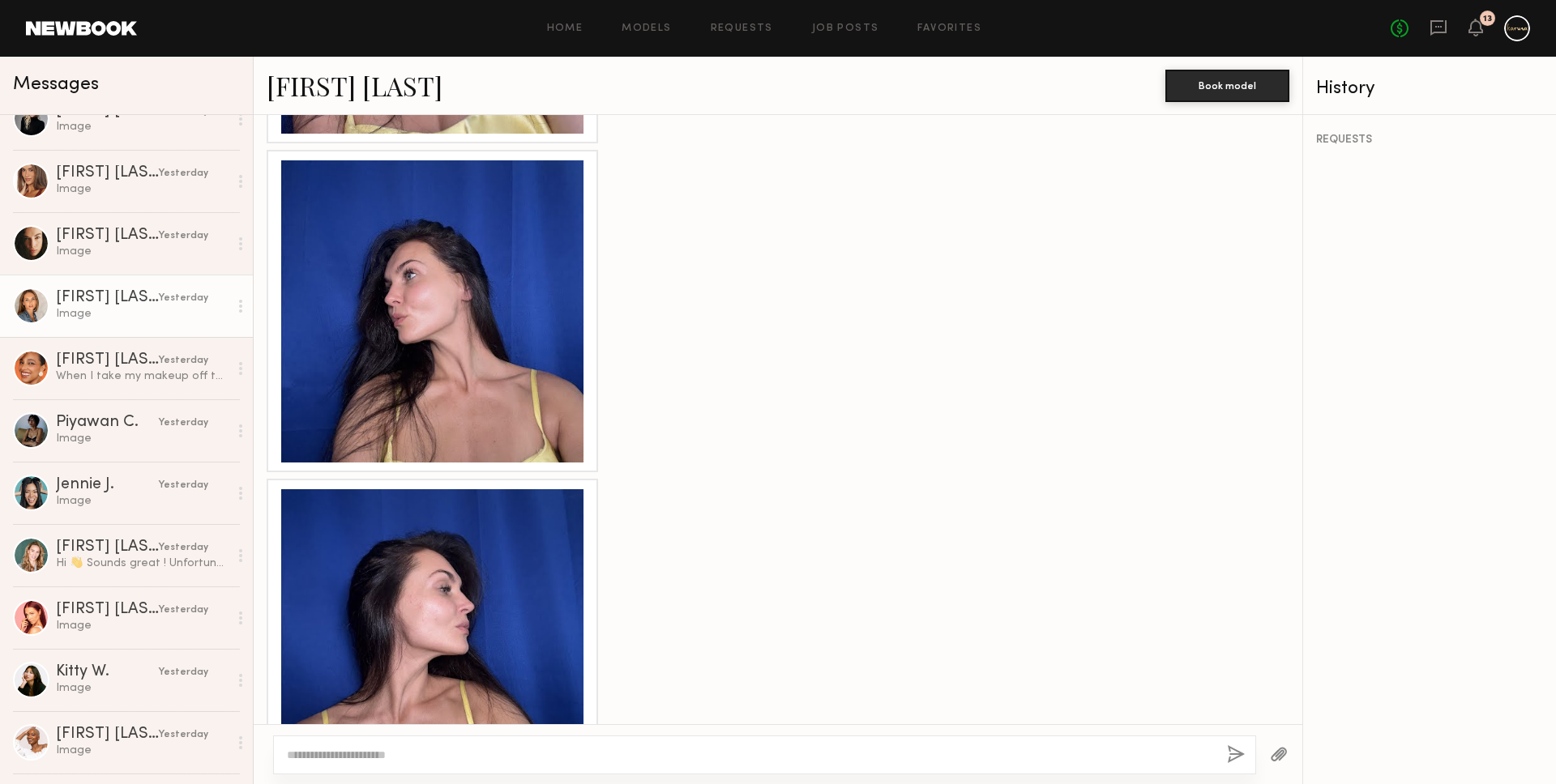 click 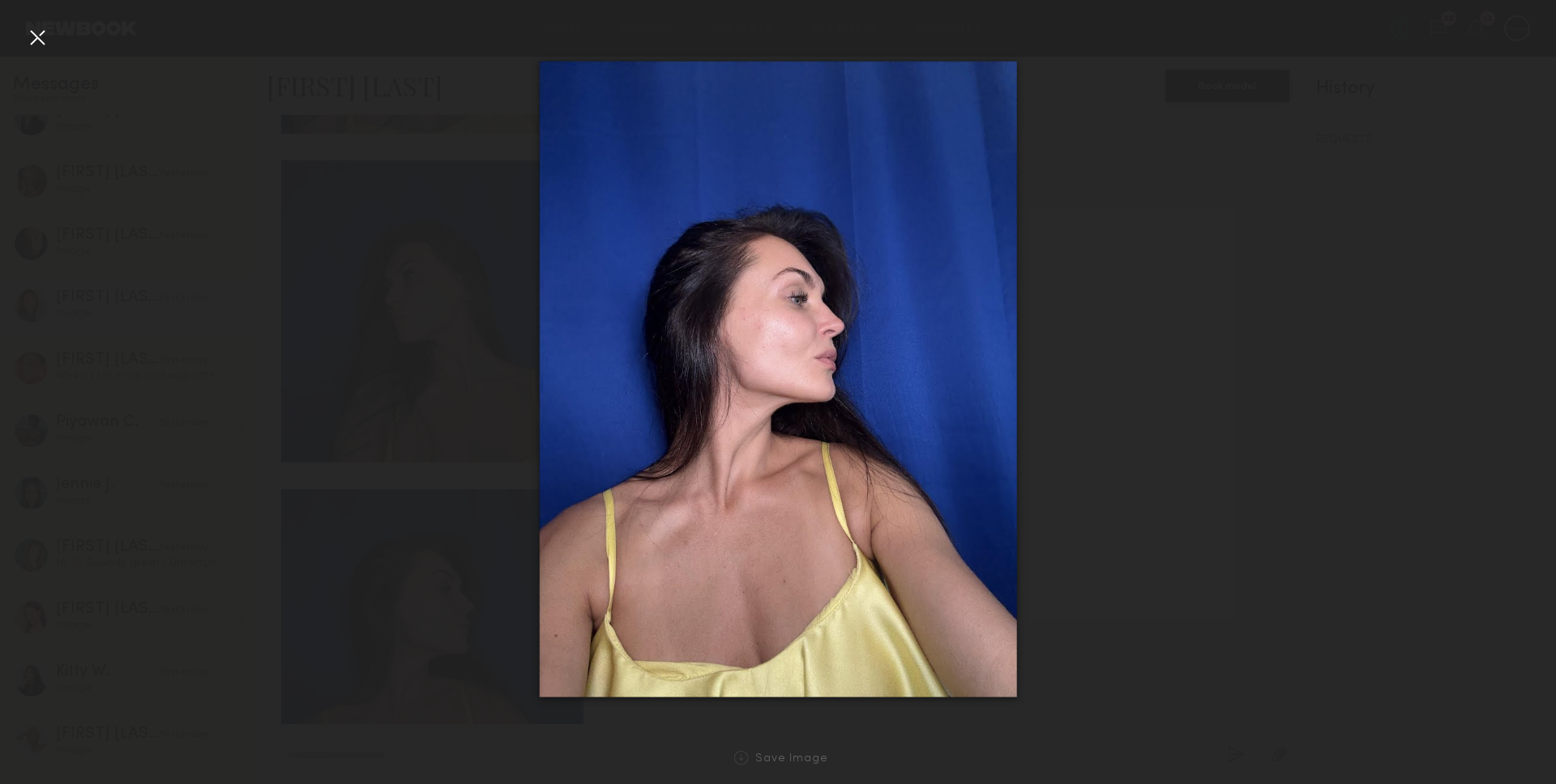 click 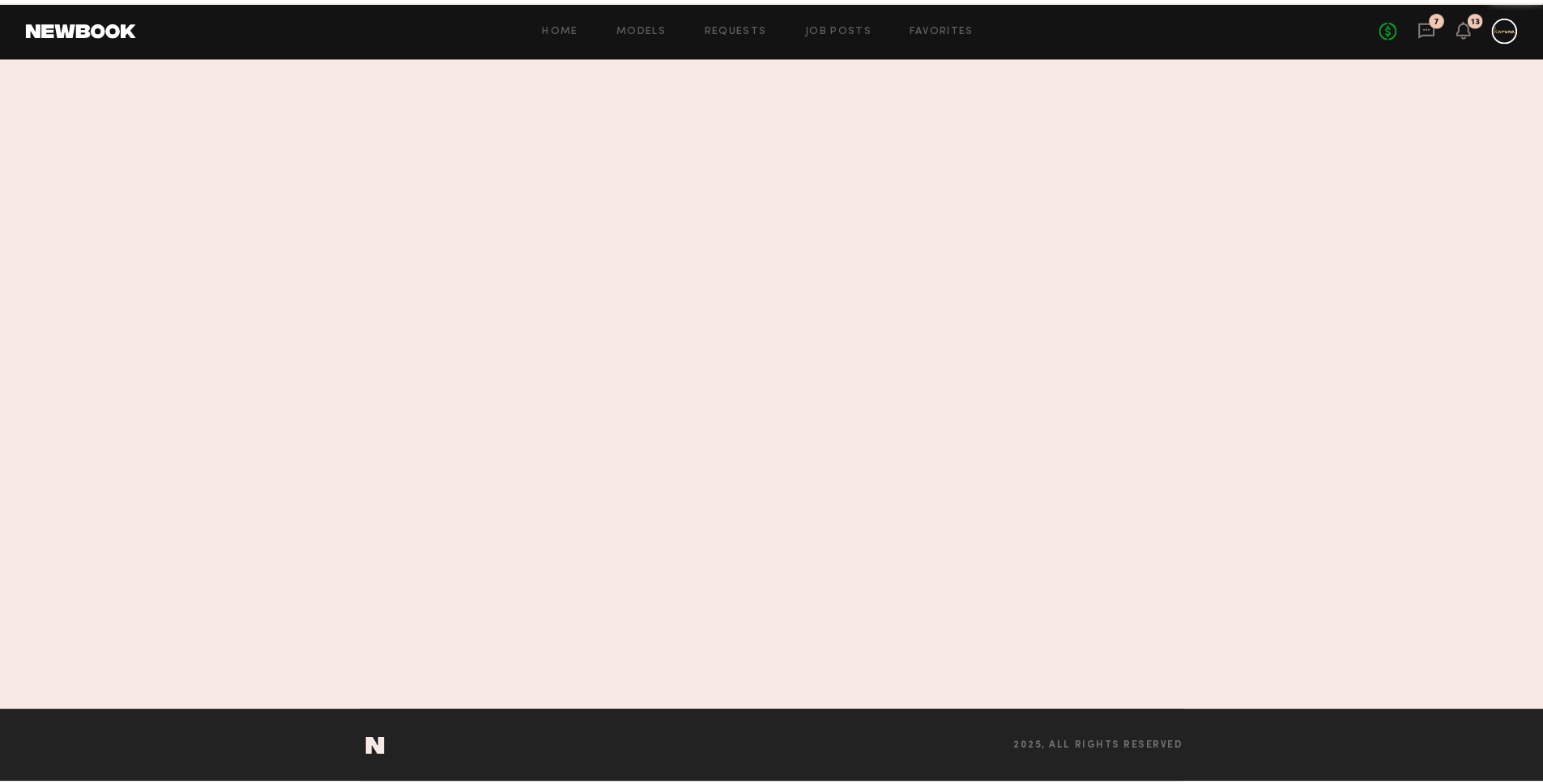 scroll, scrollTop: 0, scrollLeft: 0, axis: both 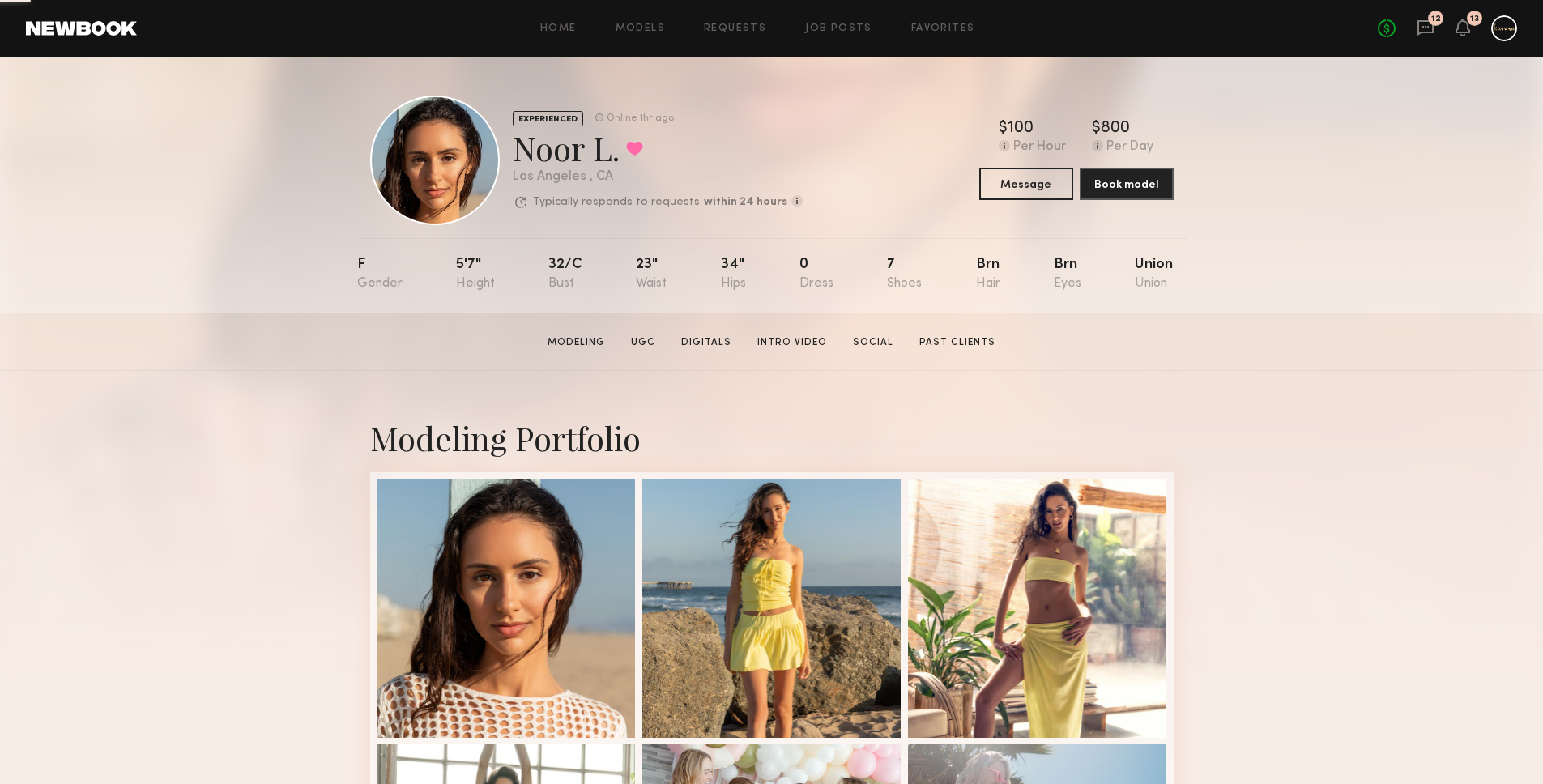 click on "Noor L.  Favorited" 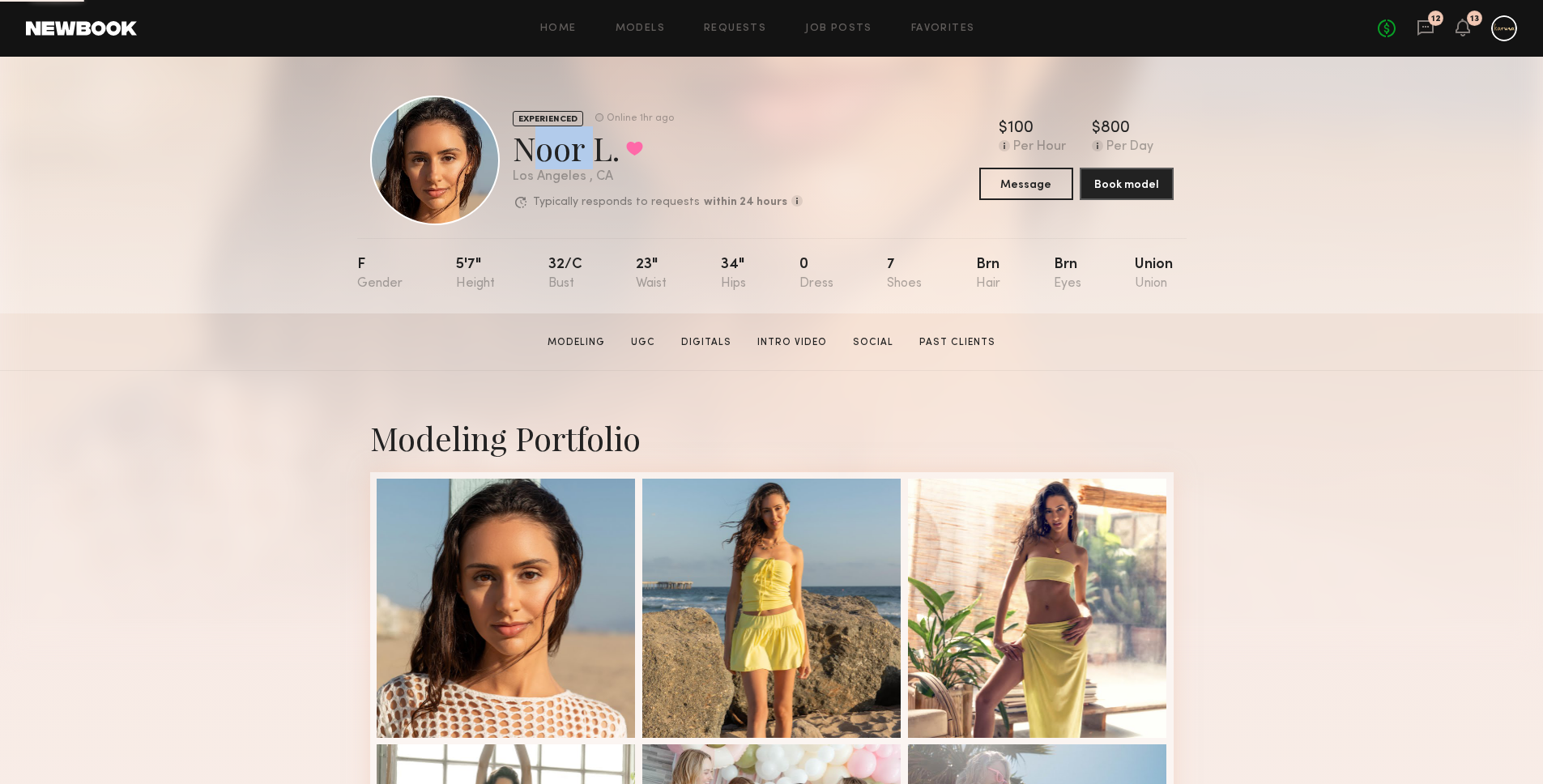 click on "Noor L.  Favorited" 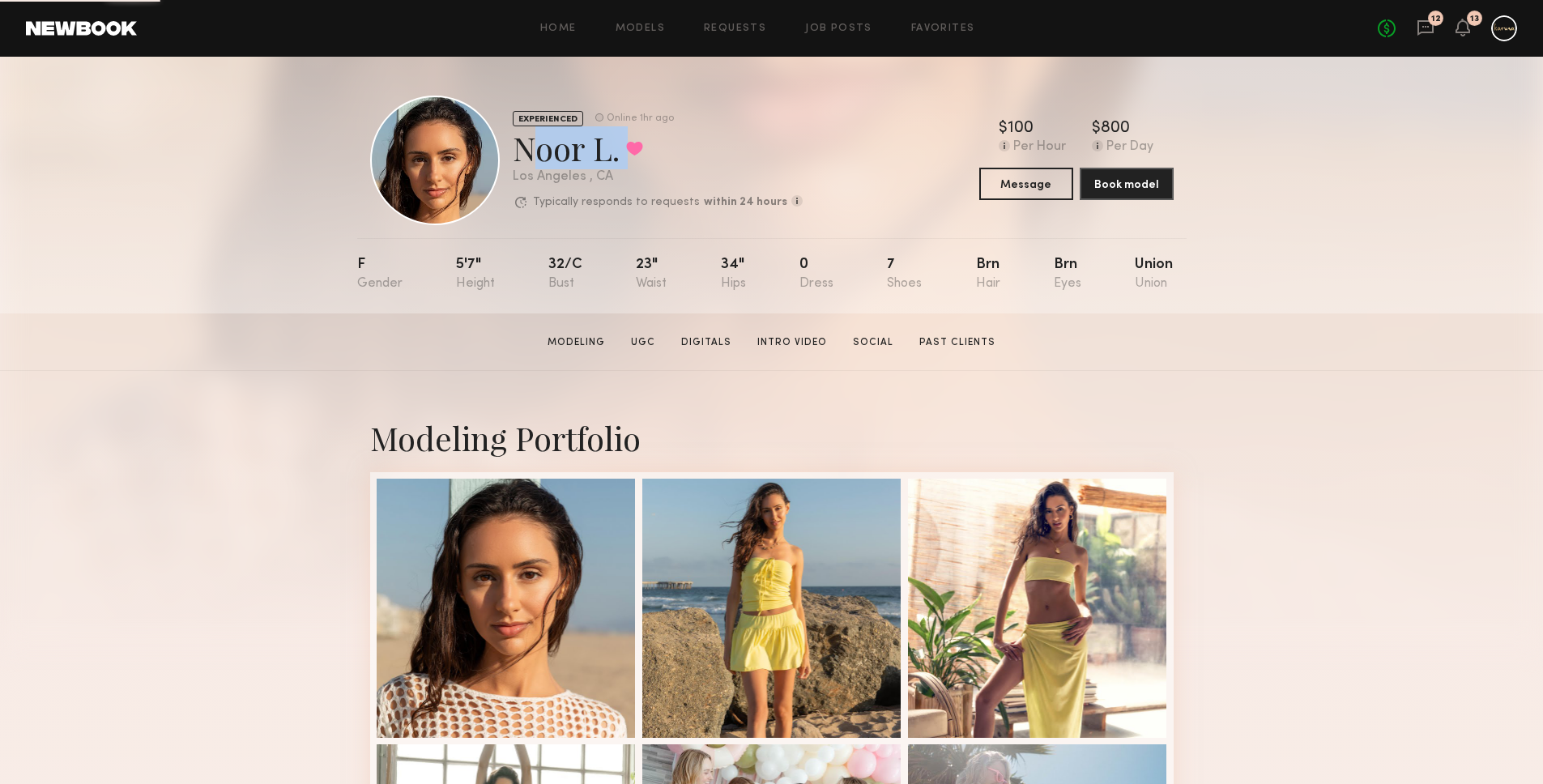 click on "Noor L.  Favorited" 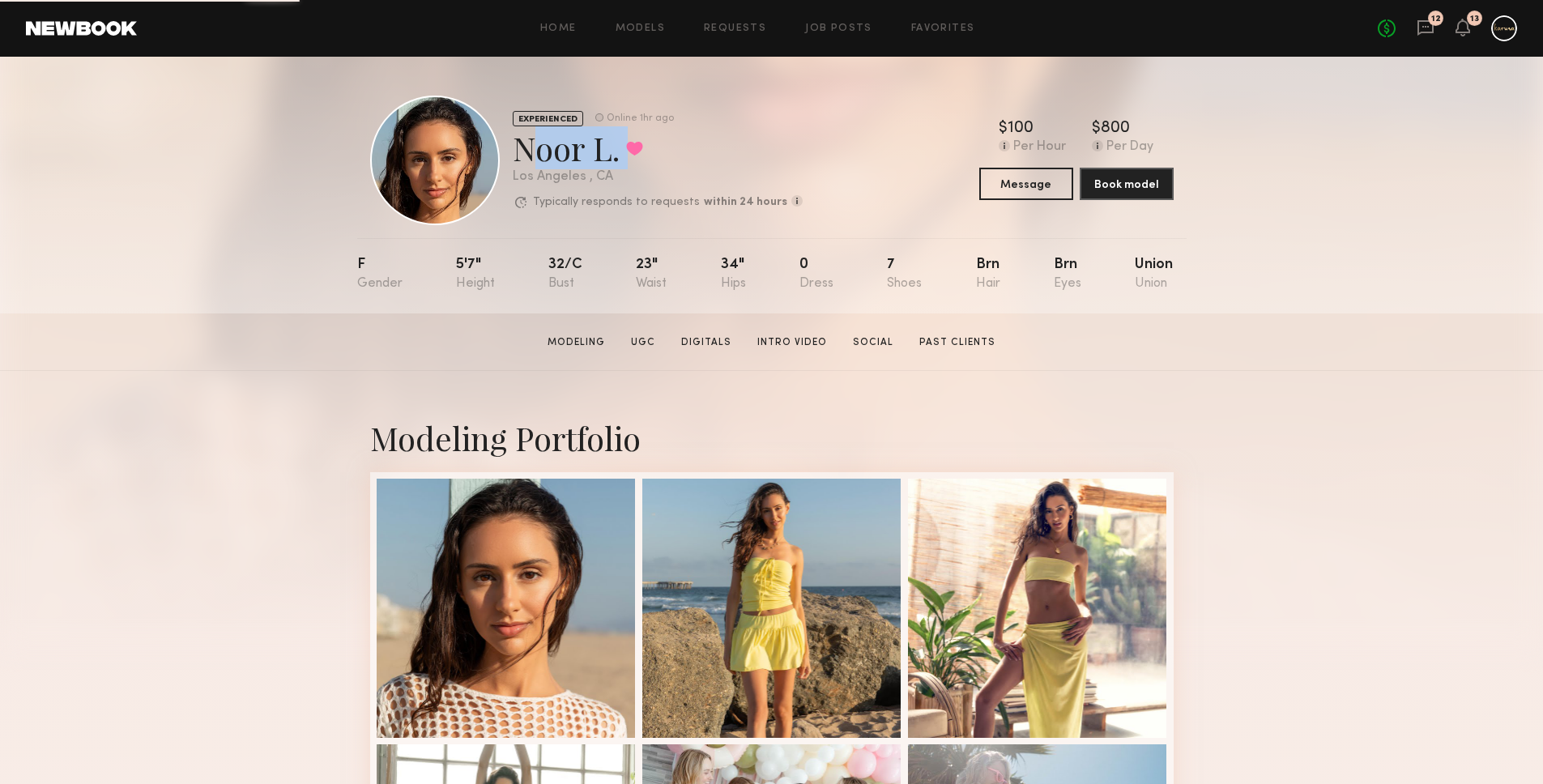 copy on "Noor L.  Favorited" 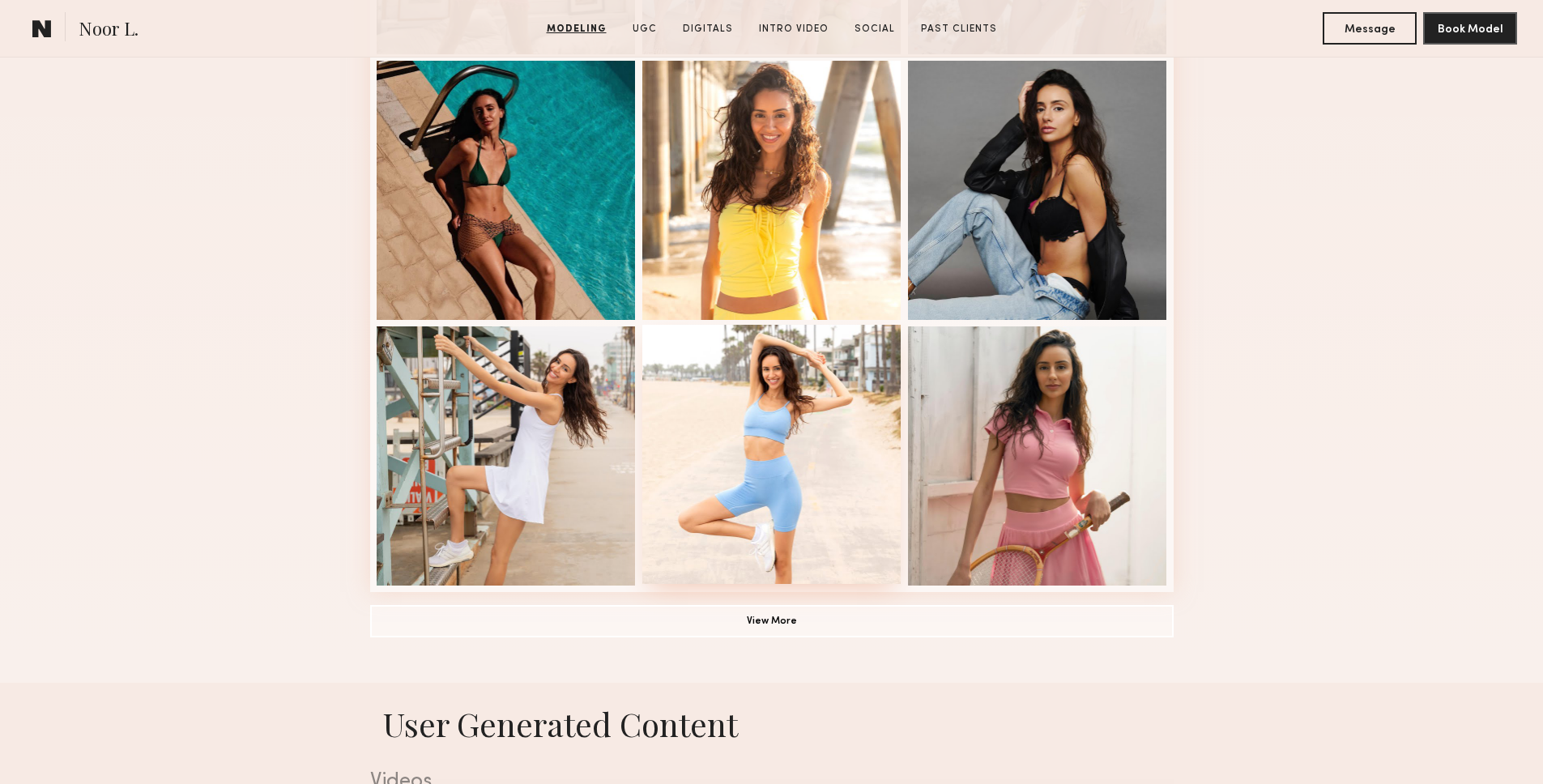 scroll, scrollTop: 1069, scrollLeft: 0, axis: vertical 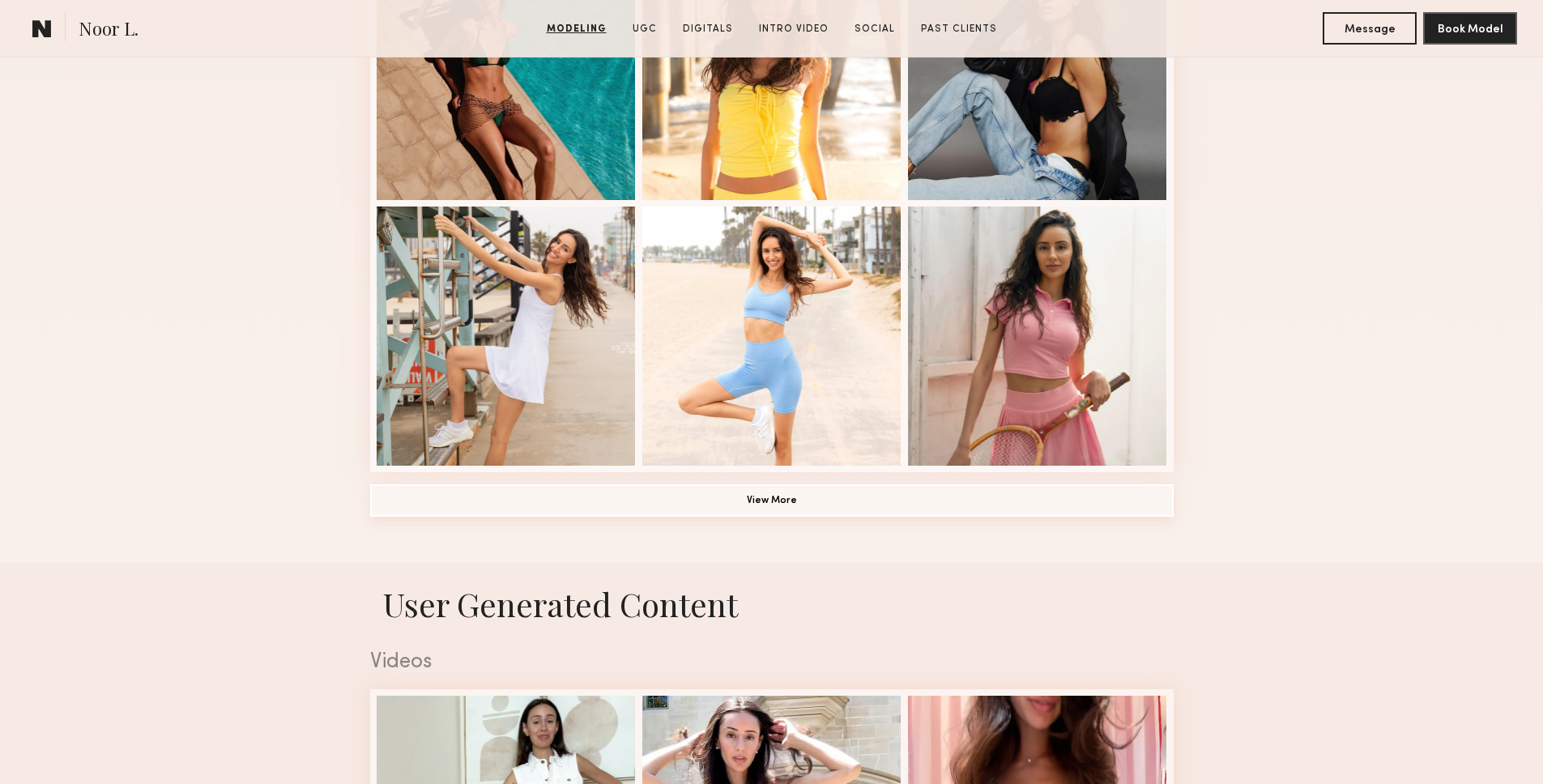click on "View More" 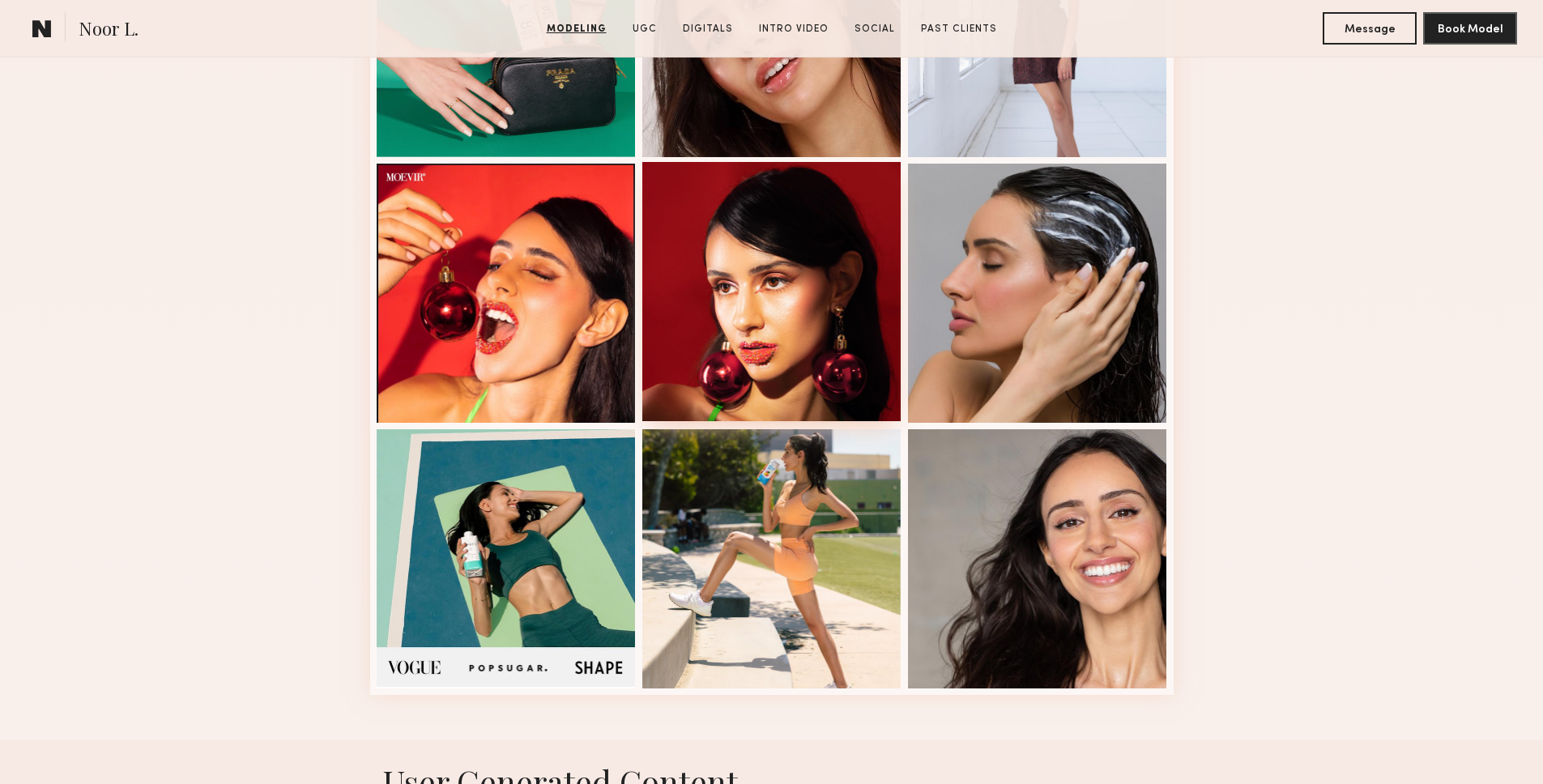 scroll, scrollTop: 1917, scrollLeft: 0, axis: vertical 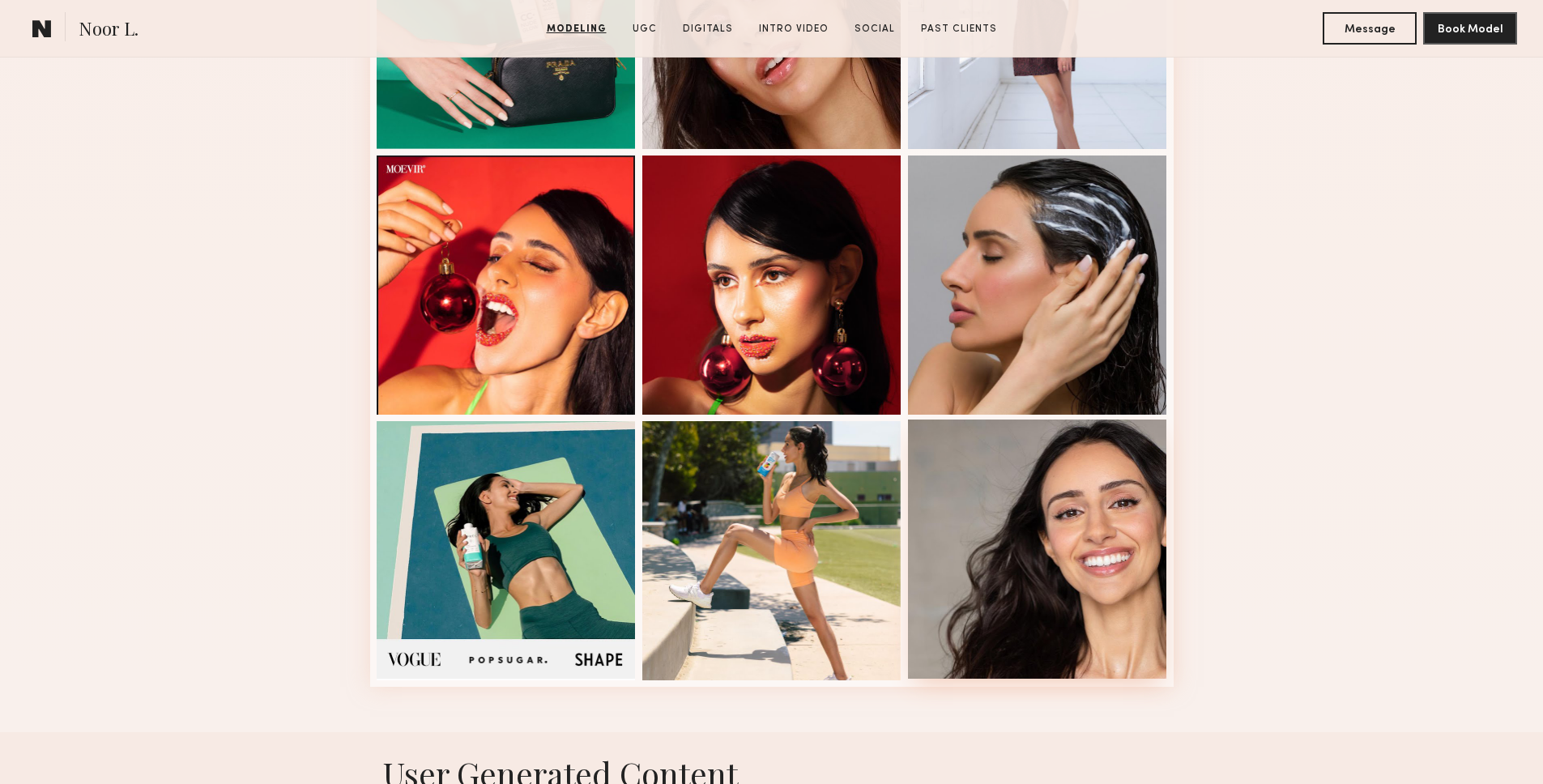 click at bounding box center (1038, 549) 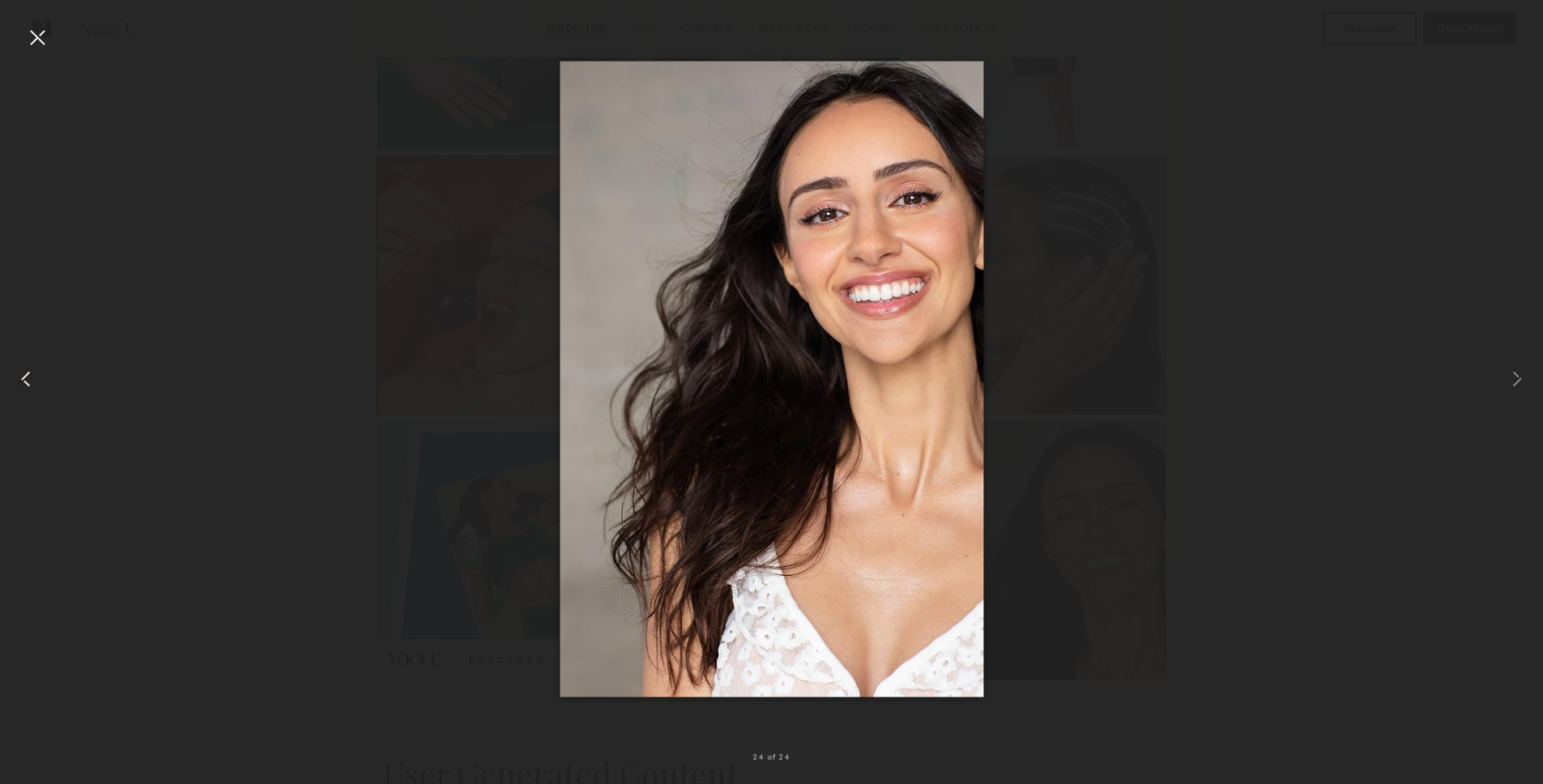 click at bounding box center [31, 379] 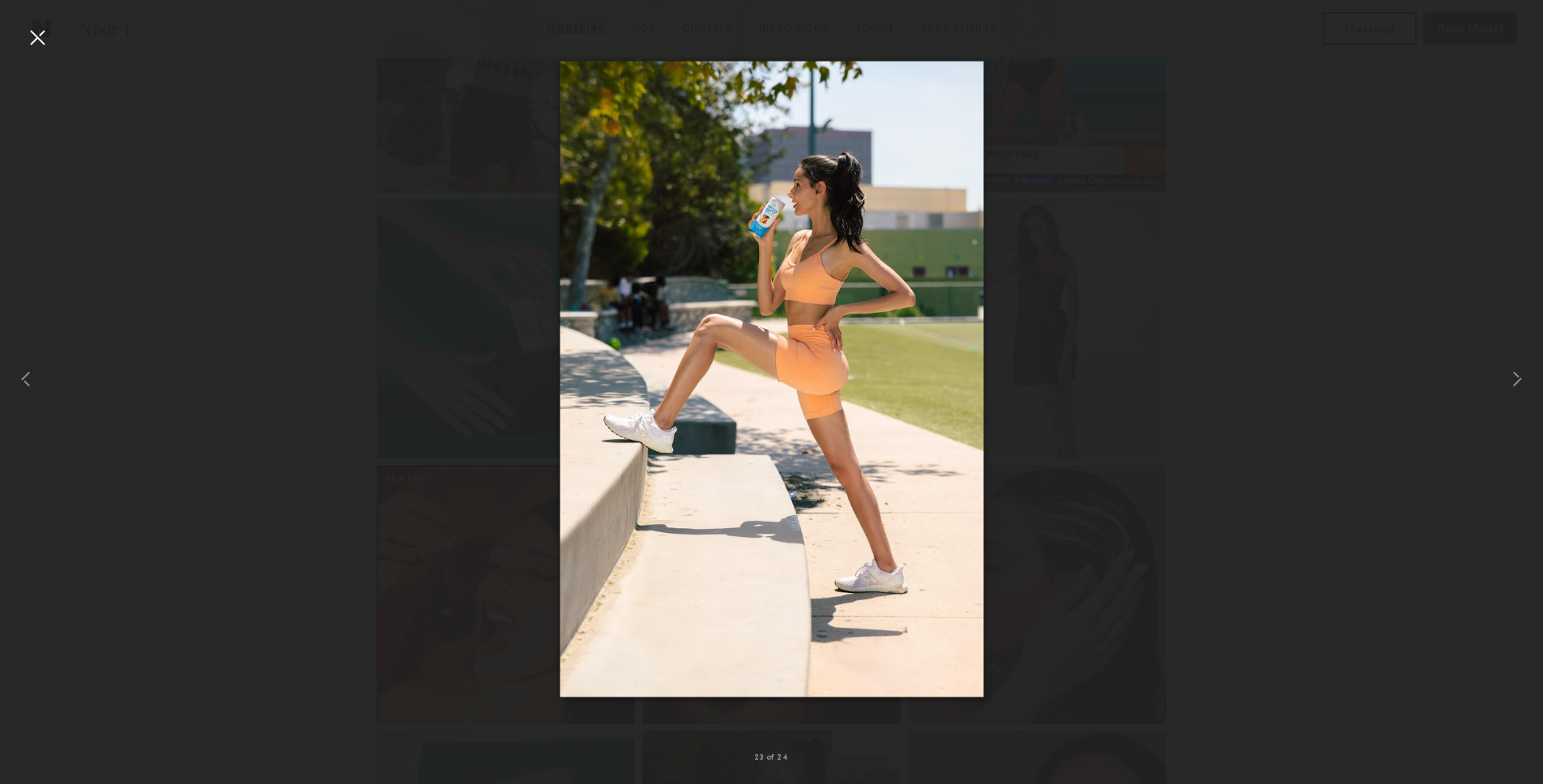 scroll, scrollTop: 1577, scrollLeft: 0, axis: vertical 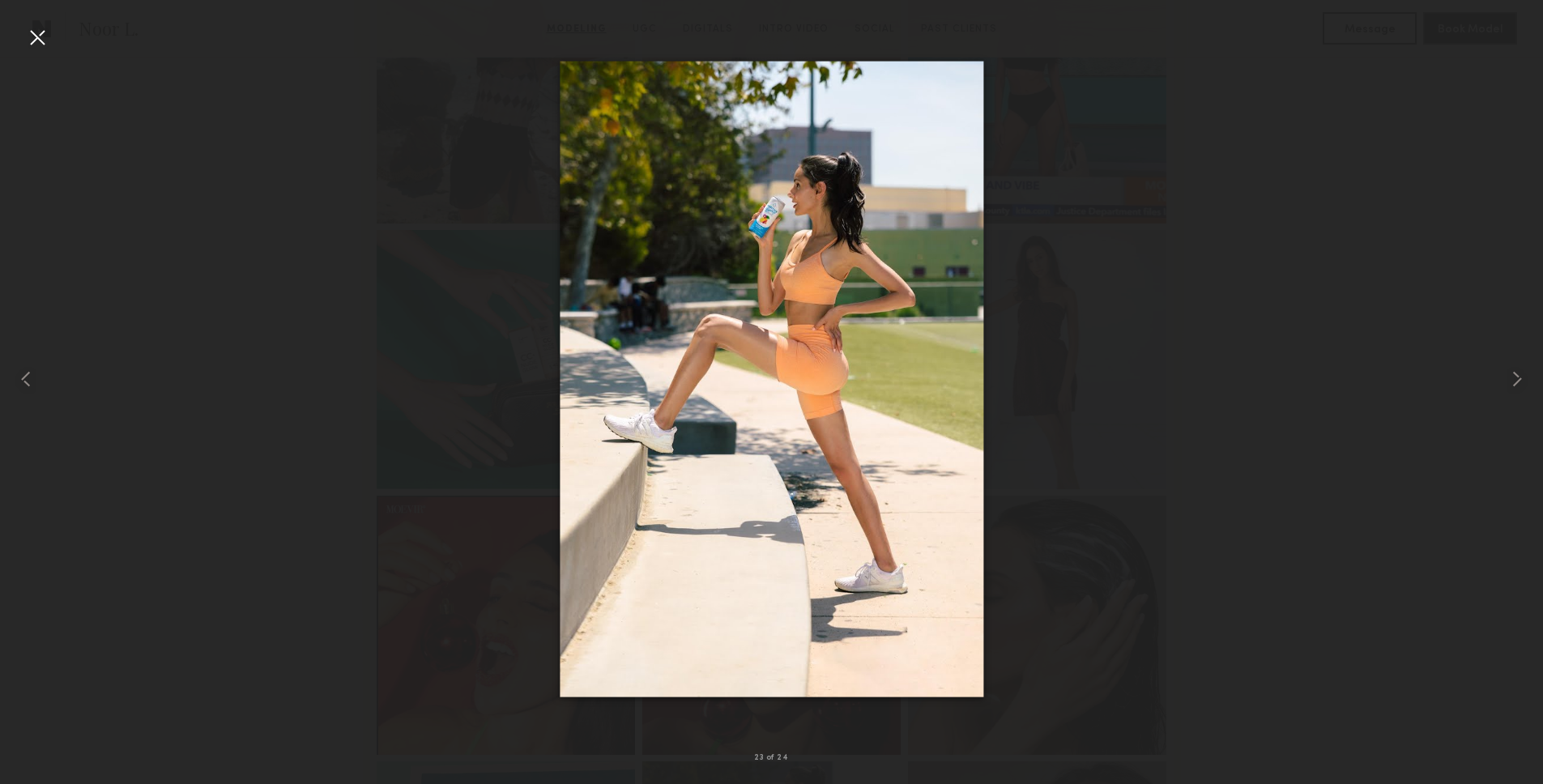 click at bounding box center [37, 37] 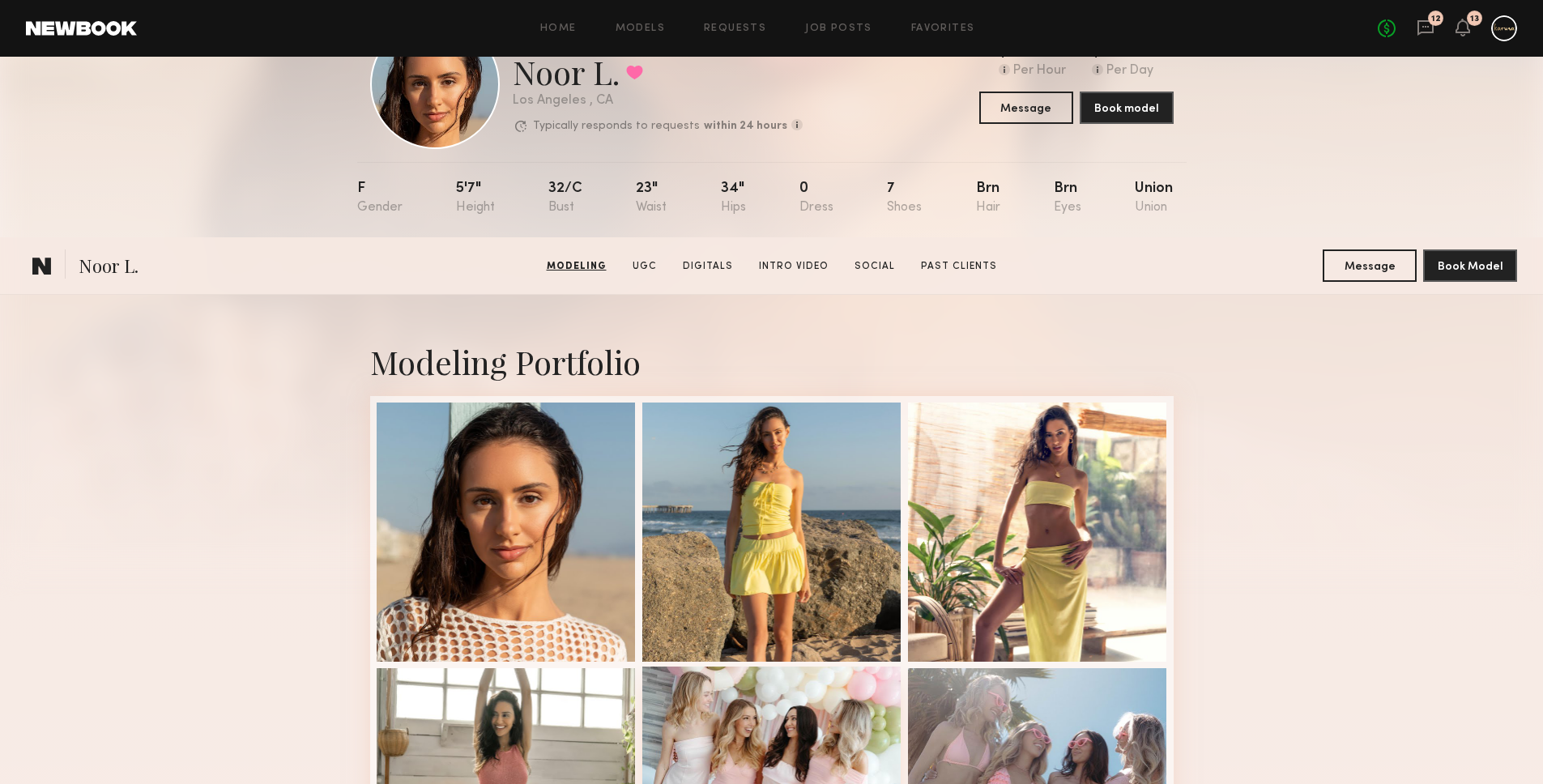 scroll, scrollTop: 41, scrollLeft: 0, axis: vertical 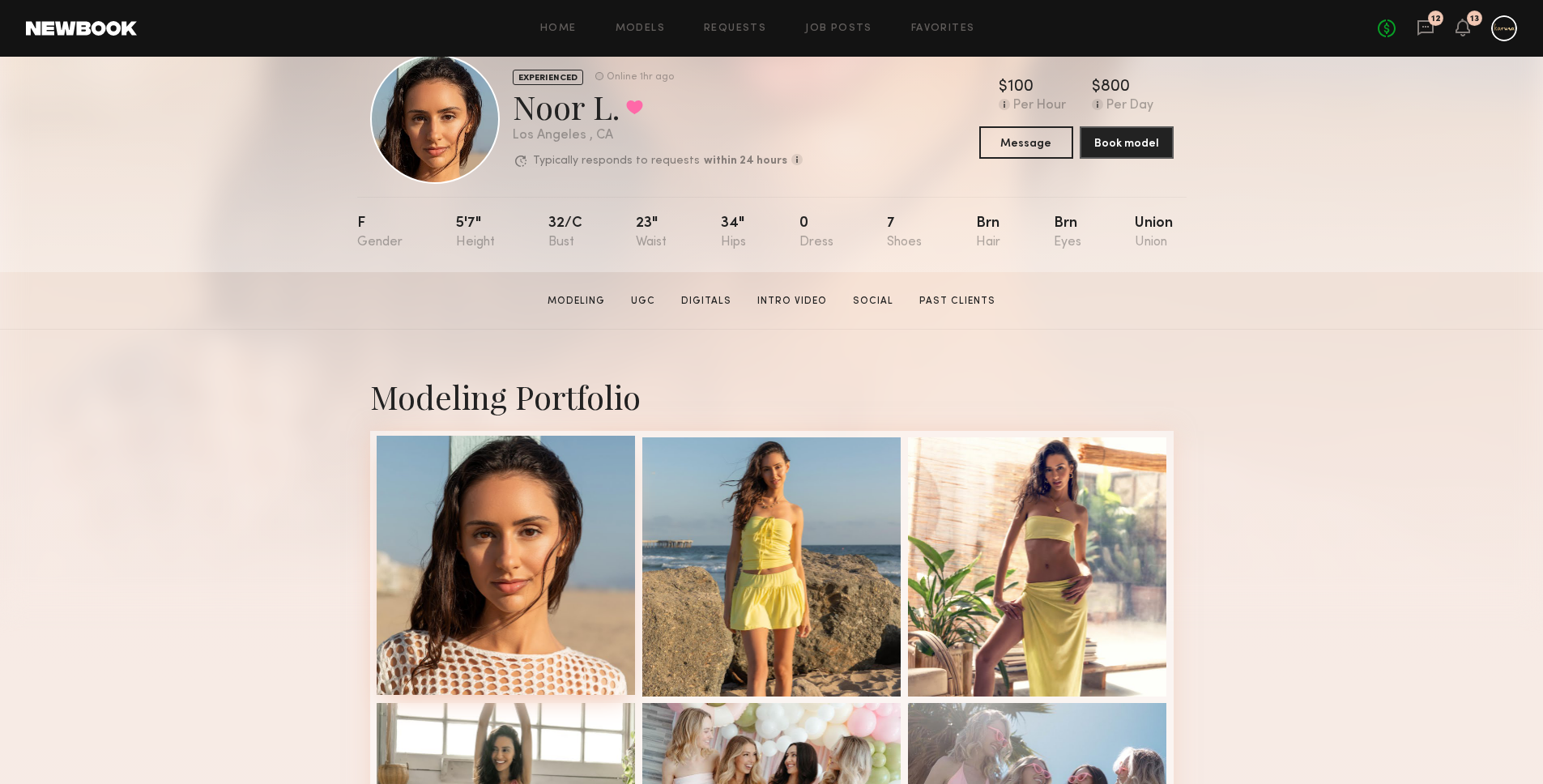 click at bounding box center [506, 565] 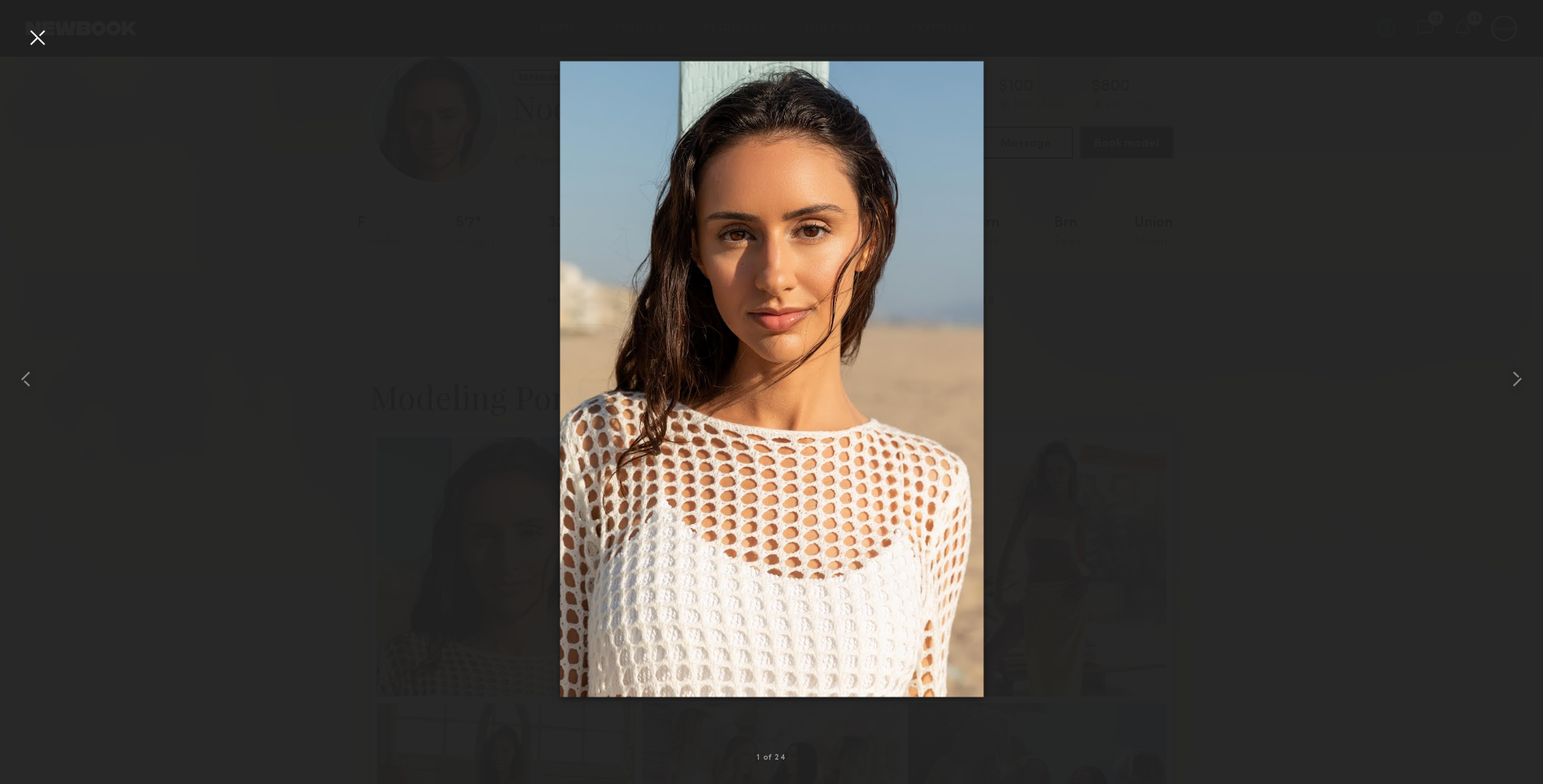 click at bounding box center (37, 37) 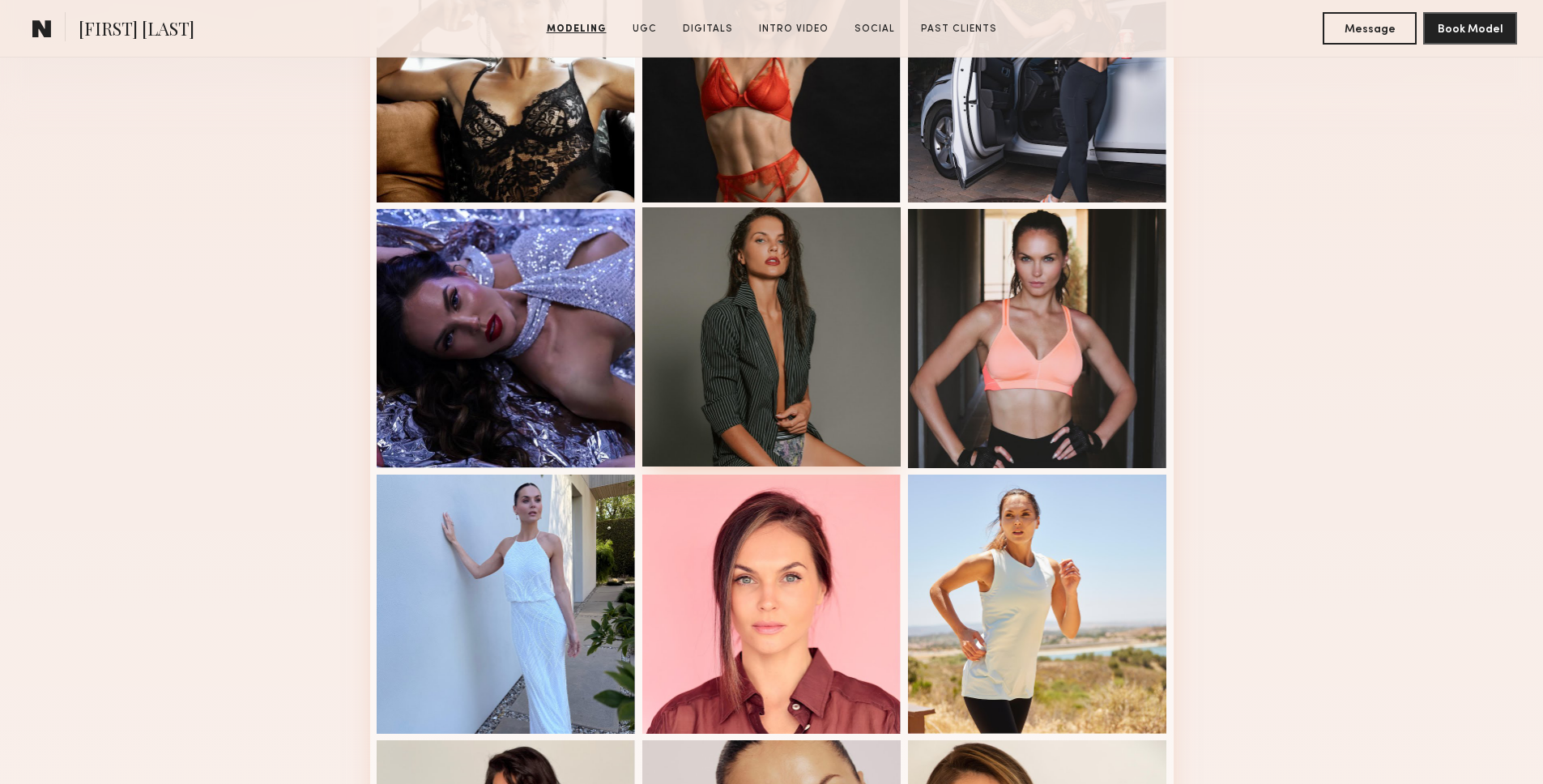 scroll, scrollTop: 578, scrollLeft: 0, axis: vertical 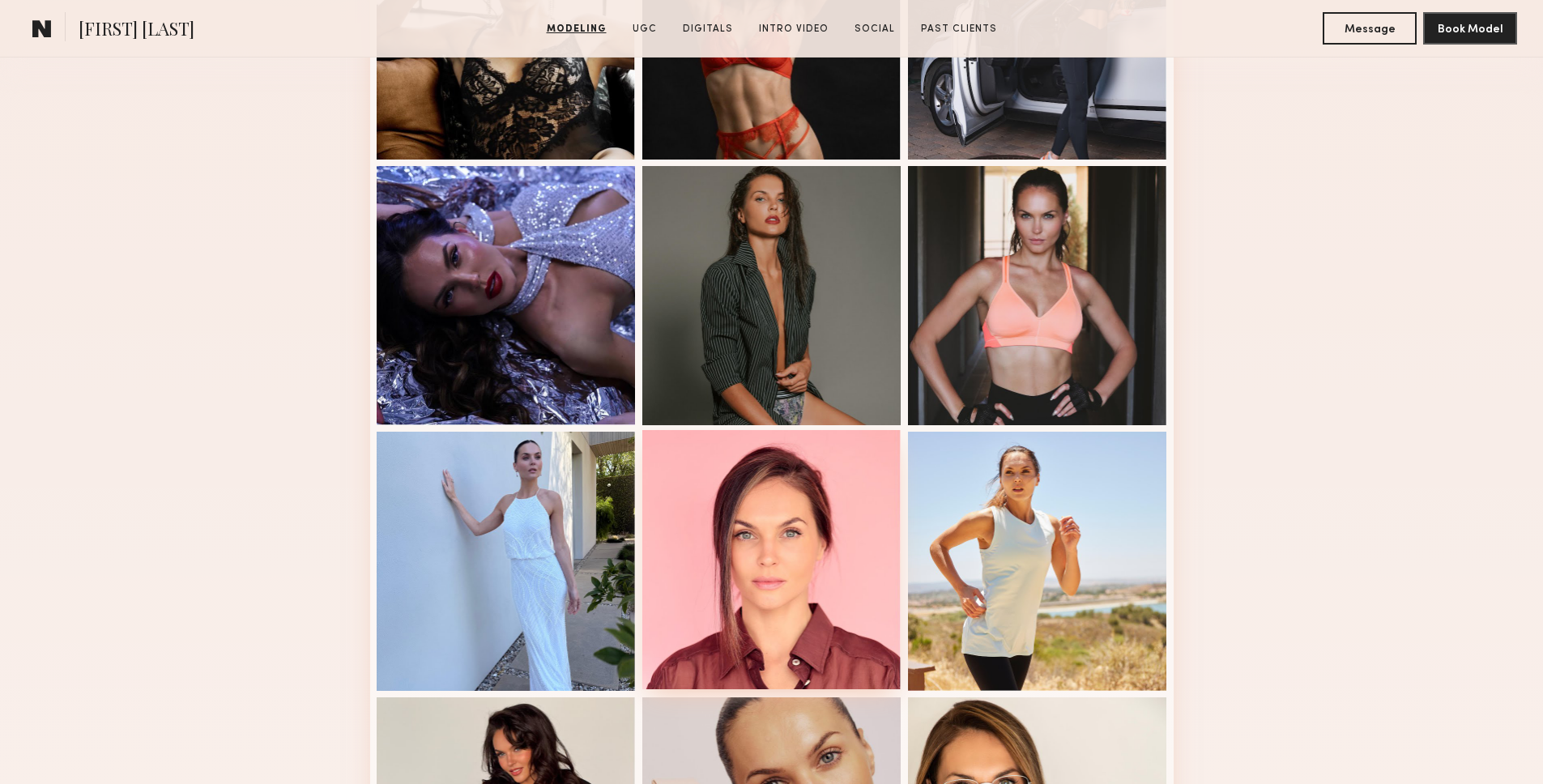 click at bounding box center (772, 560) 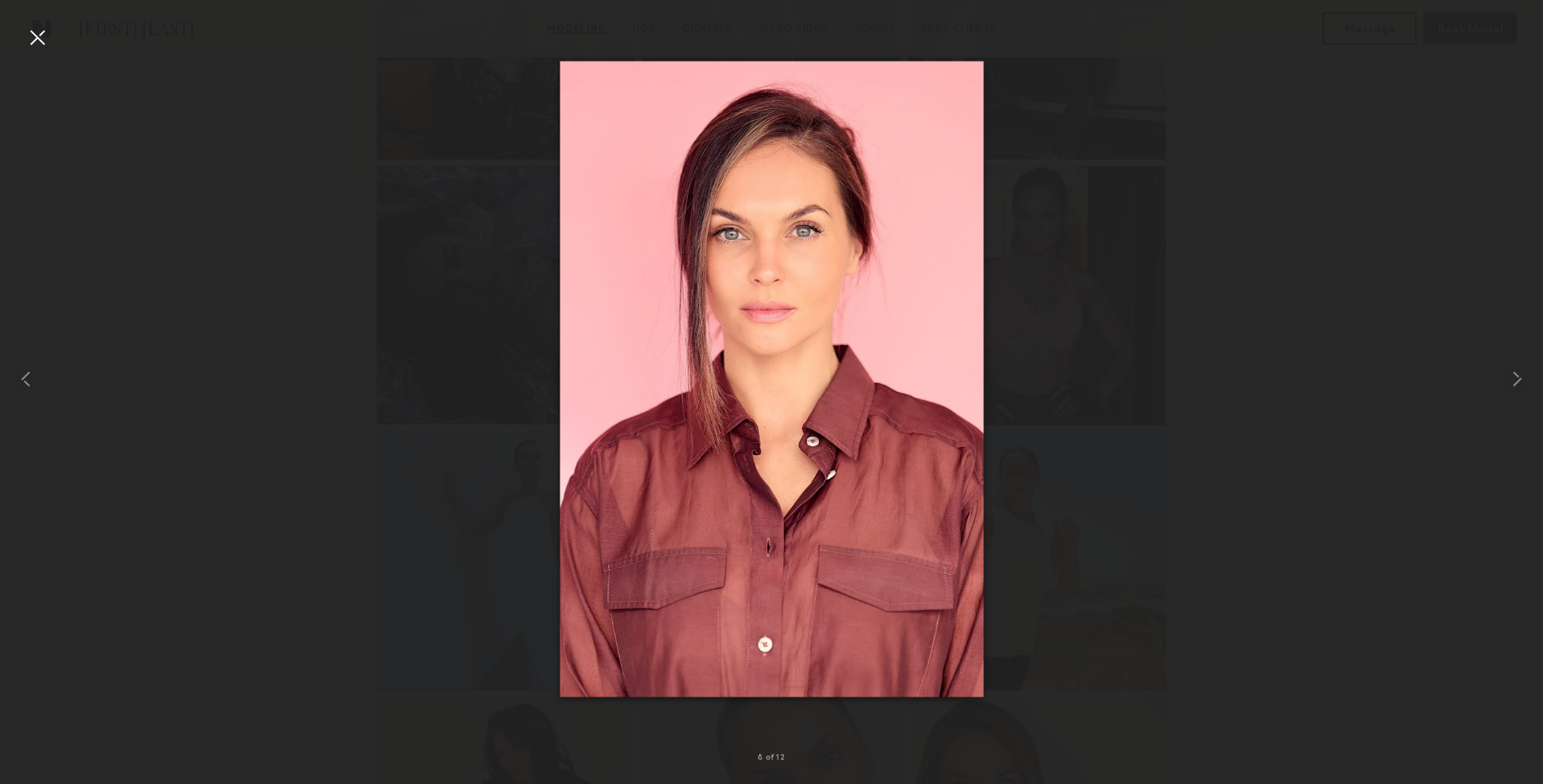 click at bounding box center [37, 37] 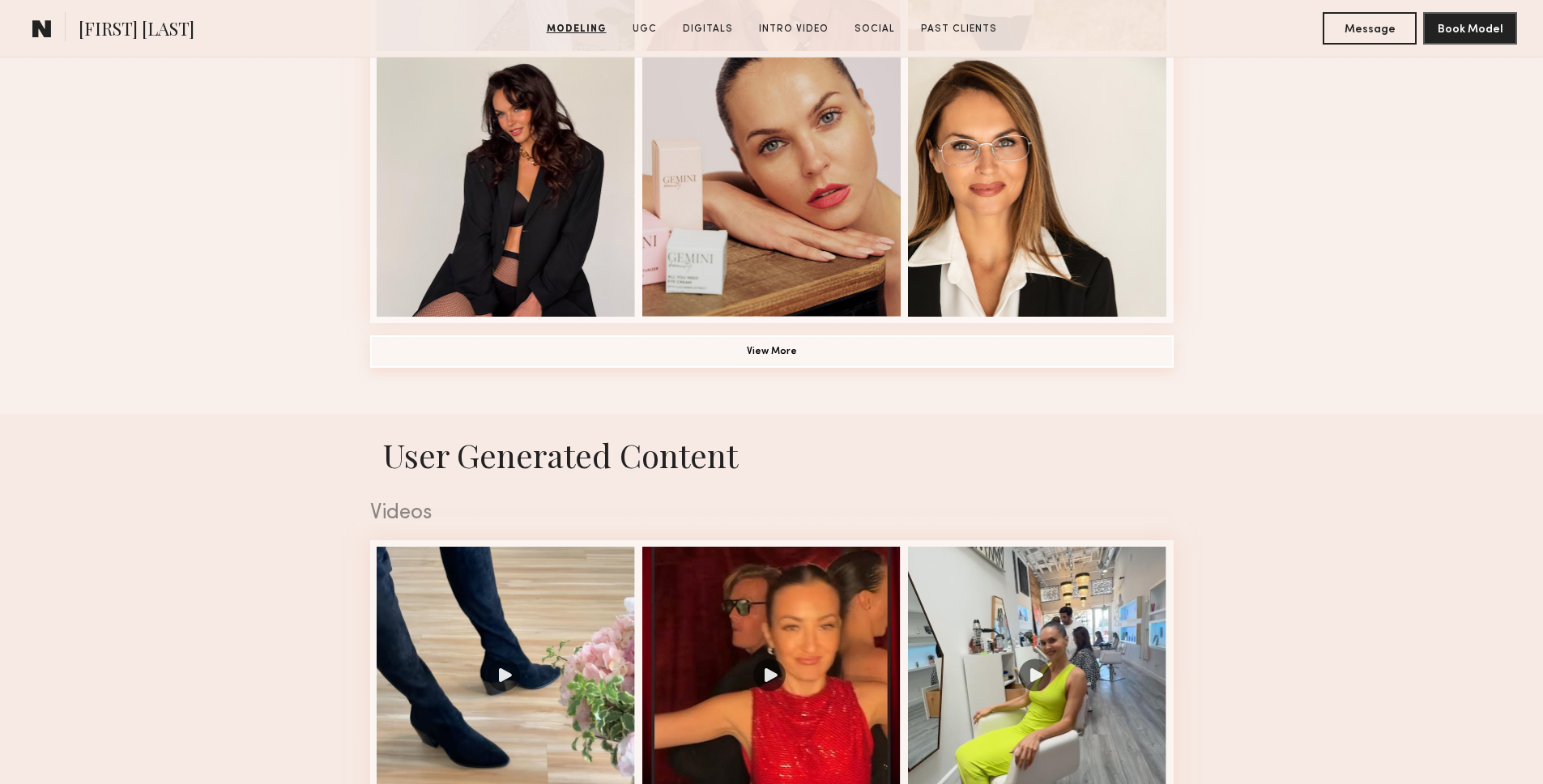 scroll, scrollTop: 1215, scrollLeft: 0, axis: vertical 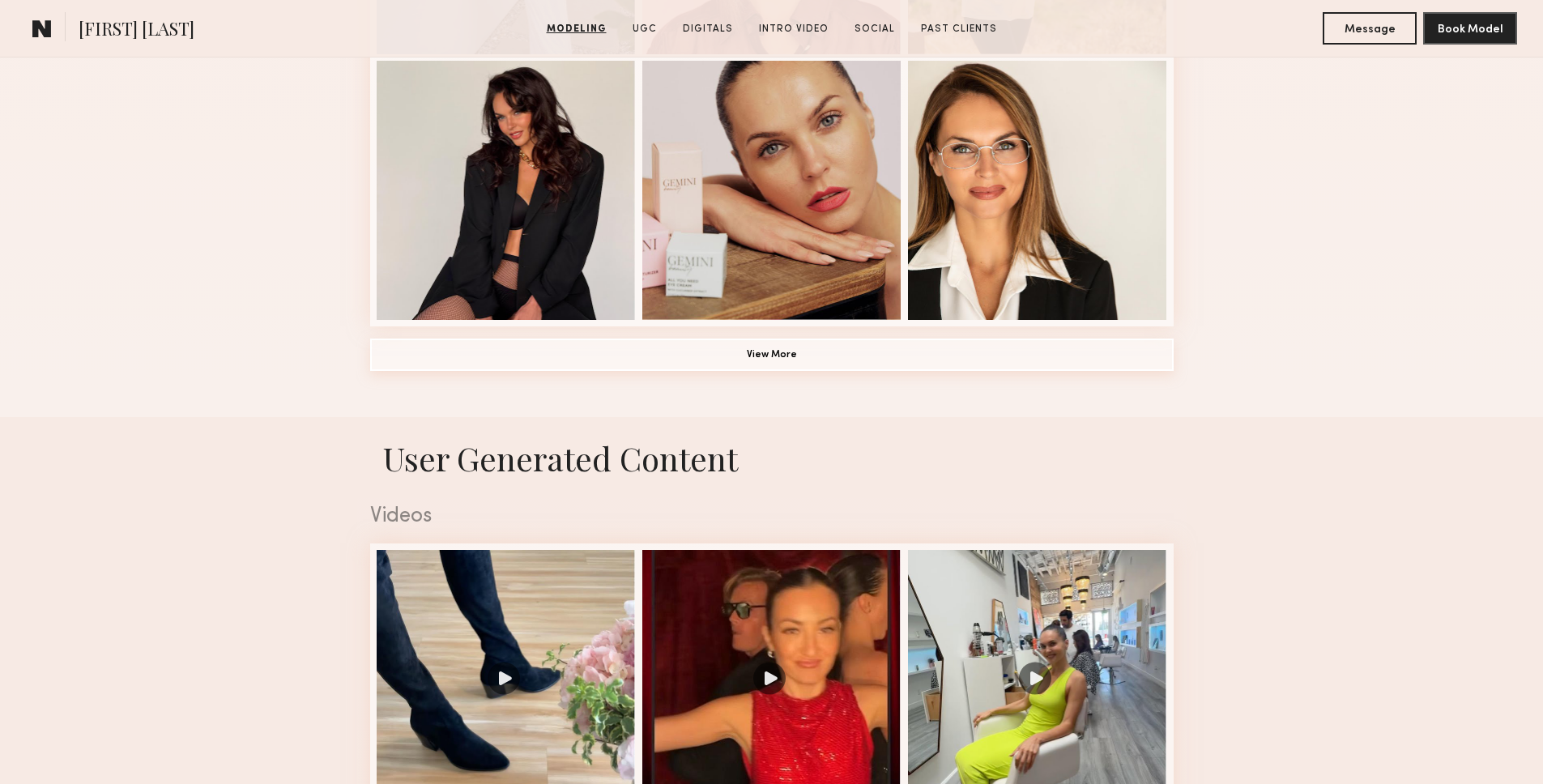 click on "View More" 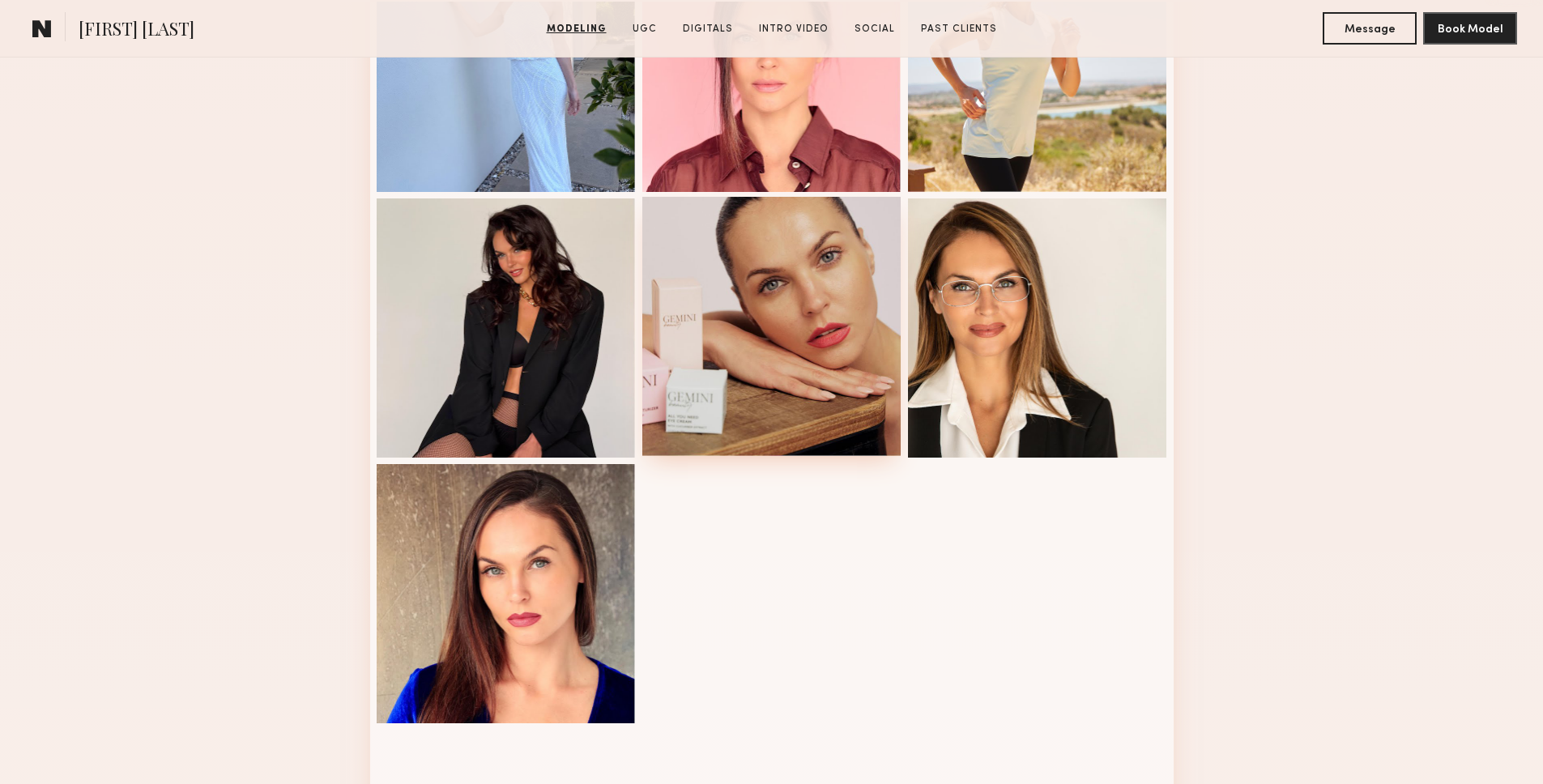 scroll, scrollTop: 1067, scrollLeft: 0, axis: vertical 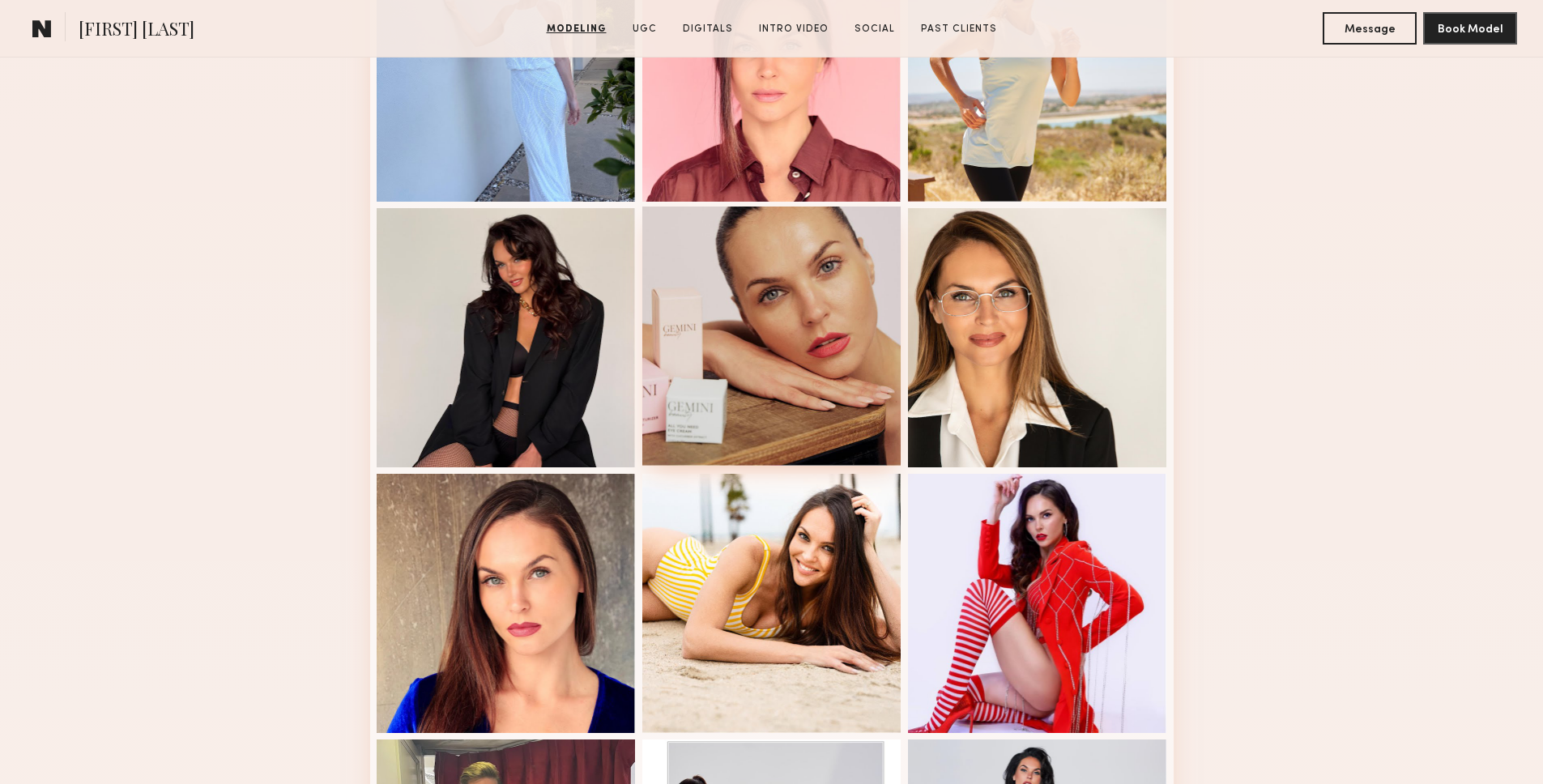 click at bounding box center [772, 336] 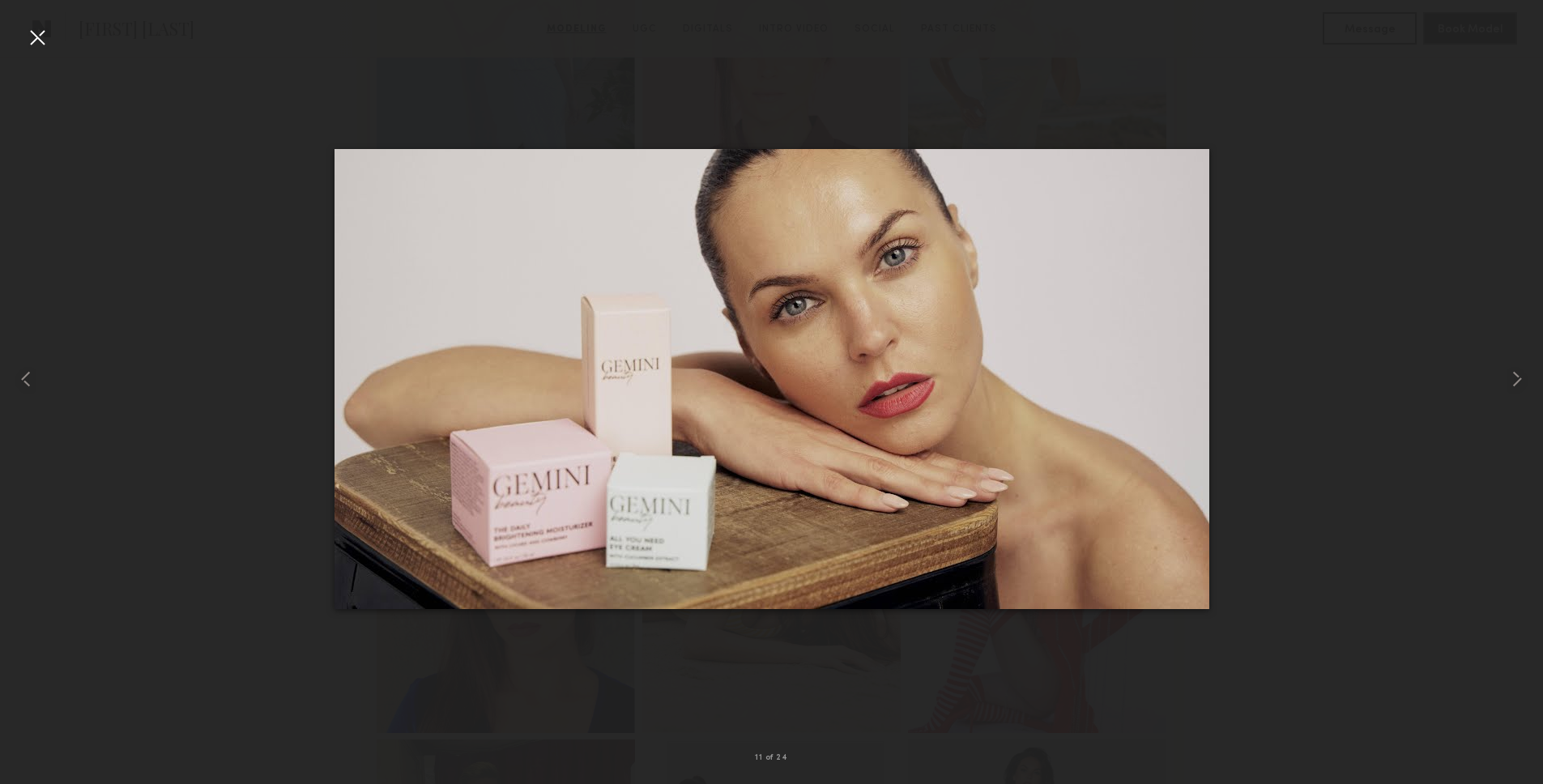 click at bounding box center [37, 37] 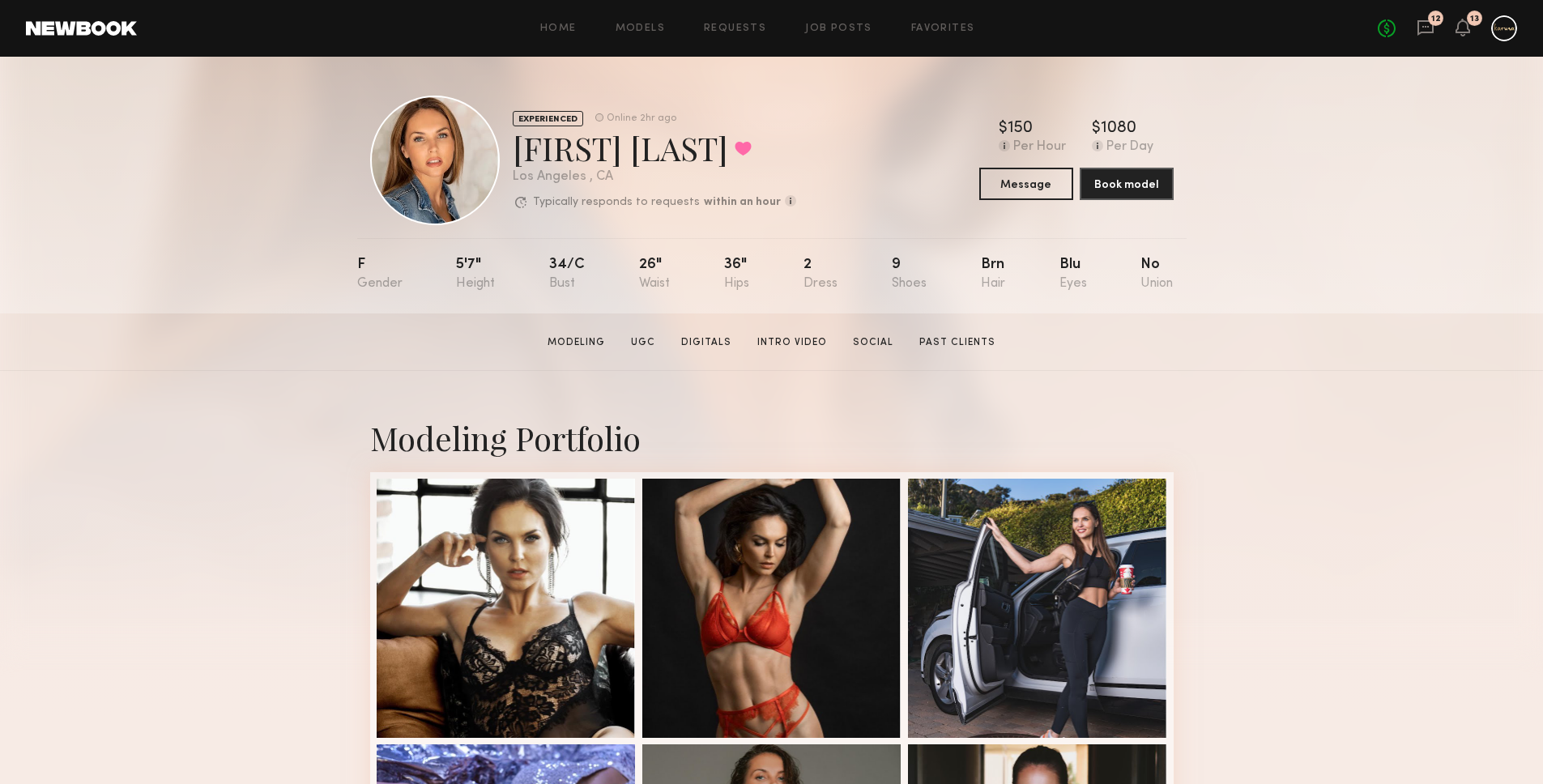 scroll, scrollTop: 3, scrollLeft: 0, axis: vertical 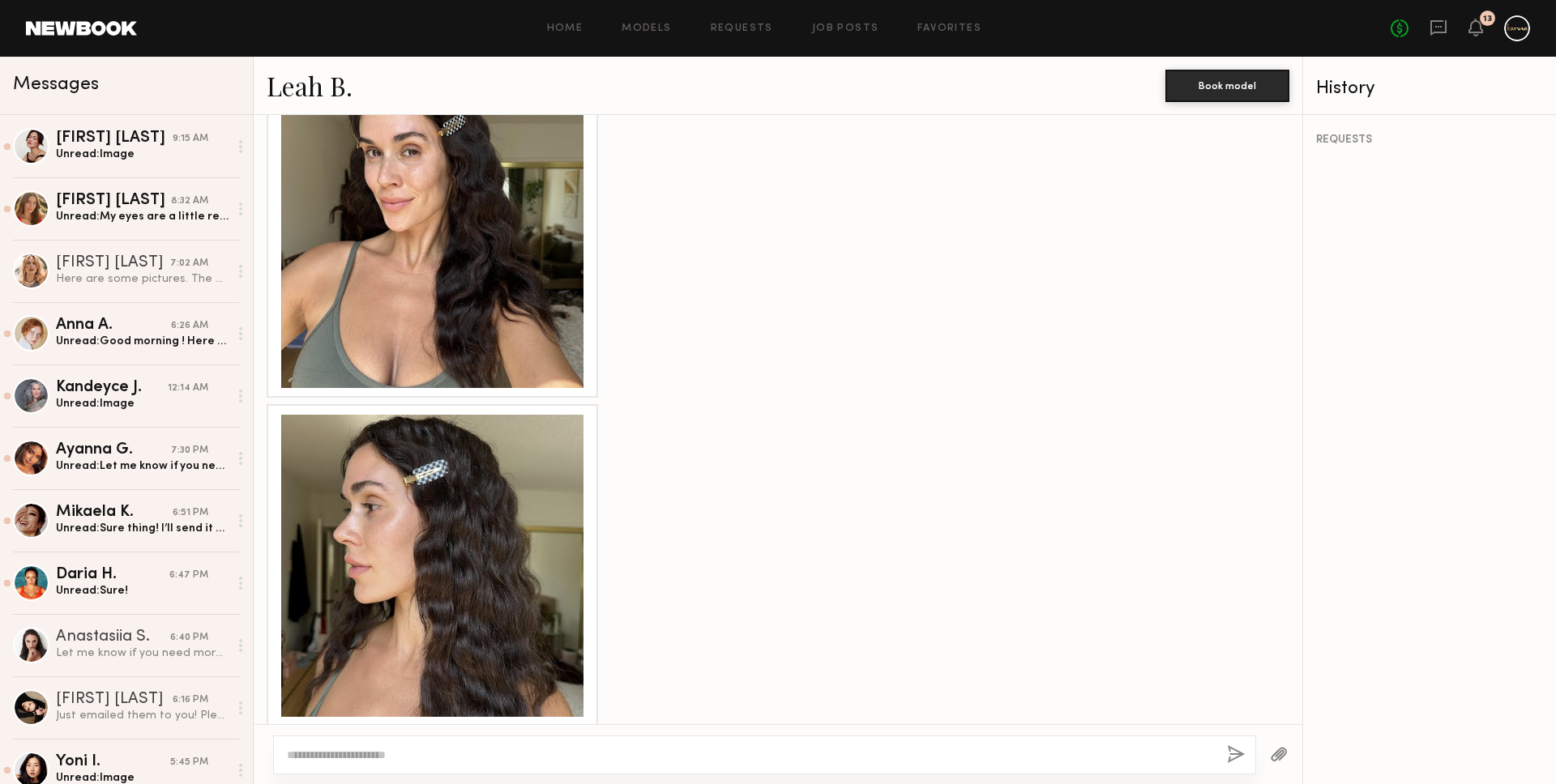 click on "[FIRST] [LAST]" 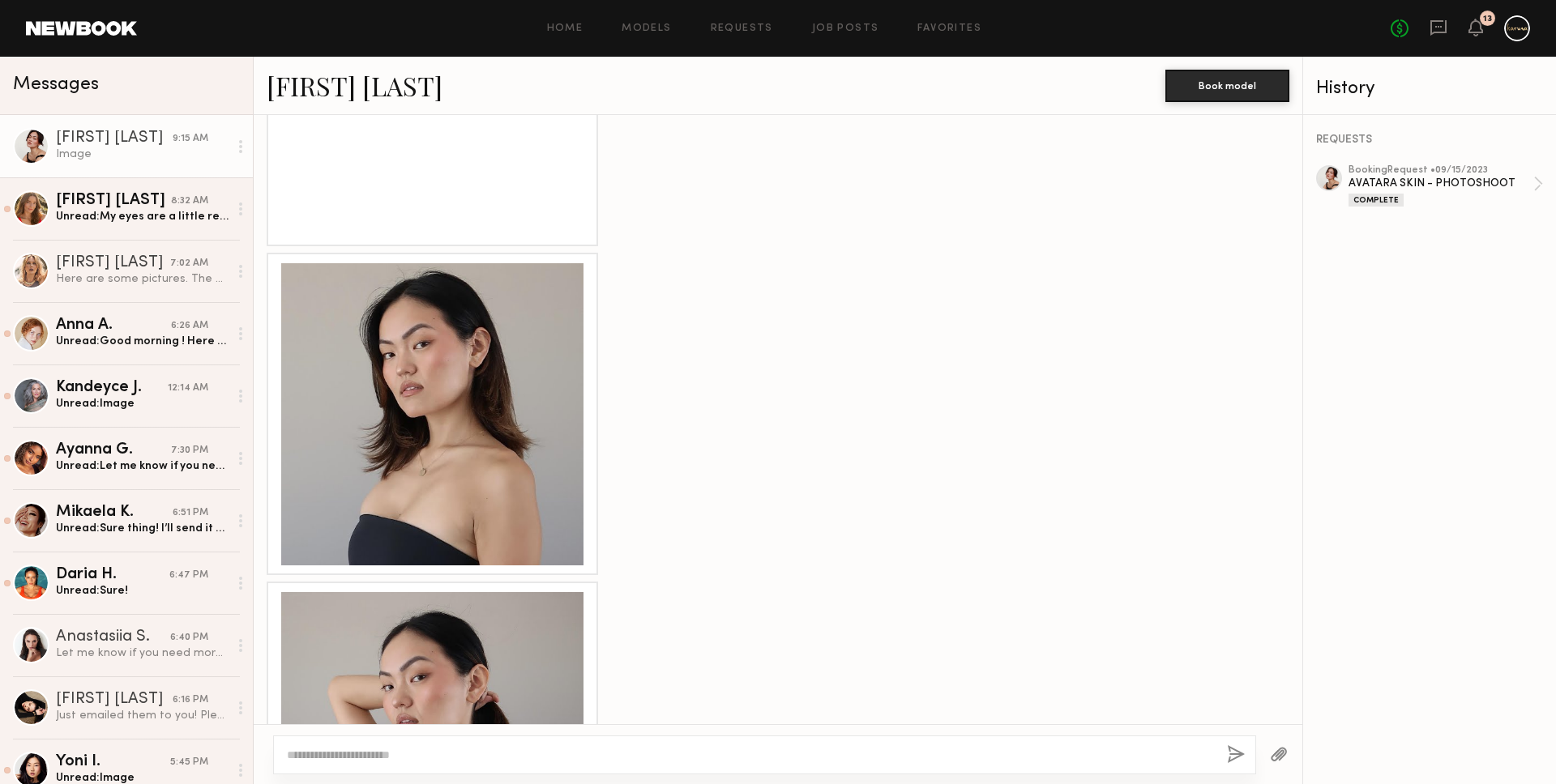 scroll, scrollTop: 1421, scrollLeft: 0, axis: vertical 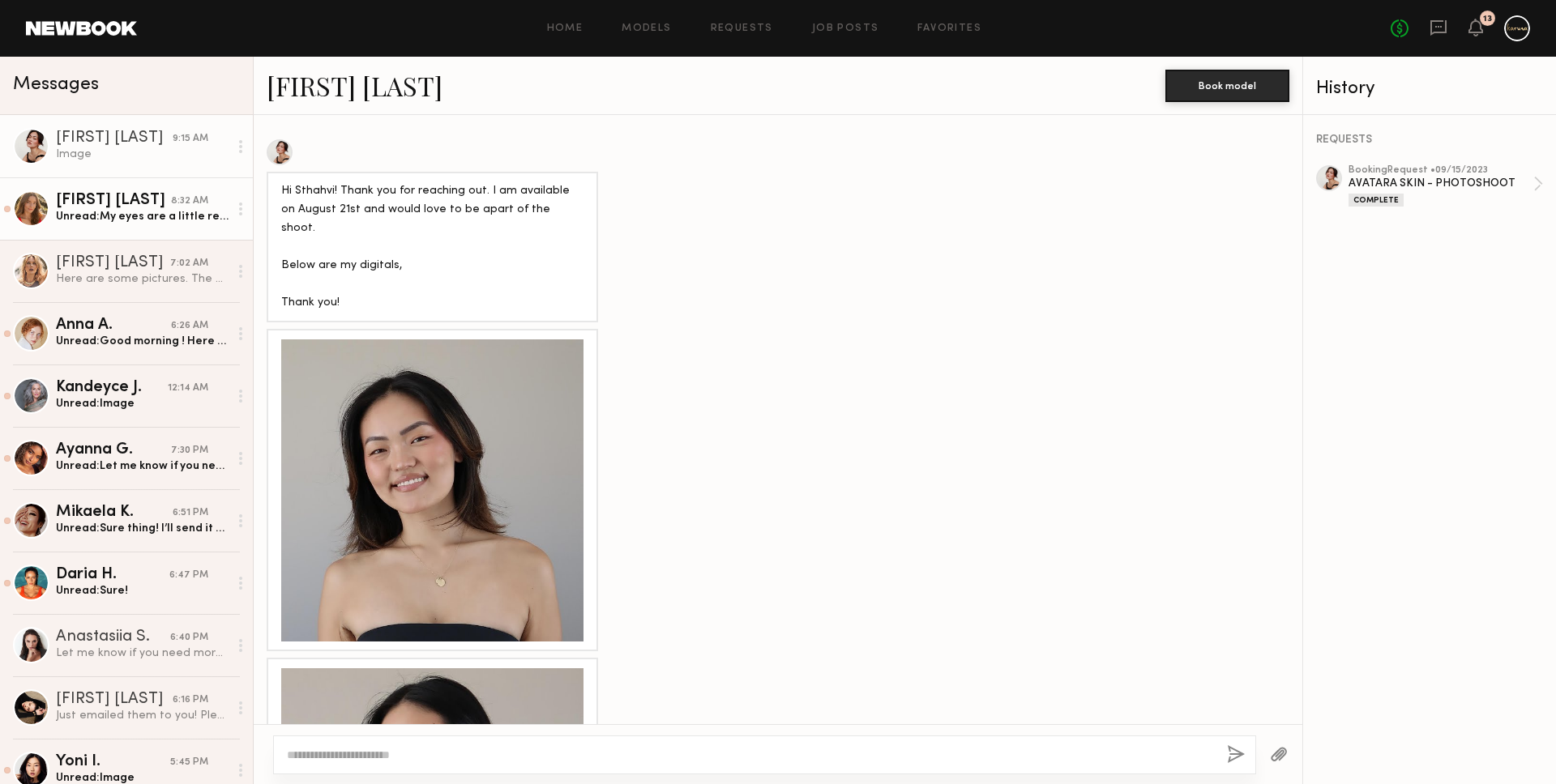 click on "[FIRST] [LAST]" 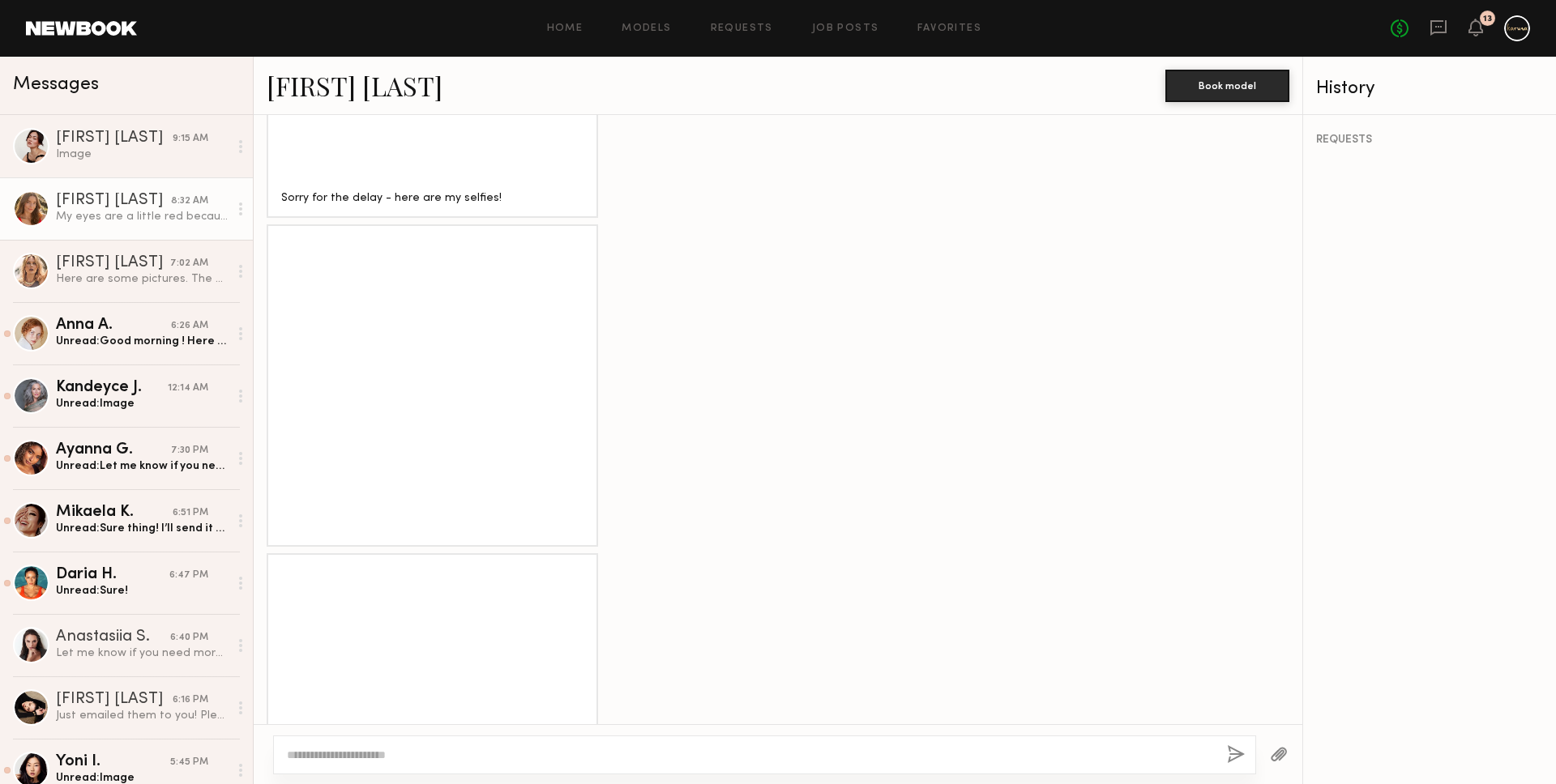 scroll, scrollTop: 1425, scrollLeft: 0, axis: vertical 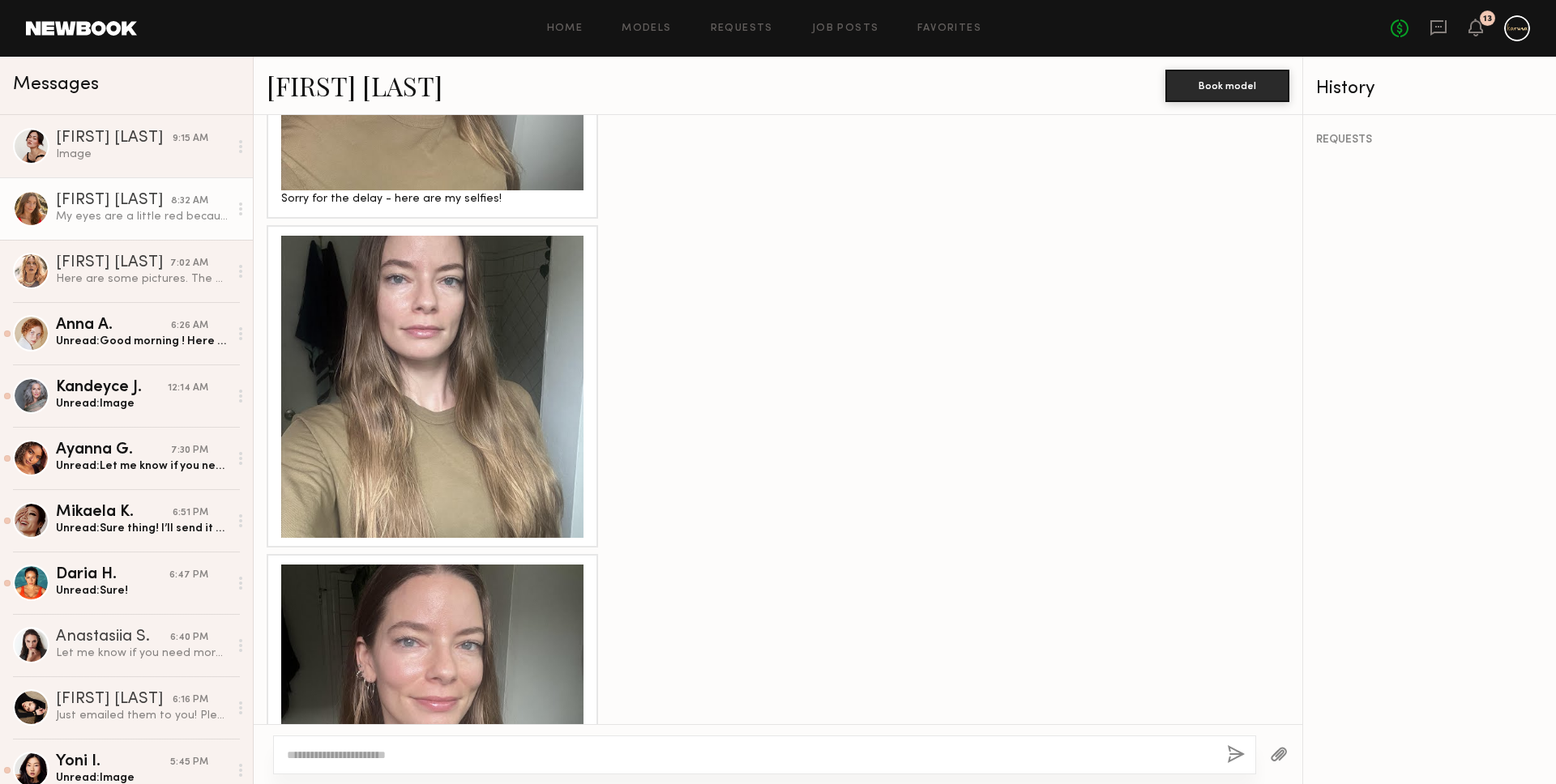 click 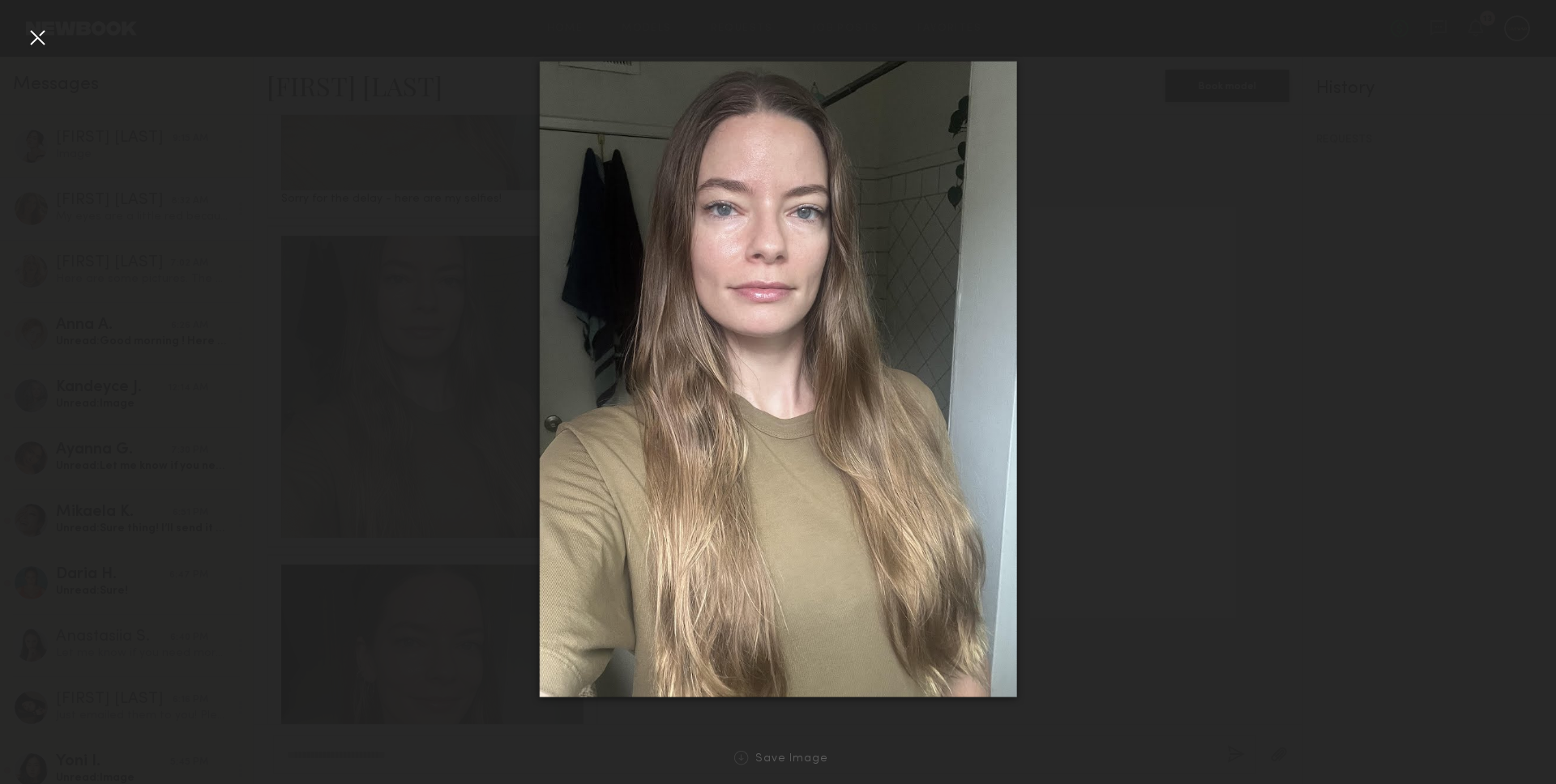 click 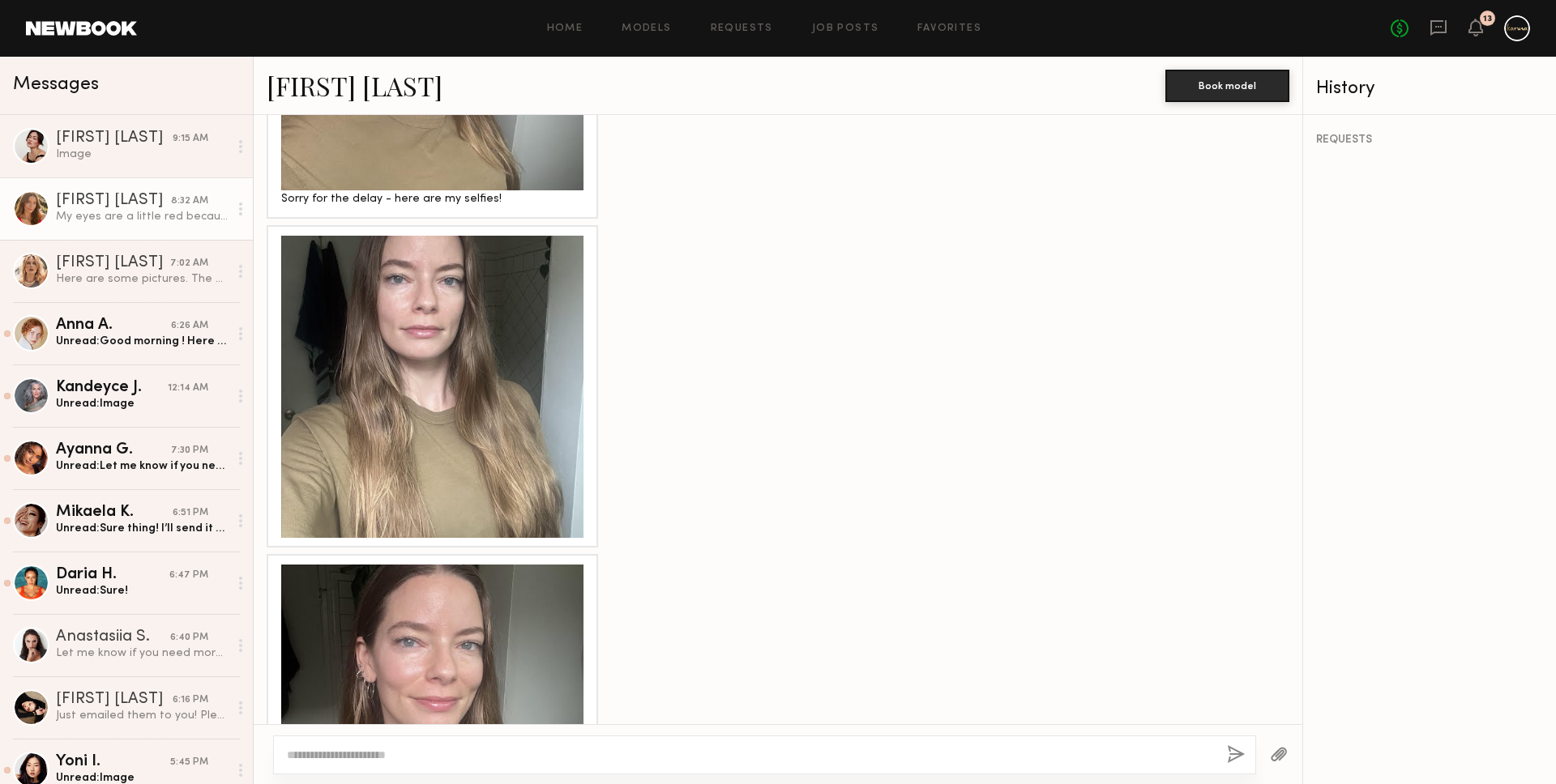 click 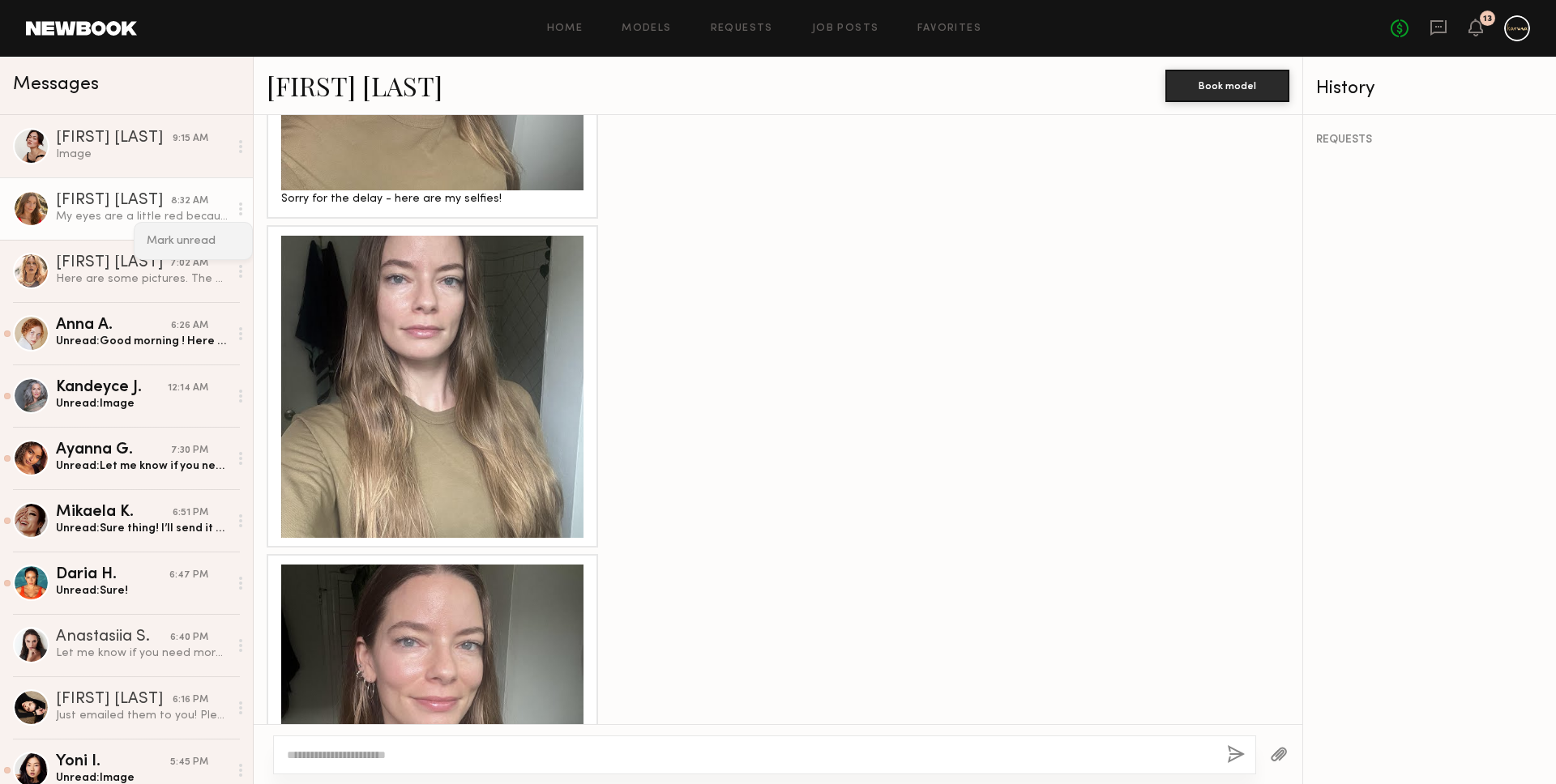 click on "Mark unread" 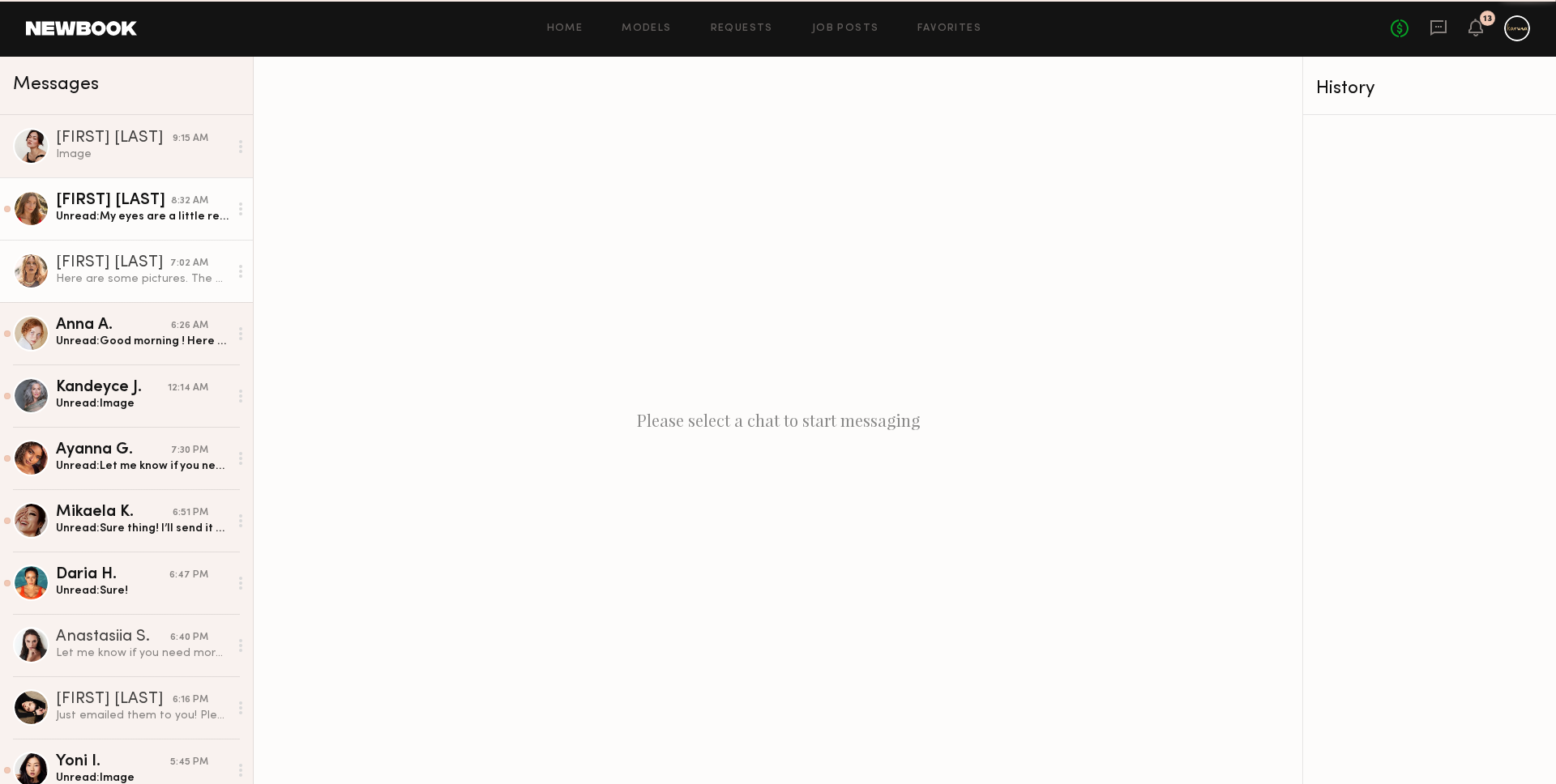 click on "Here are some pictures. The first one is complete free of make up and then the last ones you have it for the hair. I’m not sure why they don’t come out straight .lol please let me know if you would like to see something else" 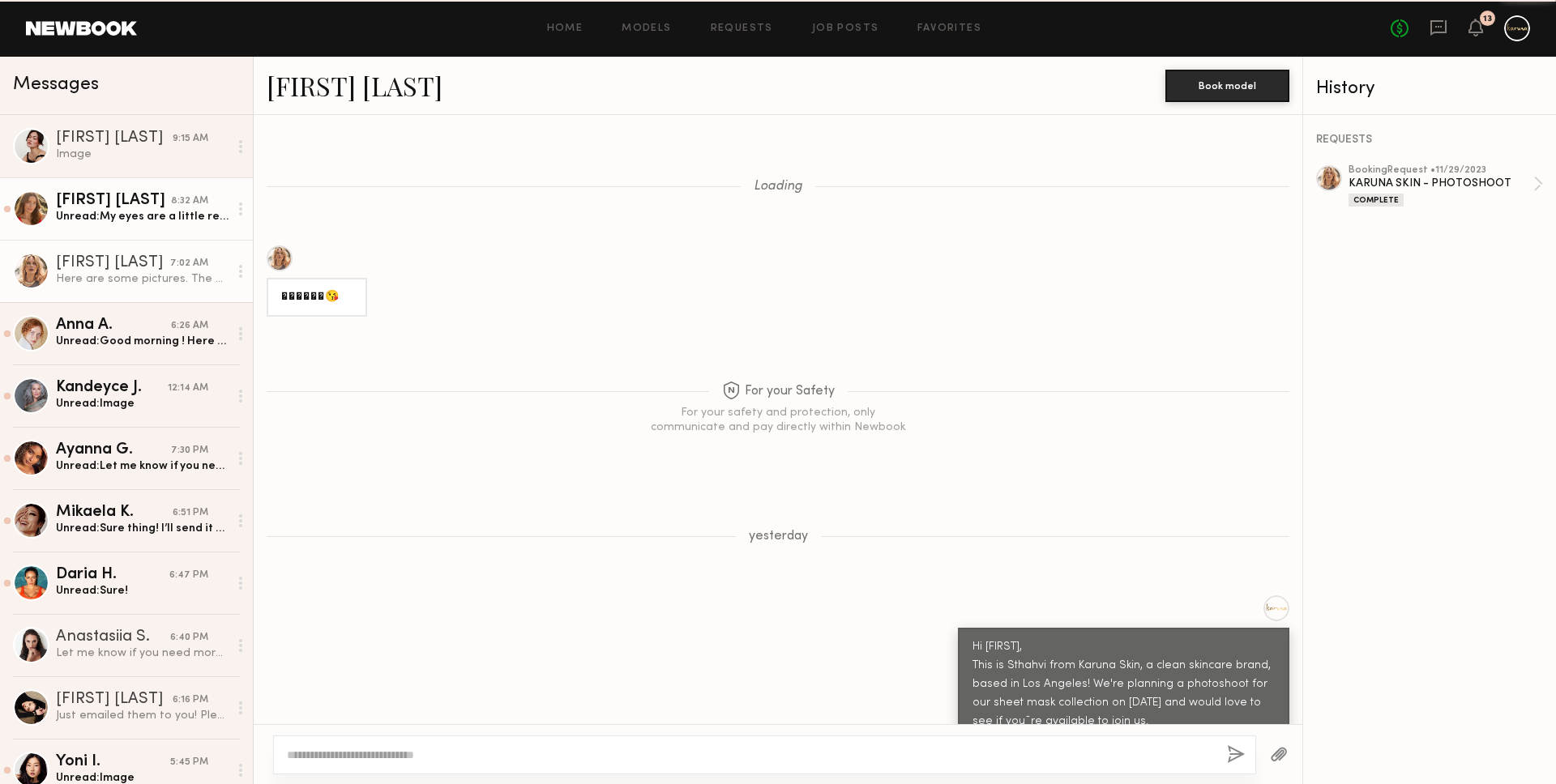 scroll, scrollTop: 2775, scrollLeft: 0, axis: vertical 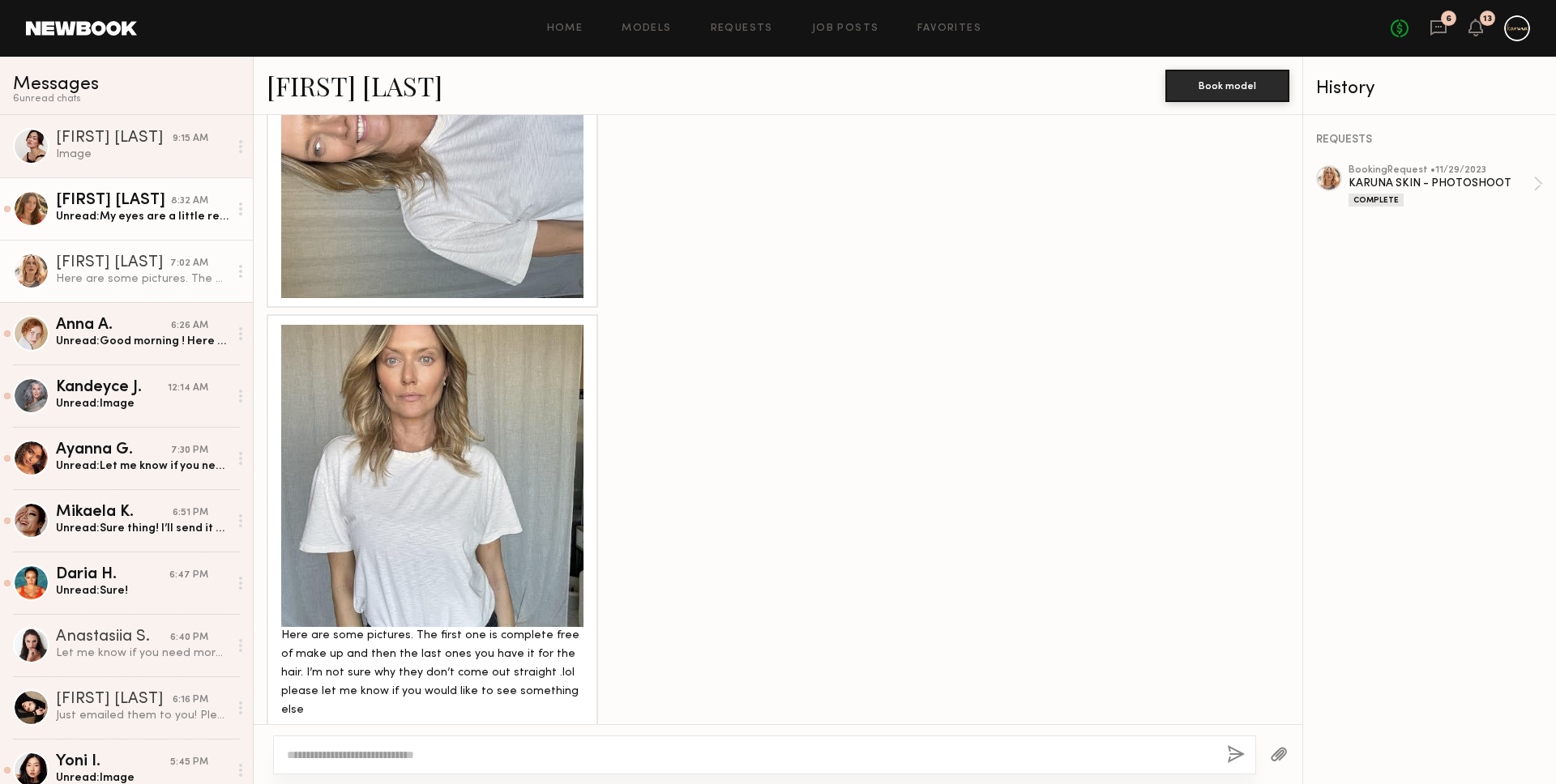 click 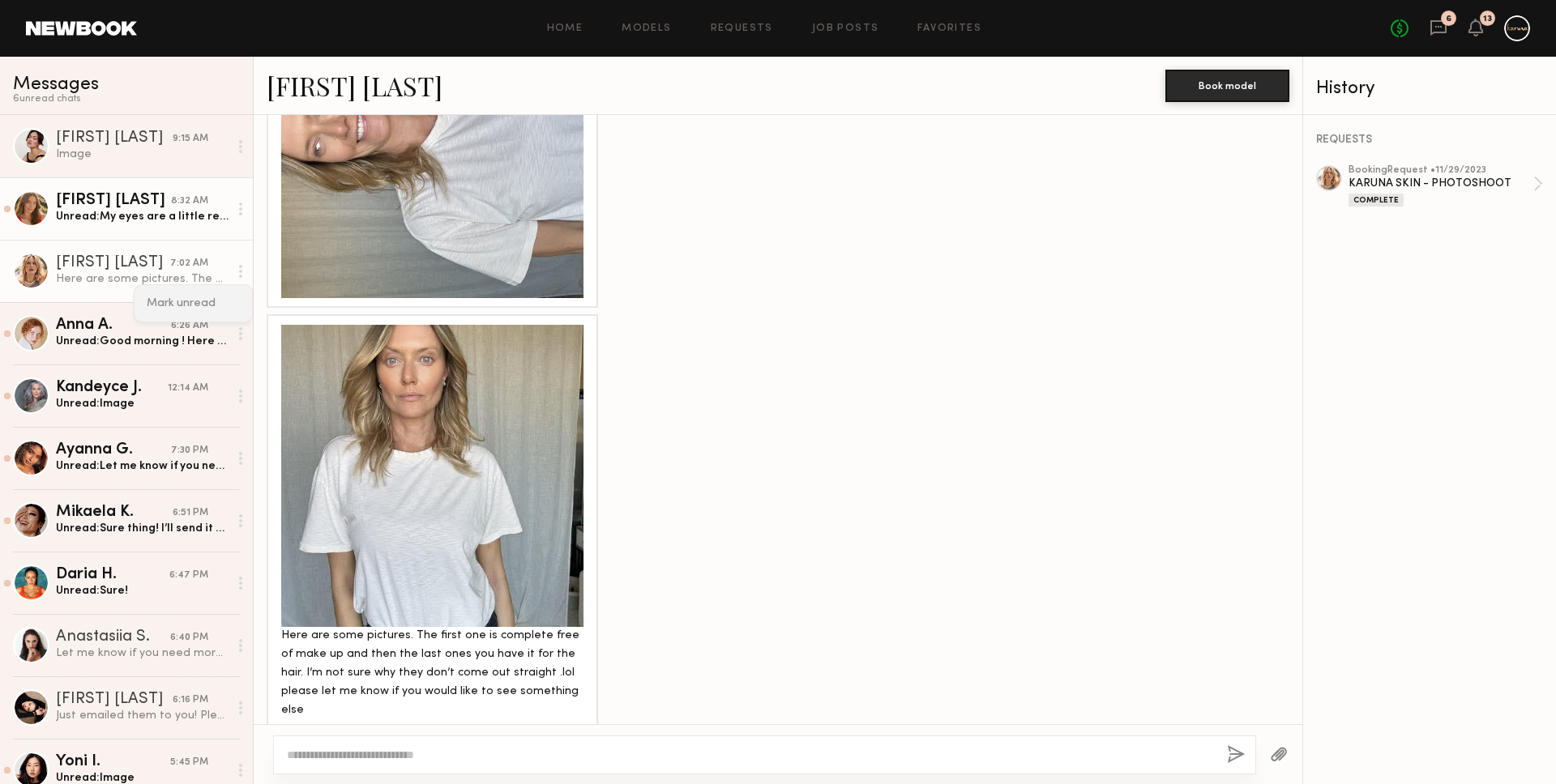 click on "Mark unread" 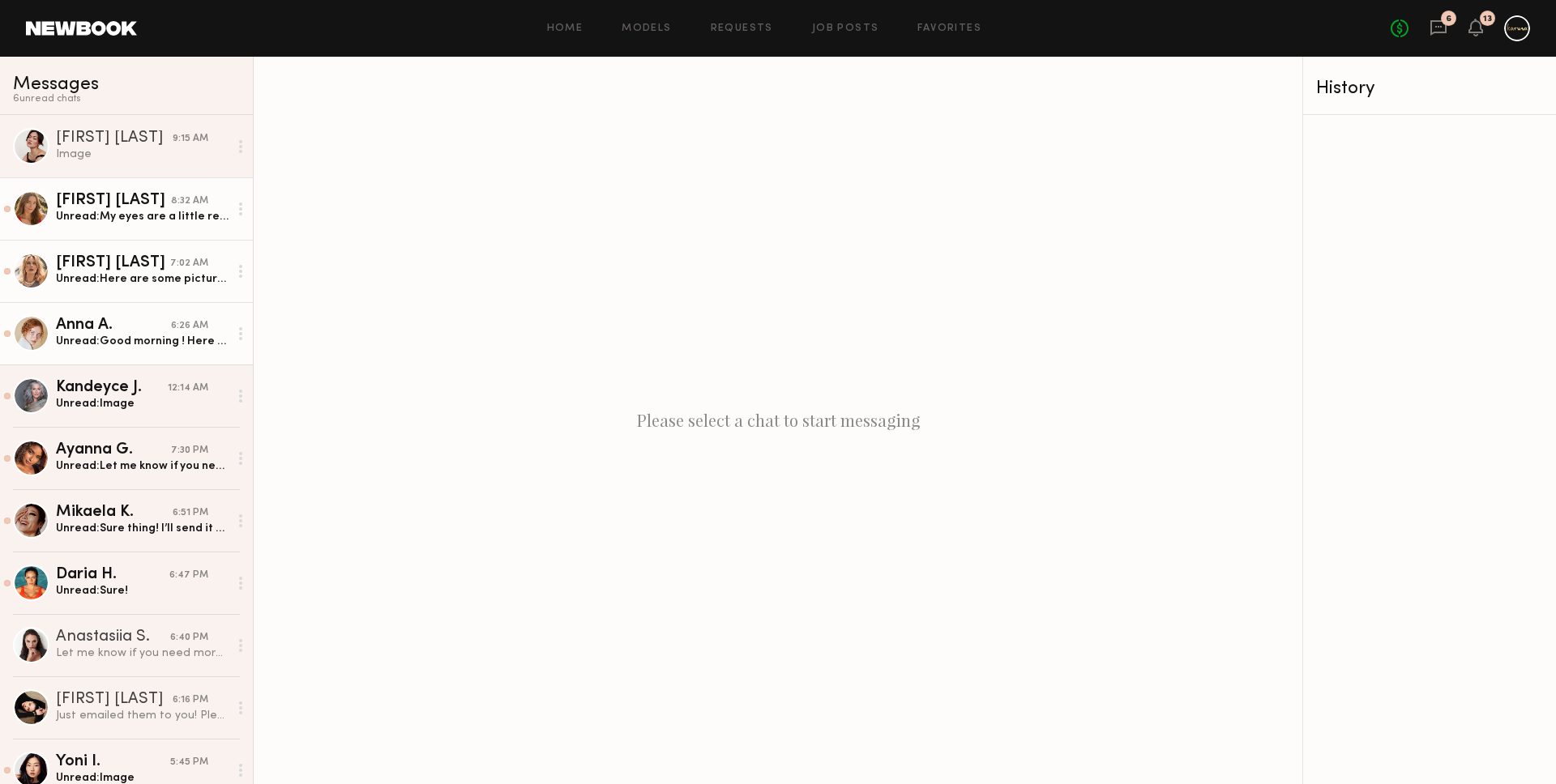 click on "[FIRST] [LAST] [TIME] Unread:  Good morning ! Here are photos! Please let me know if you need anything else !" 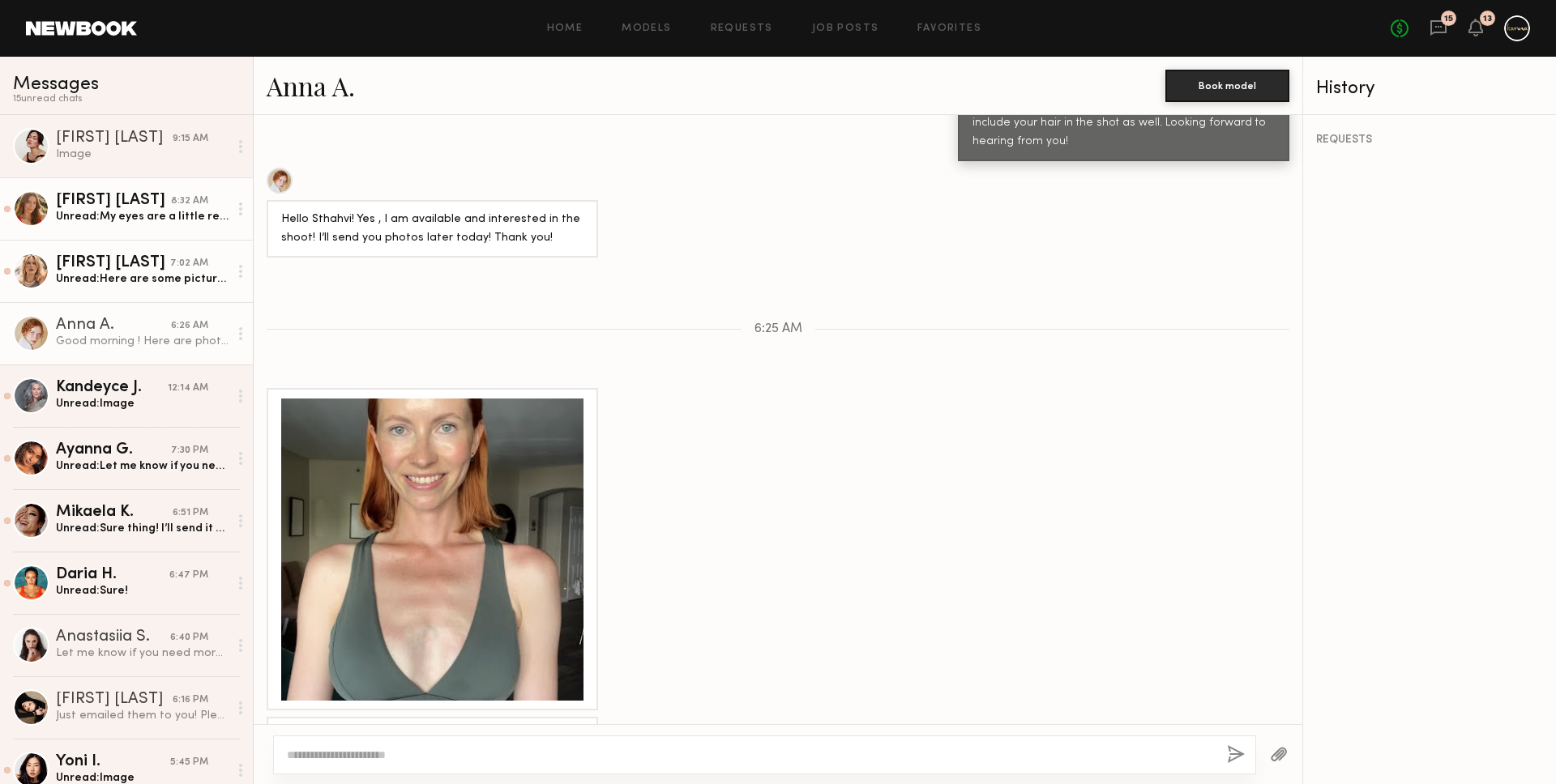 scroll, scrollTop: 978, scrollLeft: 0, axis: vertical 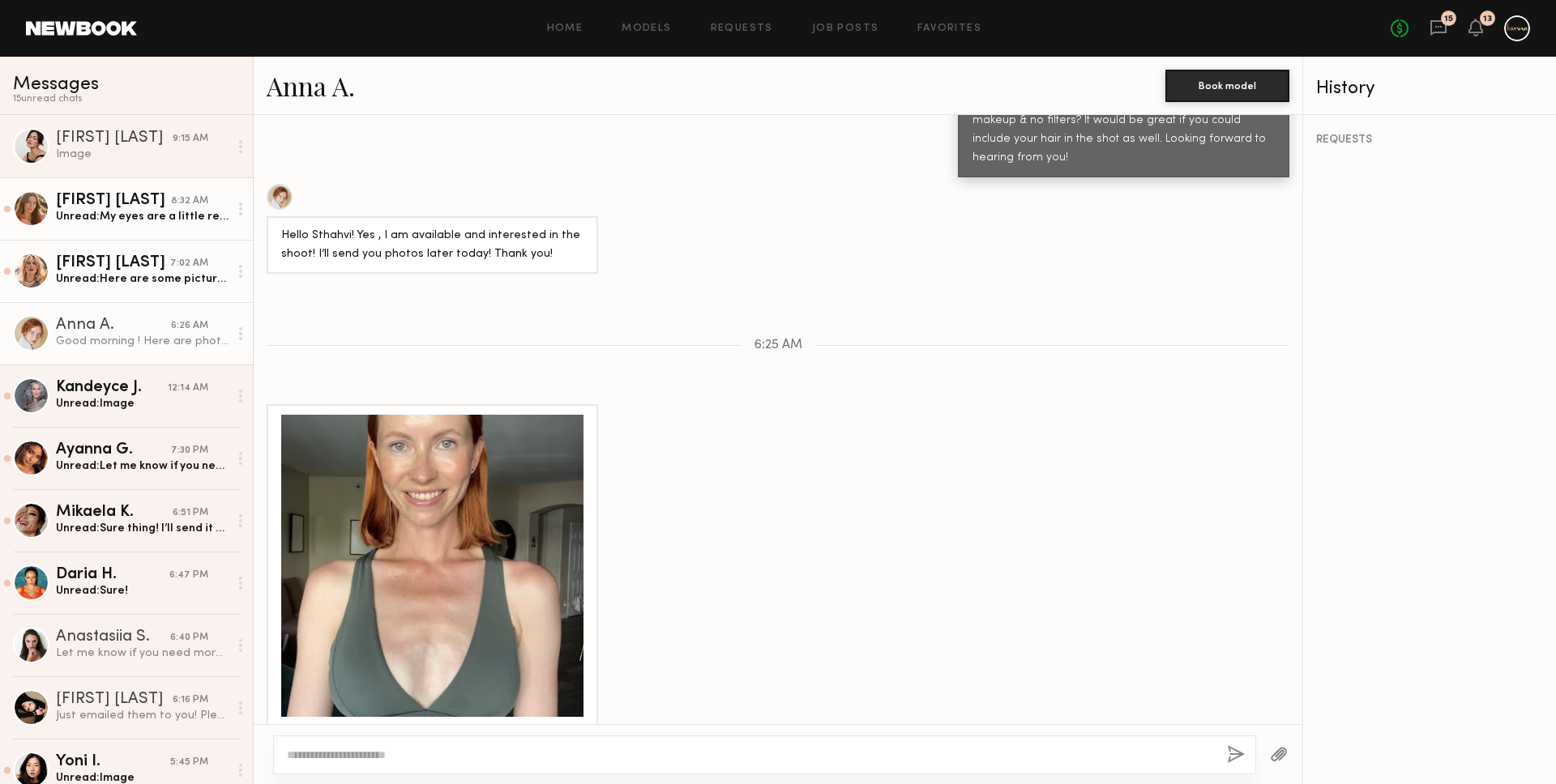 click 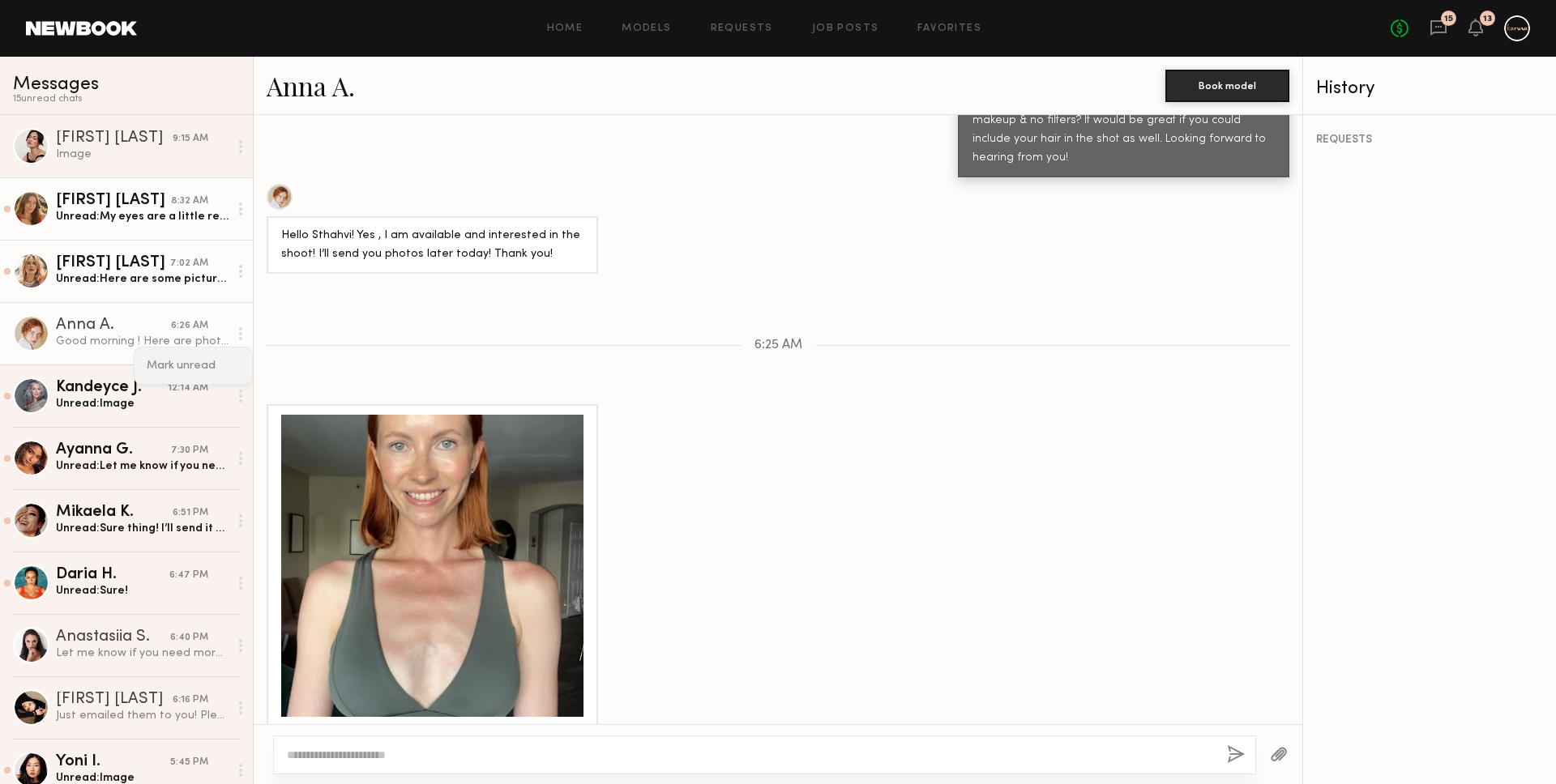 click on "Mark unread" 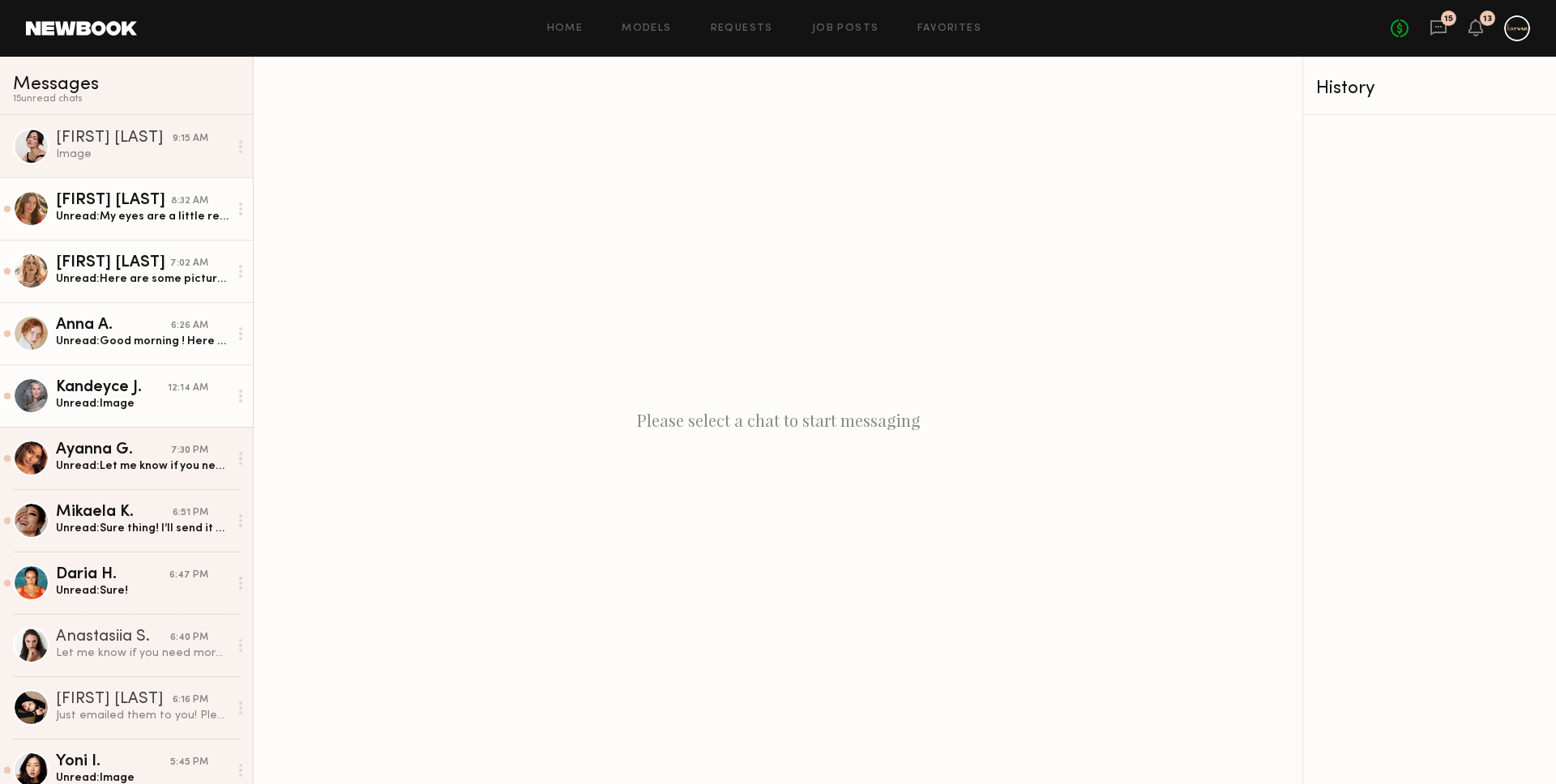 click on "Kandeyce J." 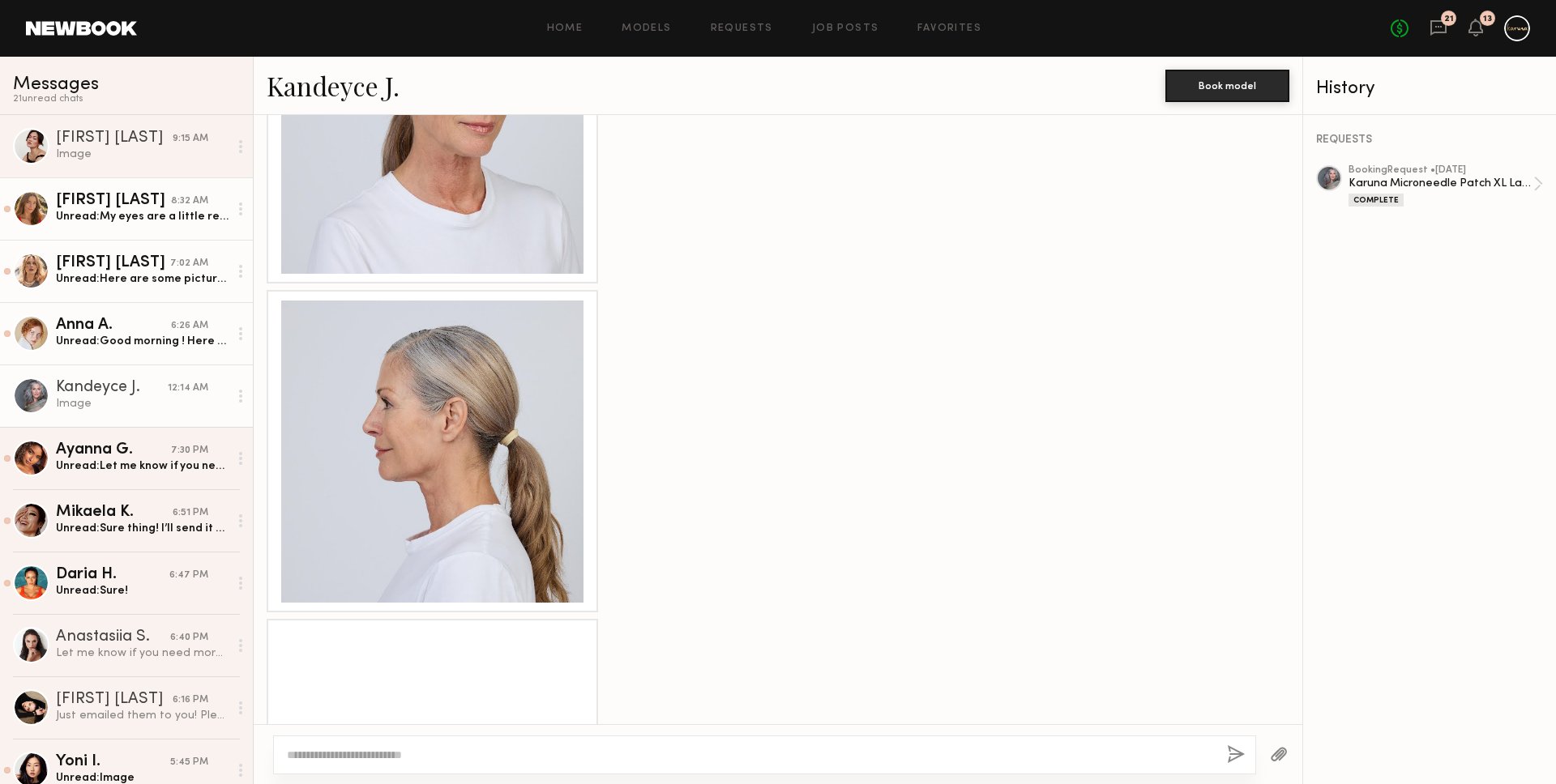 scroll, scrollTop: 2149, scrollLeft: 0, axis: vertical 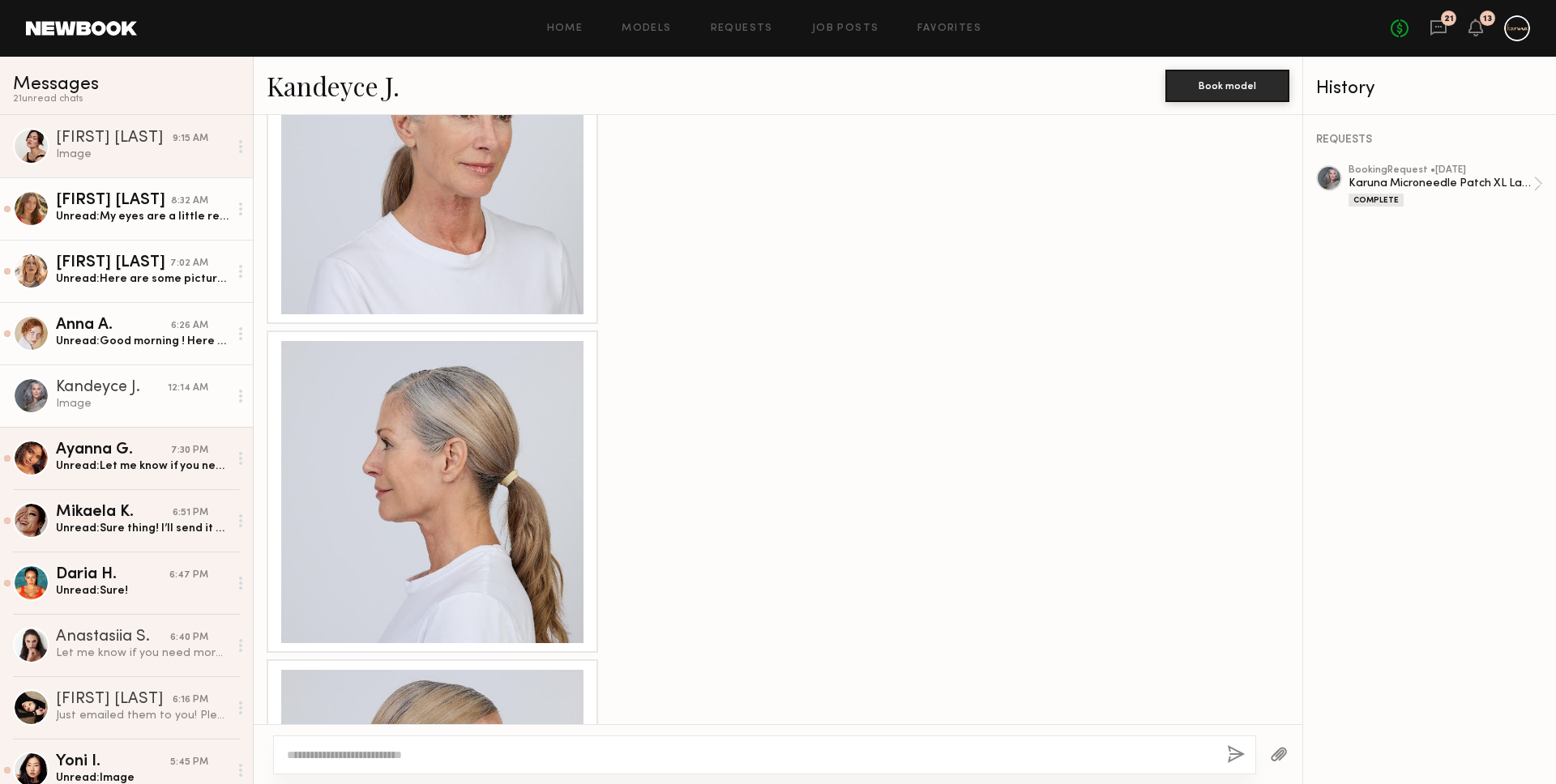 click 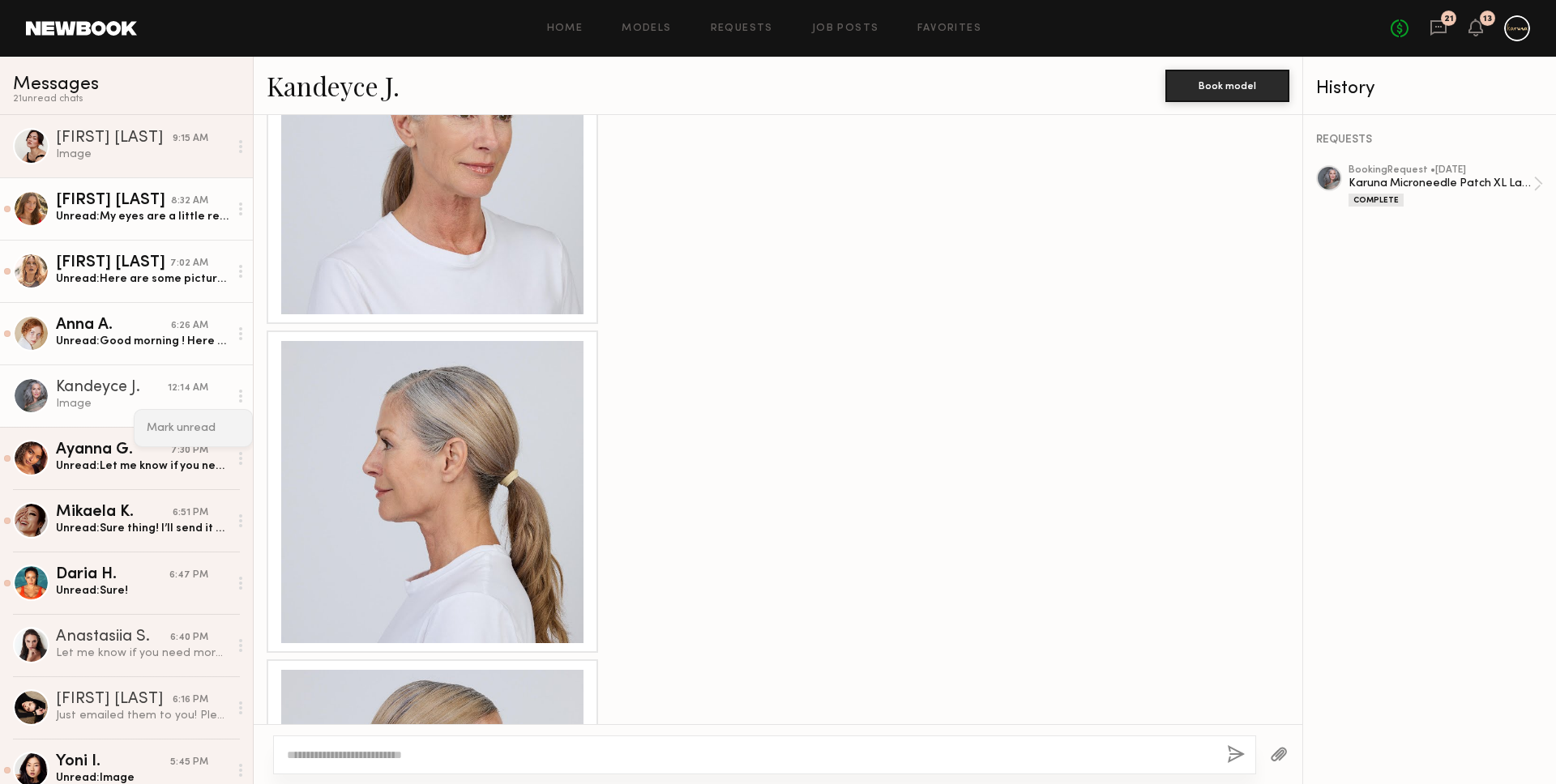 click on "Mark unread" 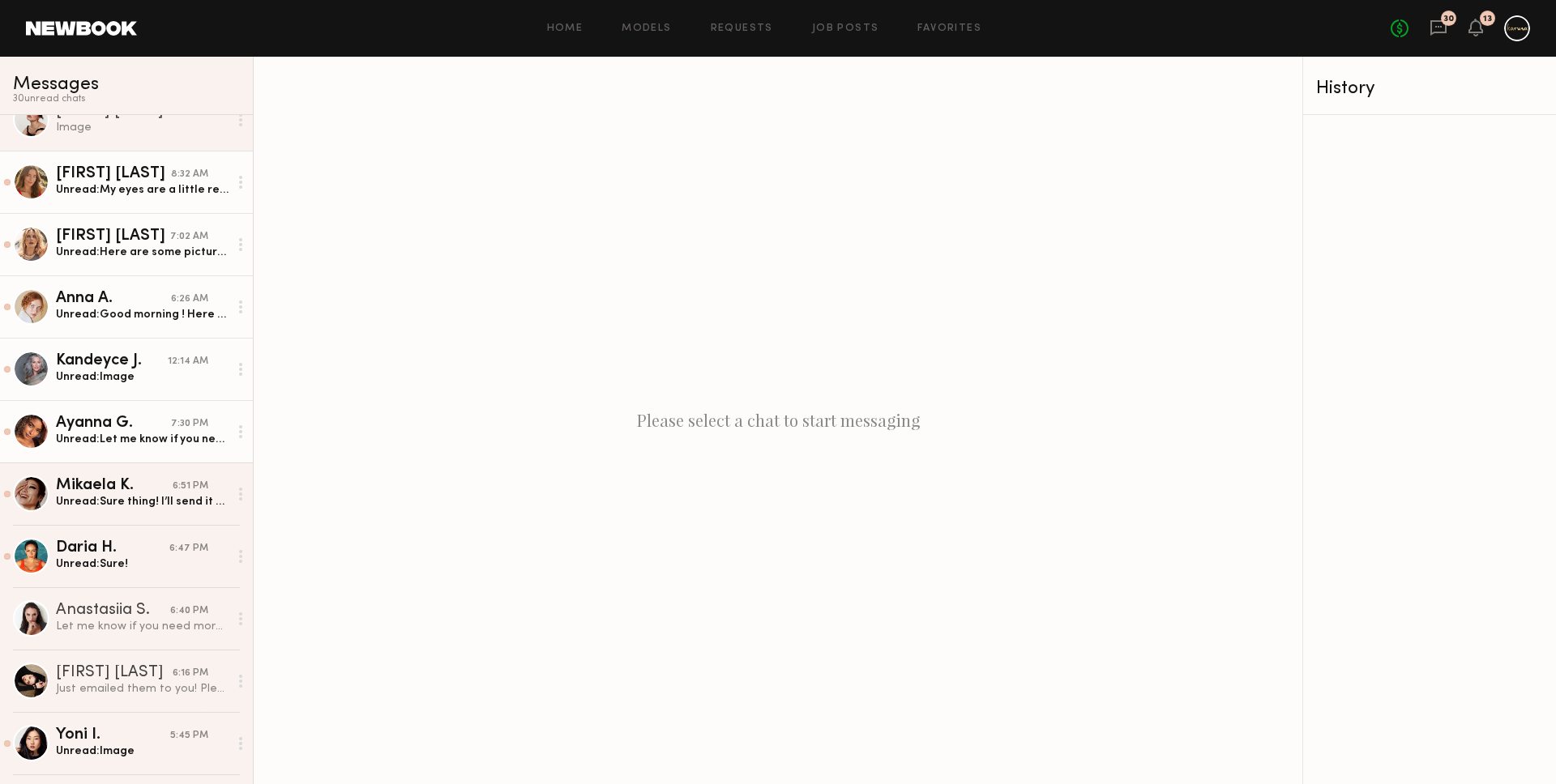 scroll, scrollTop: 45, scrollLeft: 0, axis: vertical 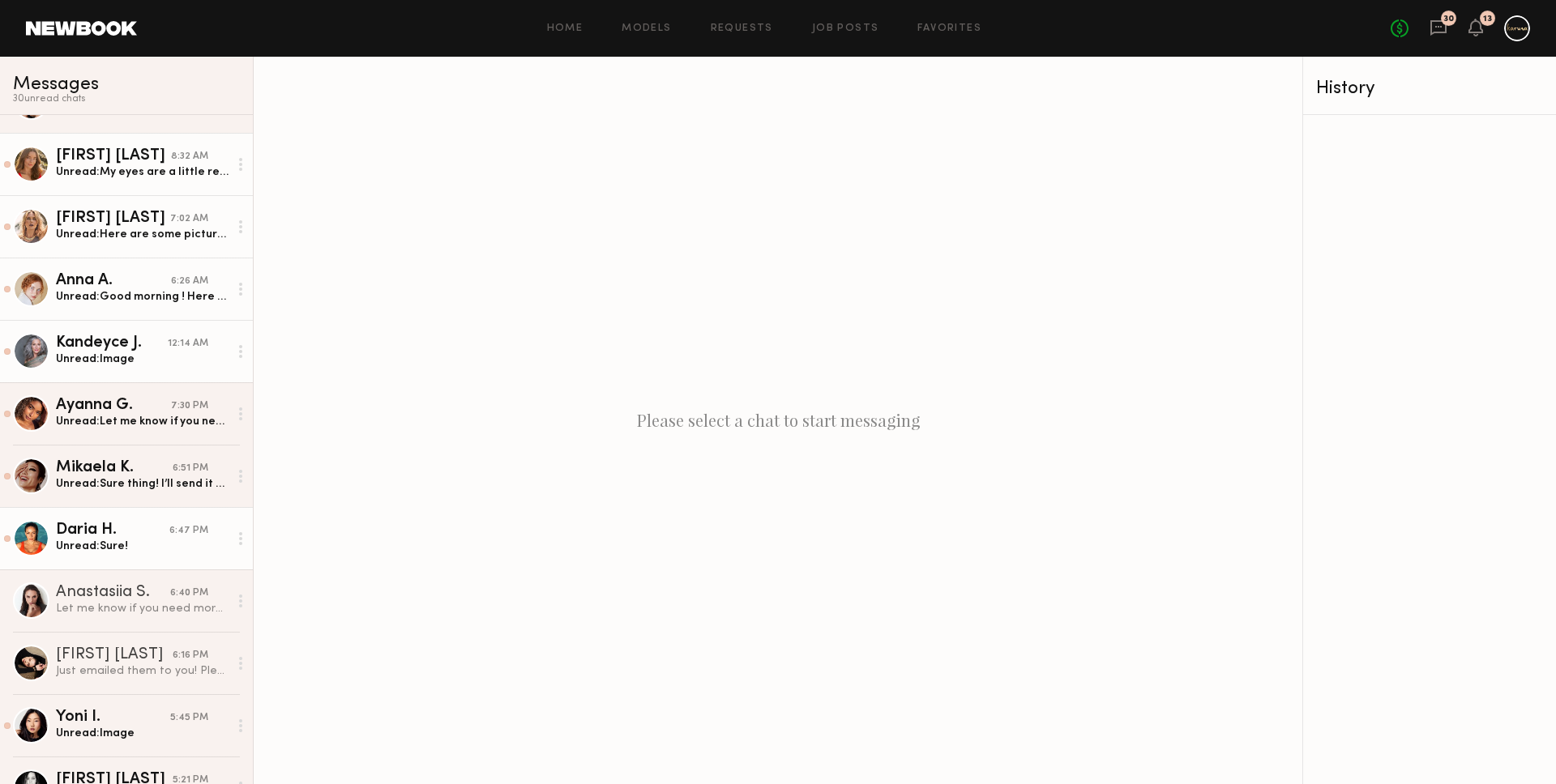click on "Unread:  Sure!" 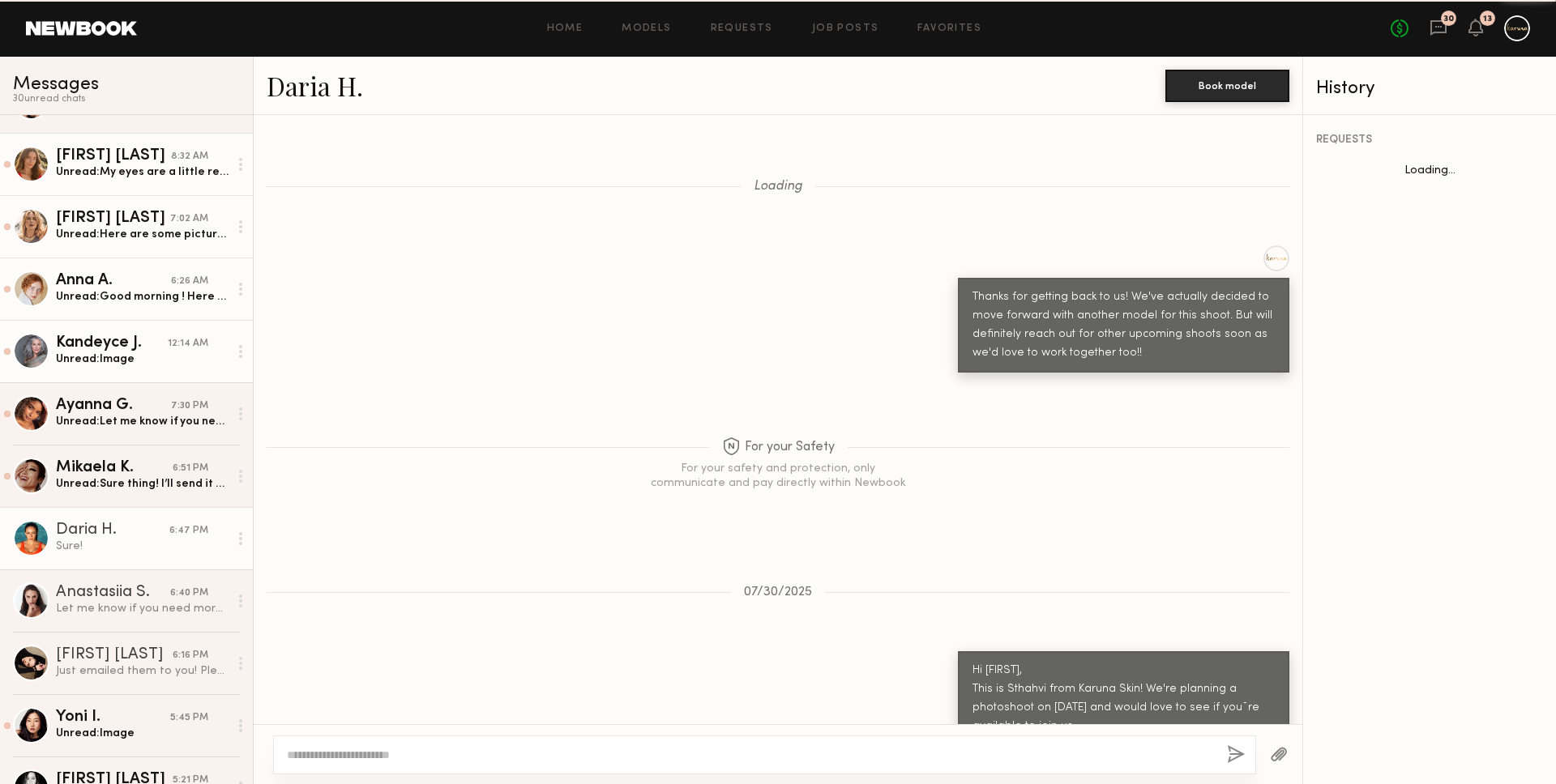 scroll, scrollTop: 2084, scrollLeft: 0, axis: vertical 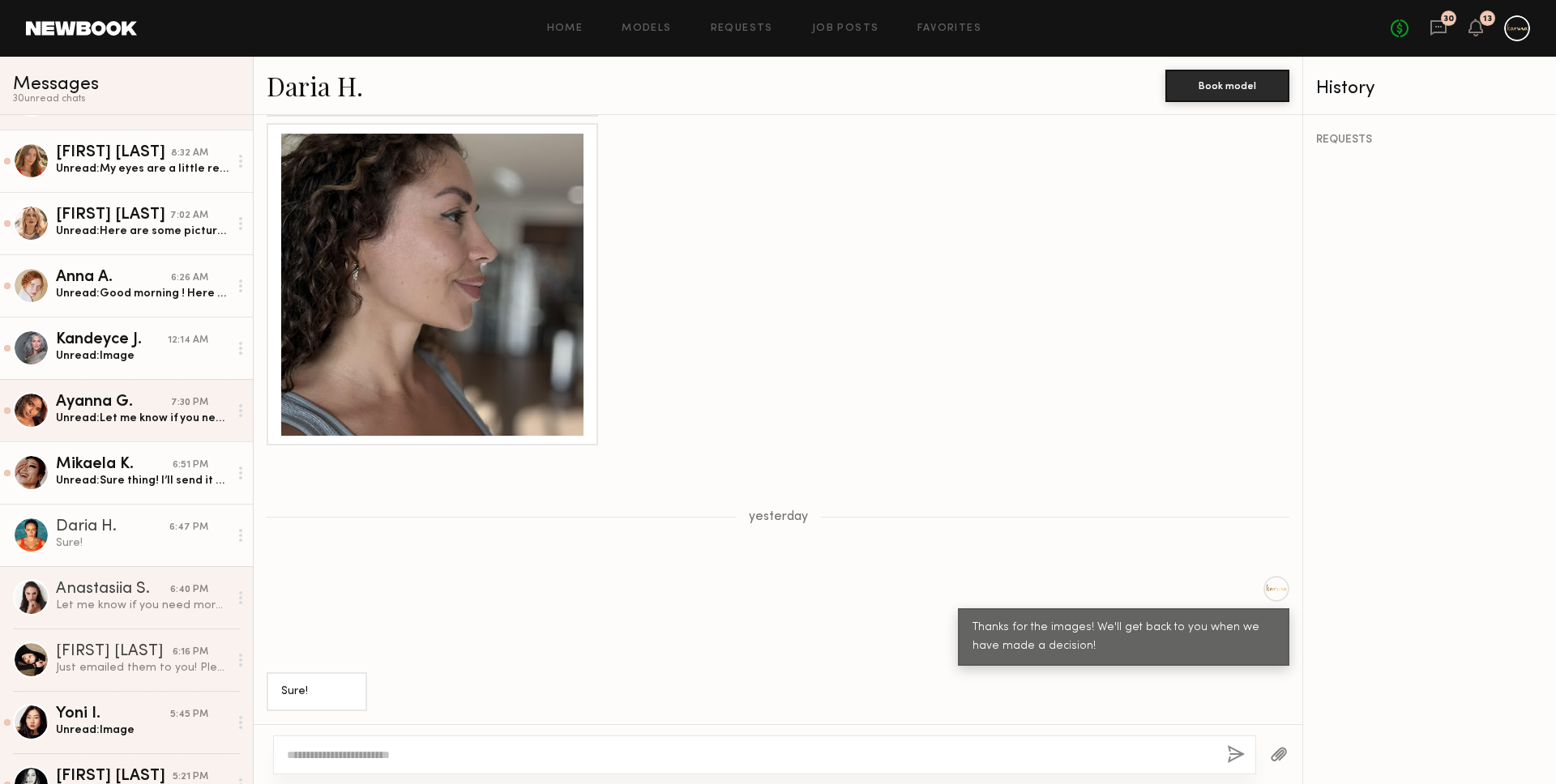 click on "Unread:  Sure thing! I’ll send it first thing in the morning tomorrow" 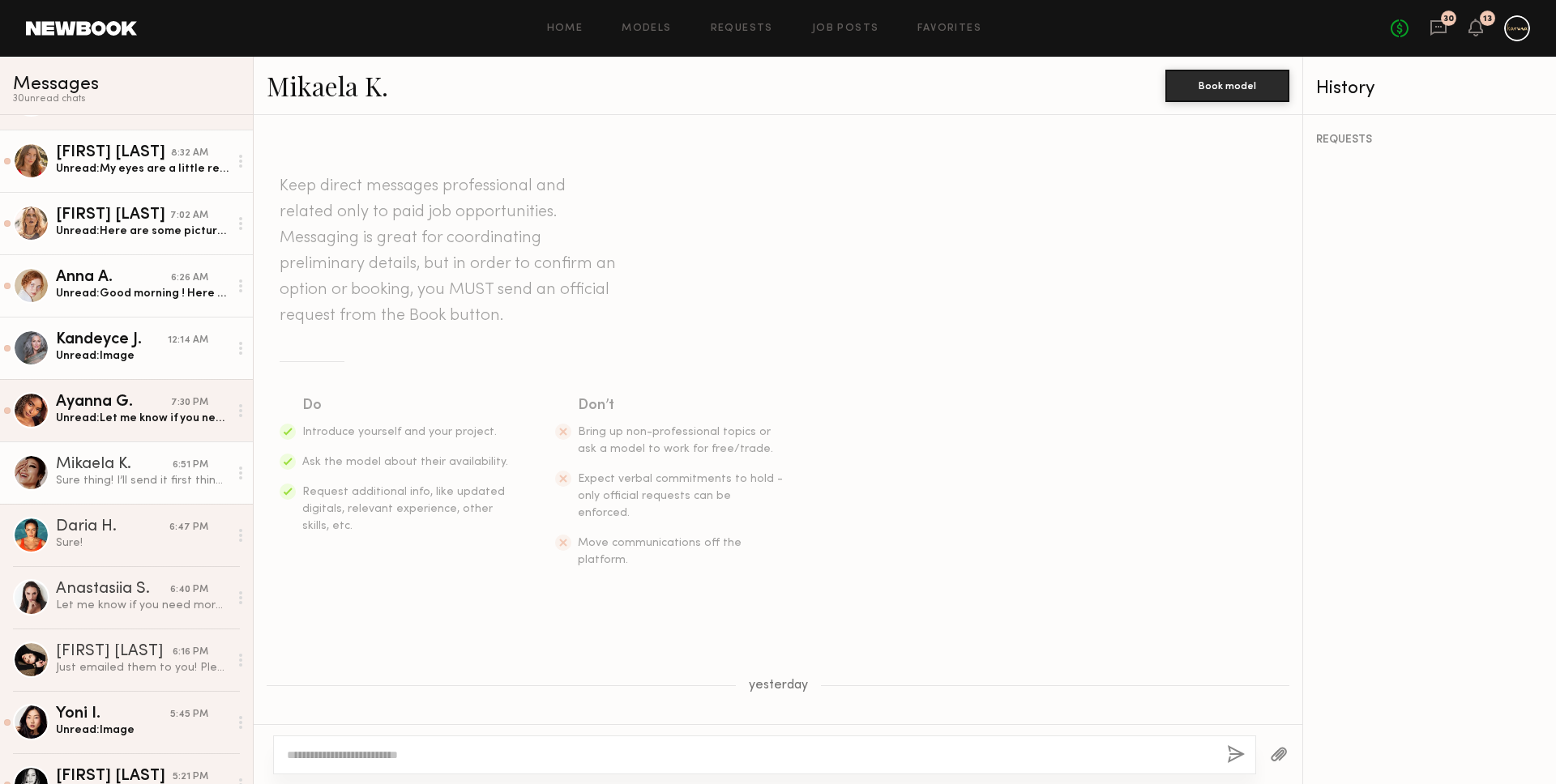 scroll, scrollTop: 283, scrollLeft: 0, axis: vertical 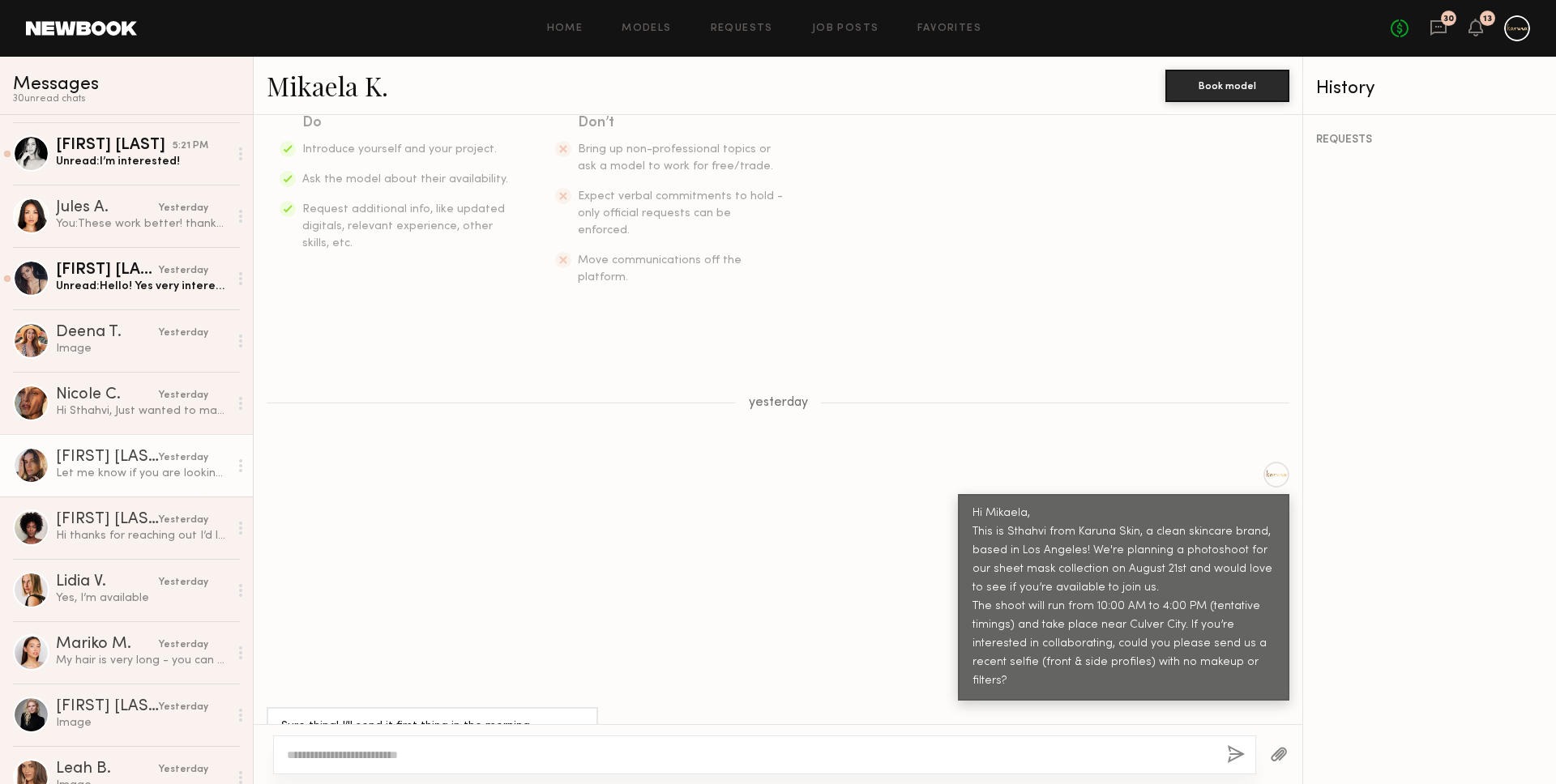 click on "Let me know if you are looking for a full day and I can share my rate (:" 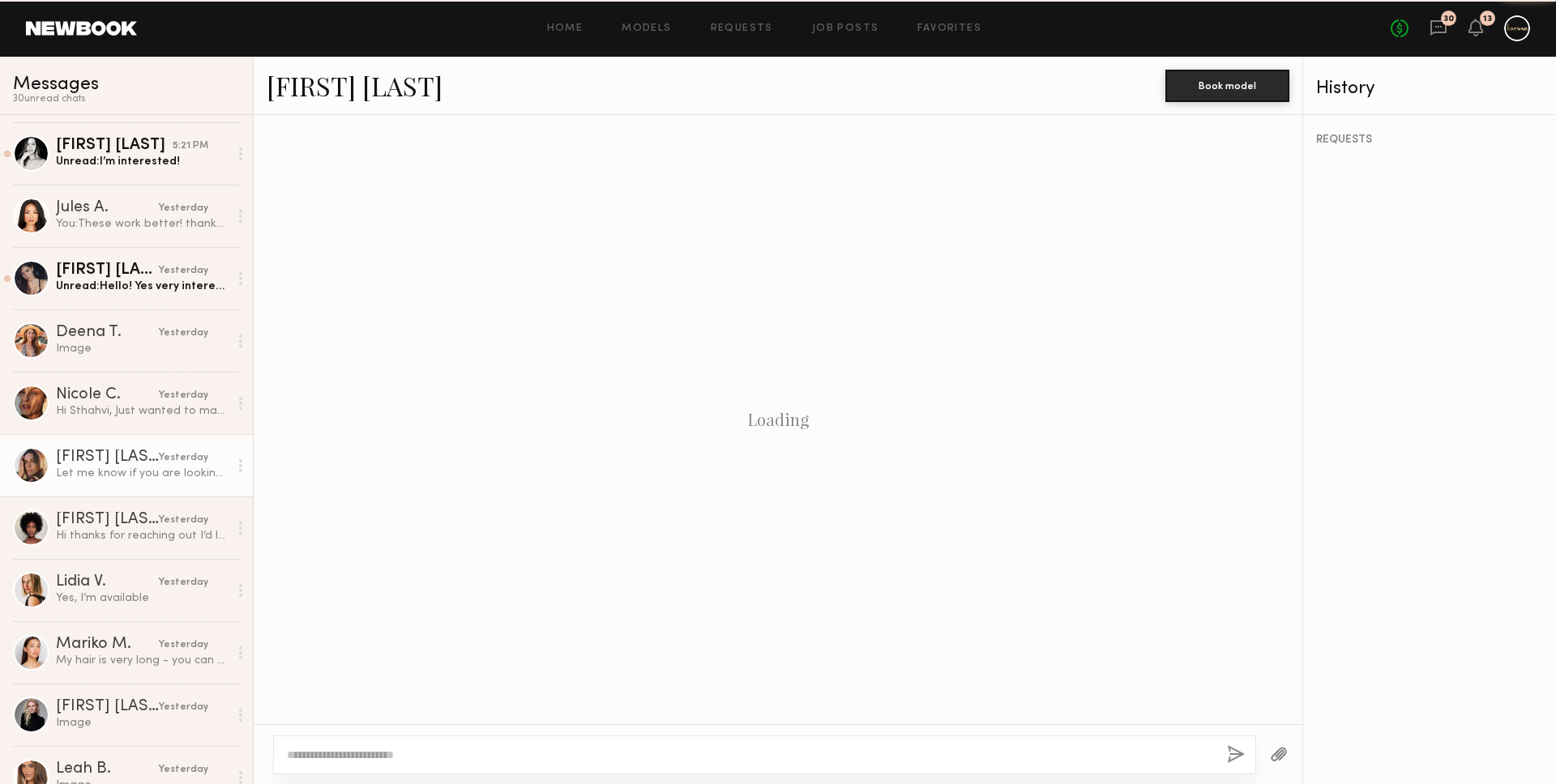 scroll, scrollTop: 1906, scrollLeft: 0, axis: vertical 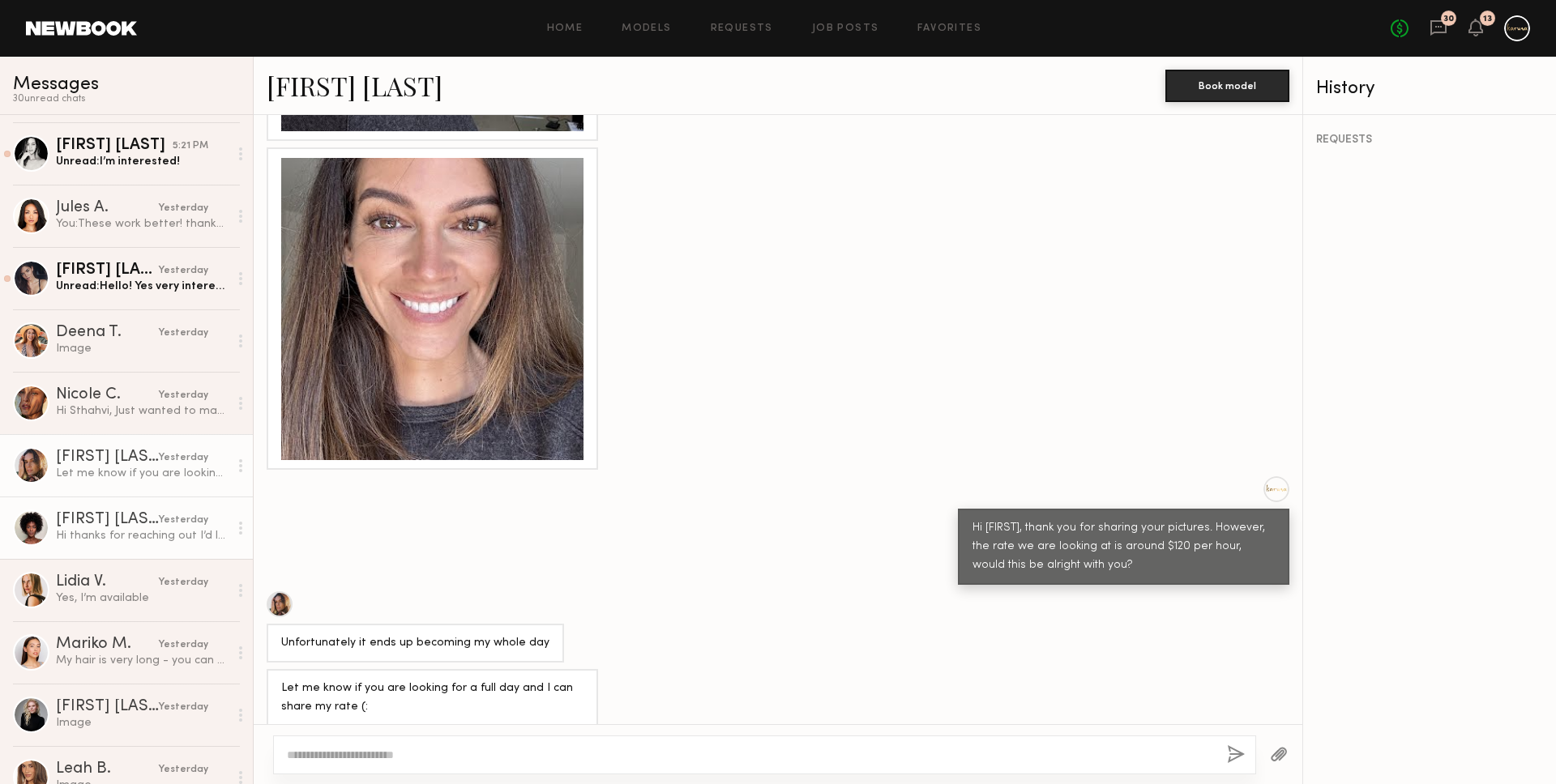 click on "[FIRST] [LAST]" 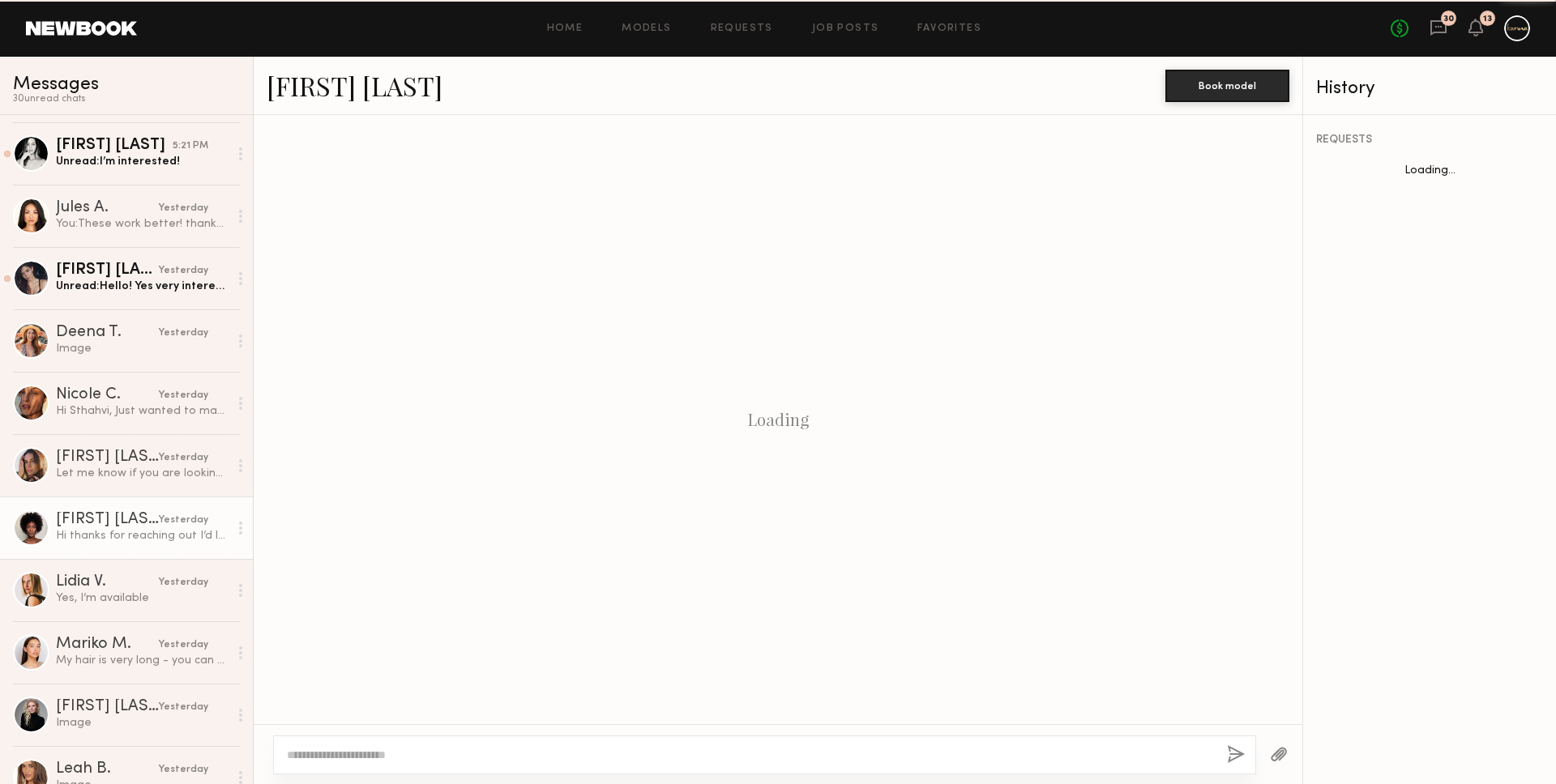 scroll, scrollTop: 2368, scrollLeft: 0, axis: vertical 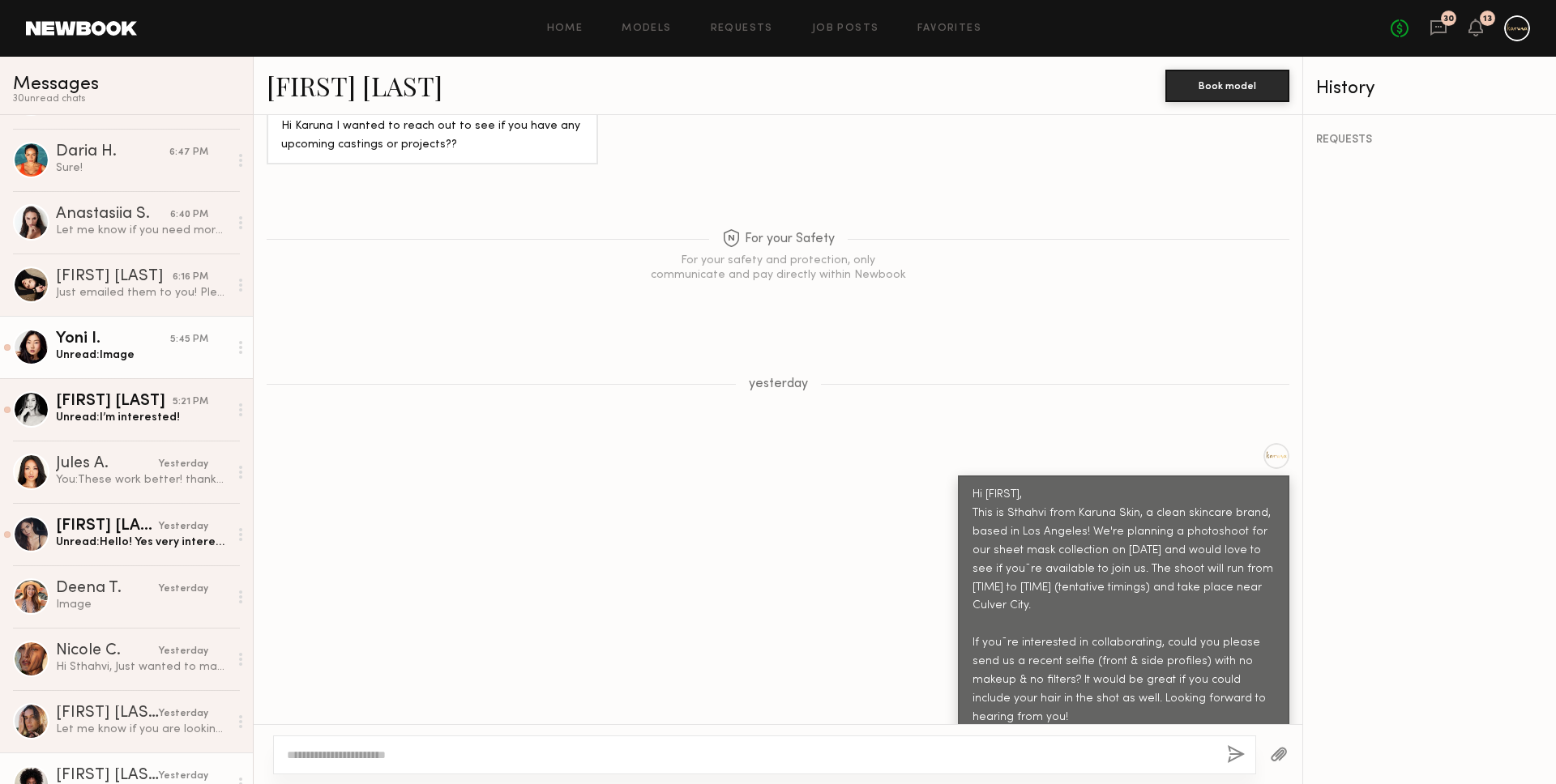 click on "Yoni I." 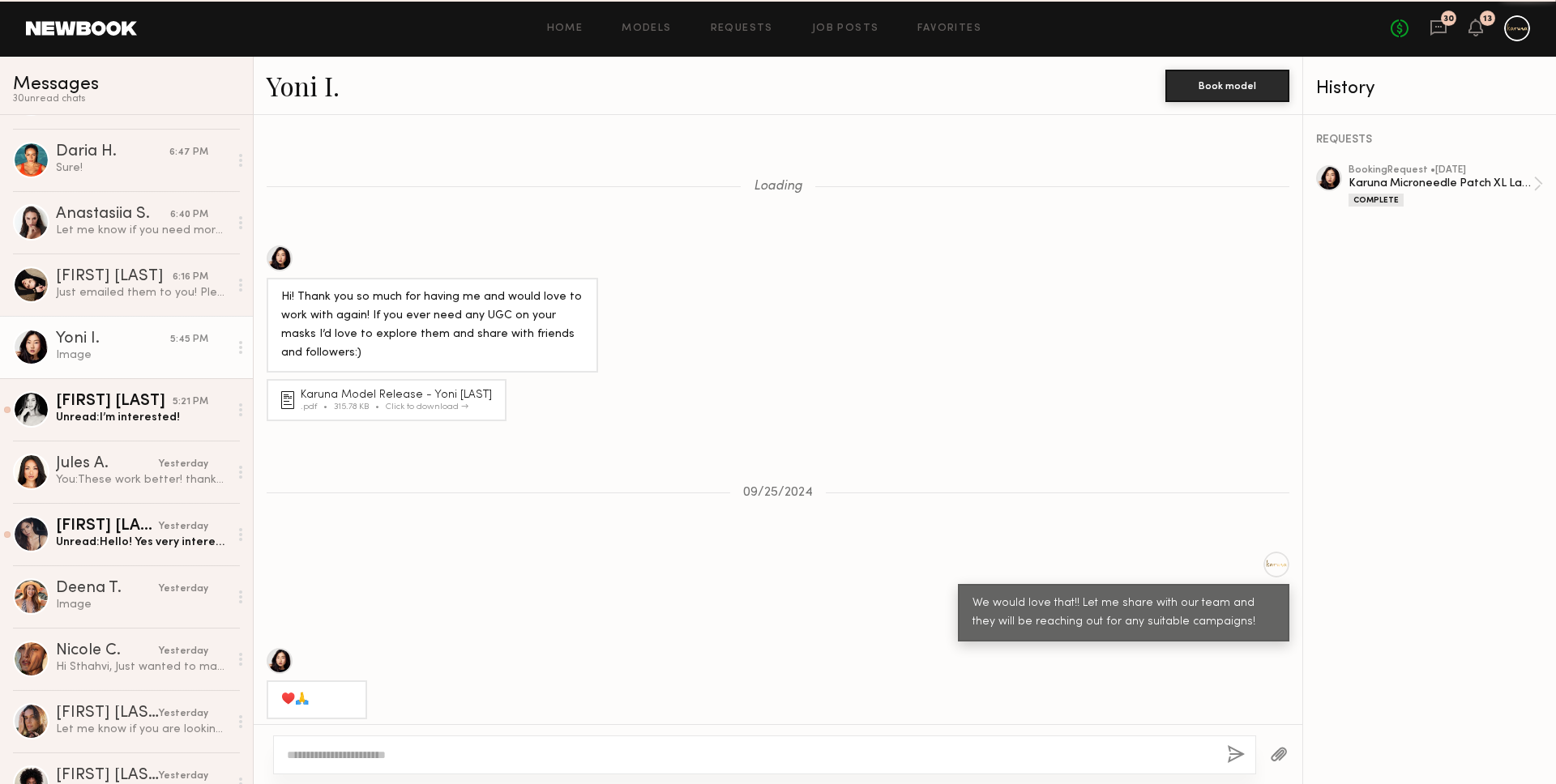 scroll, scrollTop: 2257, scrollLeft: 0, axis: vertical 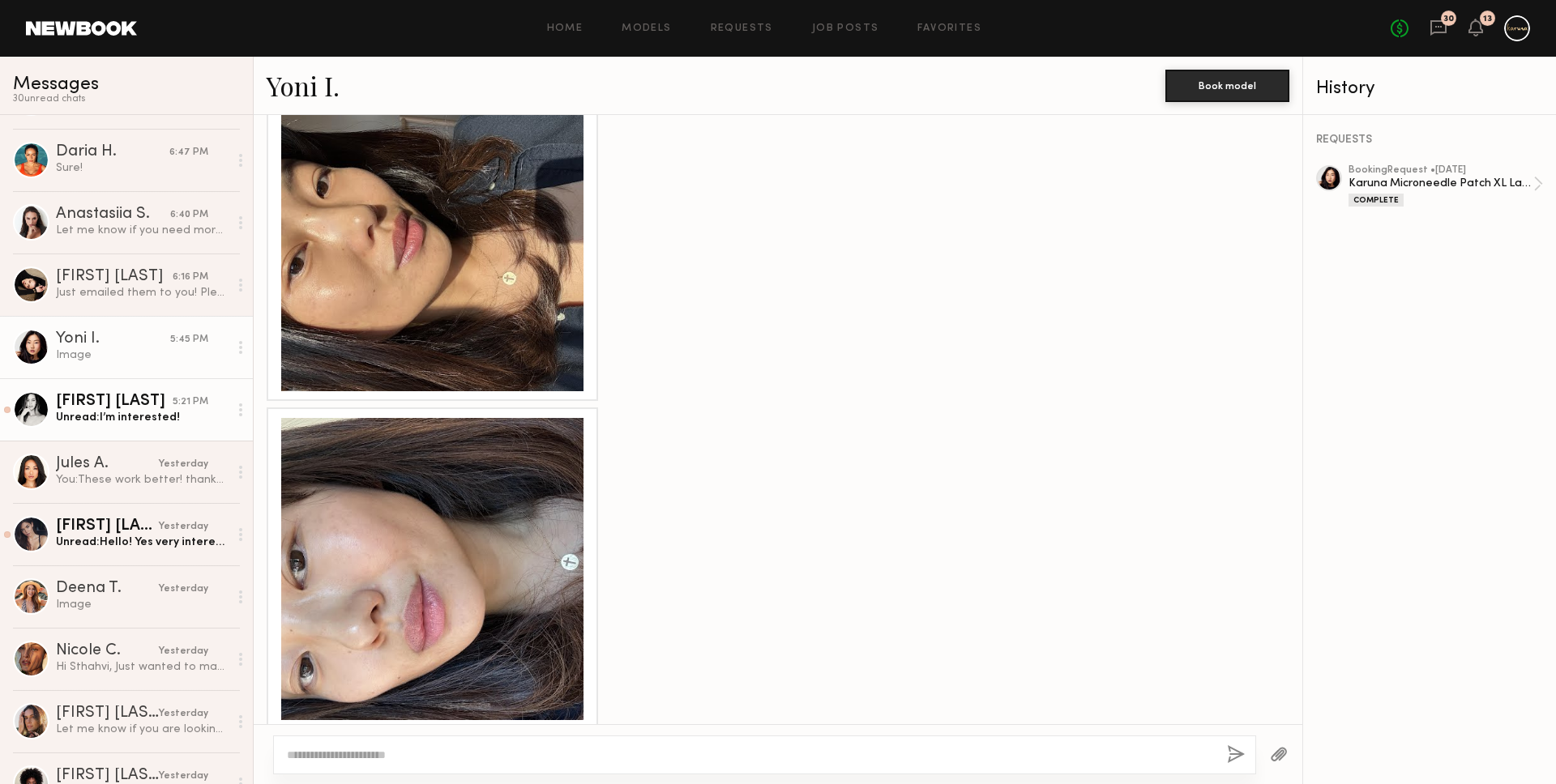 click on "[FIRST] [LAST]" 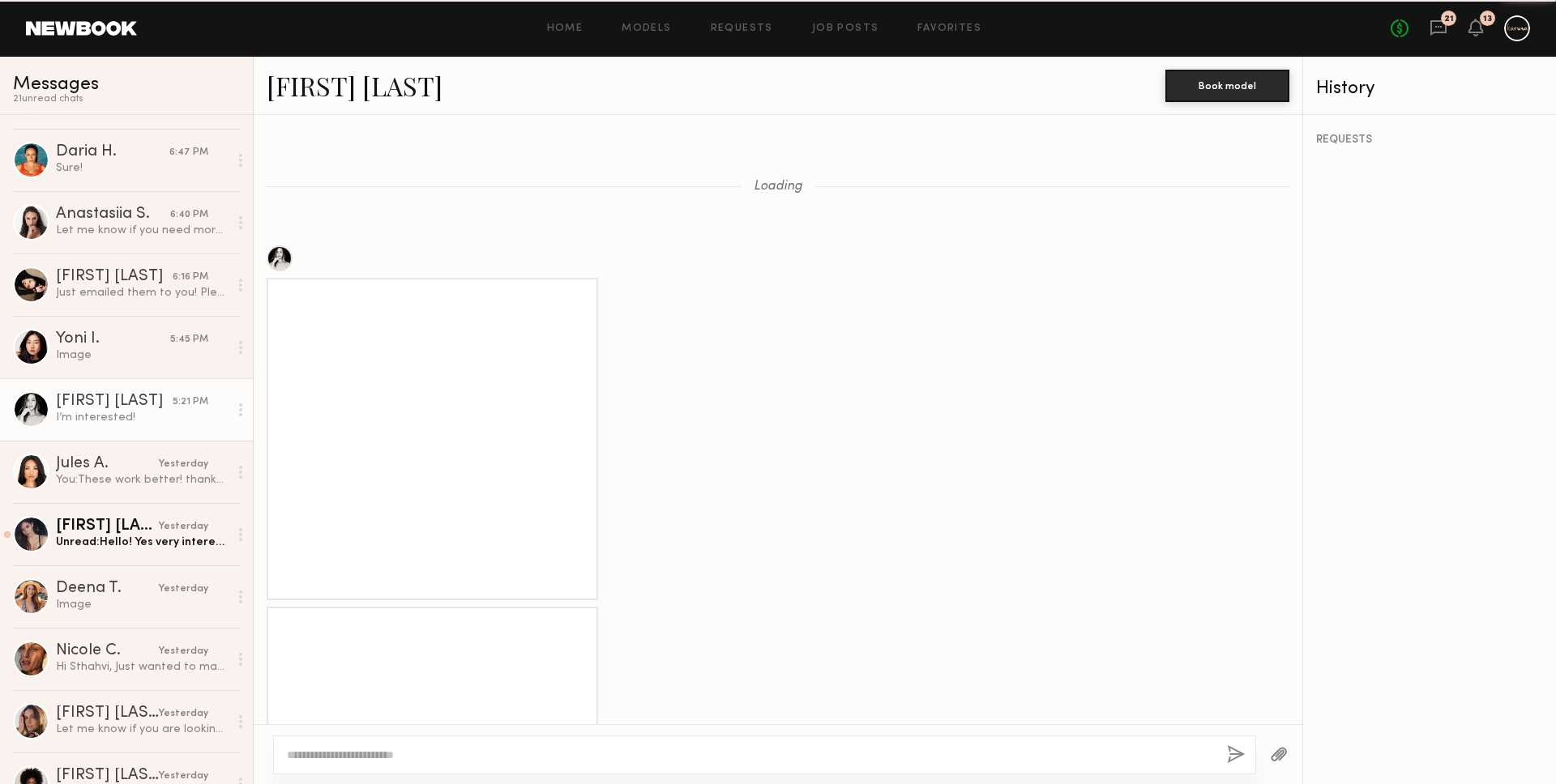scroll, scrollTop: 2558, scrollLeft: 0, axis: vertical 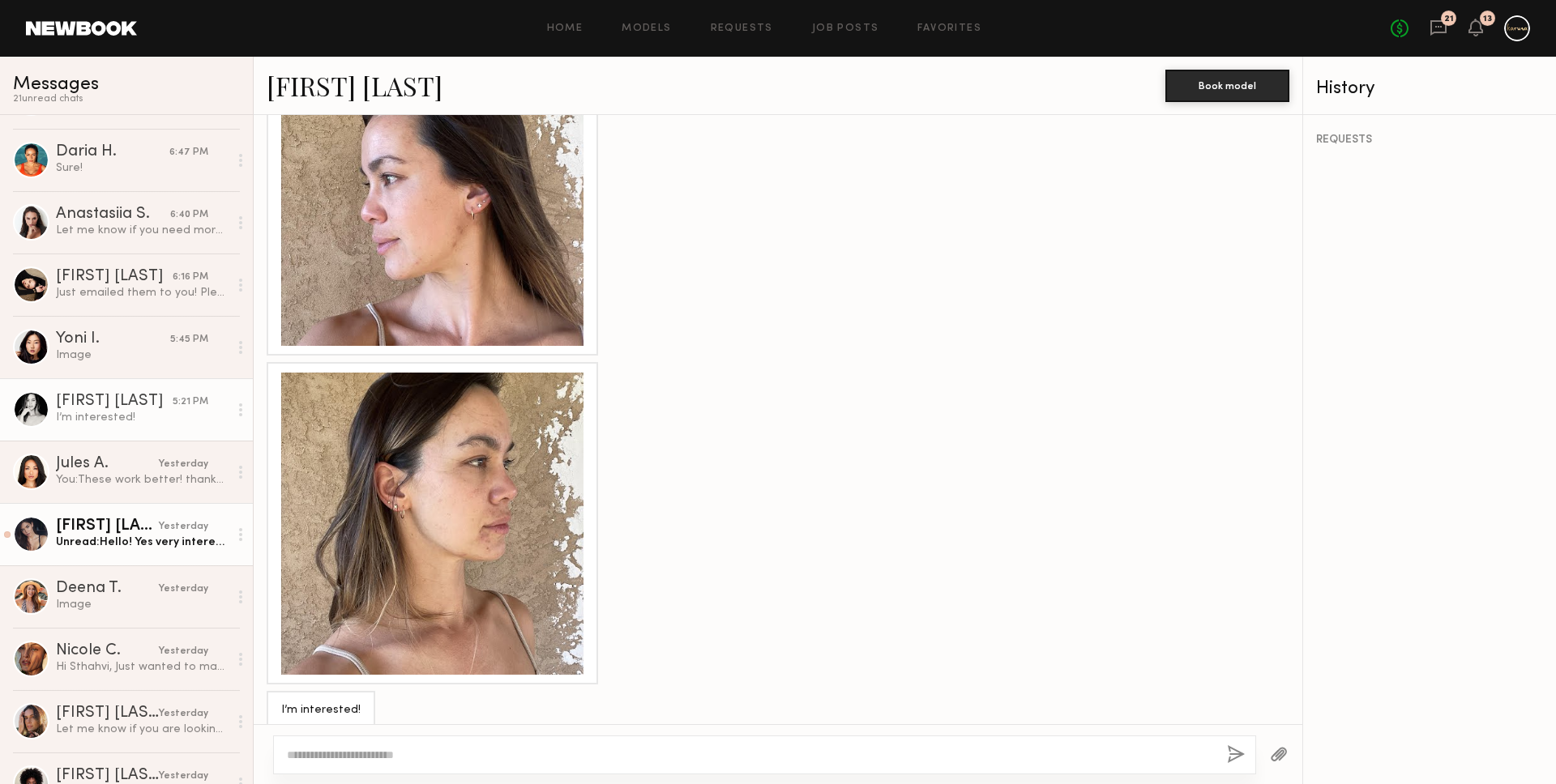 click on "[FIRST] [LAST]" 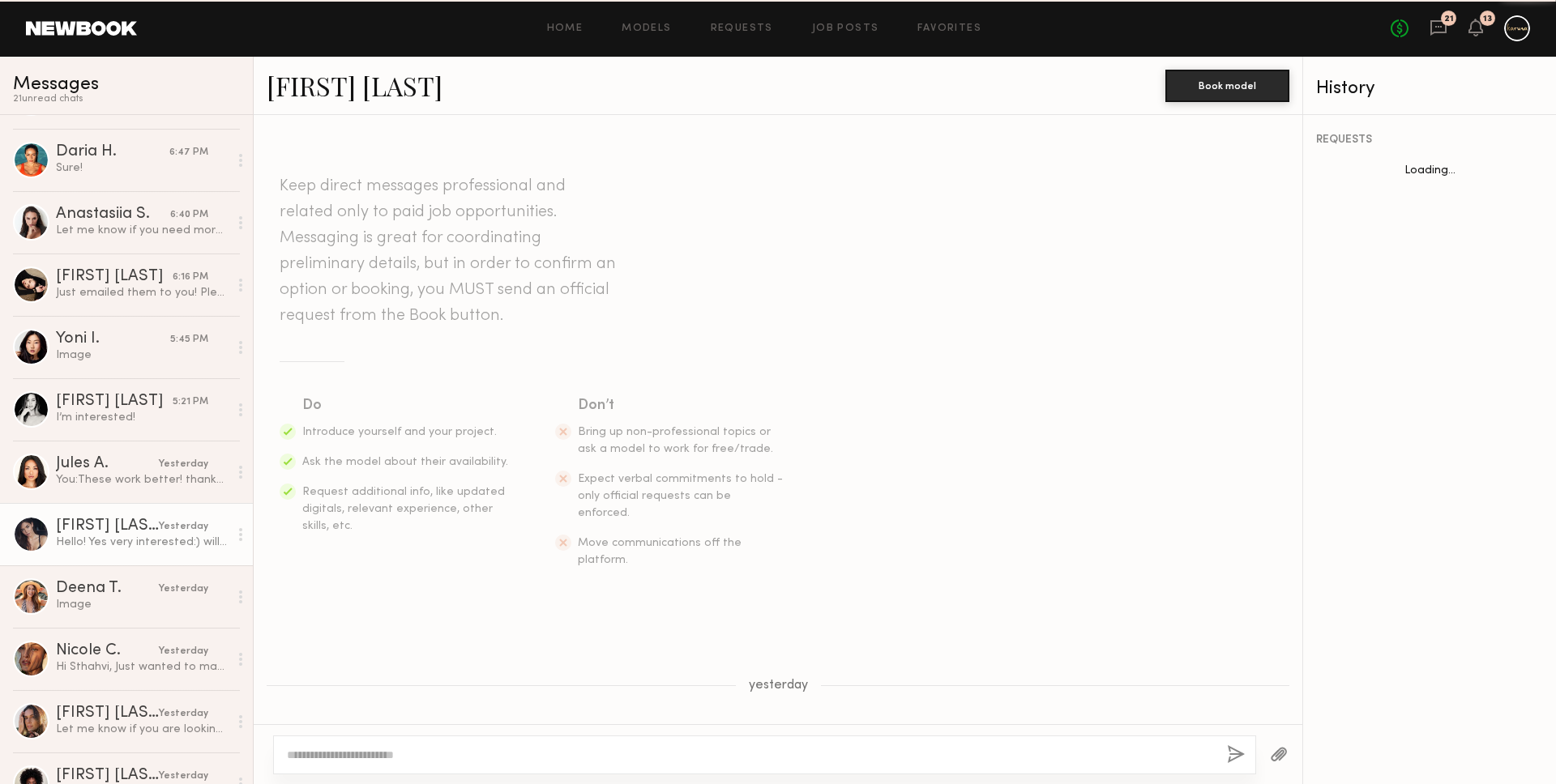 scroll, scrollTop: 301, scrollLeft: 0, axis: vertical 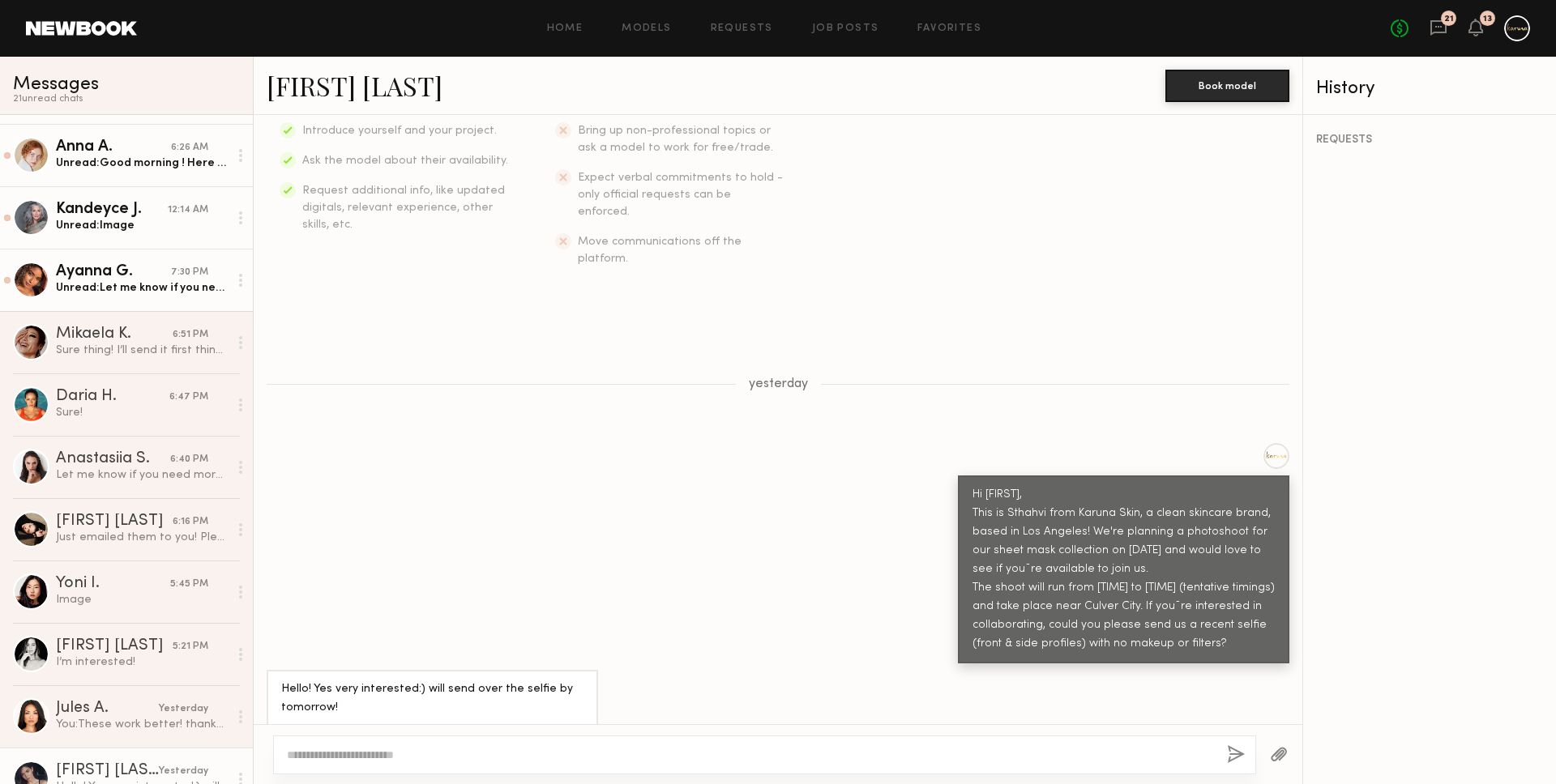 click on "Unread:  Let me know if you need anything else, and if you would like me to hold 8/21 for now as August is filling up!" 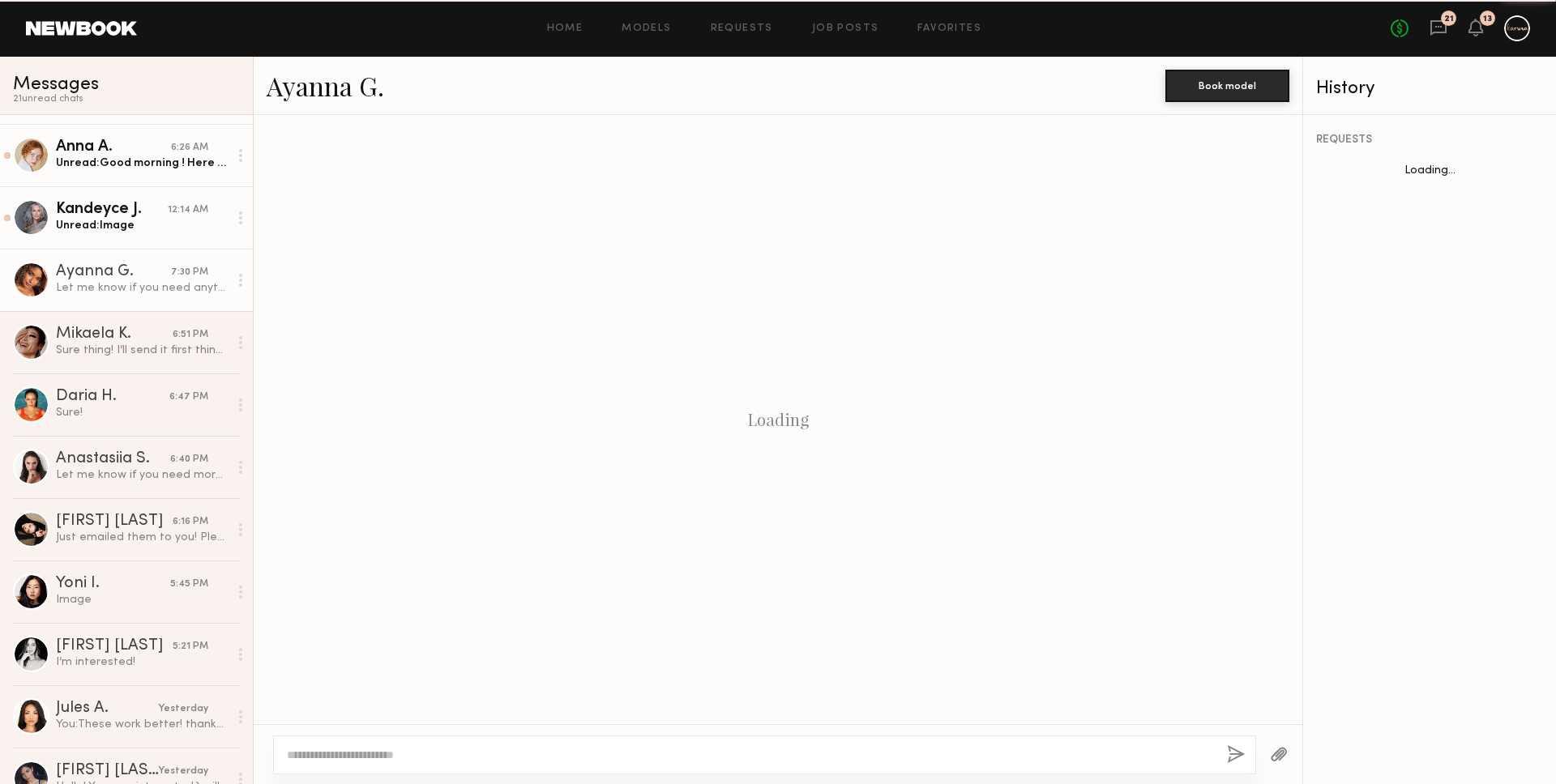 scroll, scrollTop: 1507, scrollLeft: 0, axis: vertical 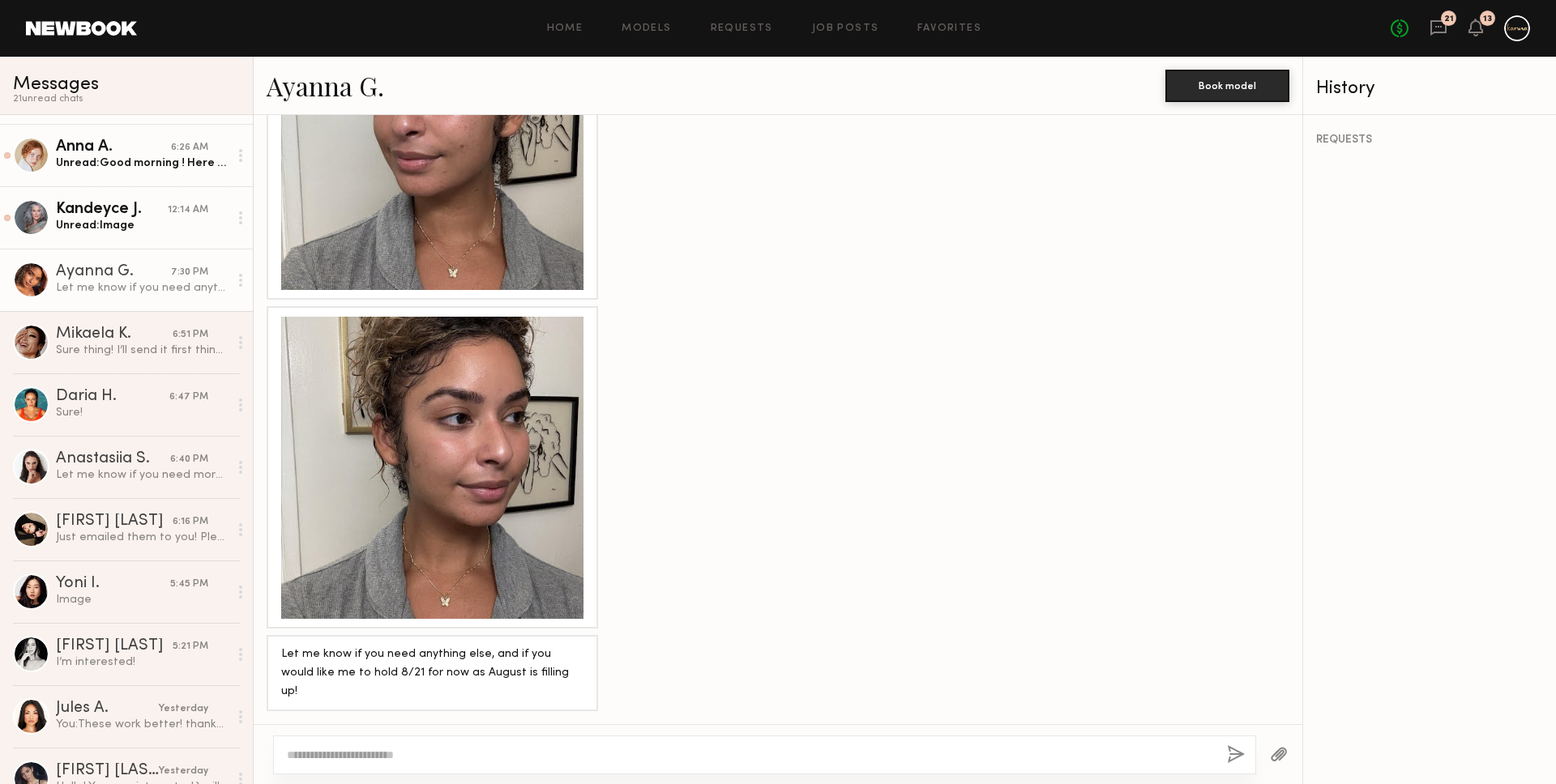 click on "[FIRST] [LAST] [TIME]" 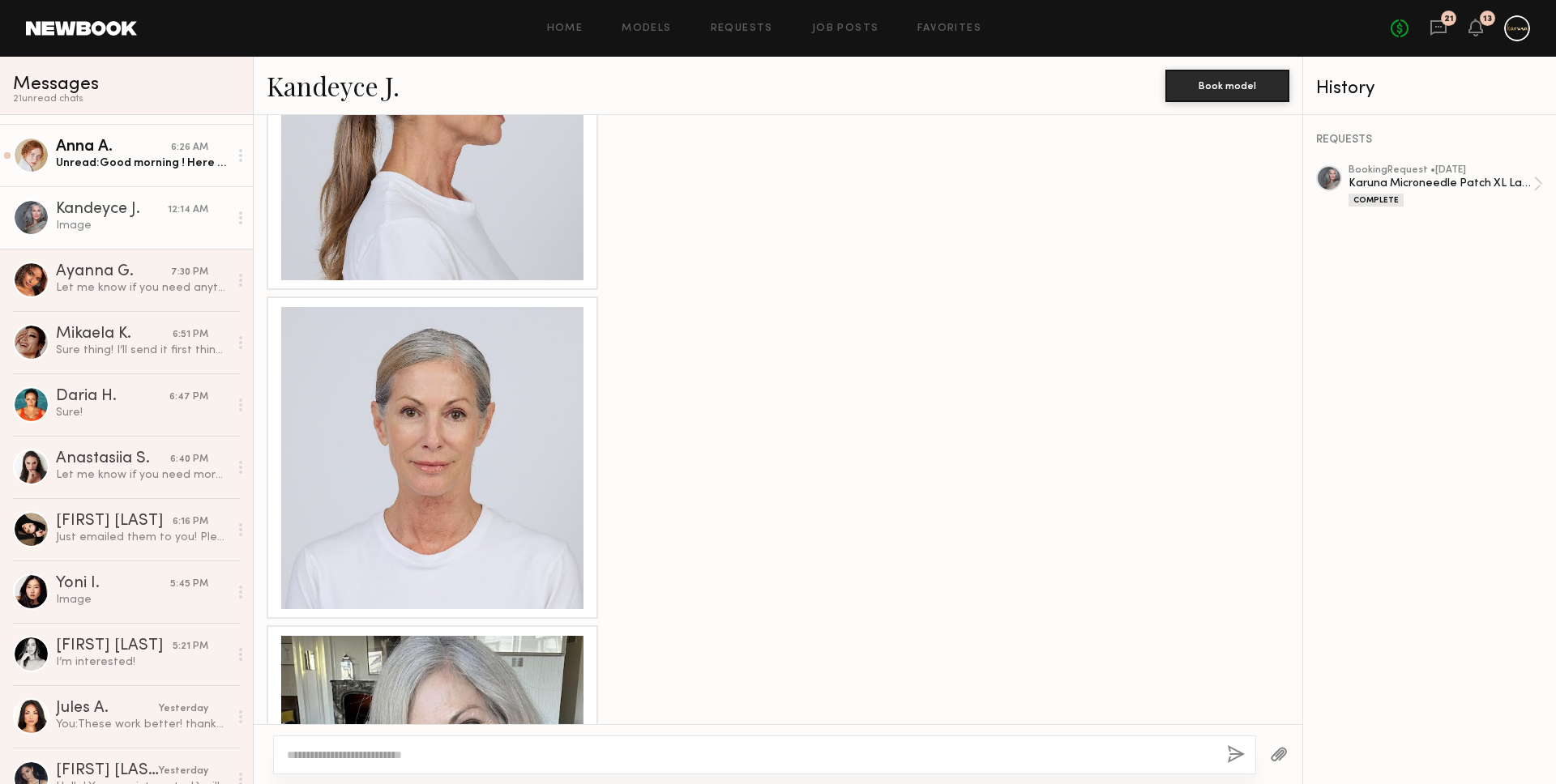 scroll, scrollTop: 2839, scrollLeft: 0, axis: vertical 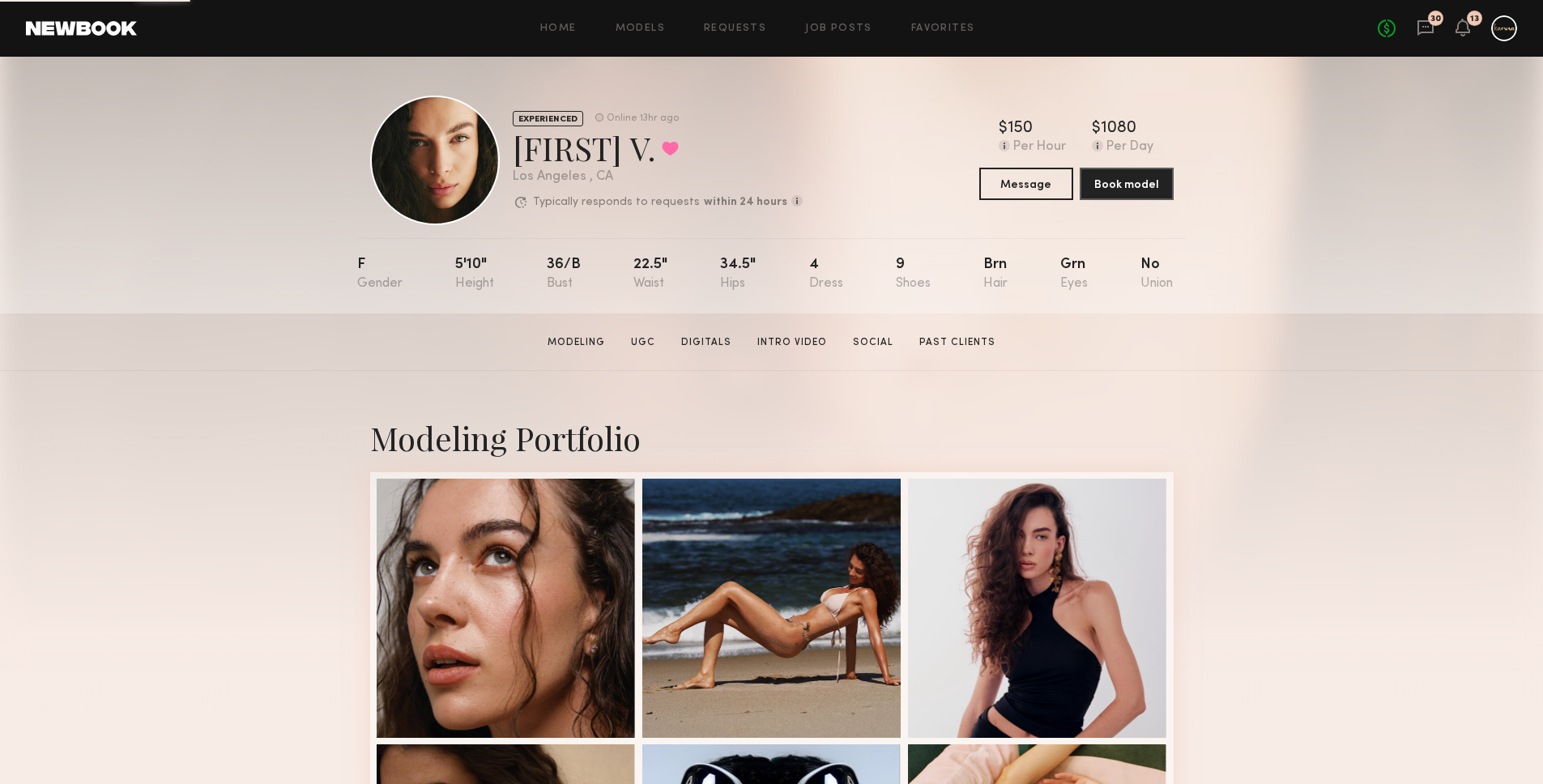 click on "Uliana V.  Favorited" 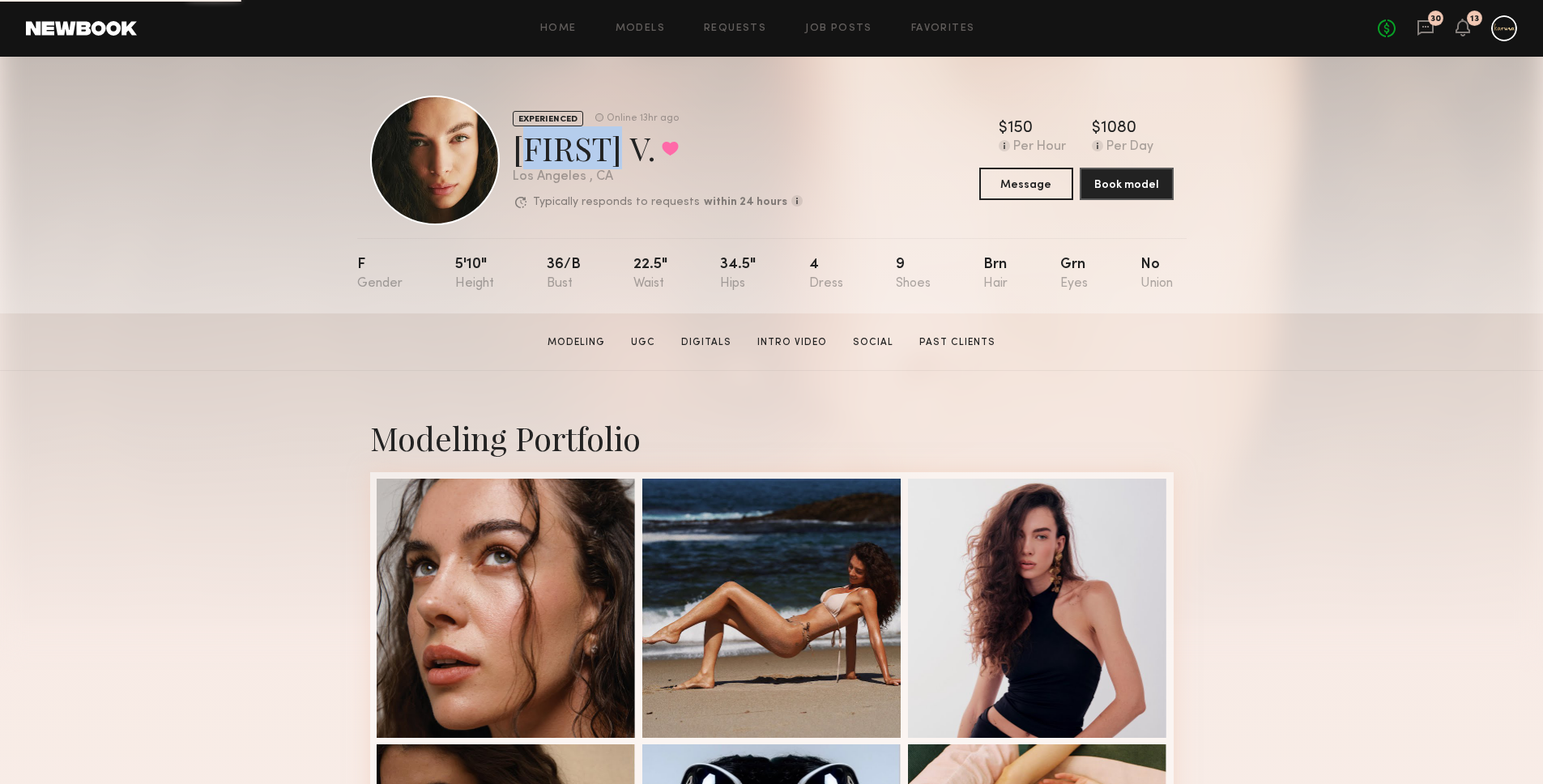 click on "Uliana V.  Favorited" 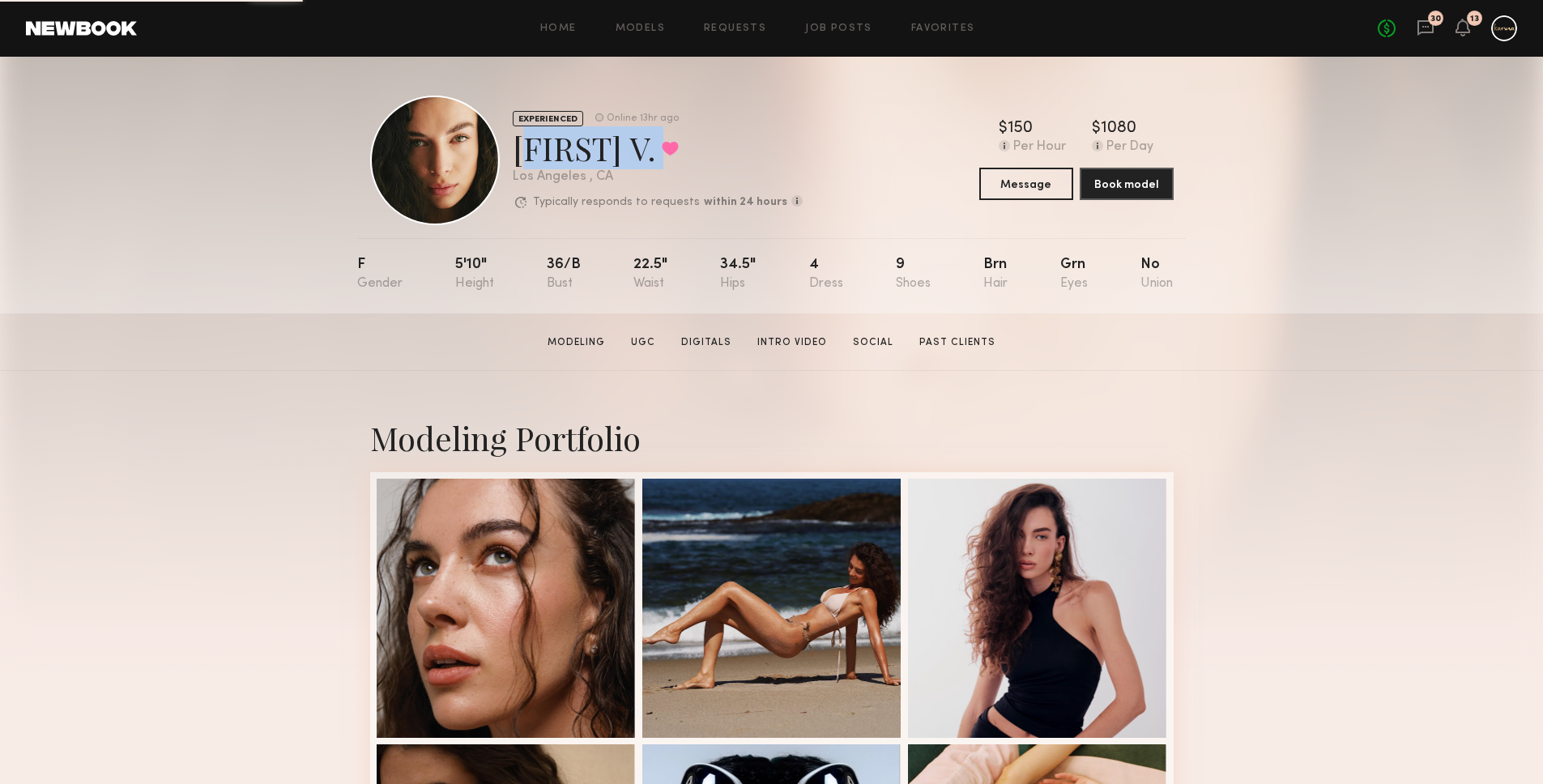 click on "Uliana V.  Favorited" 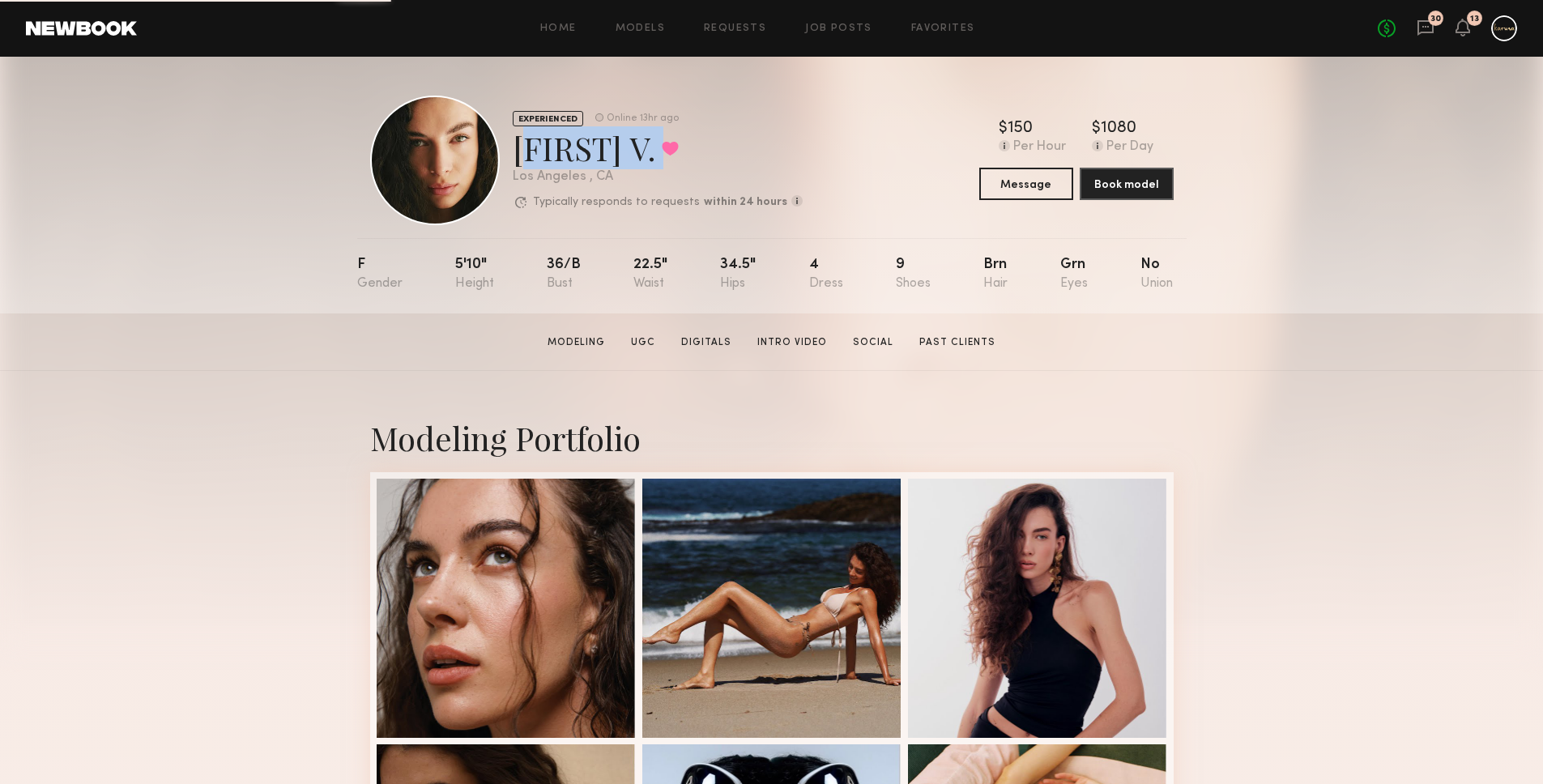 copy on "Uliana V.  Favorited" 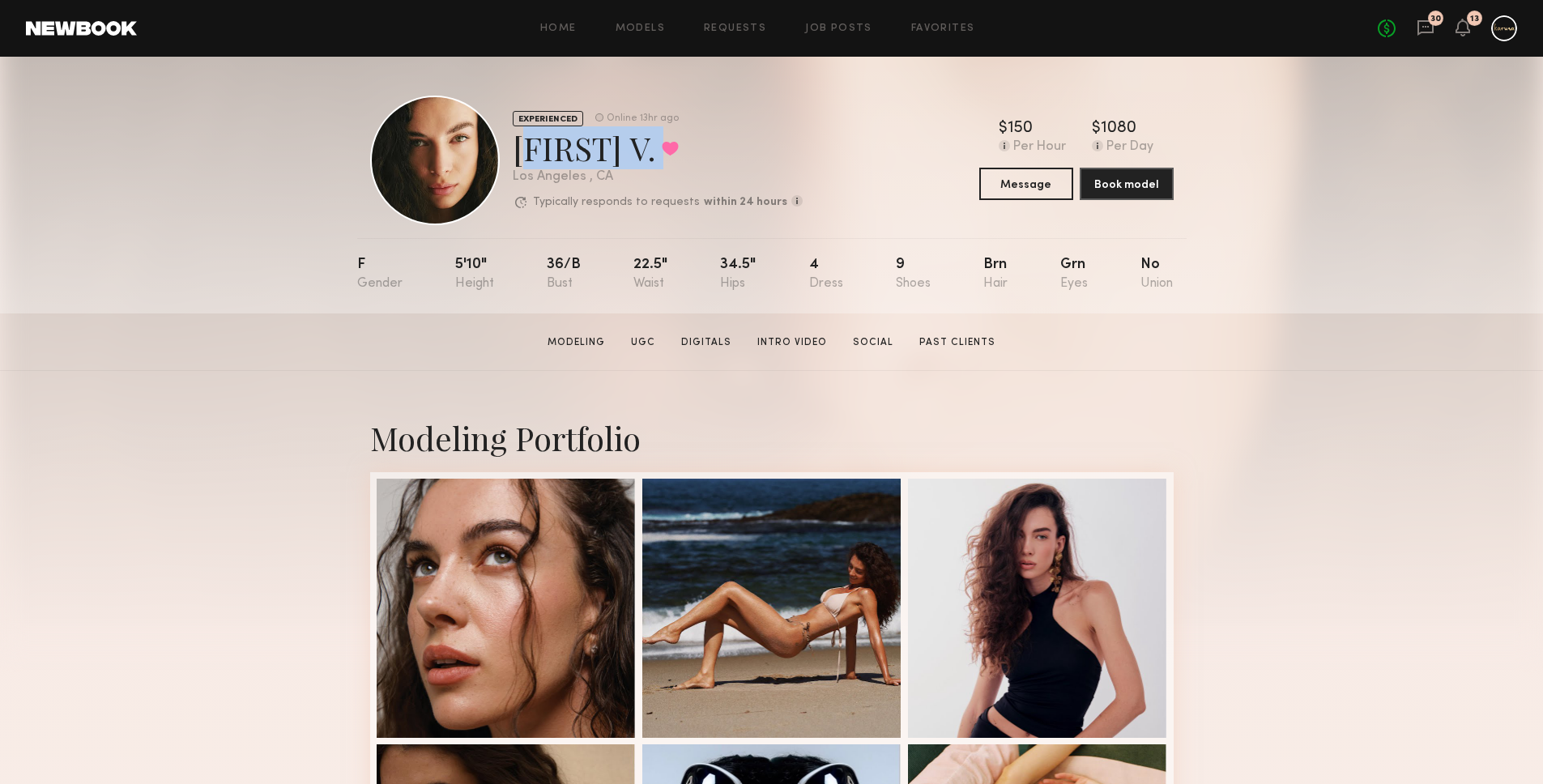 click on "Uliana V.  Favorited" 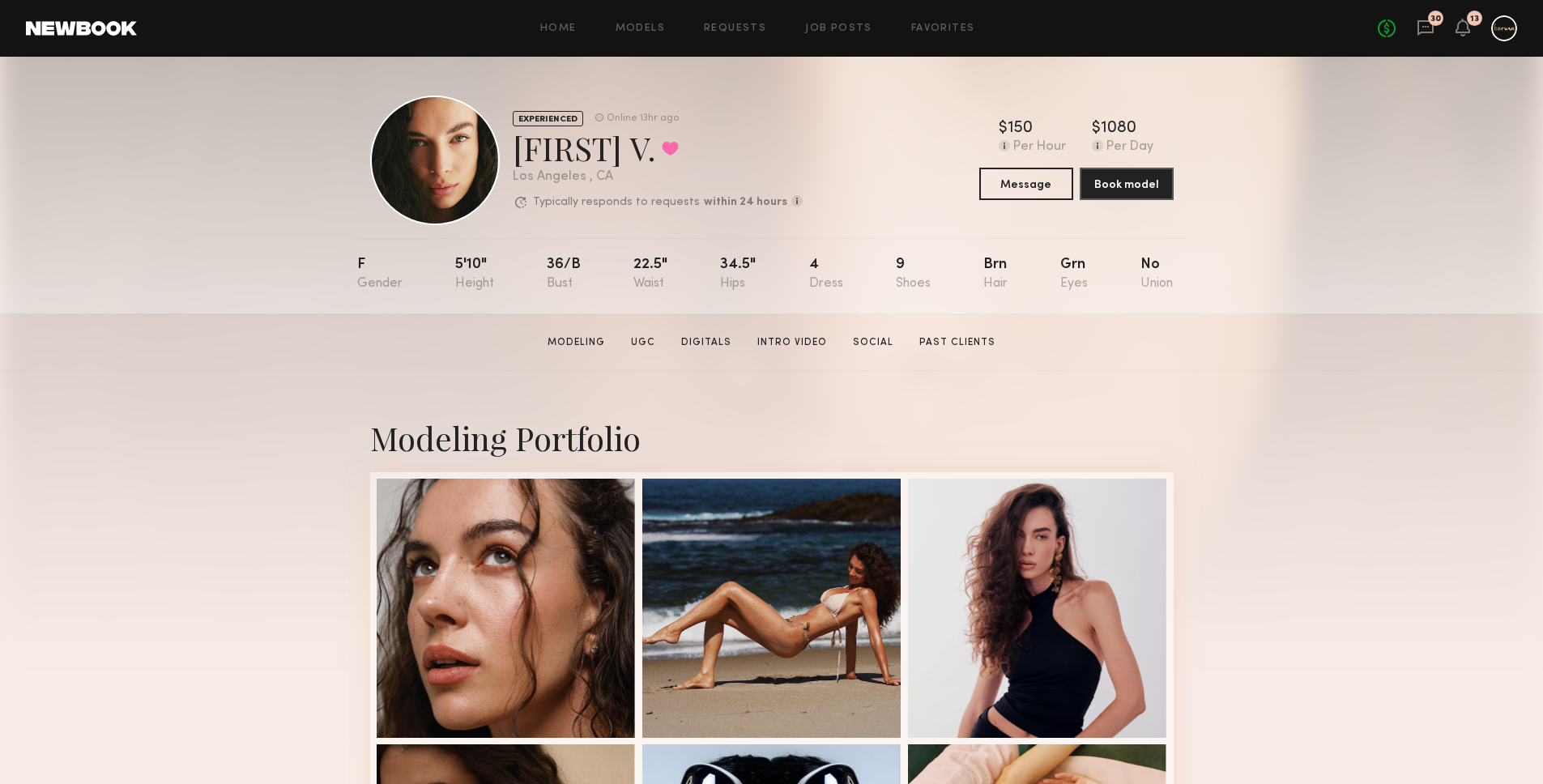 click on "Uliana V.  Favorited" 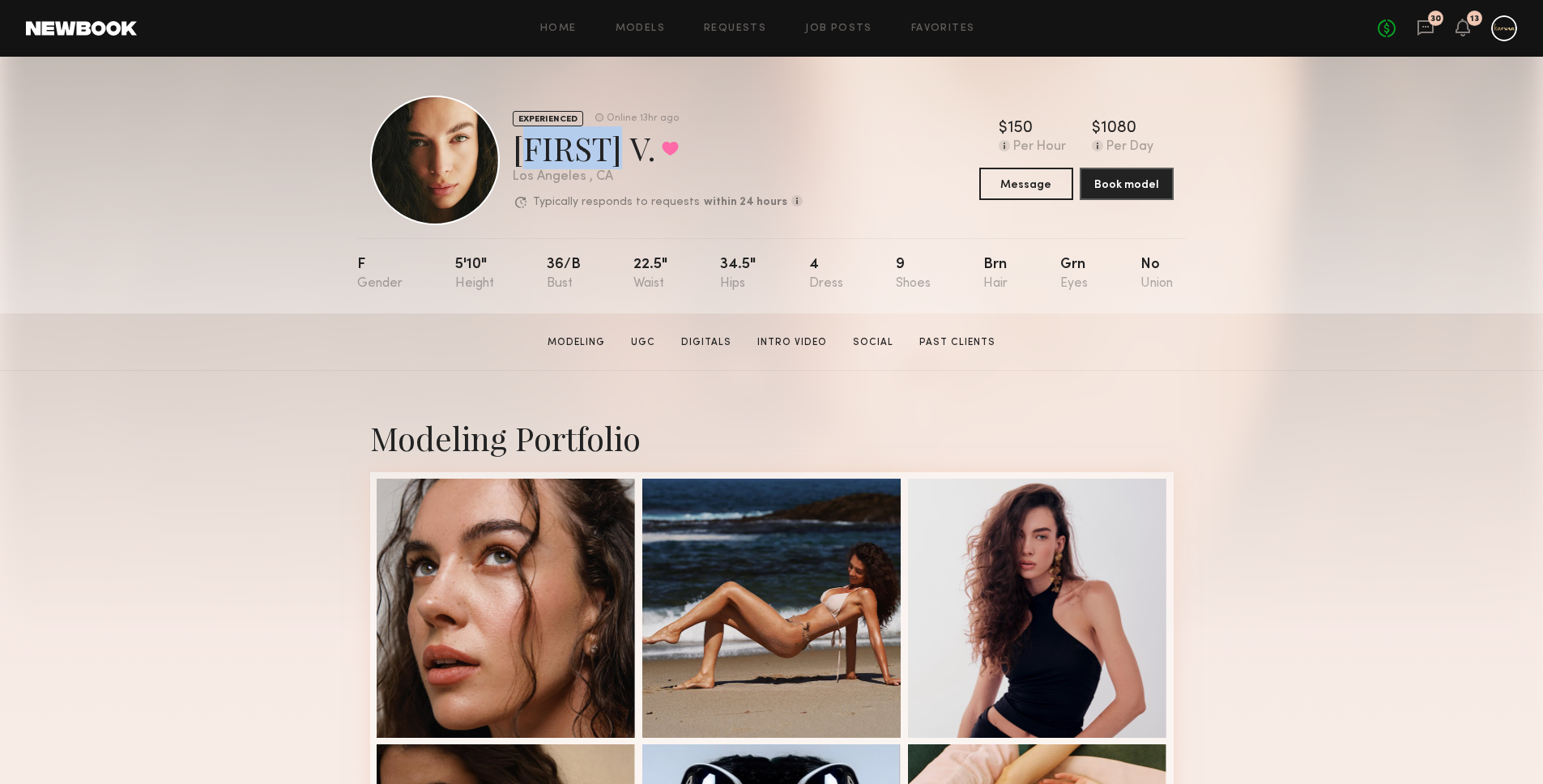 click on "Uliana V.  Favorited" 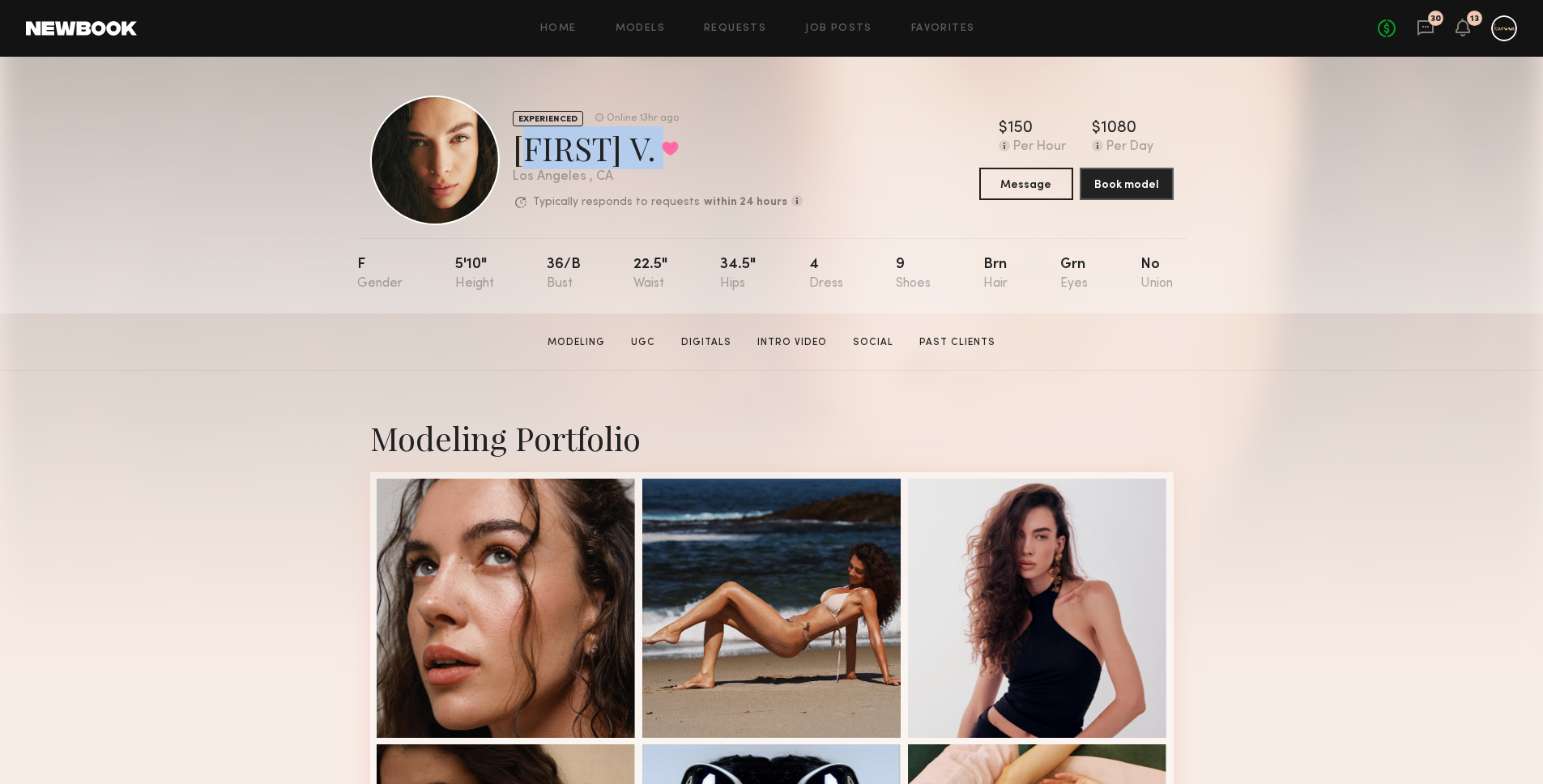 click on "Uliana V.  Favorited" 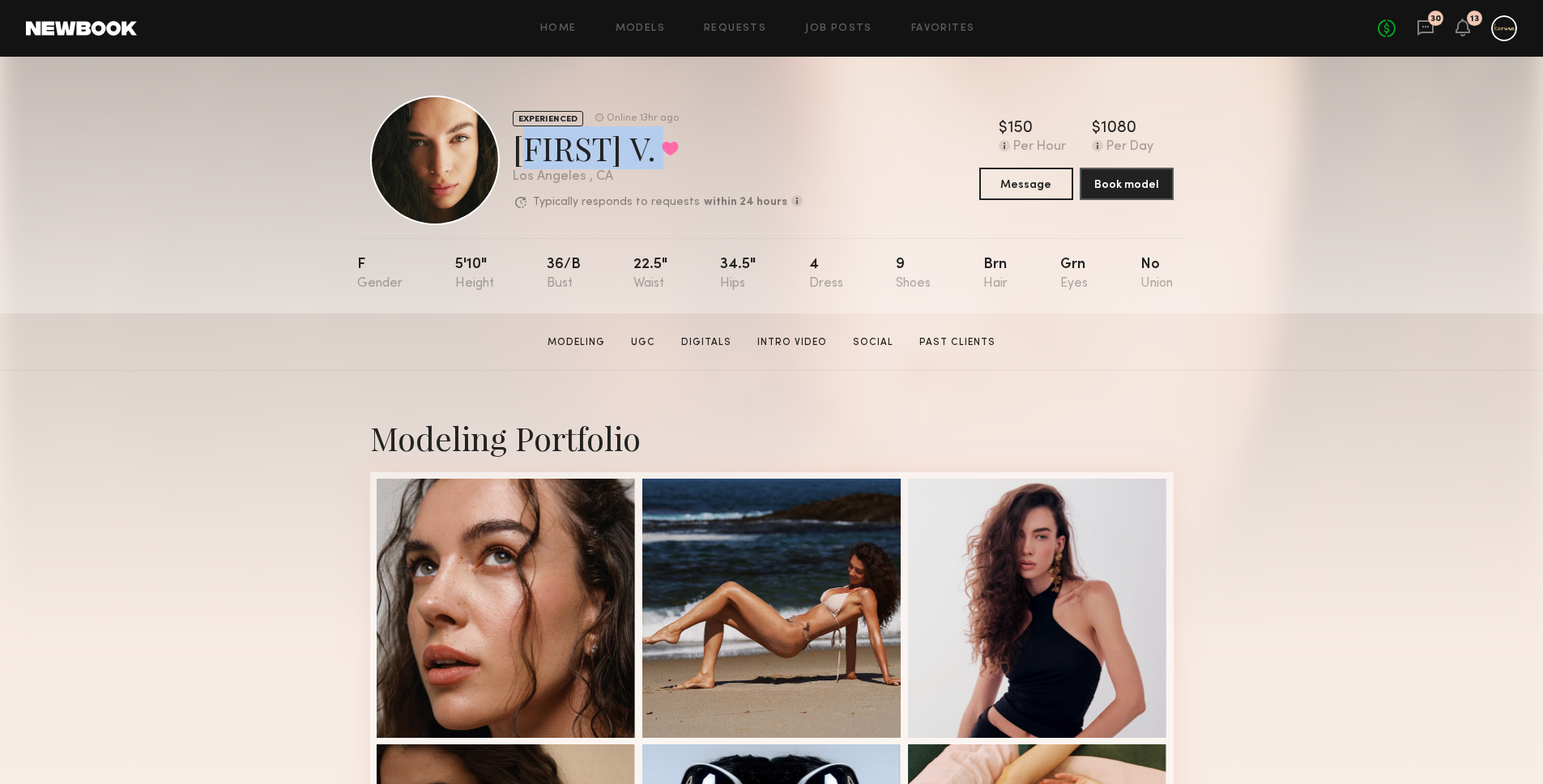copy on "Uliana V.  Favorited" 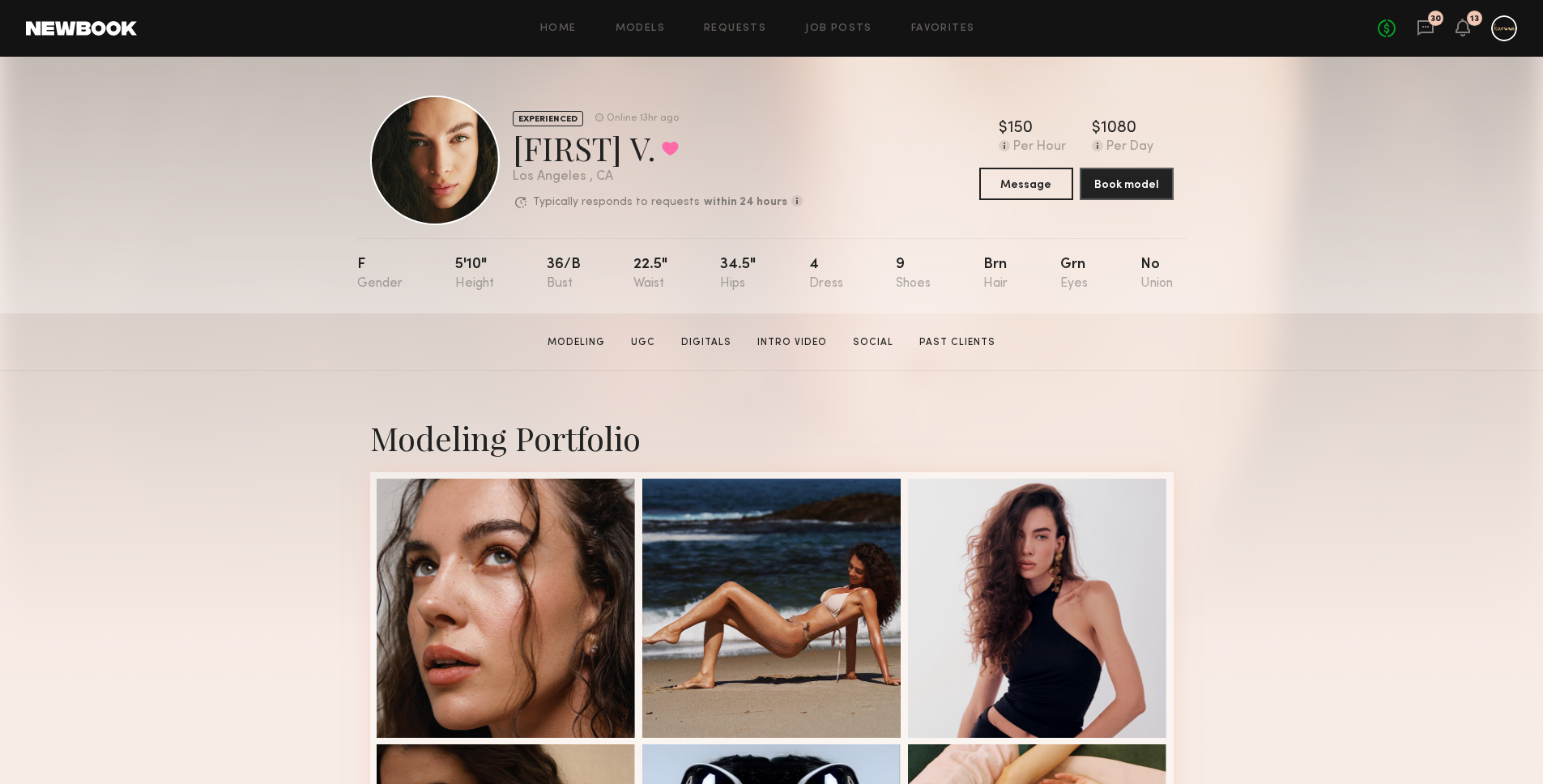 click on "Uliana V.  Favorited" 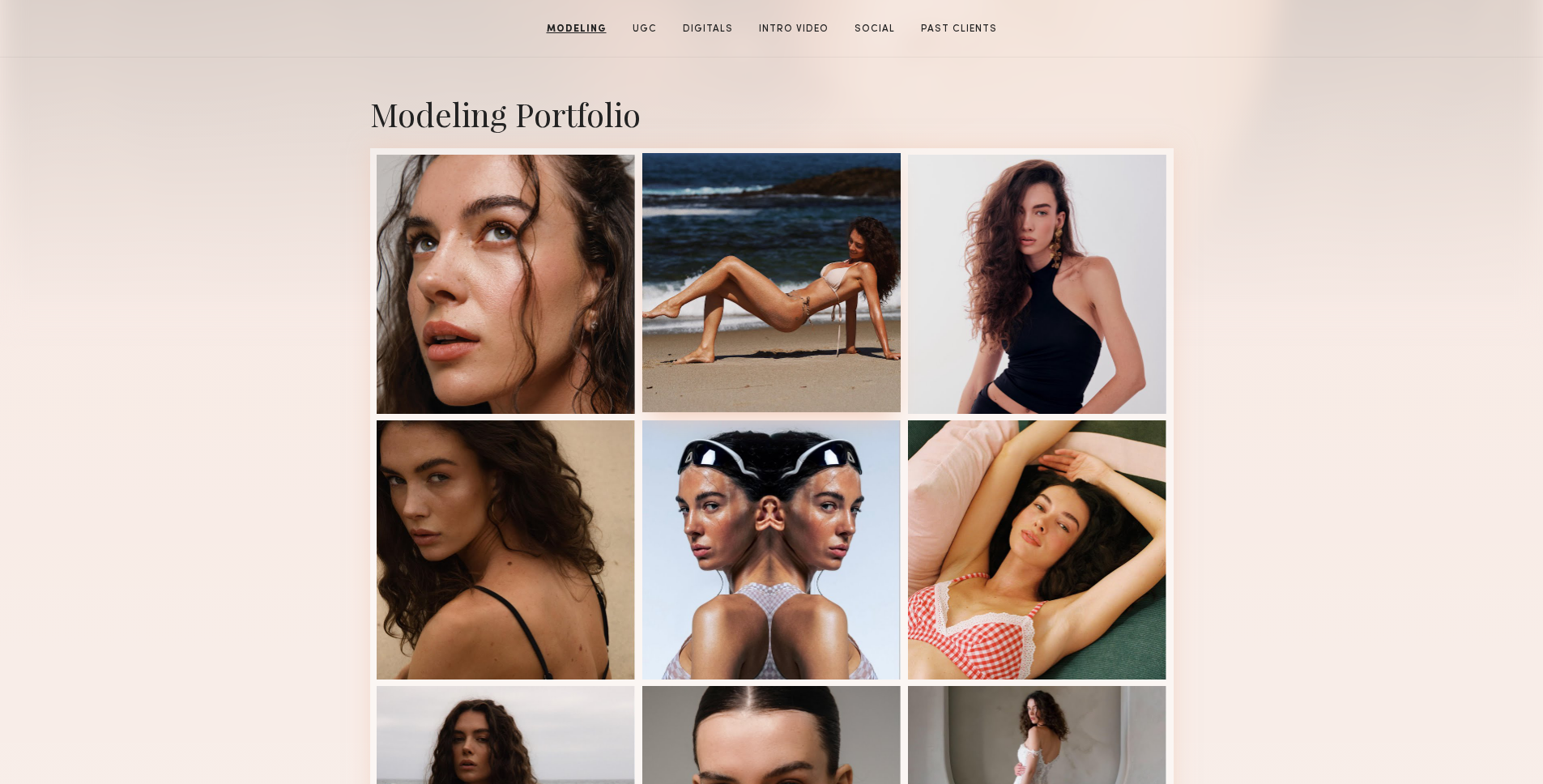 scroll, scrollTop: 293, scrollLeft: 0, axis: vertical 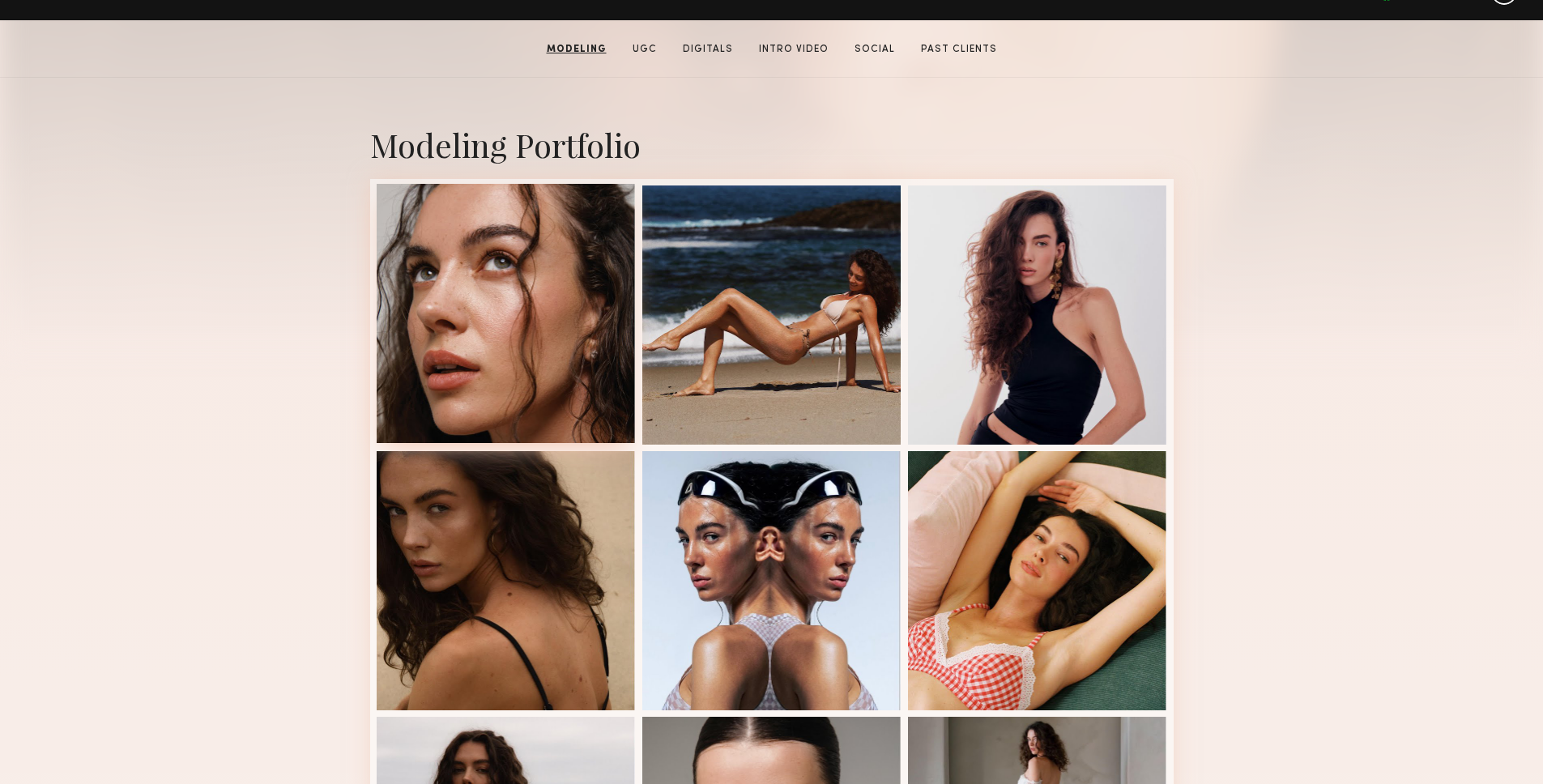 click at bounding box center [506, 313] 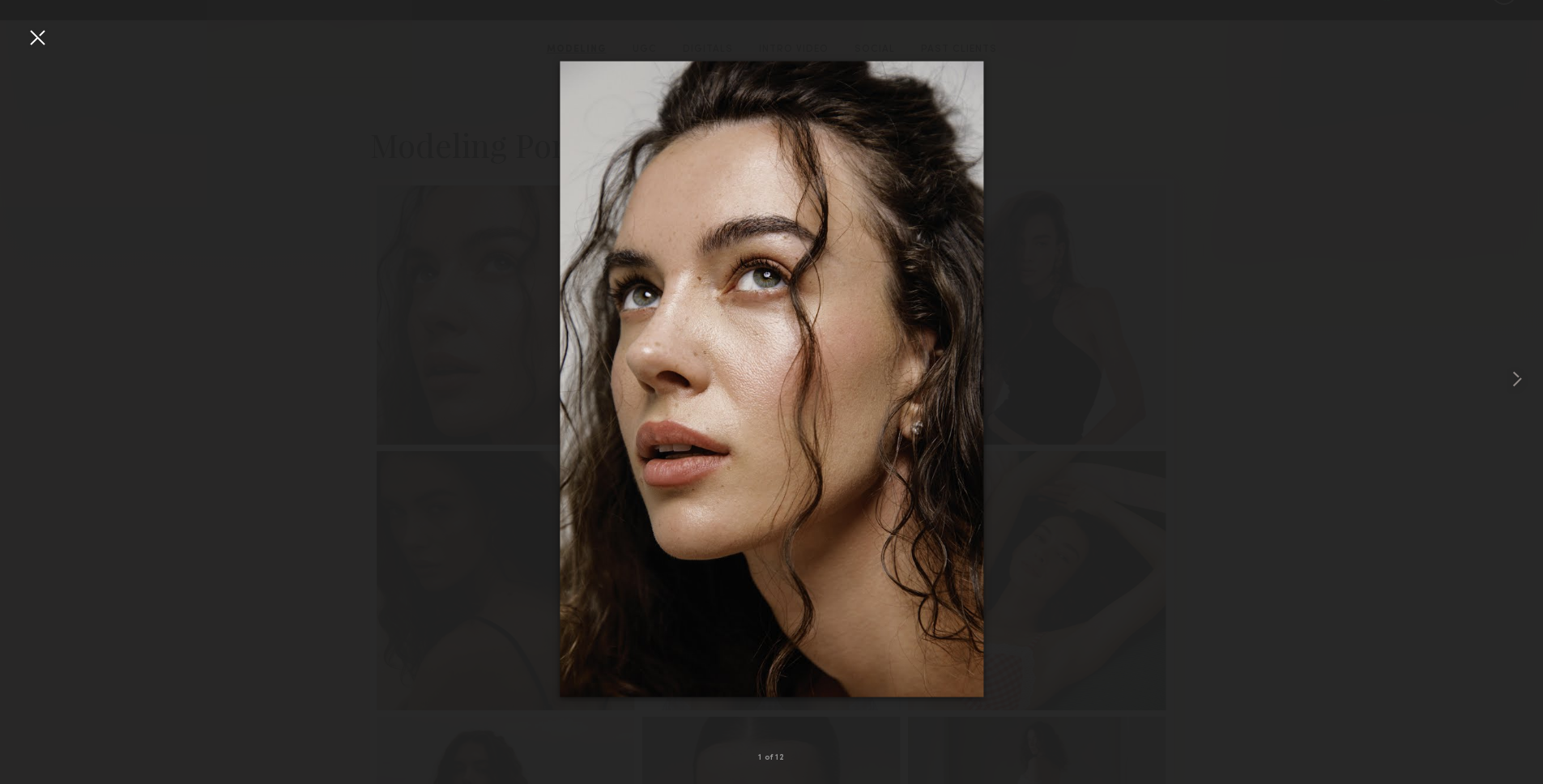 click at bounding box center (37, 37) 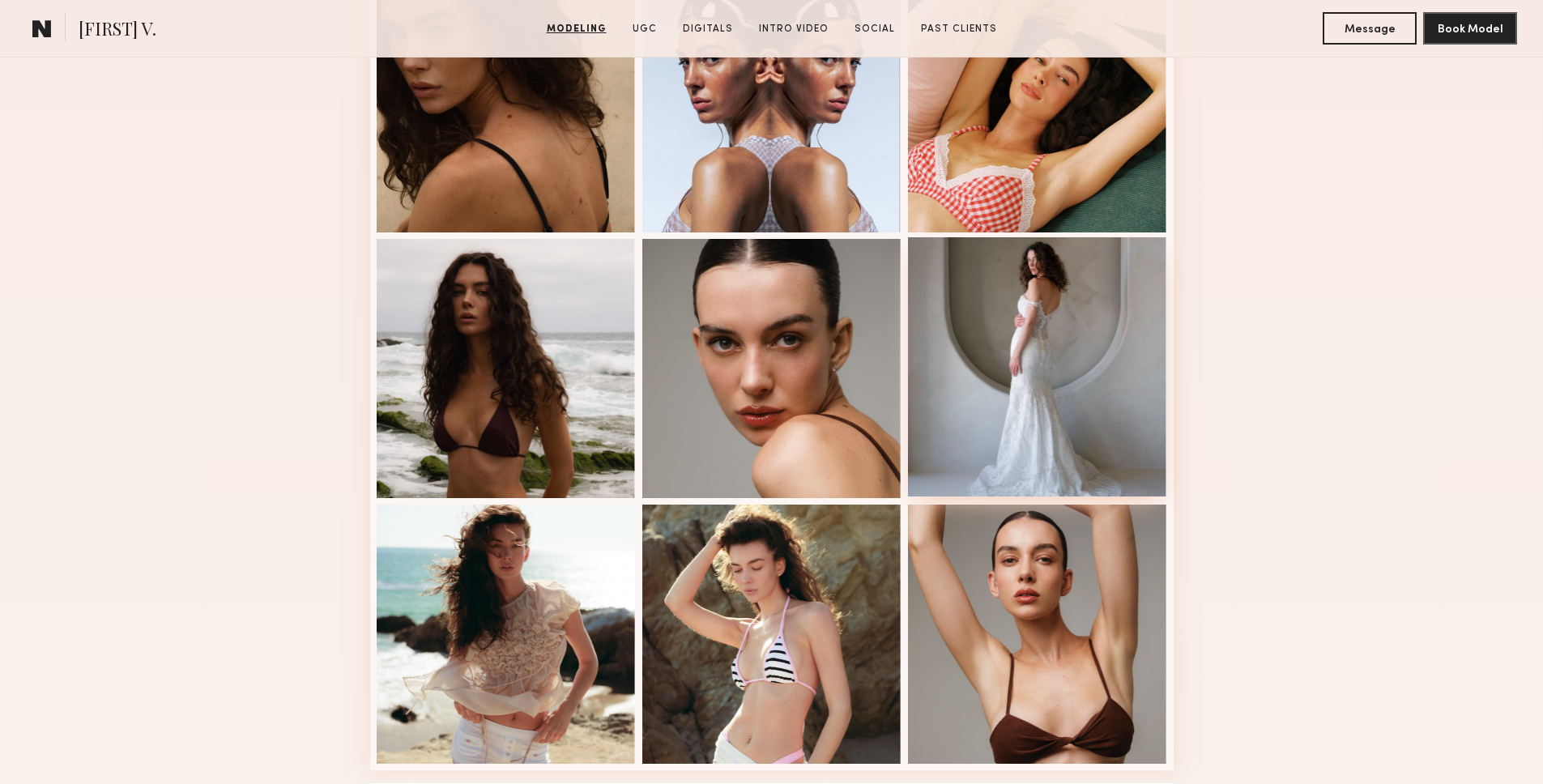 scroll, scrollTop: 788, scrollLeft: 0, axis: vertical 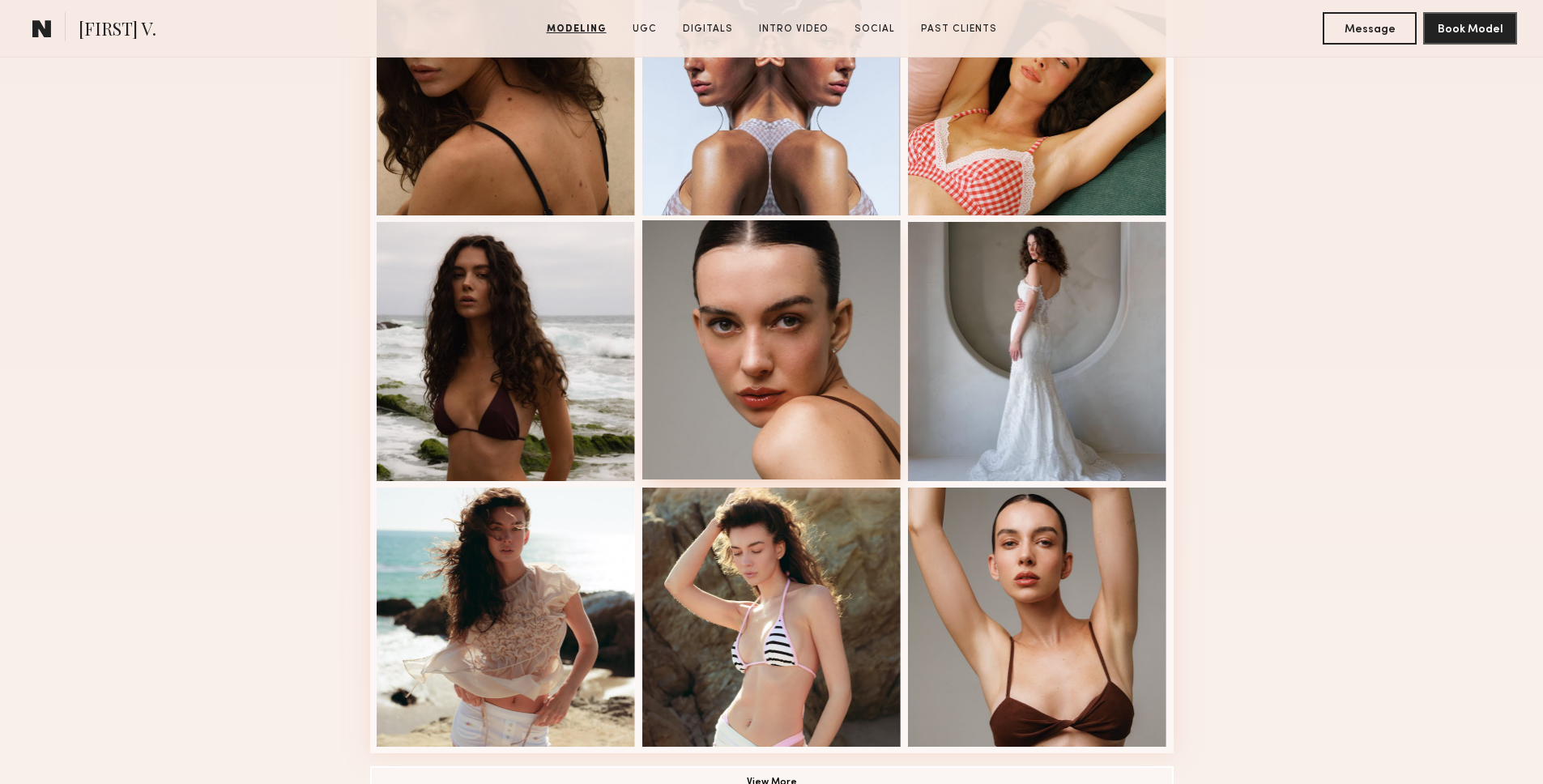 click at bounding box center (772, 350) 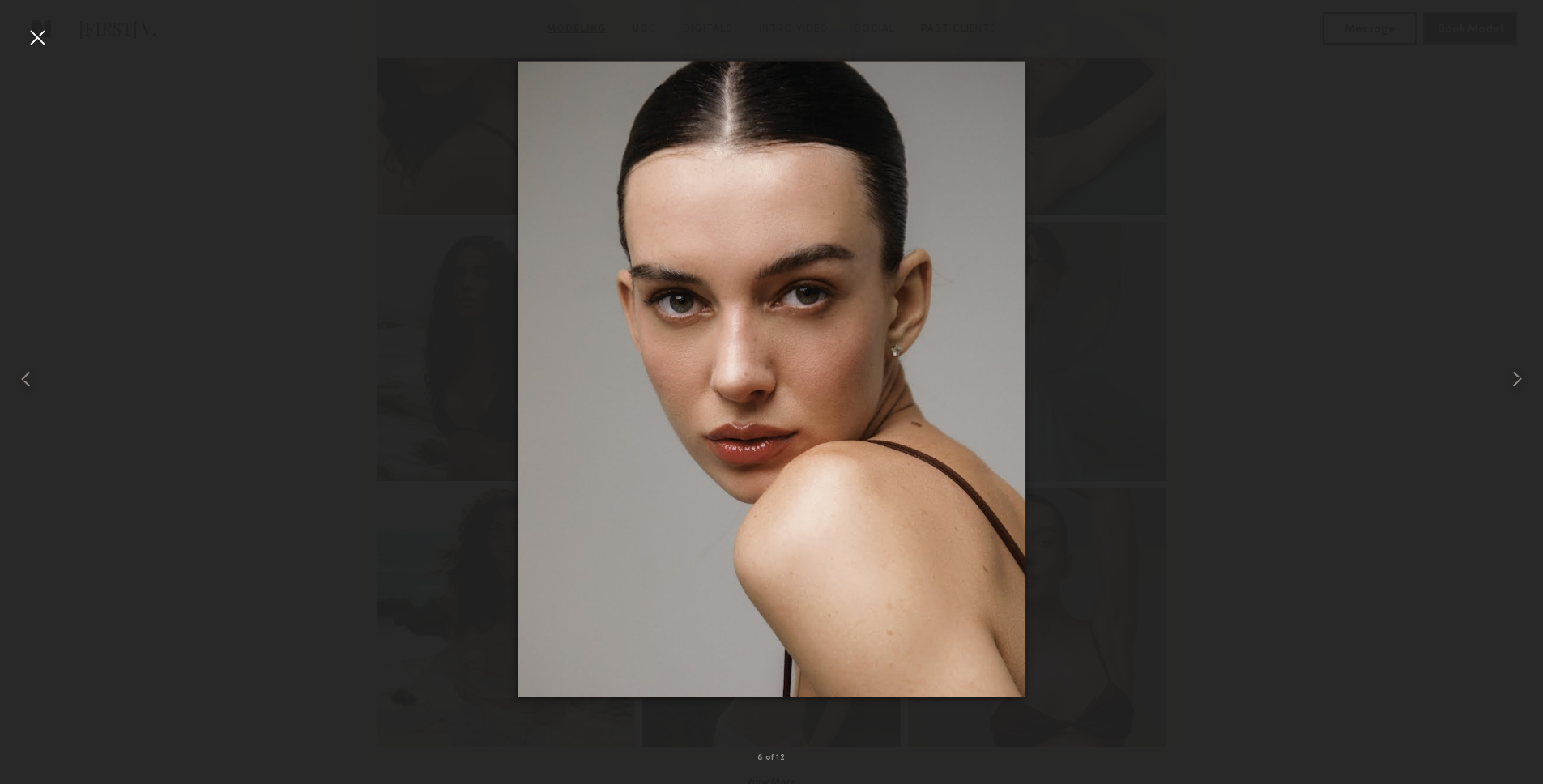 click at bounding box center [37, 37] 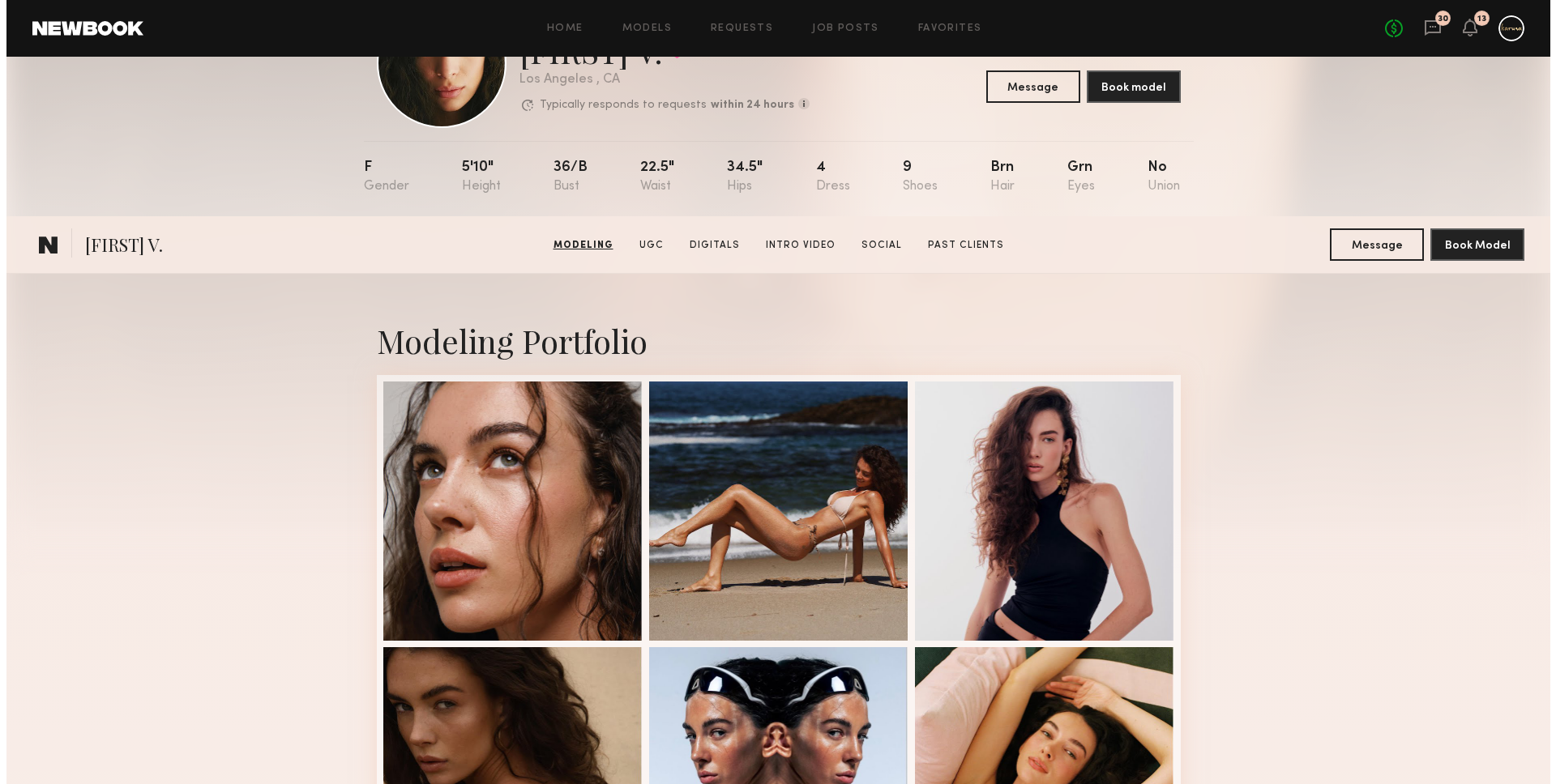 scroll, scrollTop: 0, scrollLeft: 0, axis: both 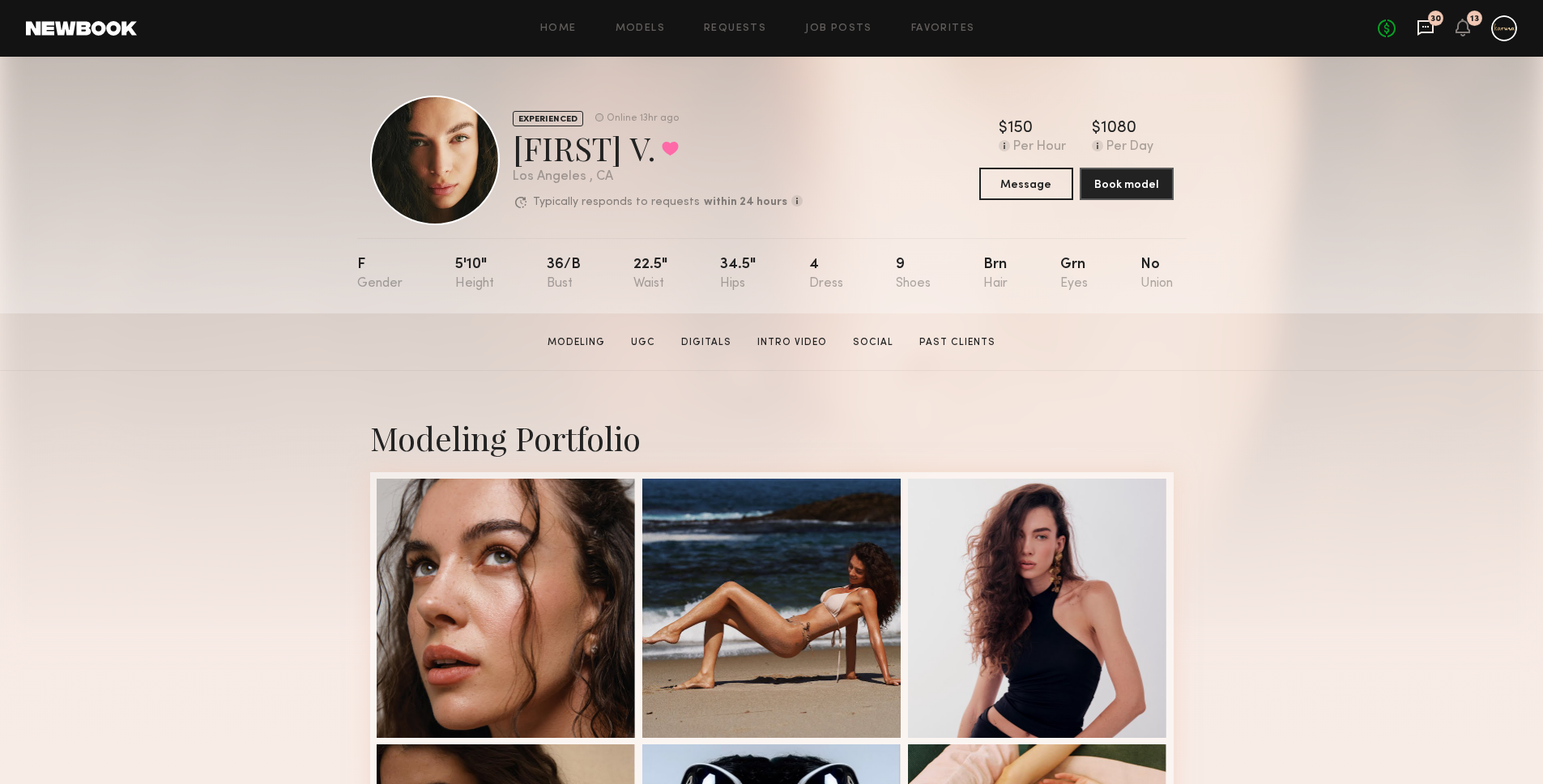 click 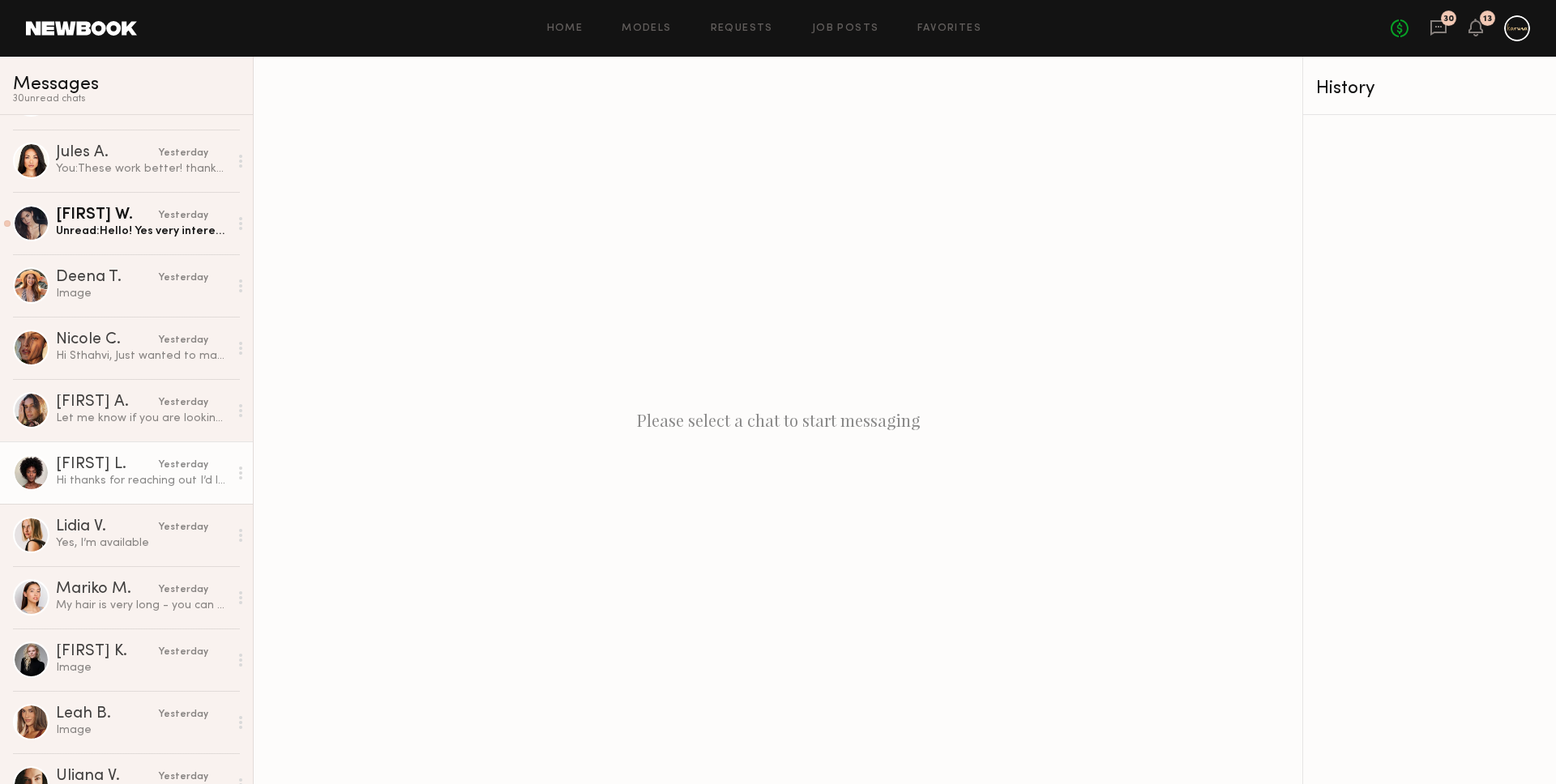 scroll, scrollTop: 767, scrollLeft: 0, axis: vertical 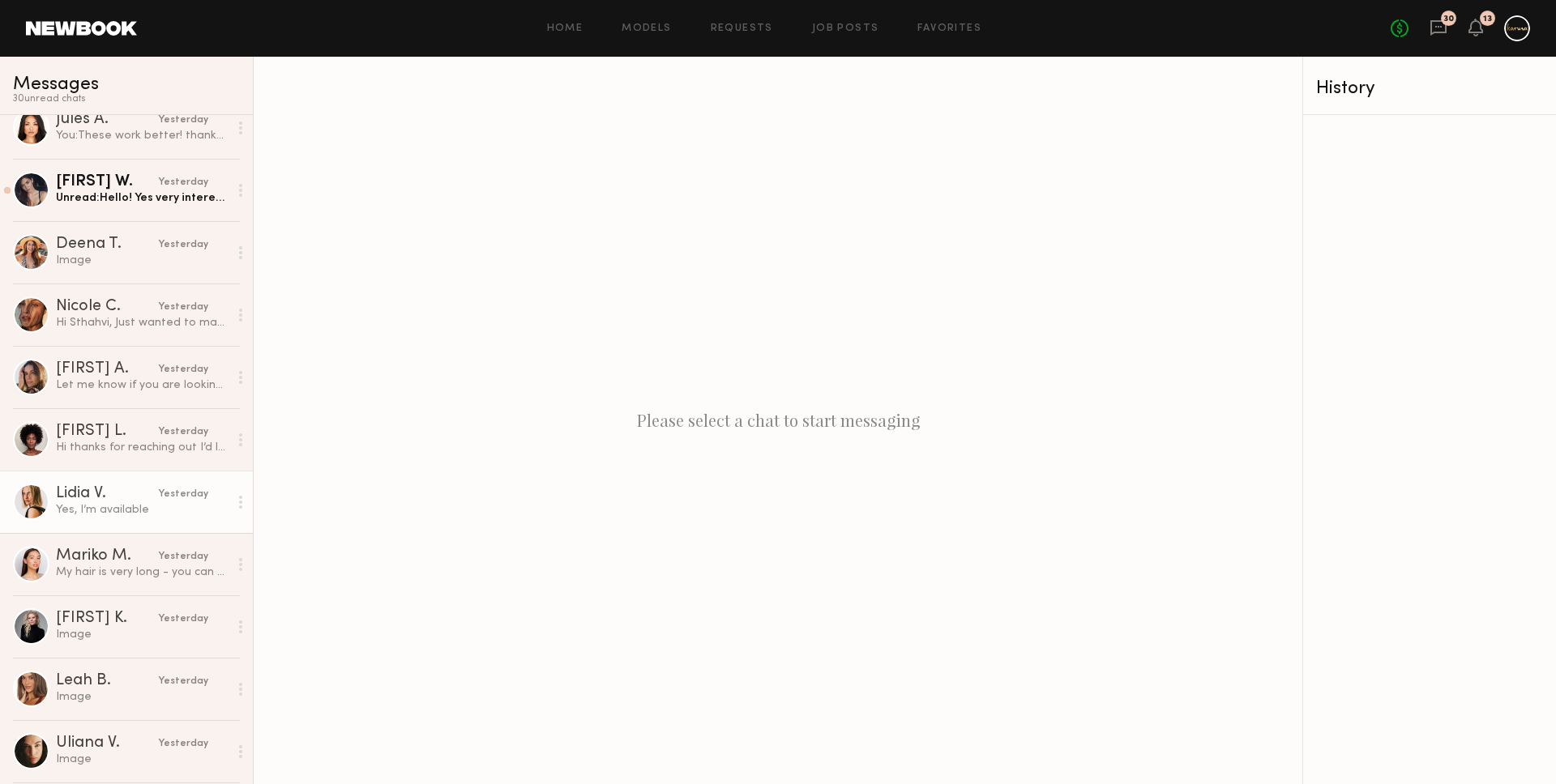 click on "Yes, I’m available" 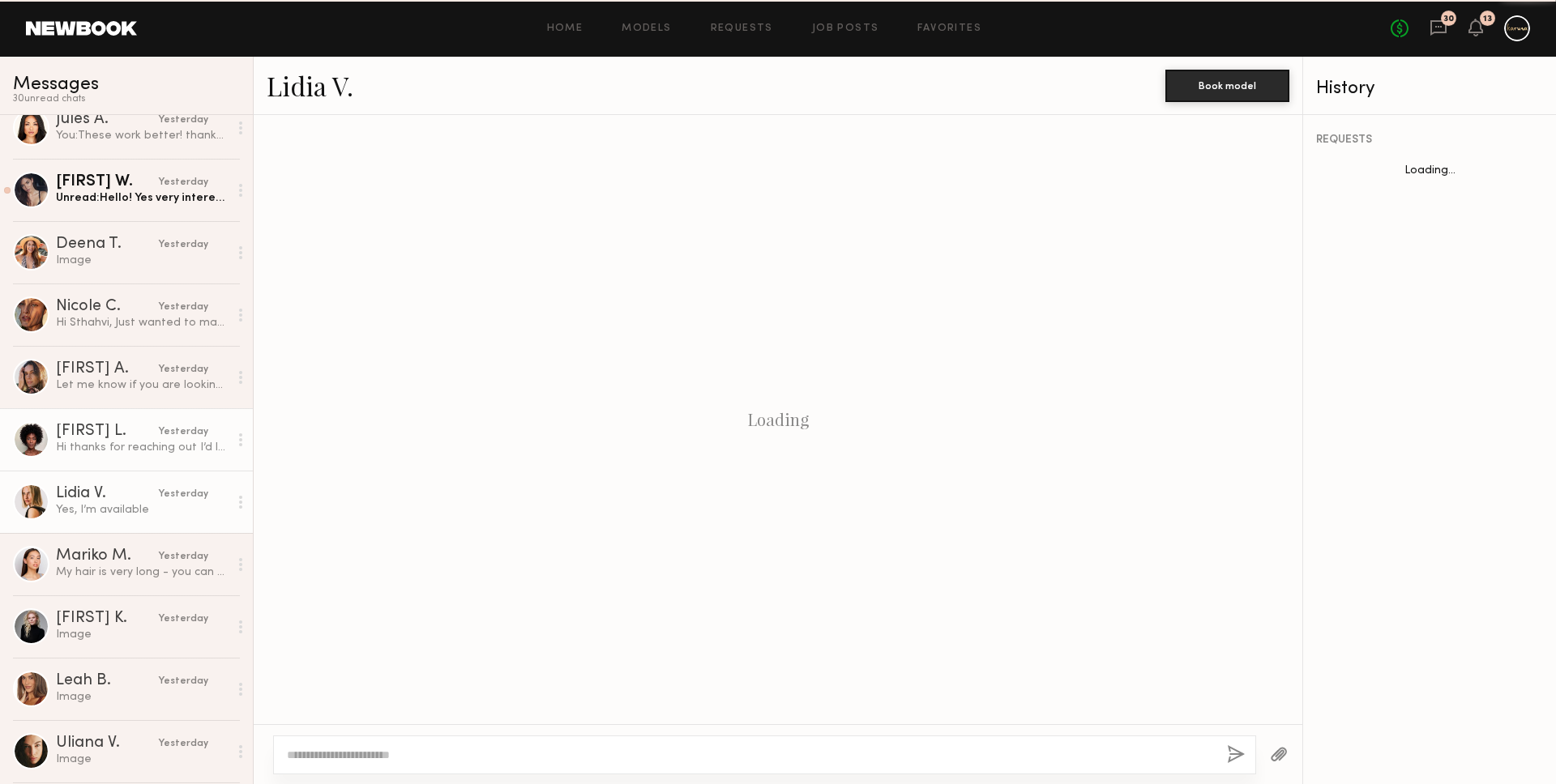 scroll, scrollTop: 1813, scrollLeft: 0, axis: vertical 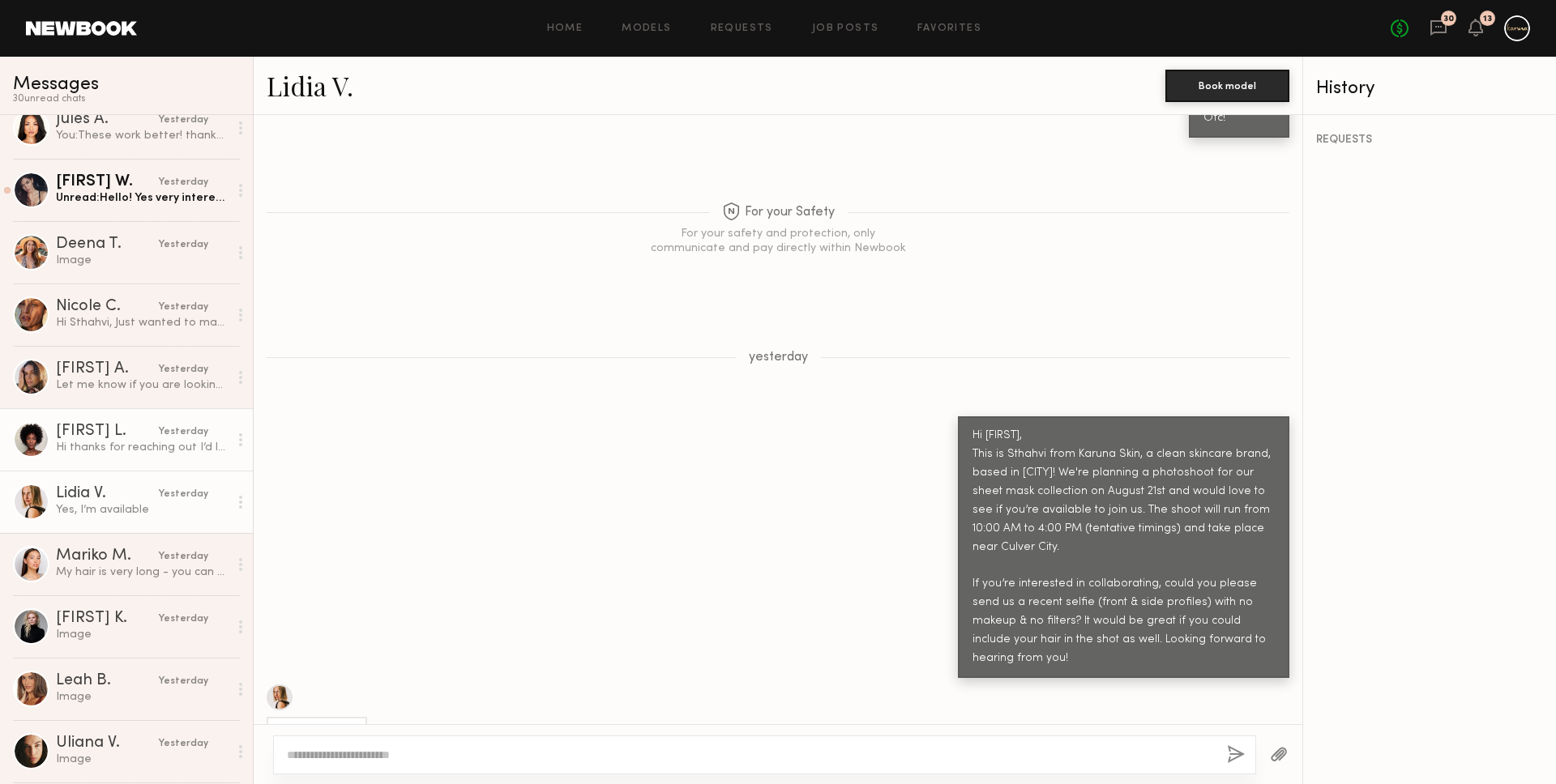 click on "Rose L. yesterday Hi thanks for reaching out I’d love to be apart of the shoot. Is this a paid shoot?" 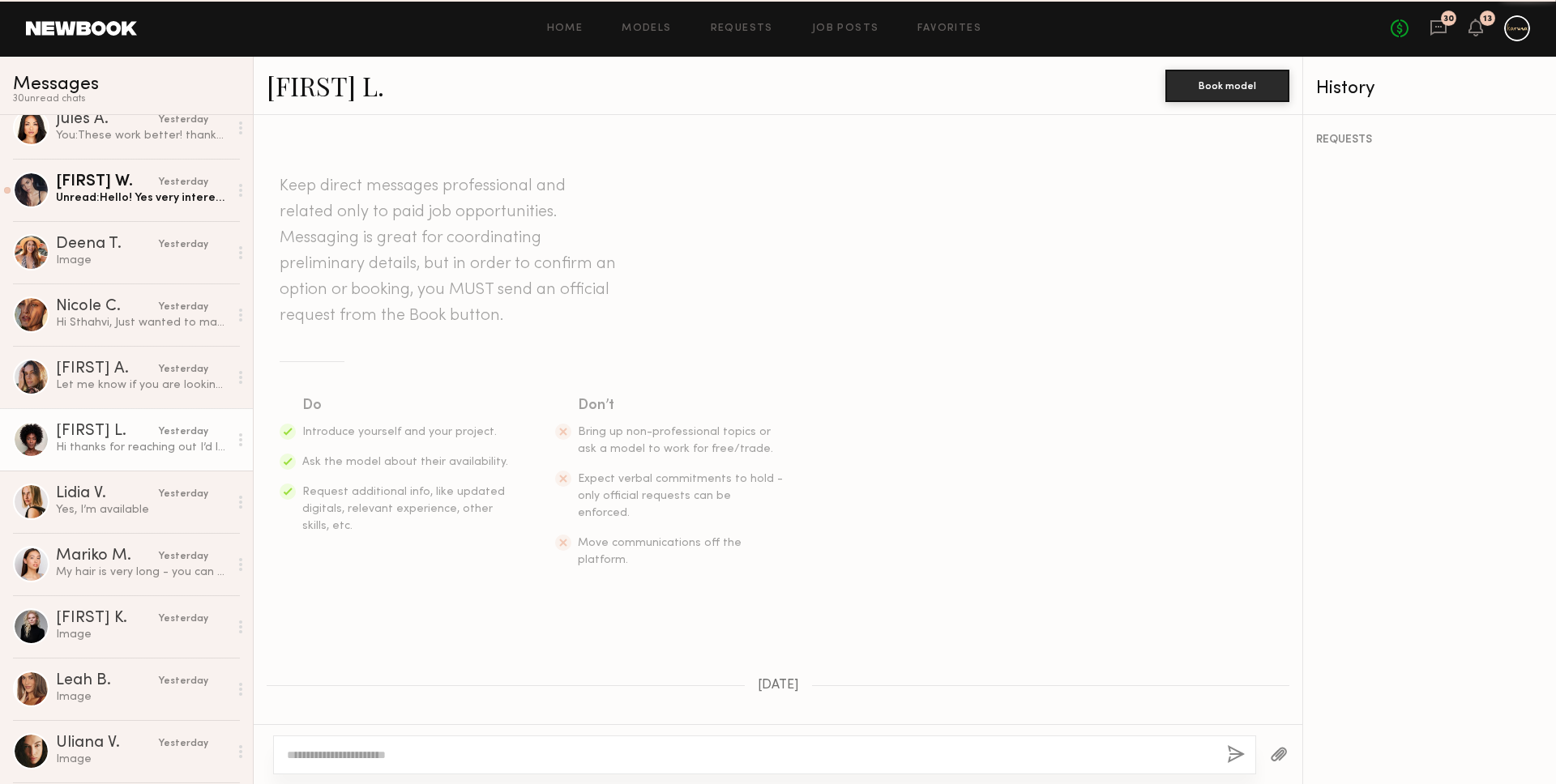 scroll, scrollTop: 2368, scrollLeft: 0, axis: vertical 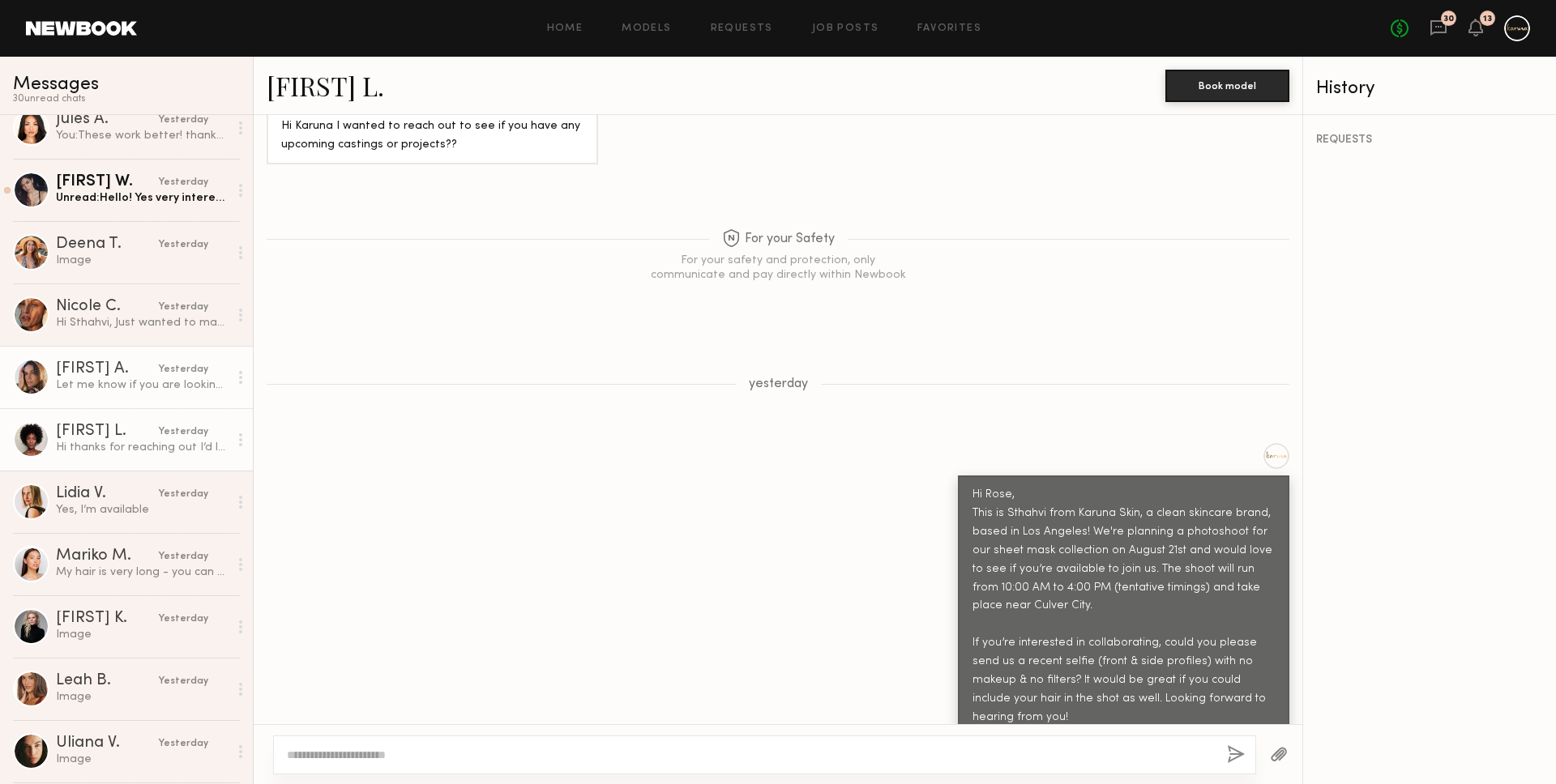 click on "Let me know if you are looking for a full day and I can share my rate (:" 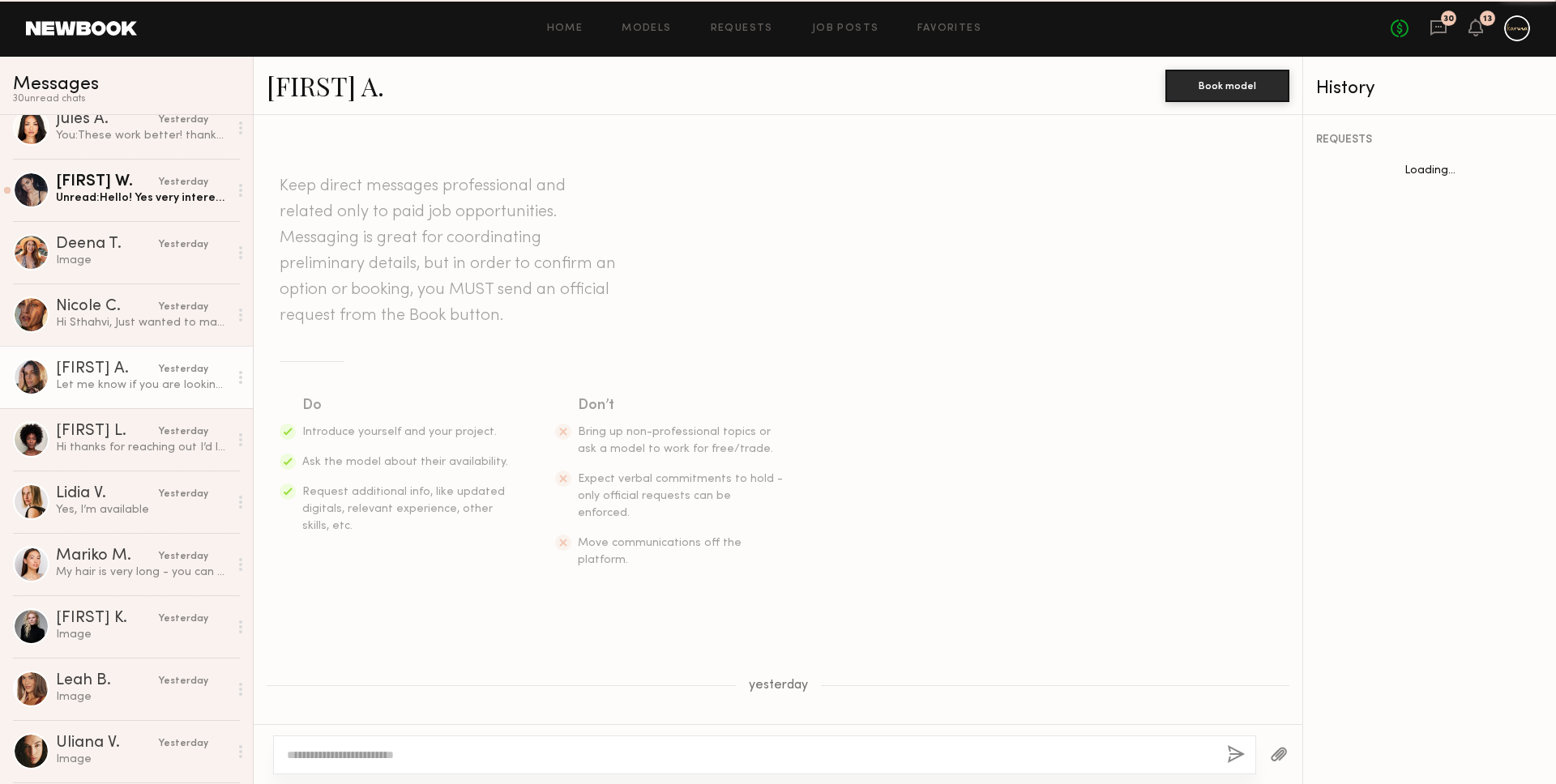 scroll, scrollTop: 1906, scrollLeft: 0, axis: vertical 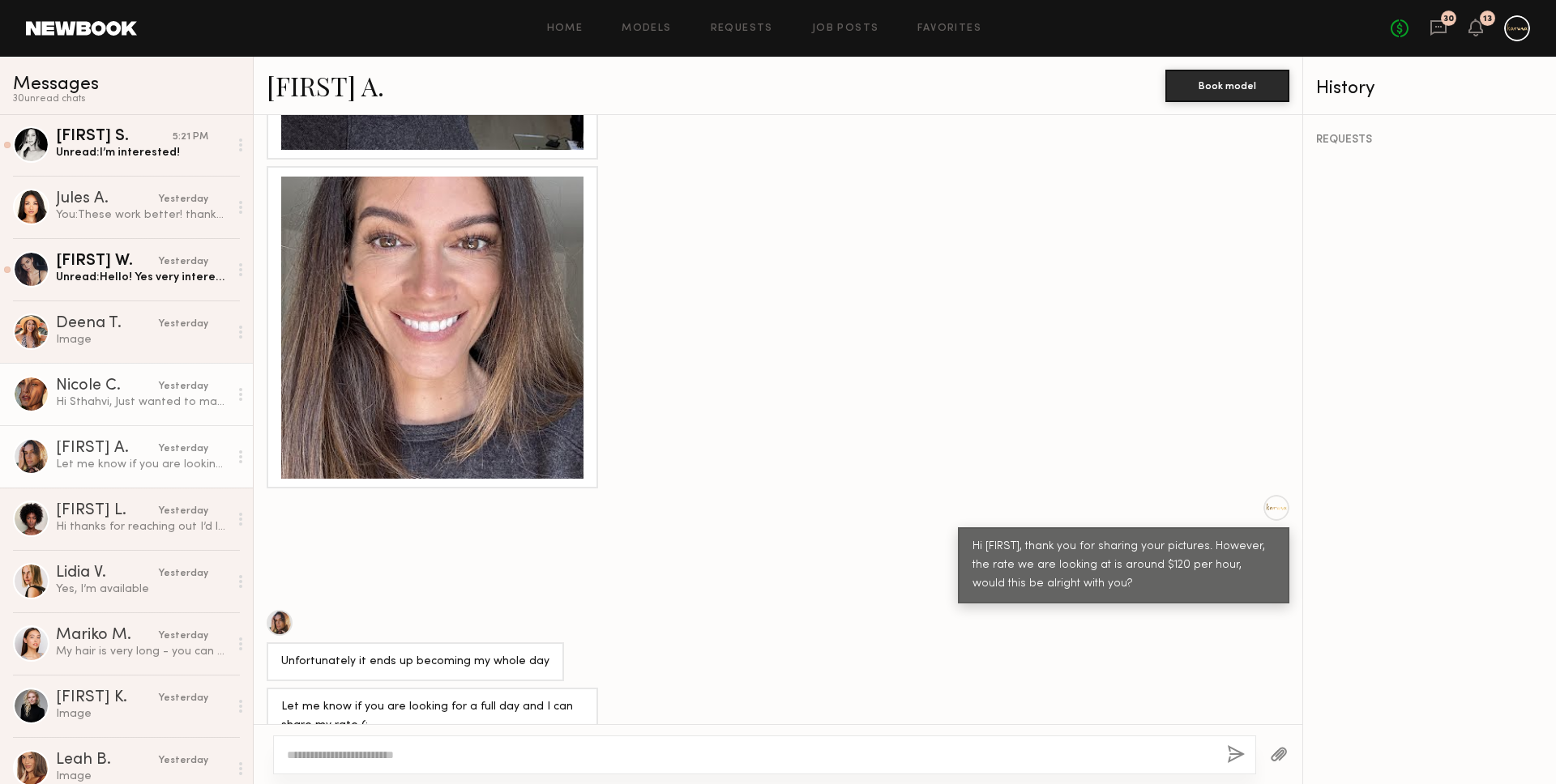 click on "yesterday" 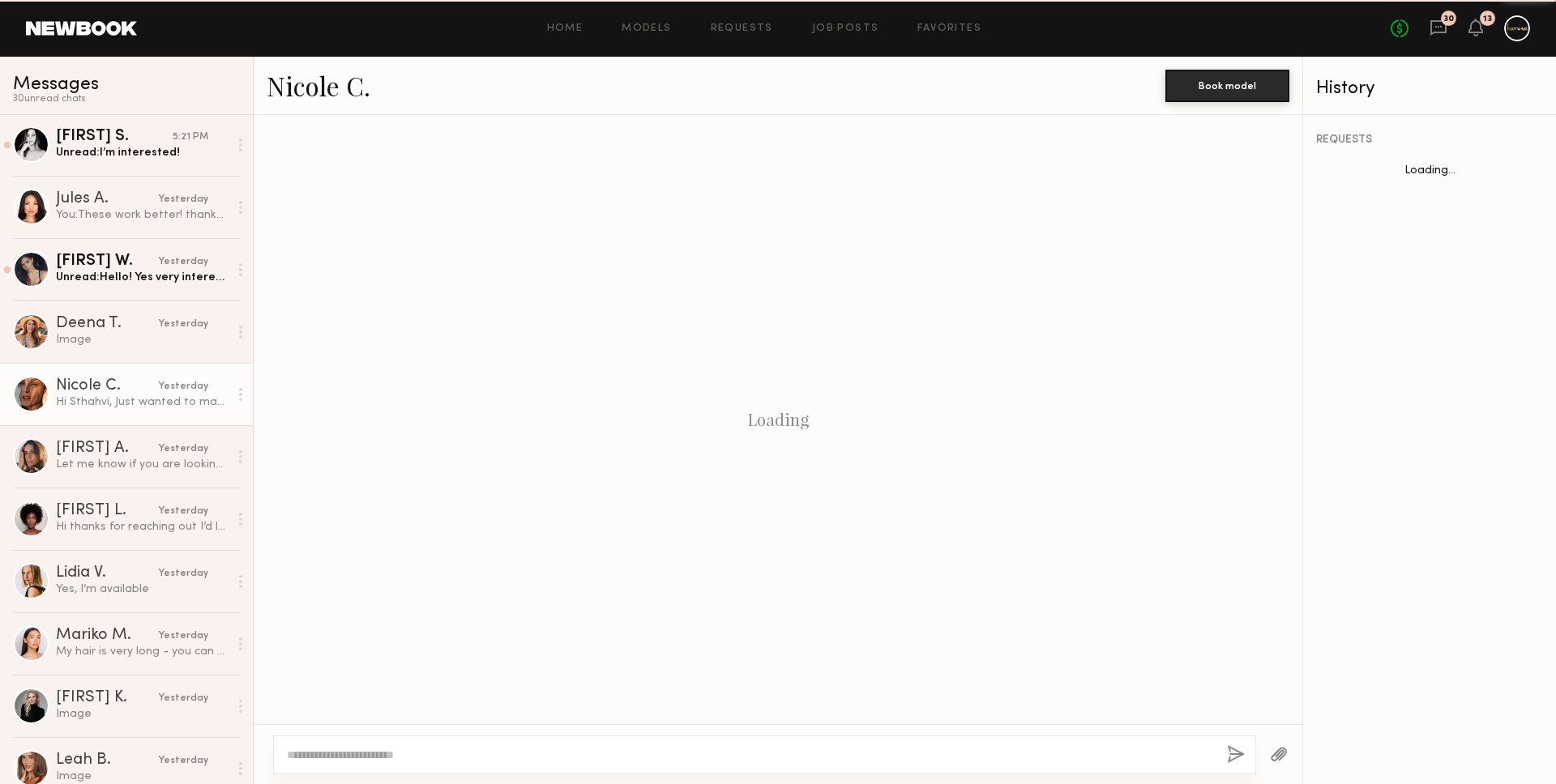 scroll, scrollTop: 766, scrollLeft: 0, axis: vertical 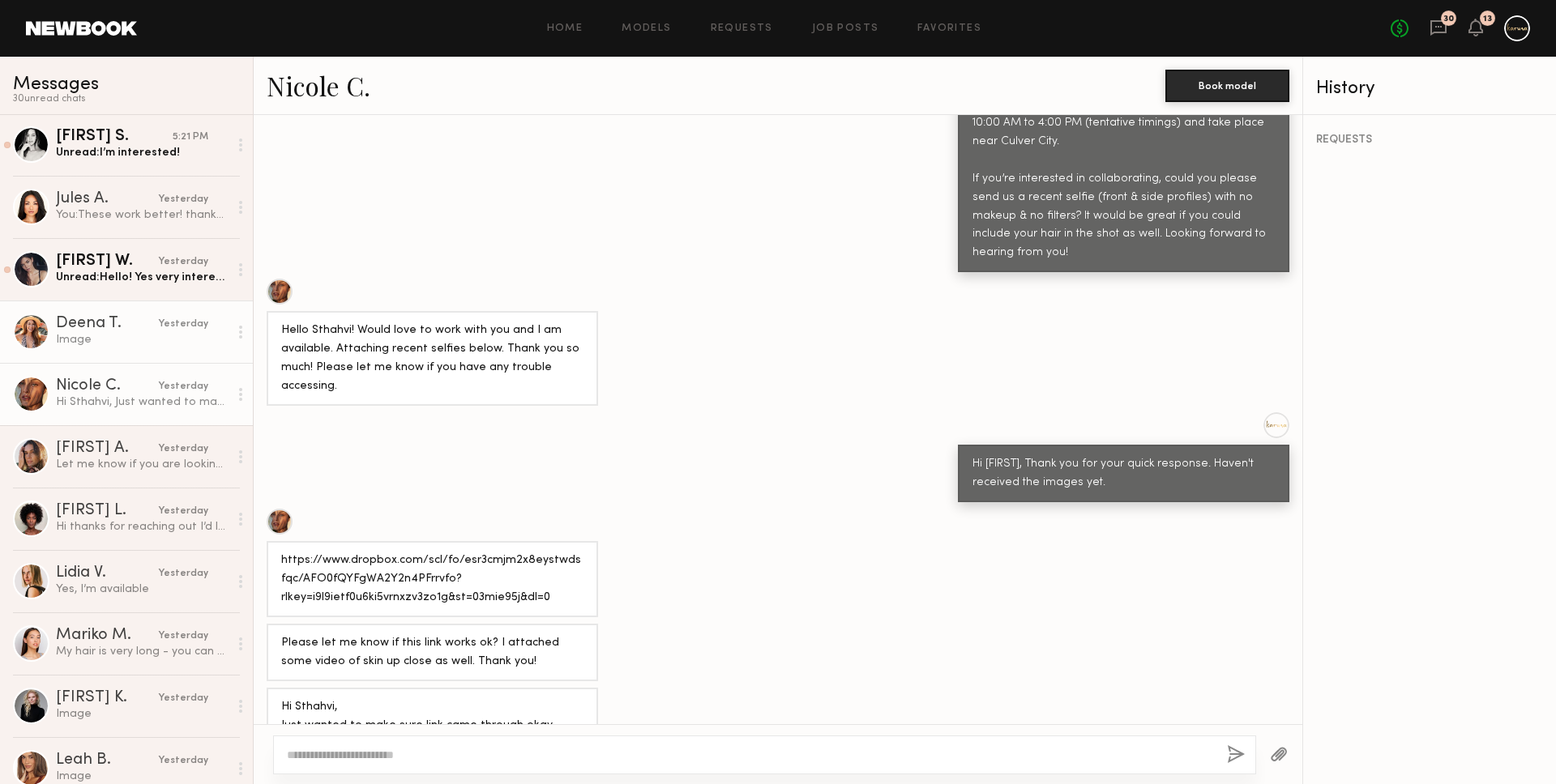 click on "Image" 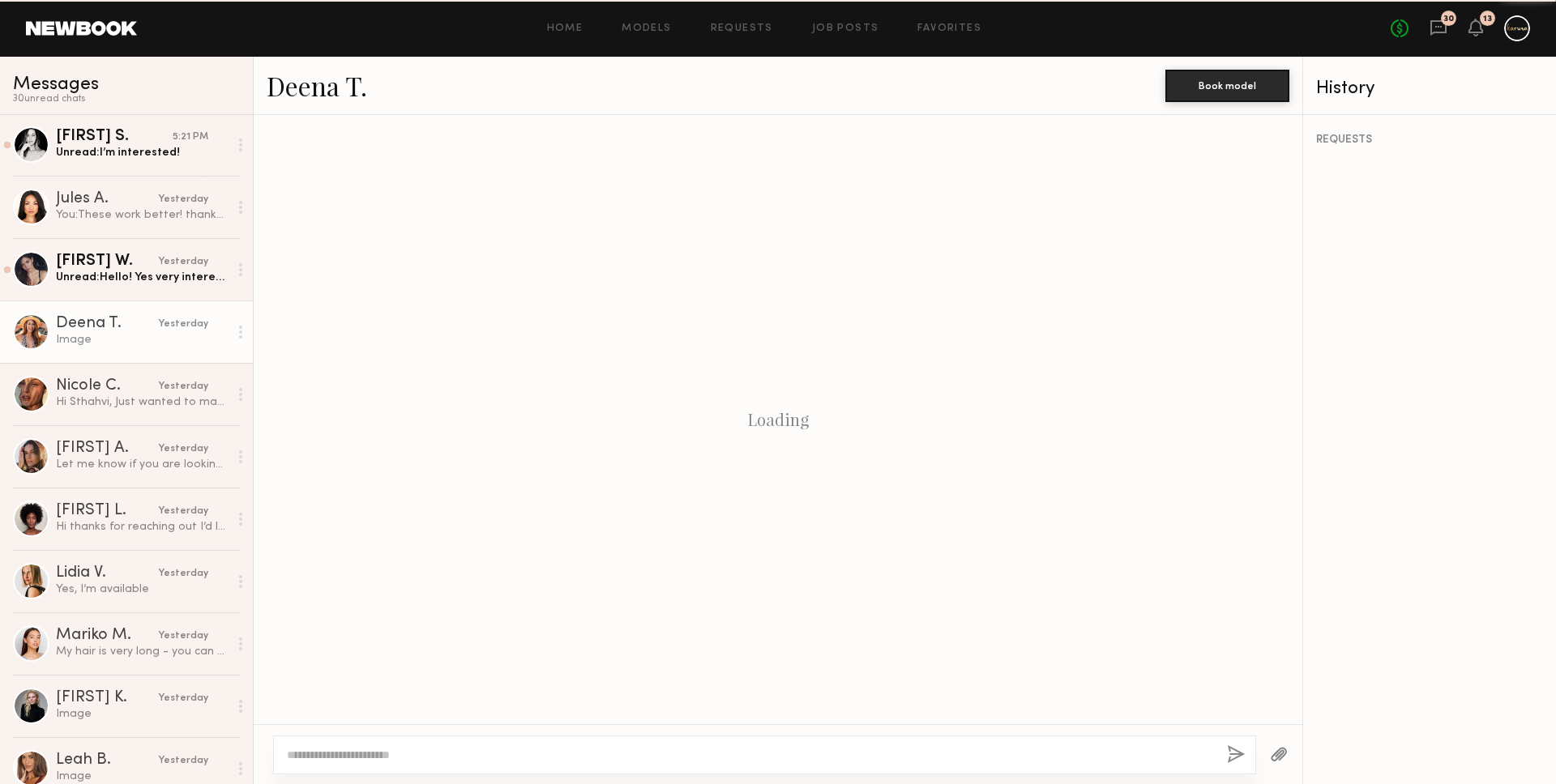 scroll, scrollTop: 1742, scrollLeft: 0, axis: vertical 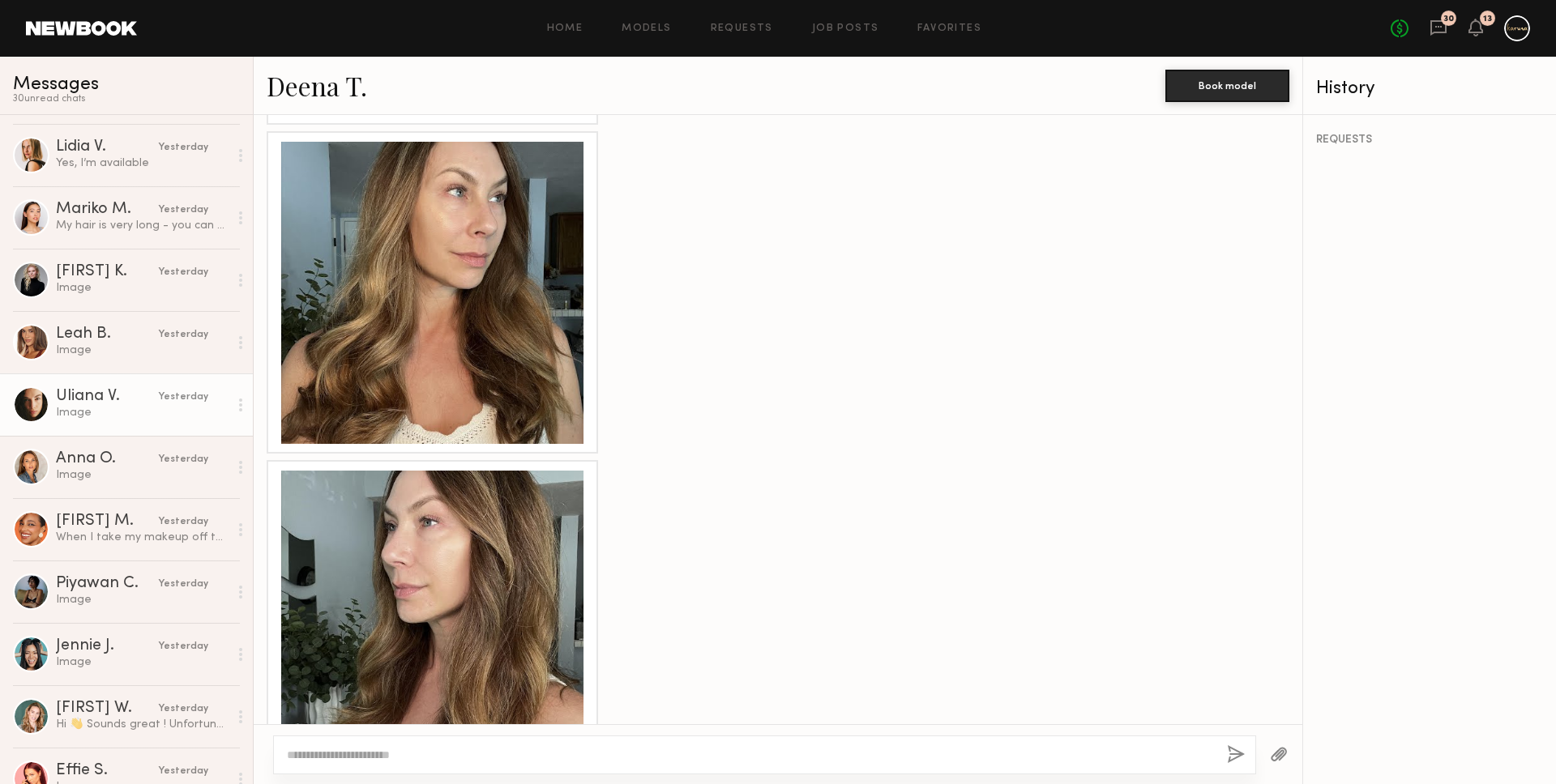 click on "Image" 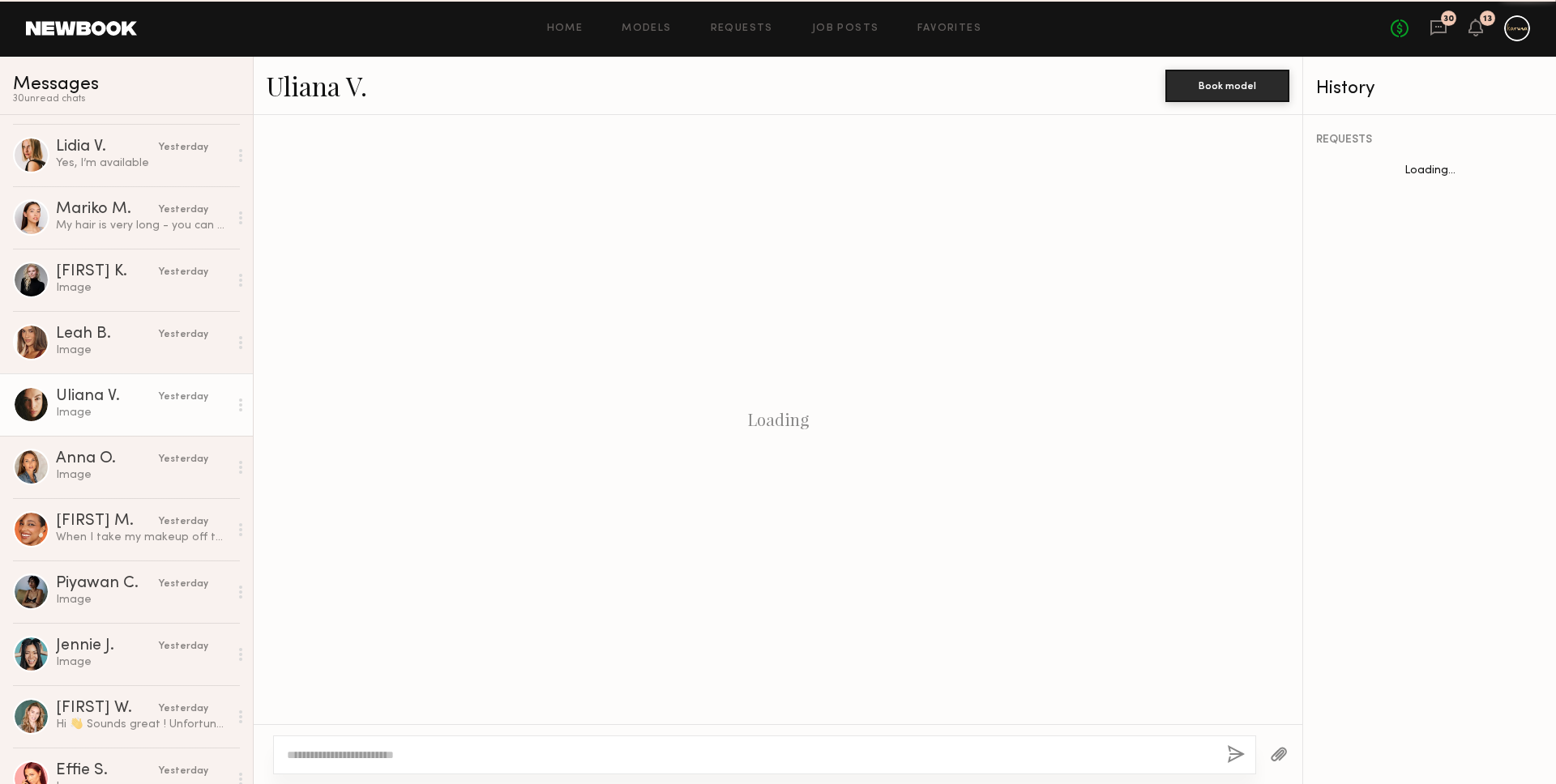scroll, scrollTop: 1357, scrollLeft: 0, axis: vertical 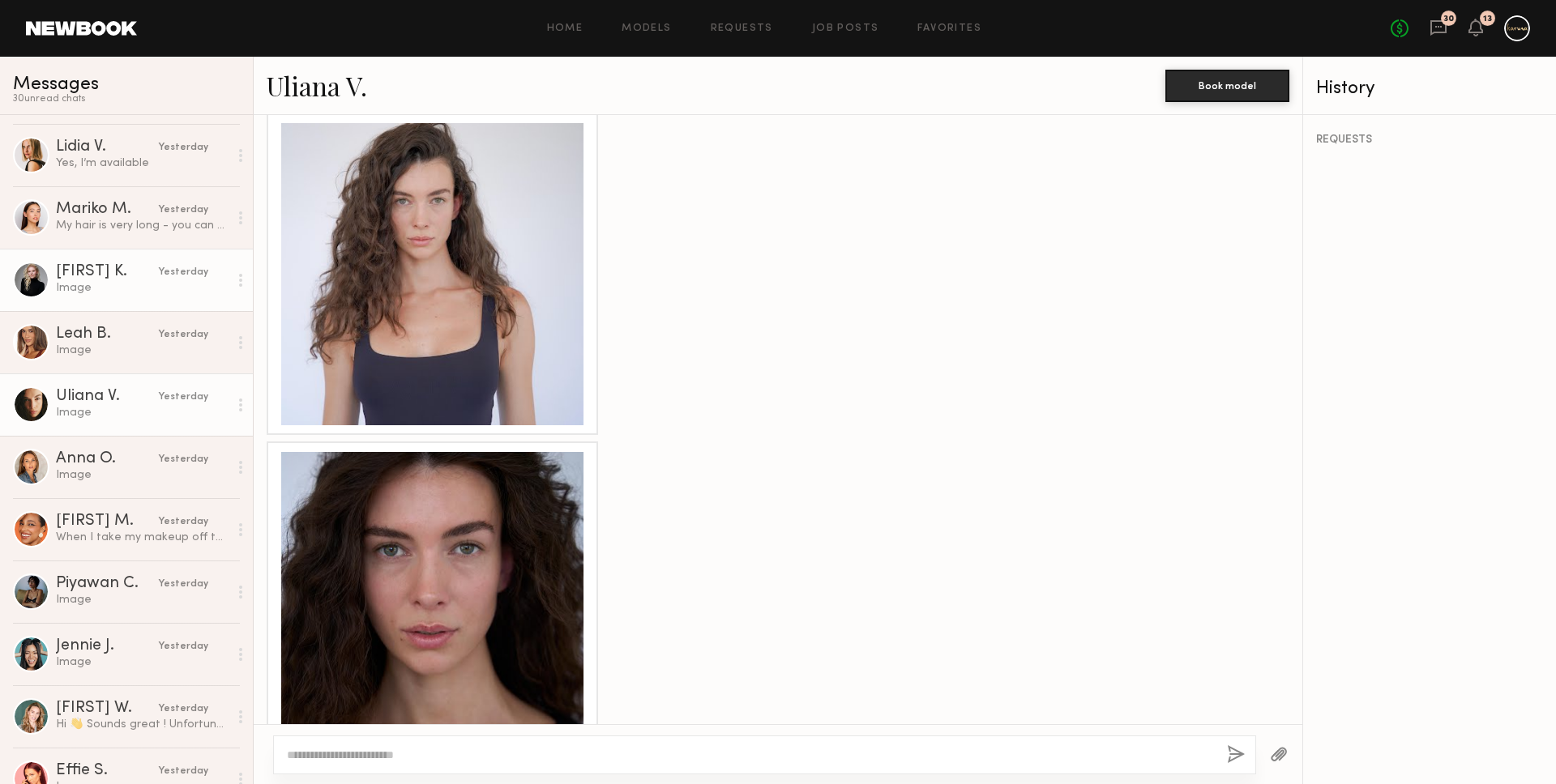 click on "Kelsey K. yesterday Image" 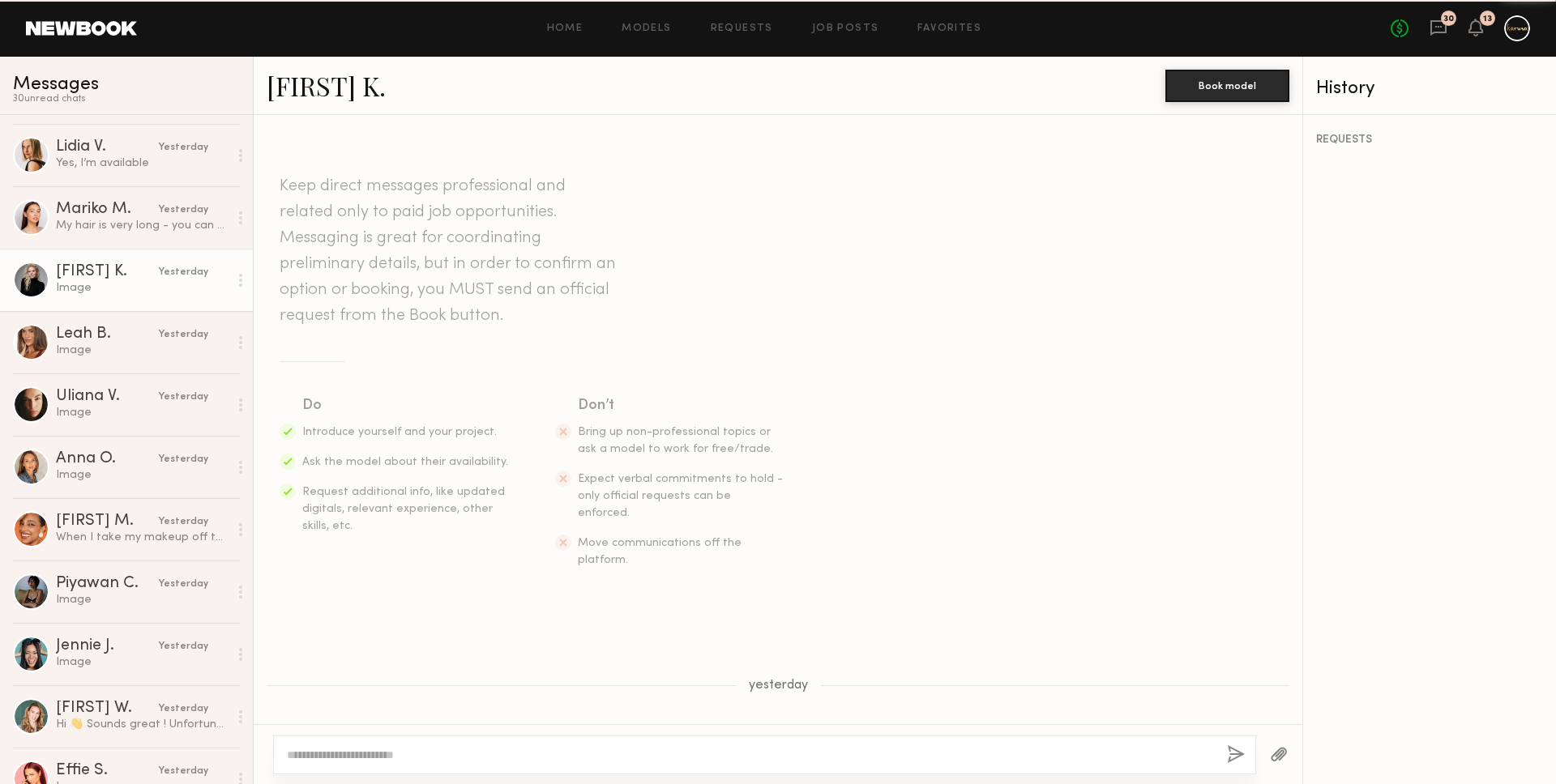scroll, scrollTop: 983, scrollLeft: 0, axis: vertical 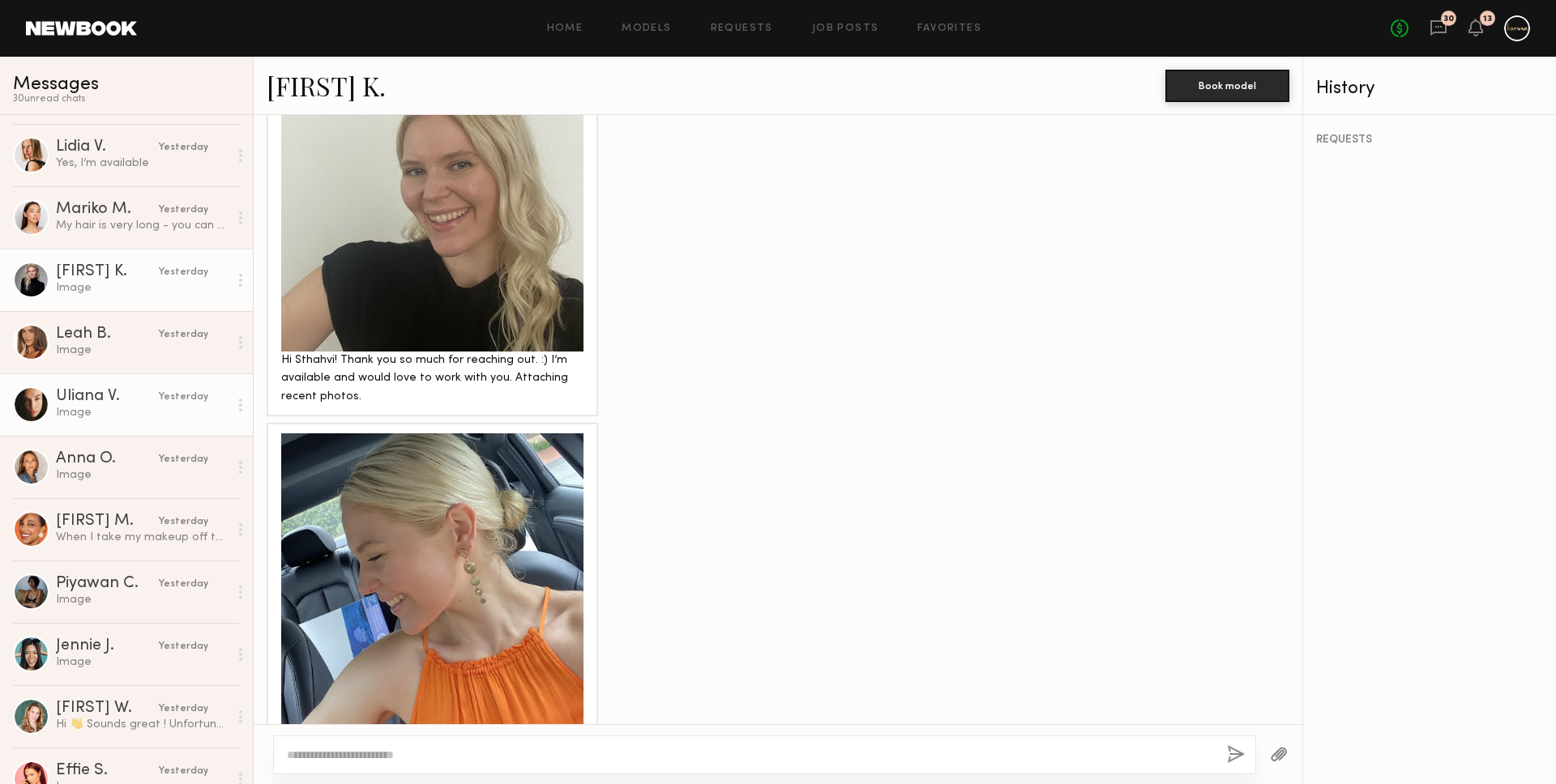 click on "Uliana V. yesterday Image" 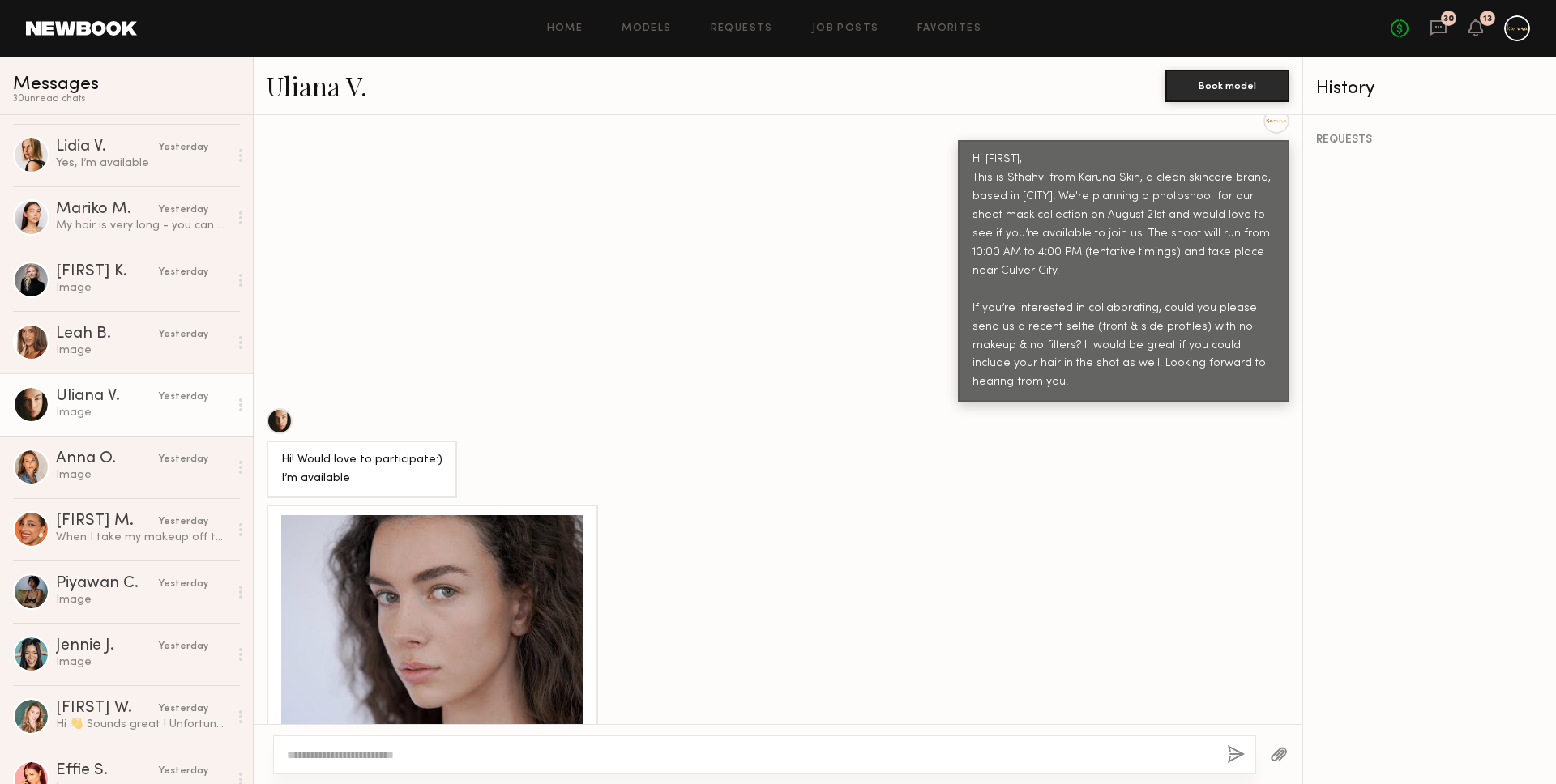 scroll, scrollTop: 1357, scrollLeft: 0, axis: vertical 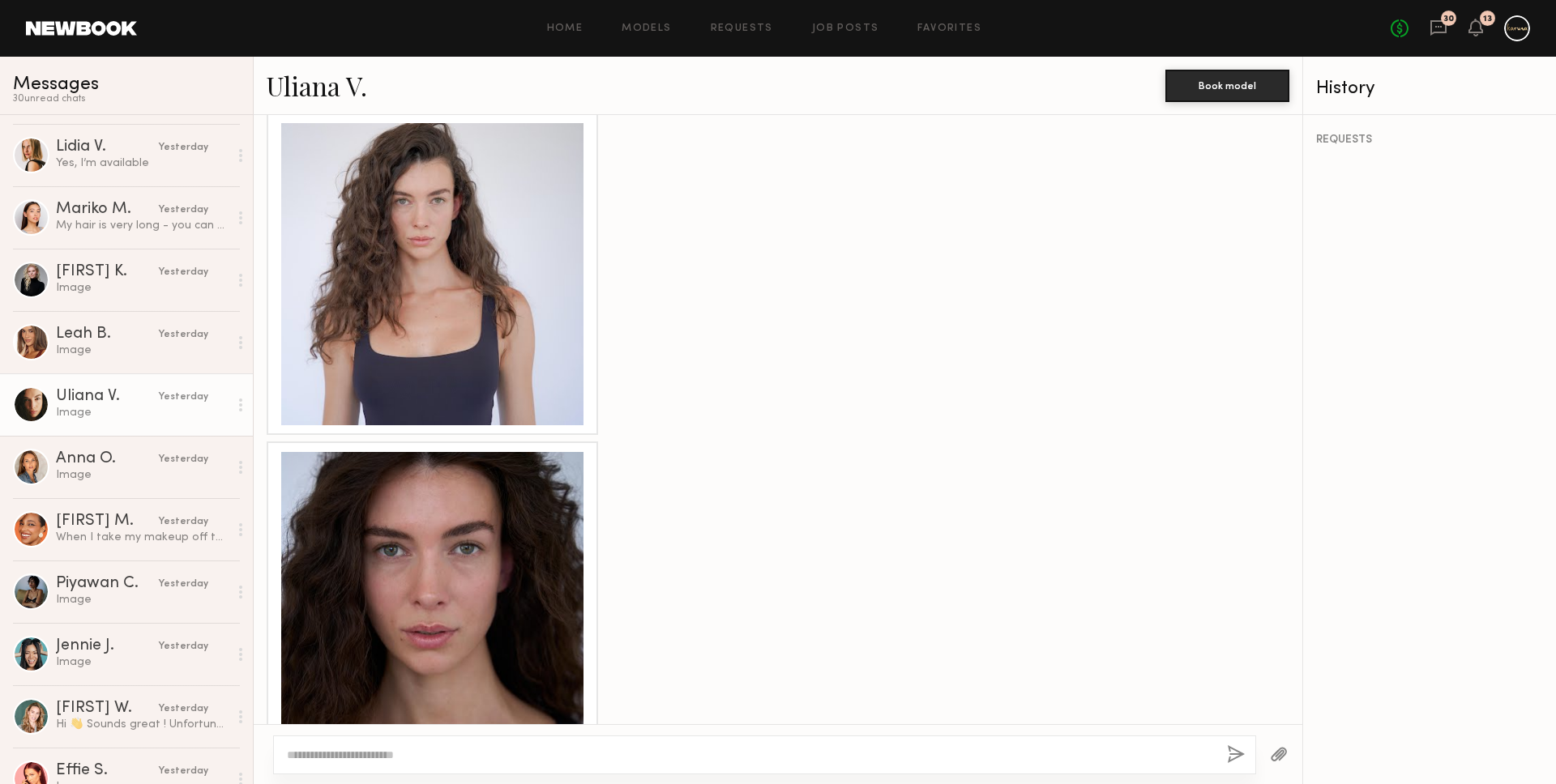click 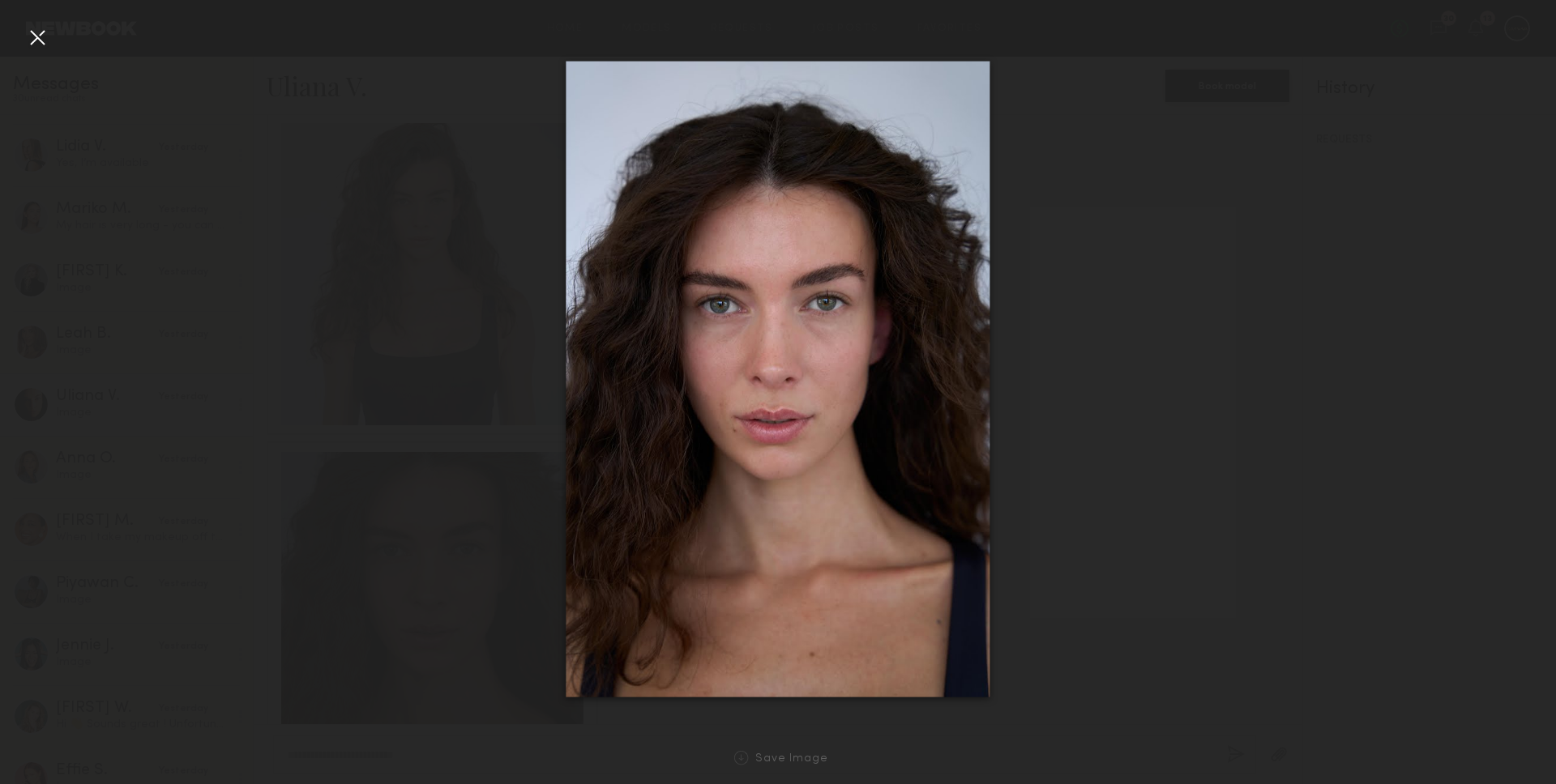 click 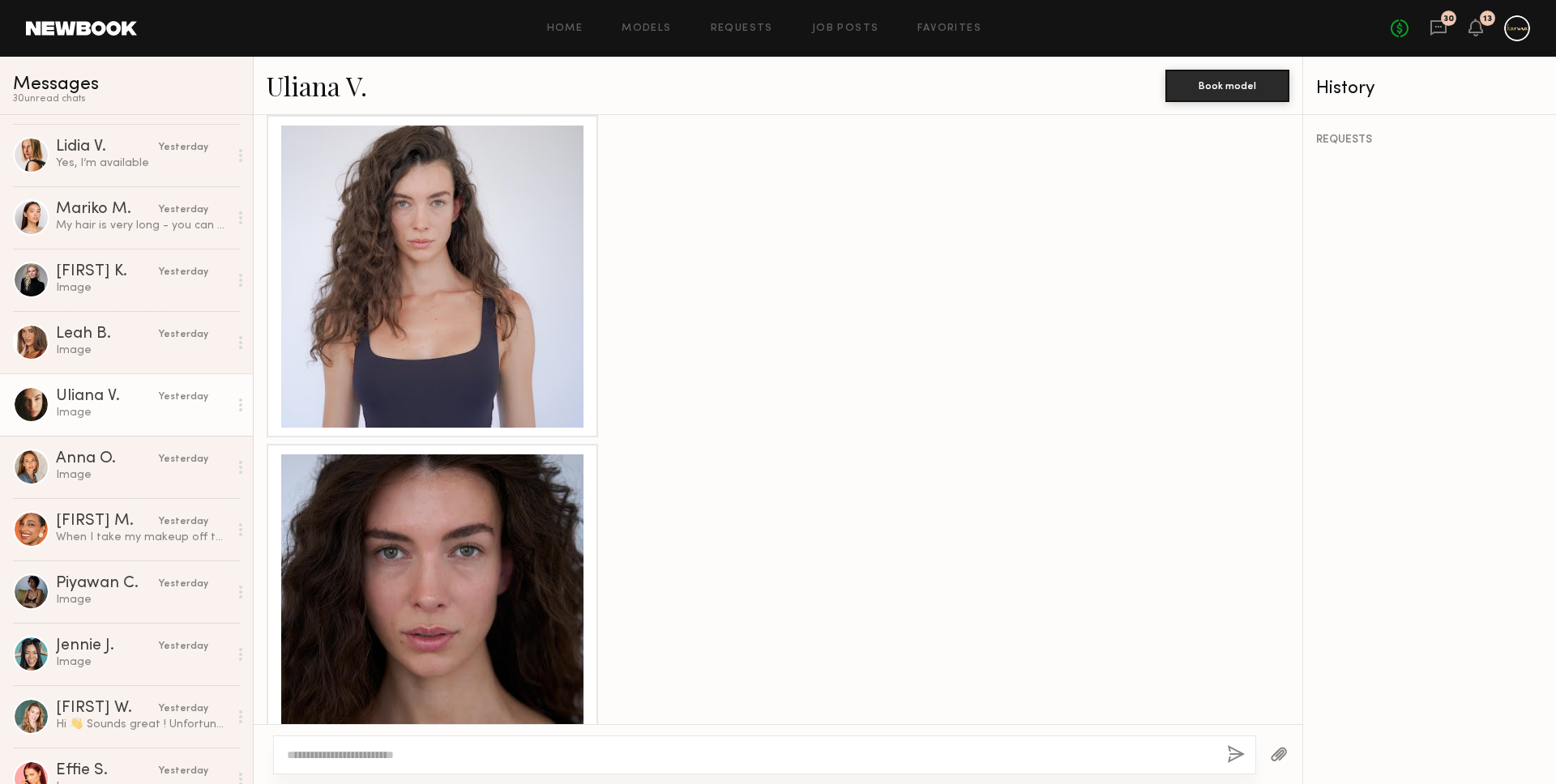 scroll, scrollTop: 1354, scrollLeft: 0, axis: vertical 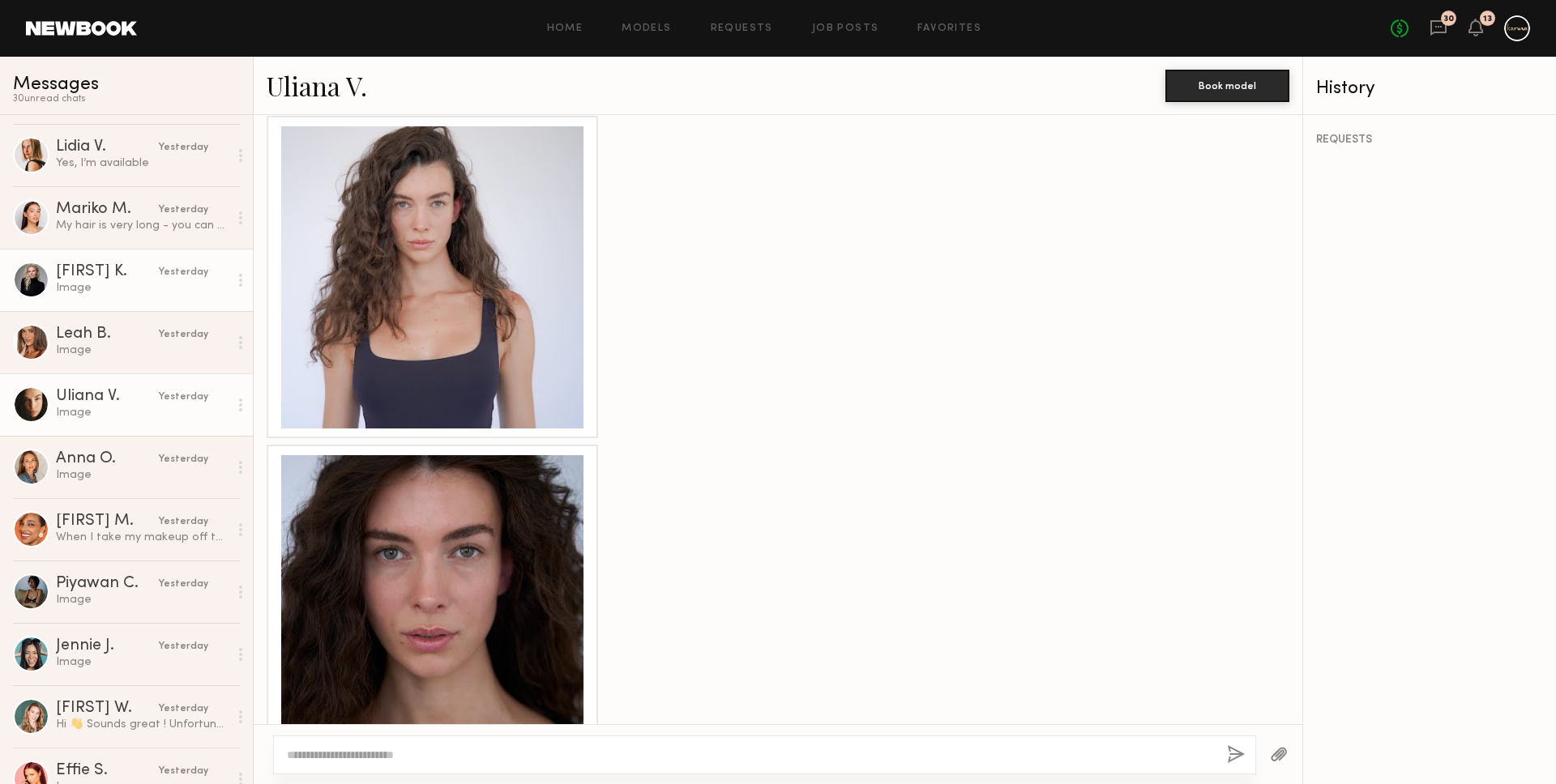 click on "Image" 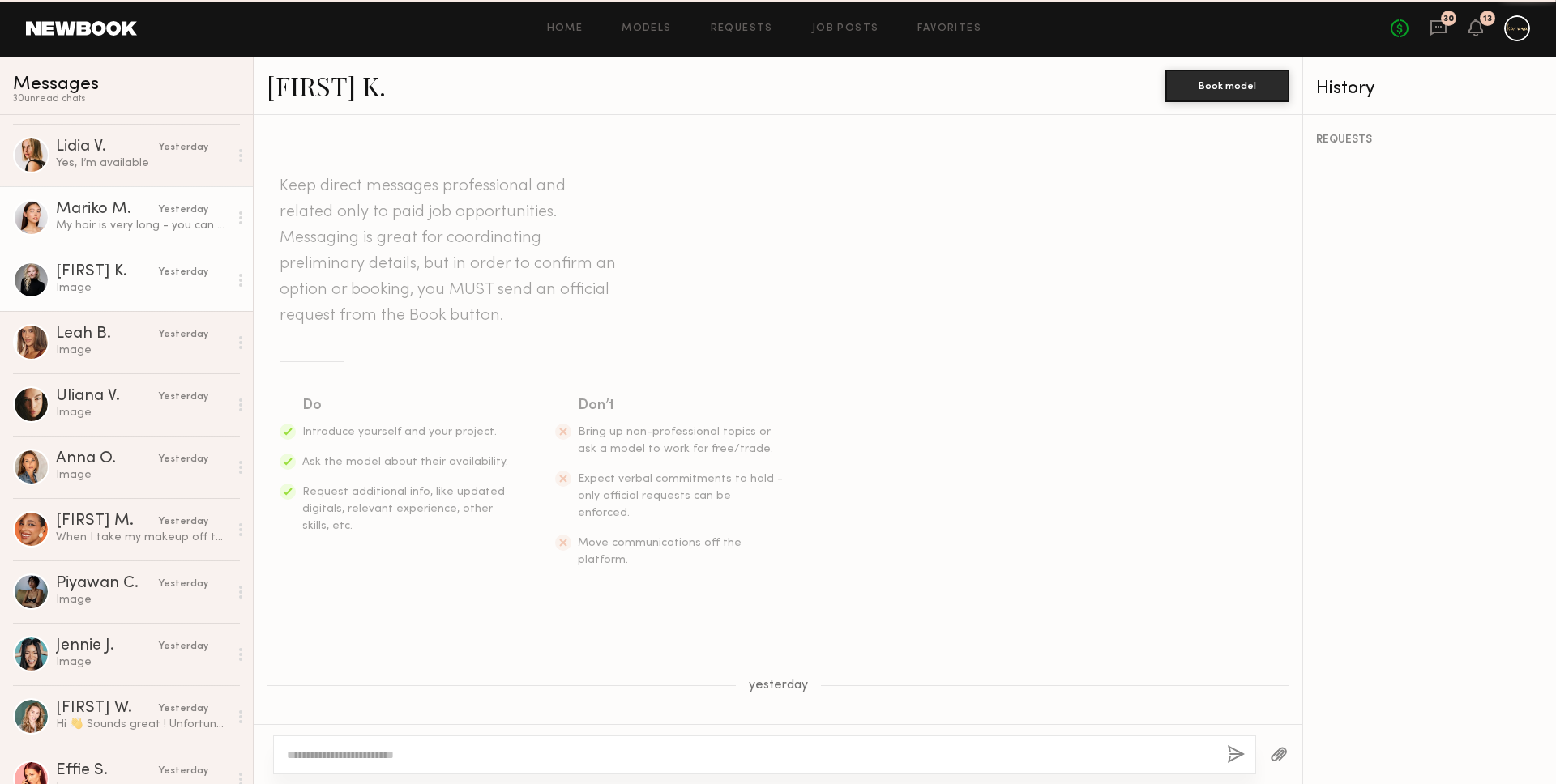 scroll, scrollTop: 983, scrollLeft: 0, axis: vertical 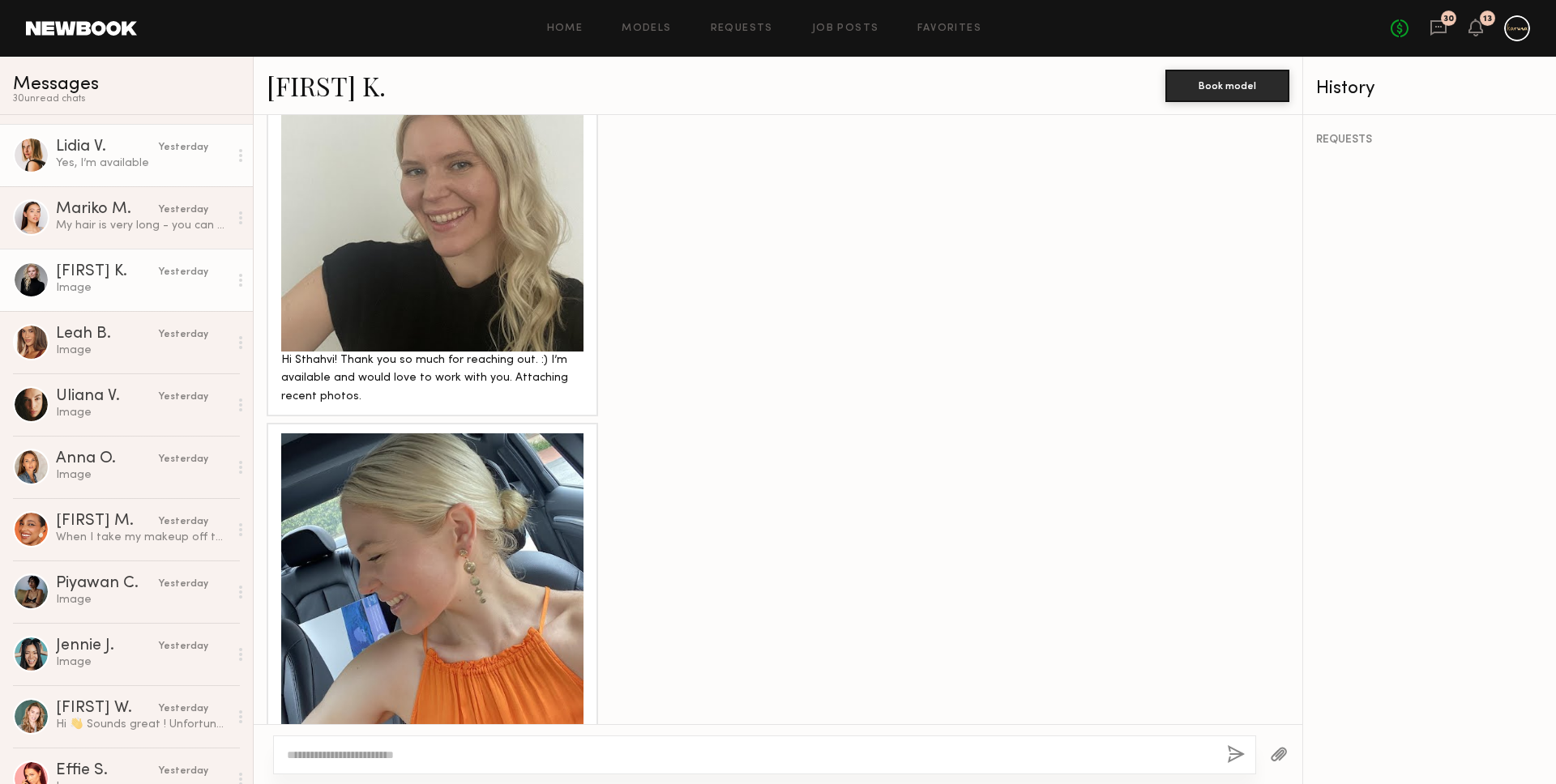 click on "Lidia V. yesterday Yes, I’m available" 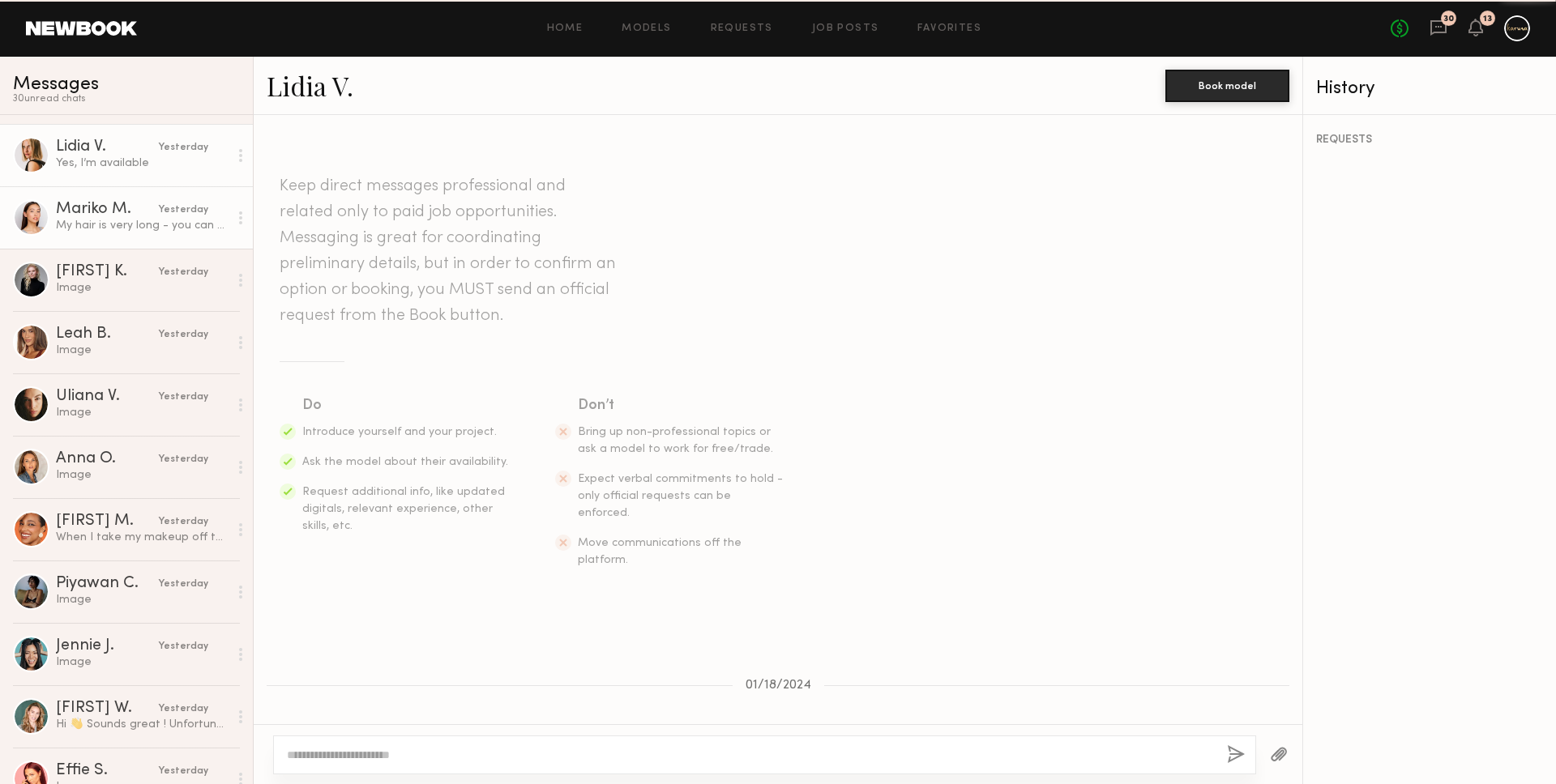 scroll, scrollTop: 1813, scrollLeft: 0, axis: vertical 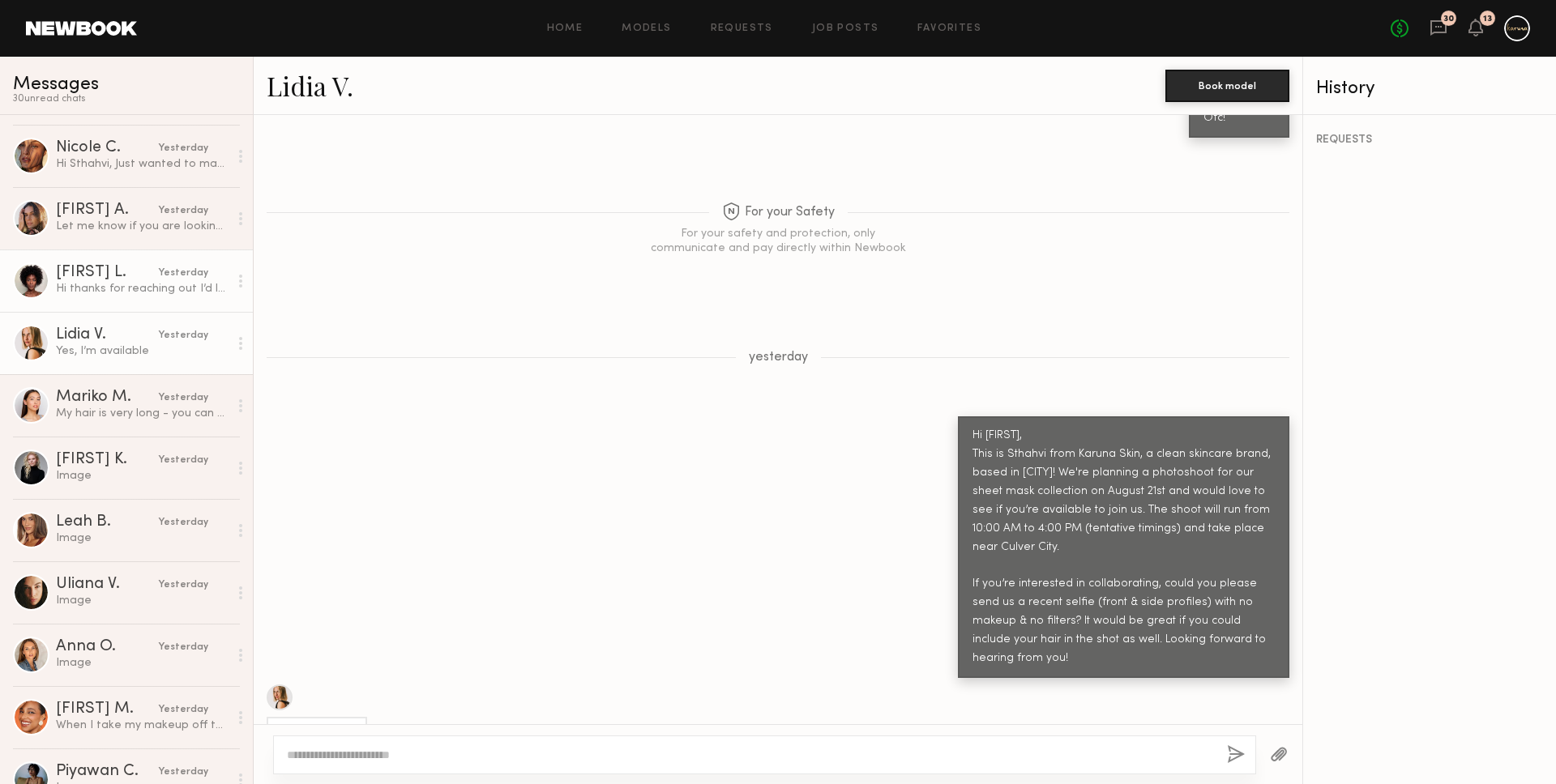 click on "Rose L." 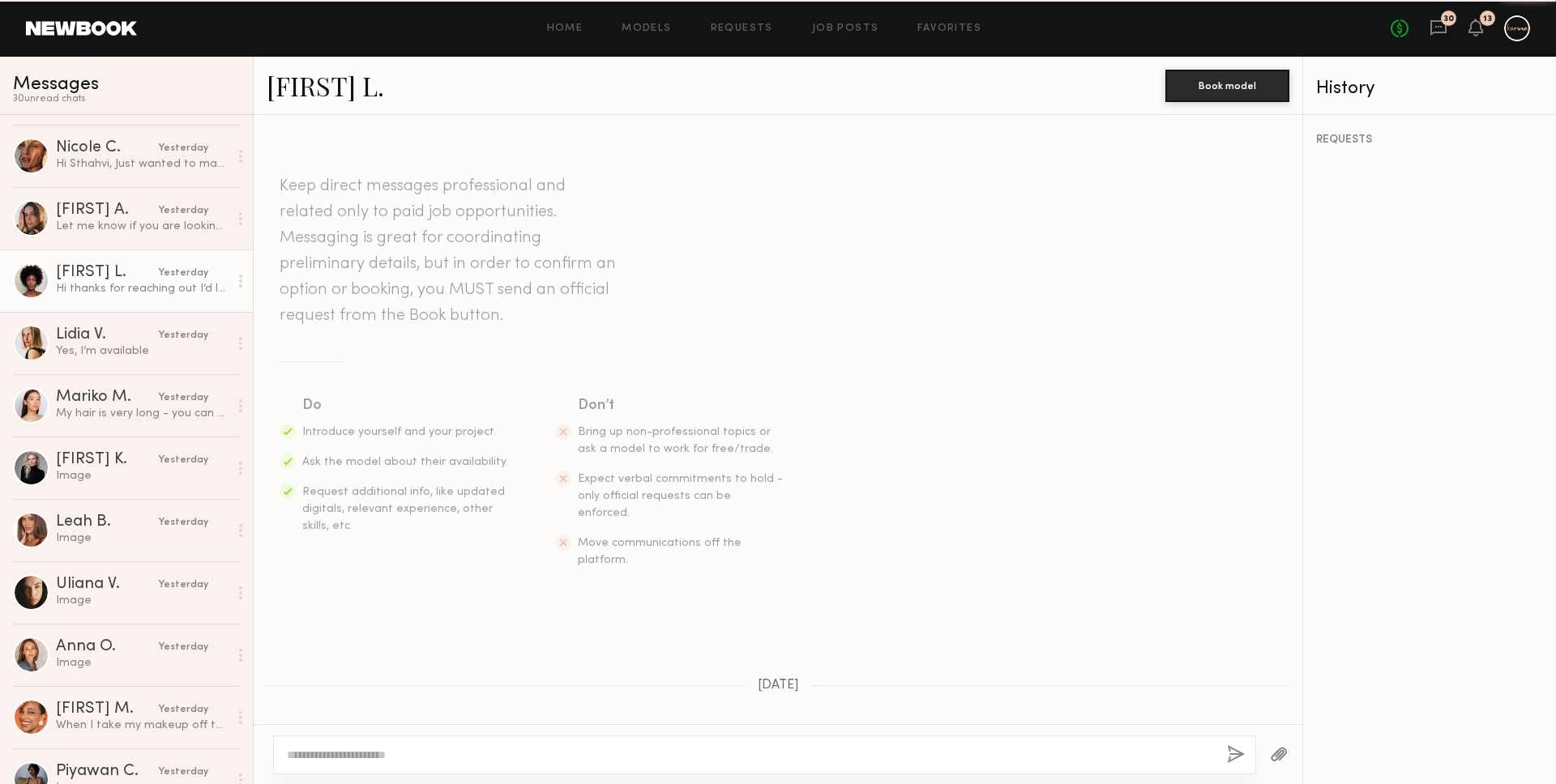 scroll, scrollTop: 2368, scrollLeft: 0, axis: vertical 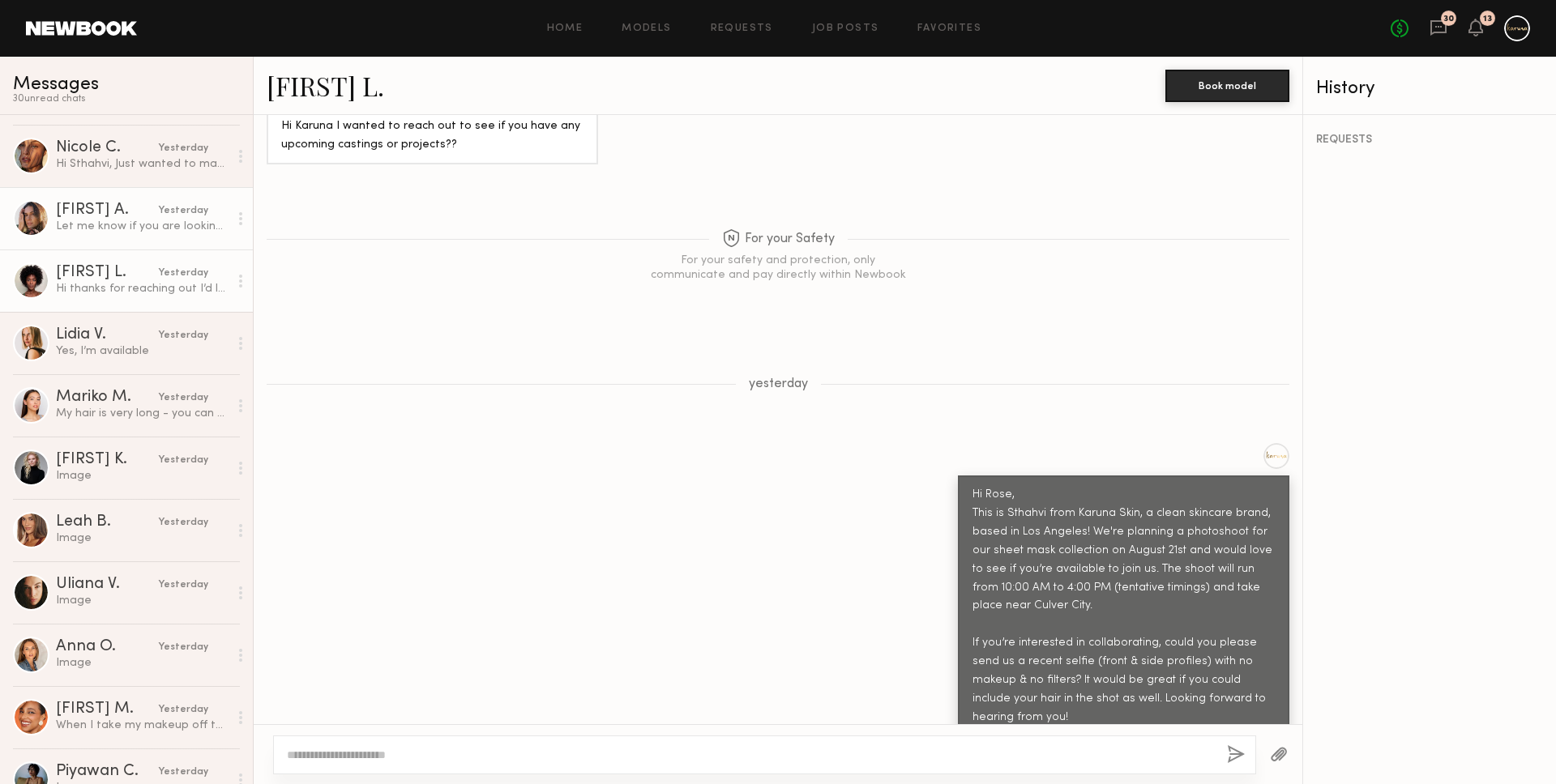 click on "Let me know if you are looking for a full day and I can share my rate (:" 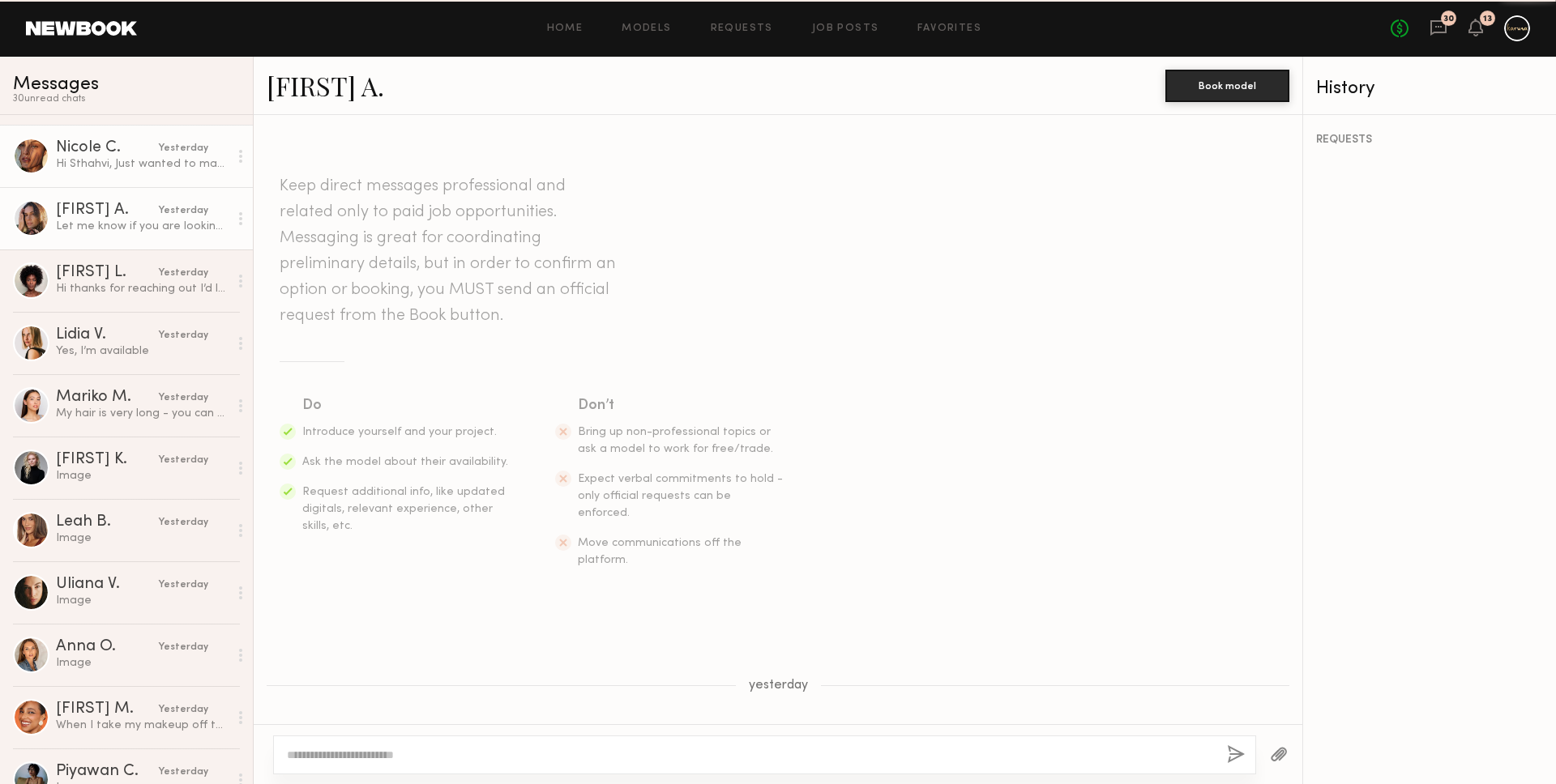 scroll, scrollTop: 1906, scrollLeft: 0, axis: vertical 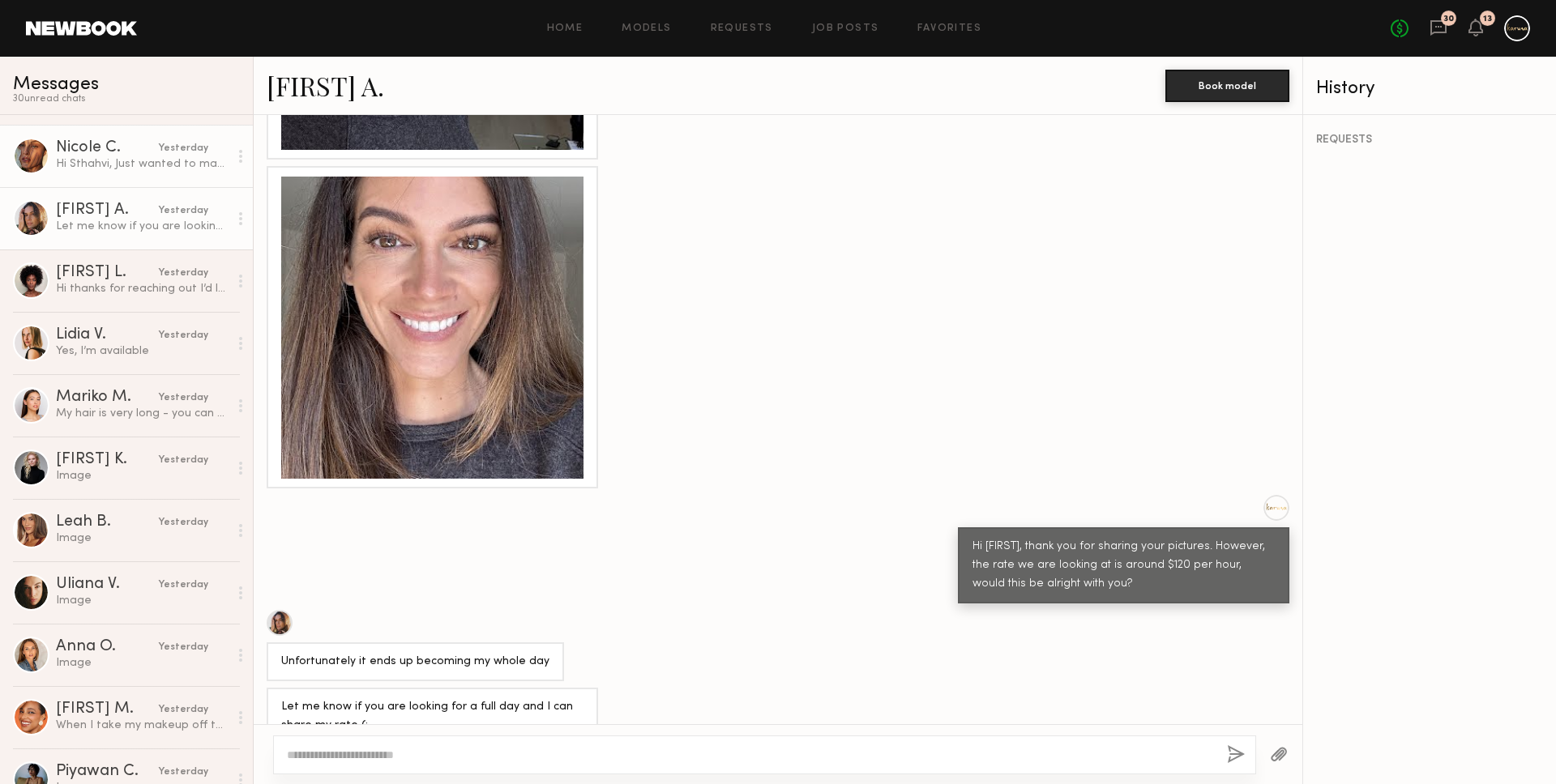 click on "yesterday" 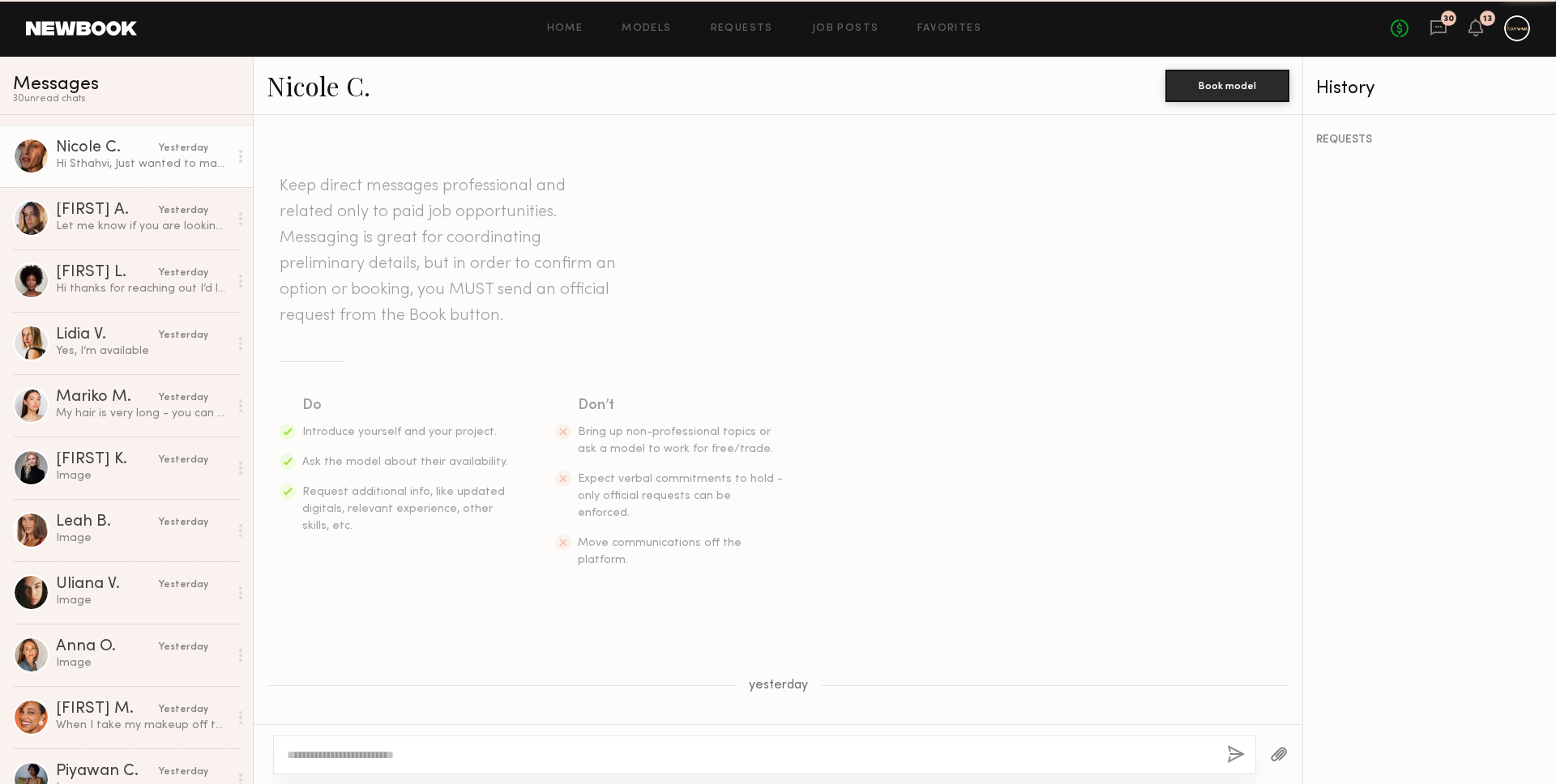 scroll, scrollTop: 766, scrollLeft: 0, axis: vertical 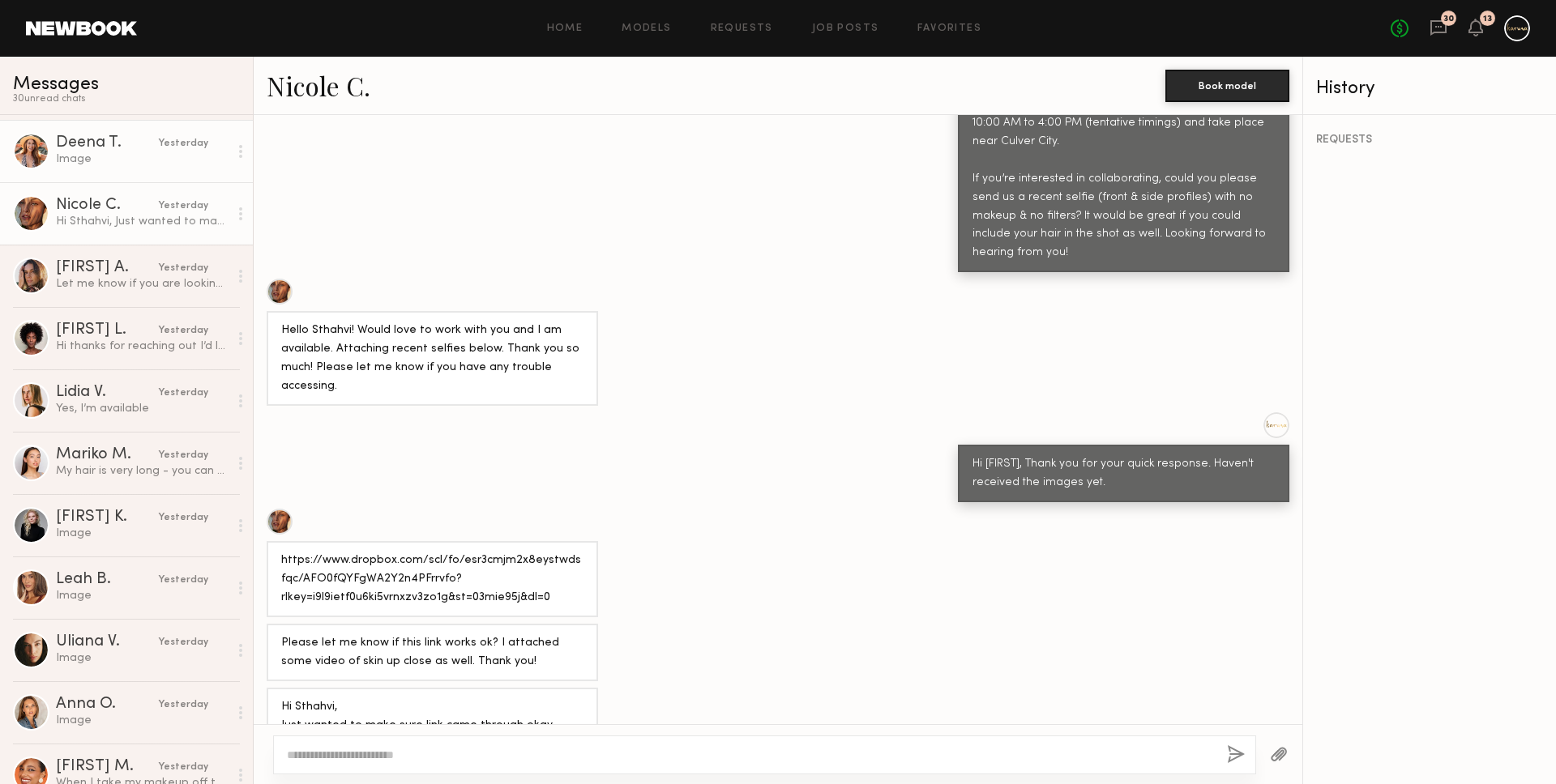 click on "Deena T. yesterday Image" 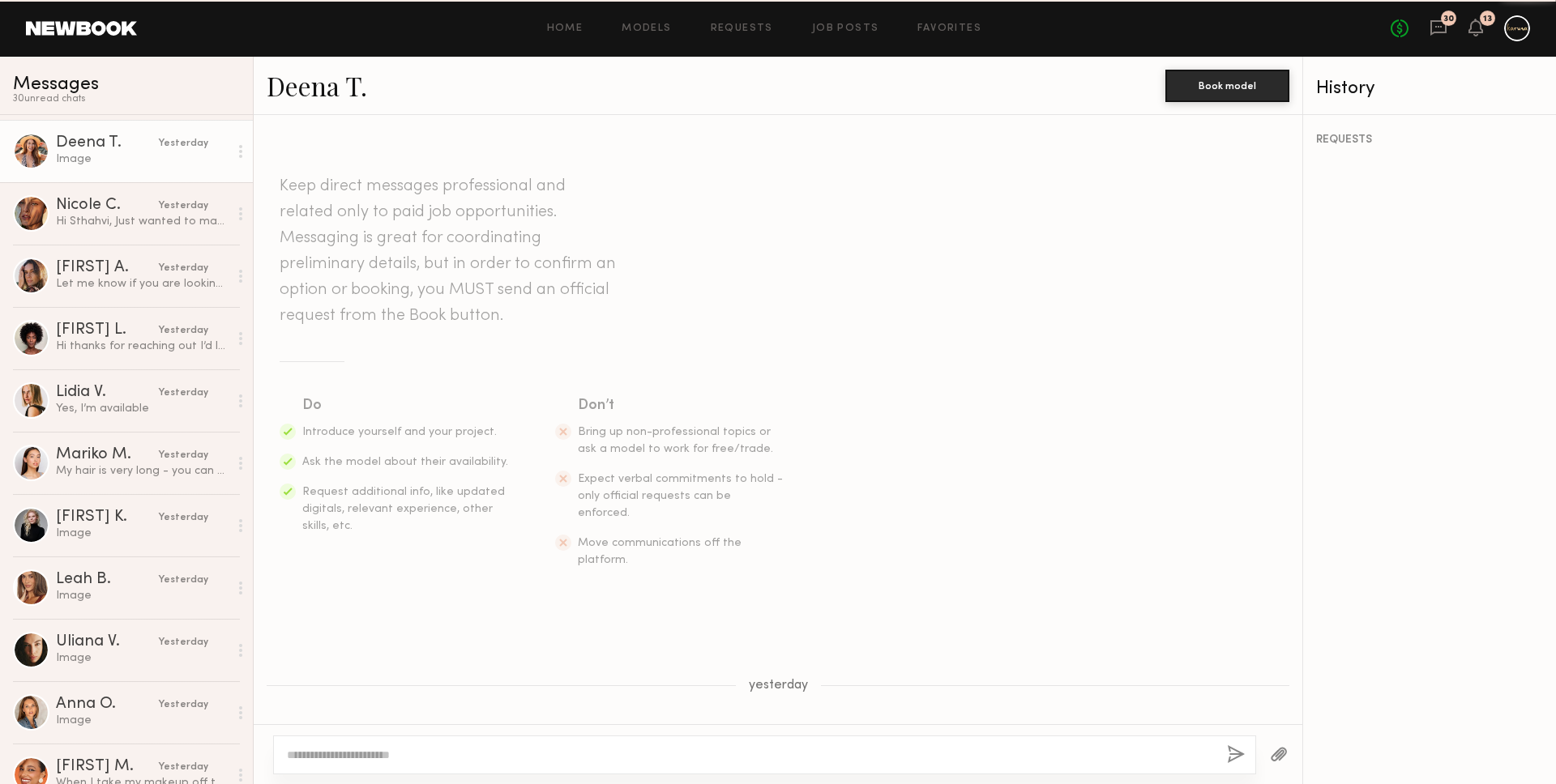 scroll, scrollTop: 1742, scrollLeft: 0, axis: vertical 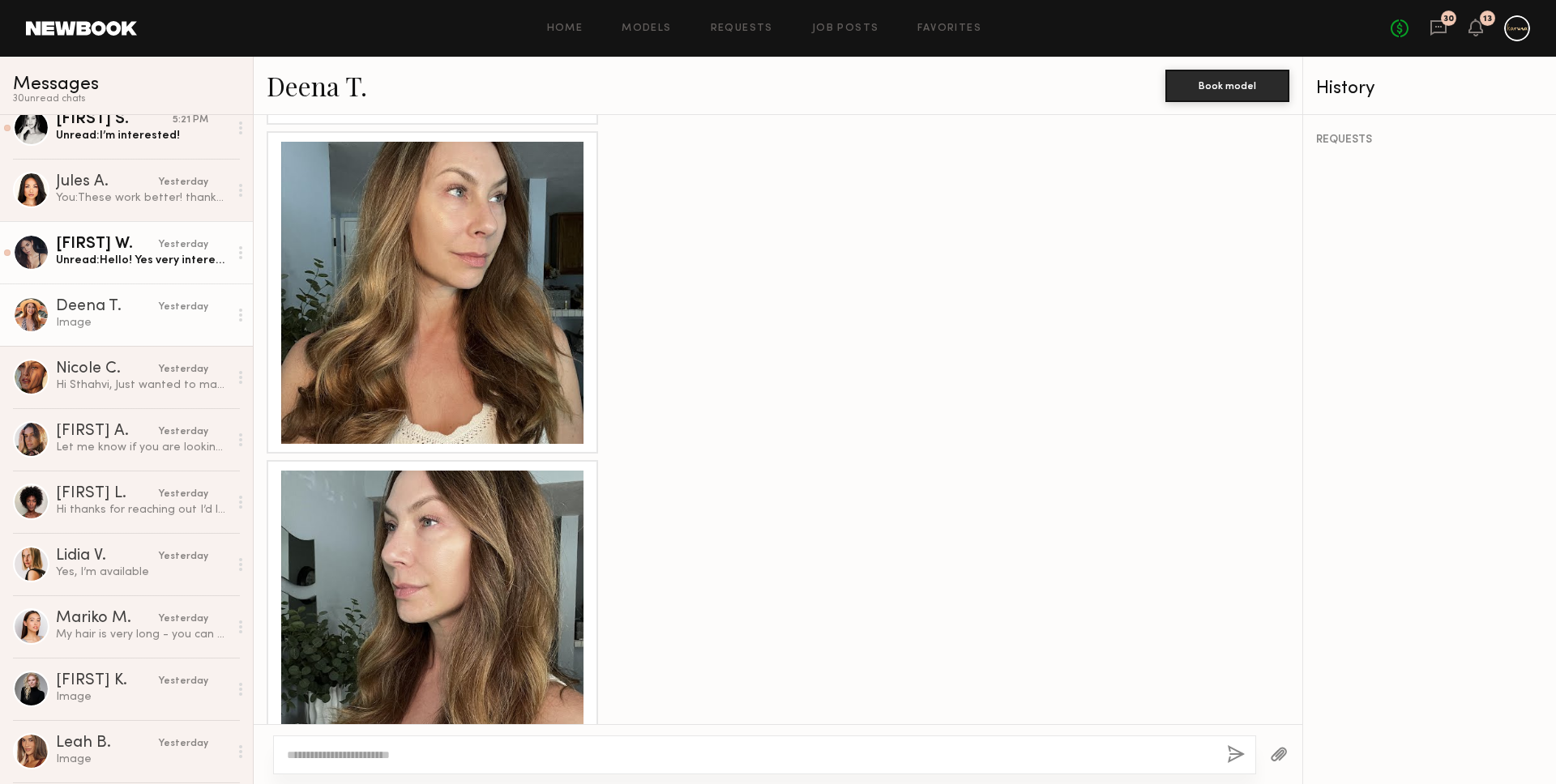 click on "Aarika W. yesterday Unread:  Hello! Yes very interested:) will send over the selfie by tomorrow!" 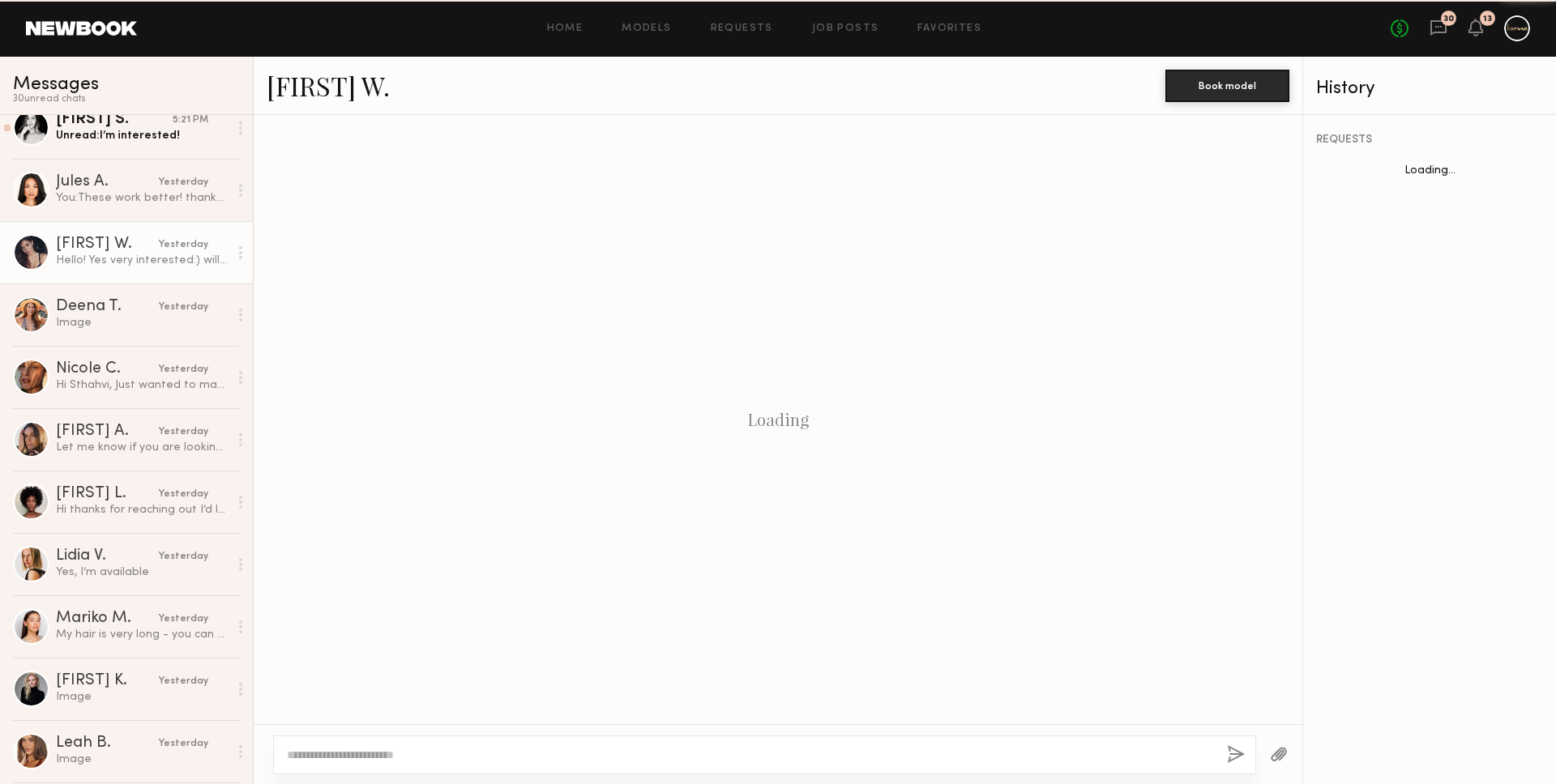 scroll, scrollTop: 301, scrollLeft: 0, axis: vertical 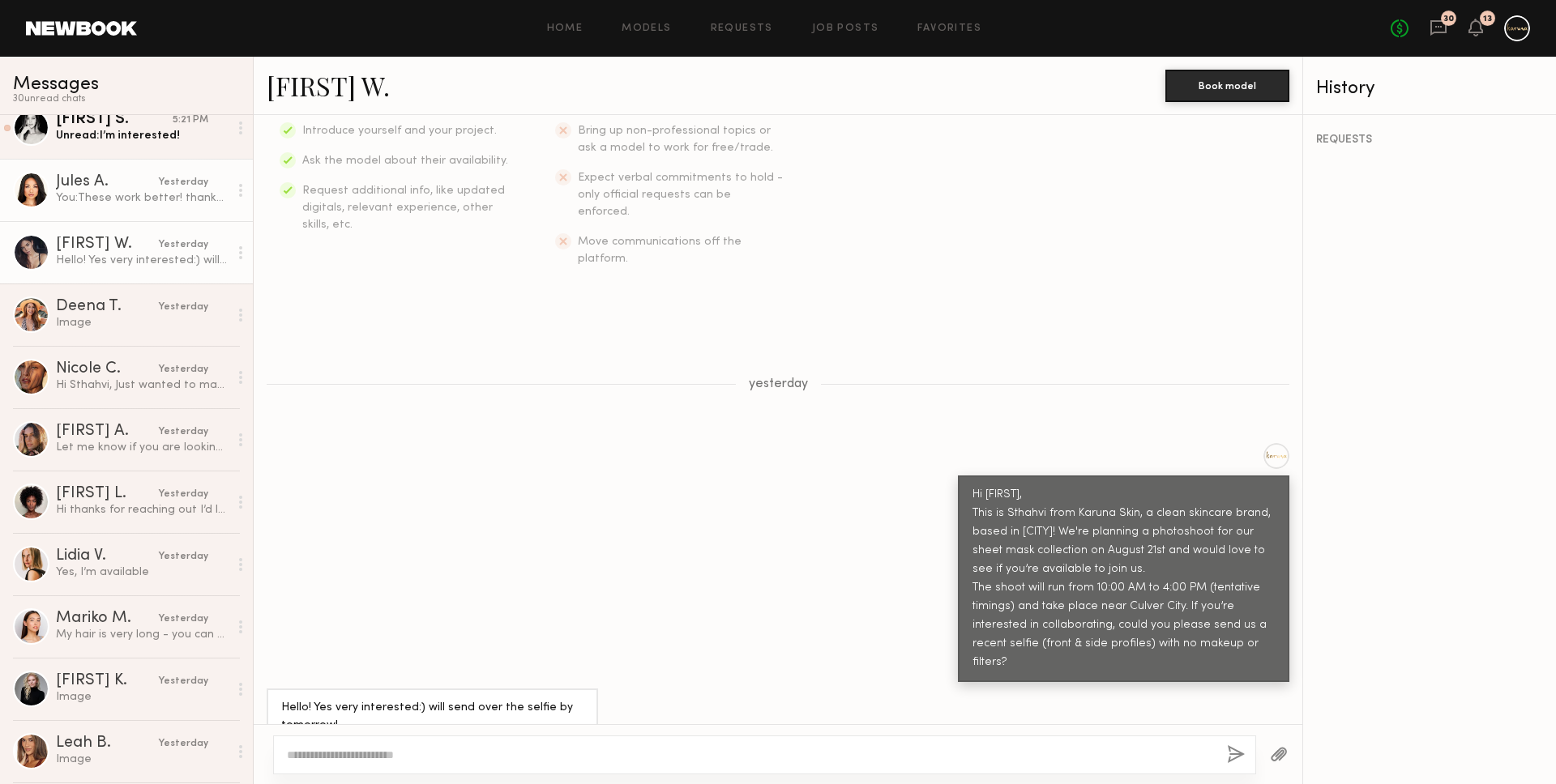 click on "Jules A. yesterday You:  These work better! thanks! :)" 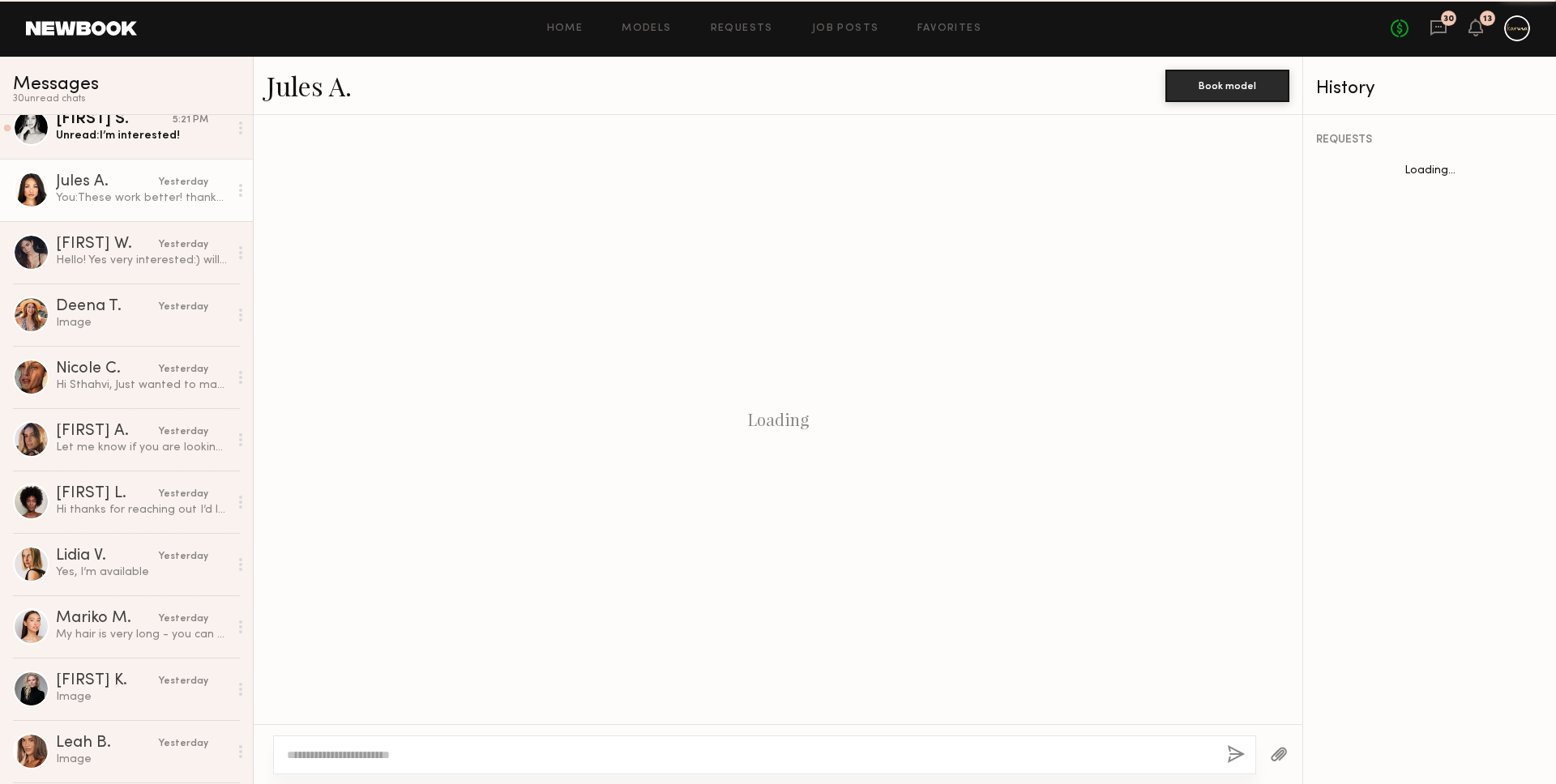 scroll, scrollTop: 1192, scrollLeft: 0, axis: vertical 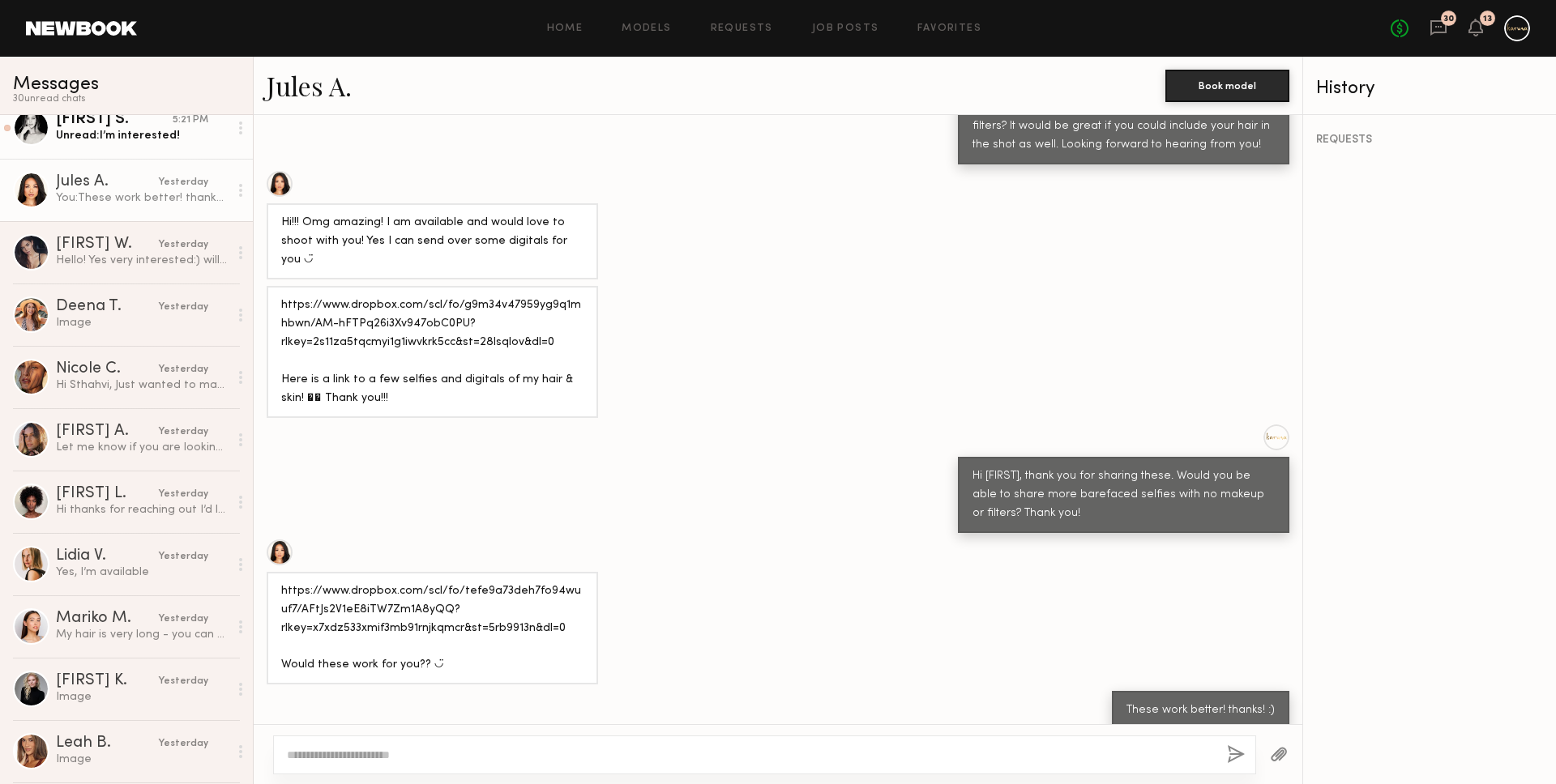 click on "Unread:  I’m interested!" 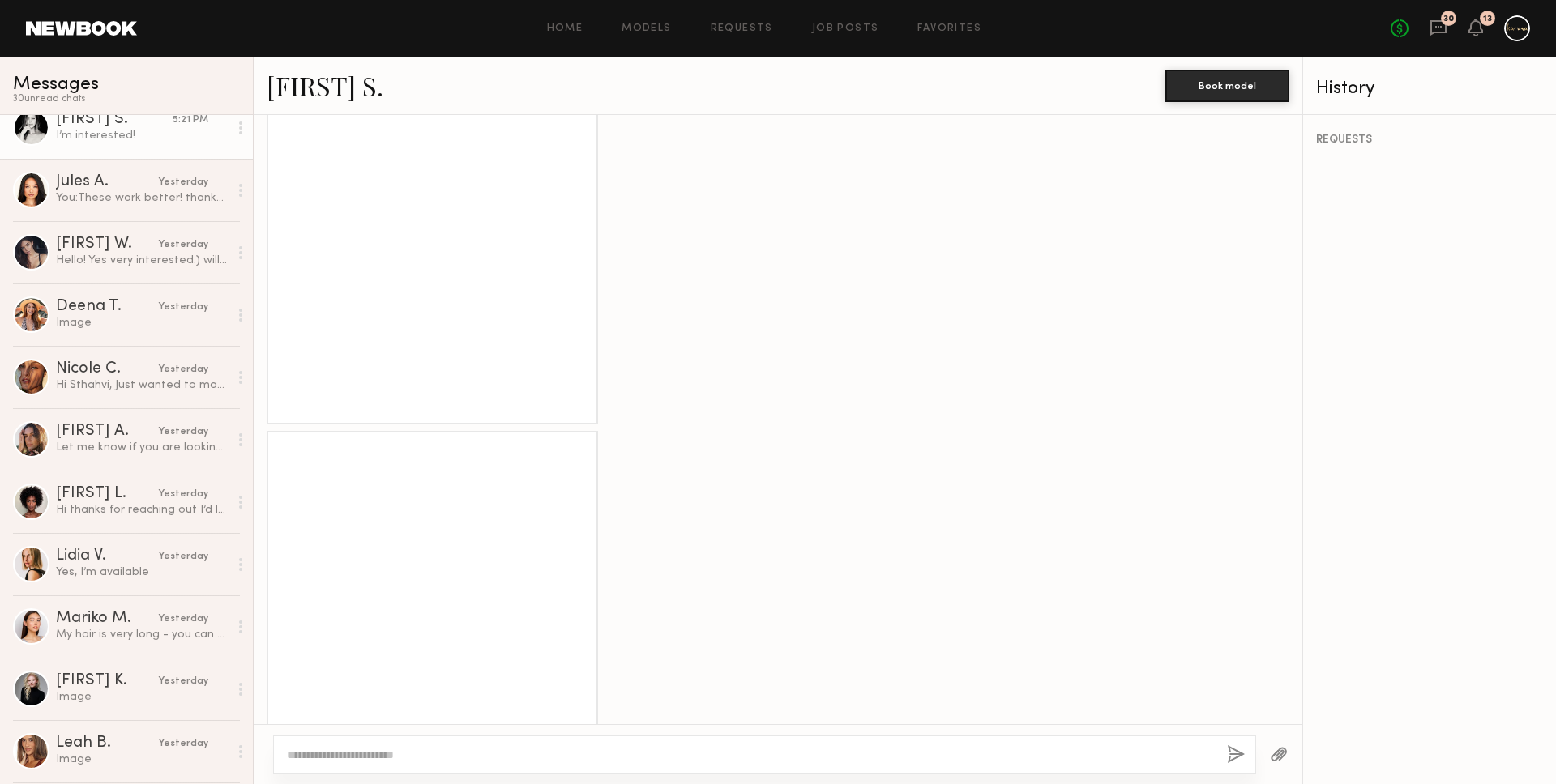 scroll, scrollTop: 2121, scrollLeft: 0, axis: vertical 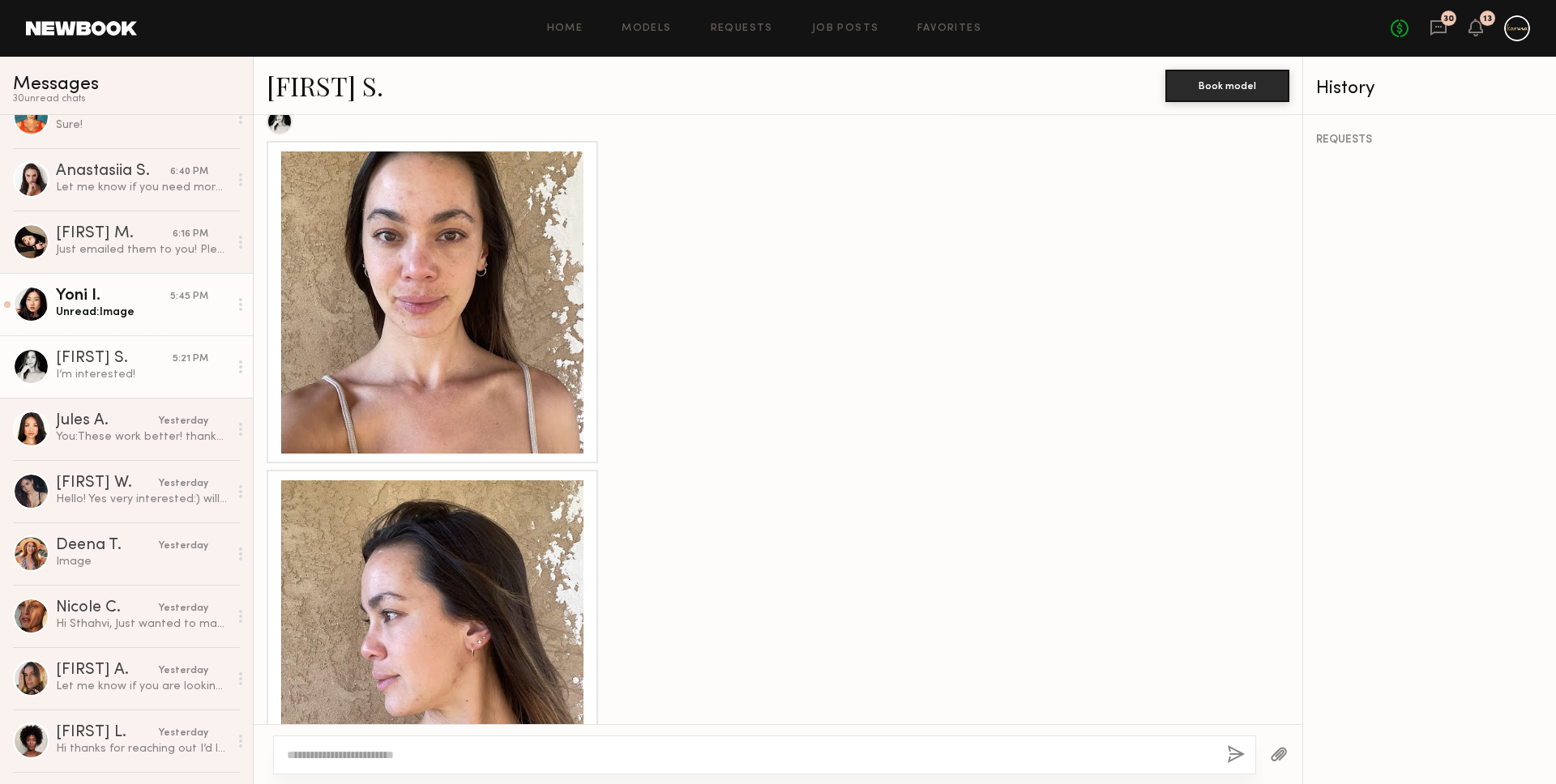 click on "Unread:  Image" 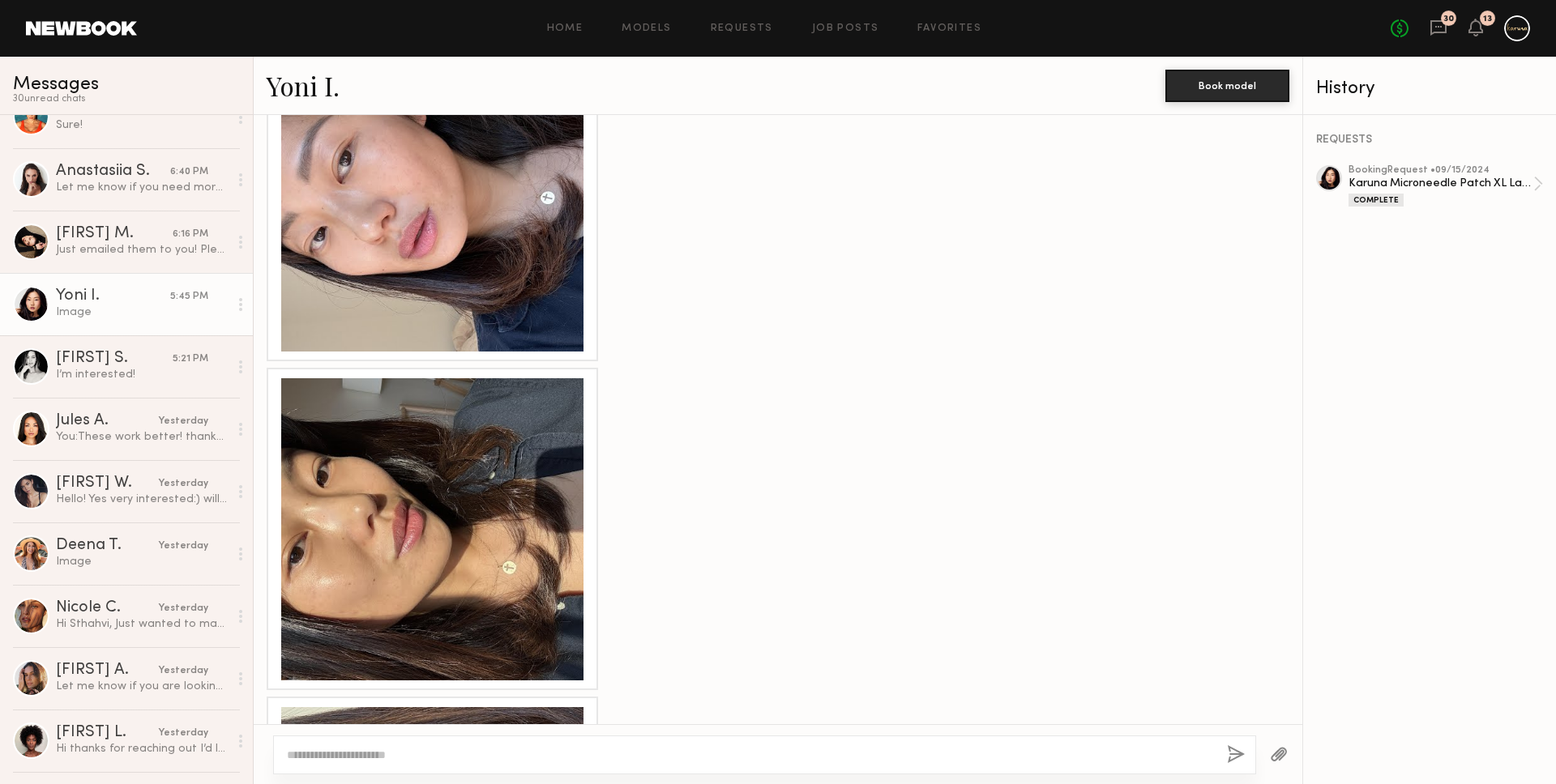 scroll, scrollTop: 6674, scrollLeft: 0, axis: vertical 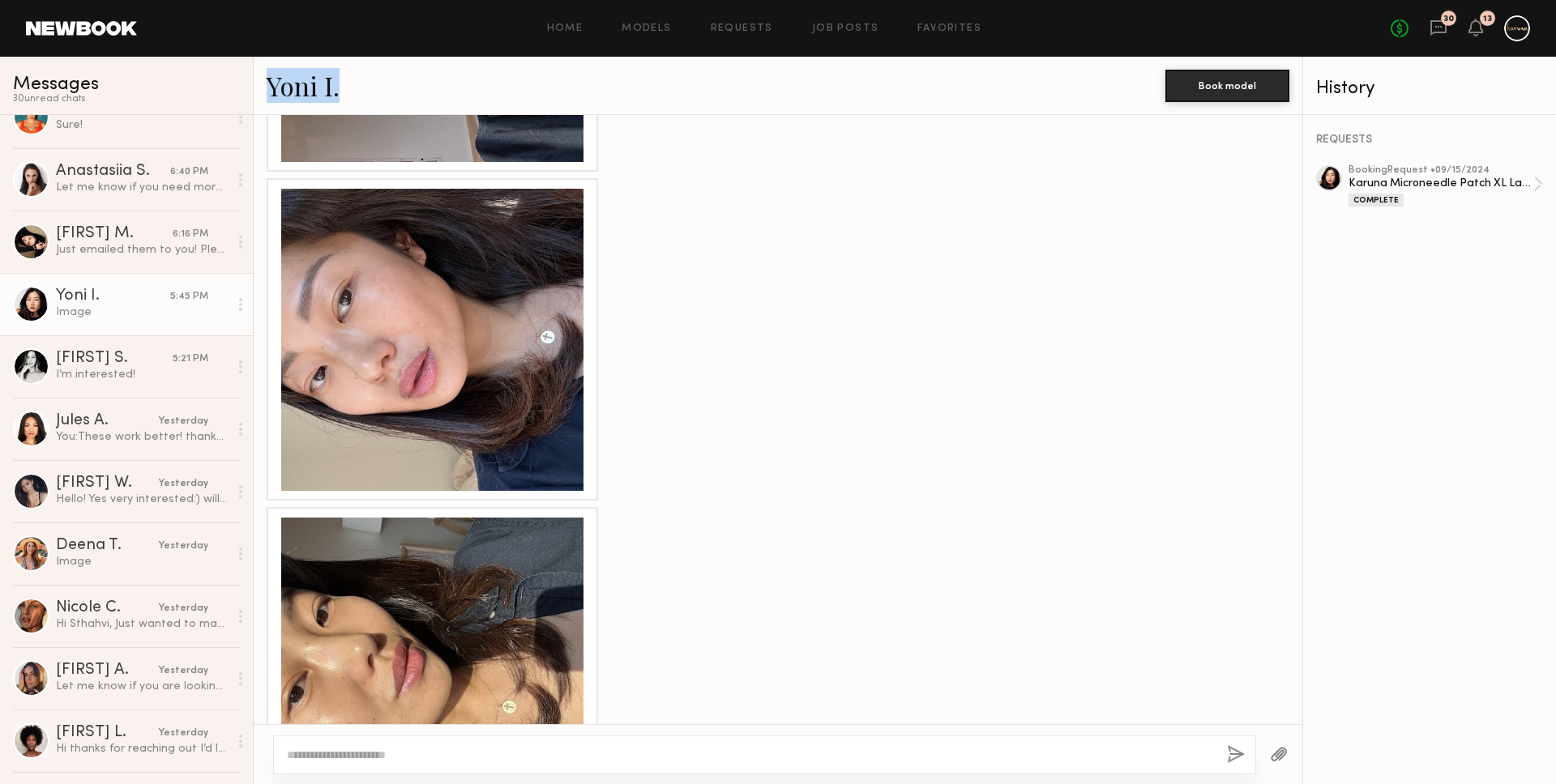 drag, startPoint x: 340, startPoint y: 90, endPoint x: 270, endPoint y: 88, distance: 70.02857 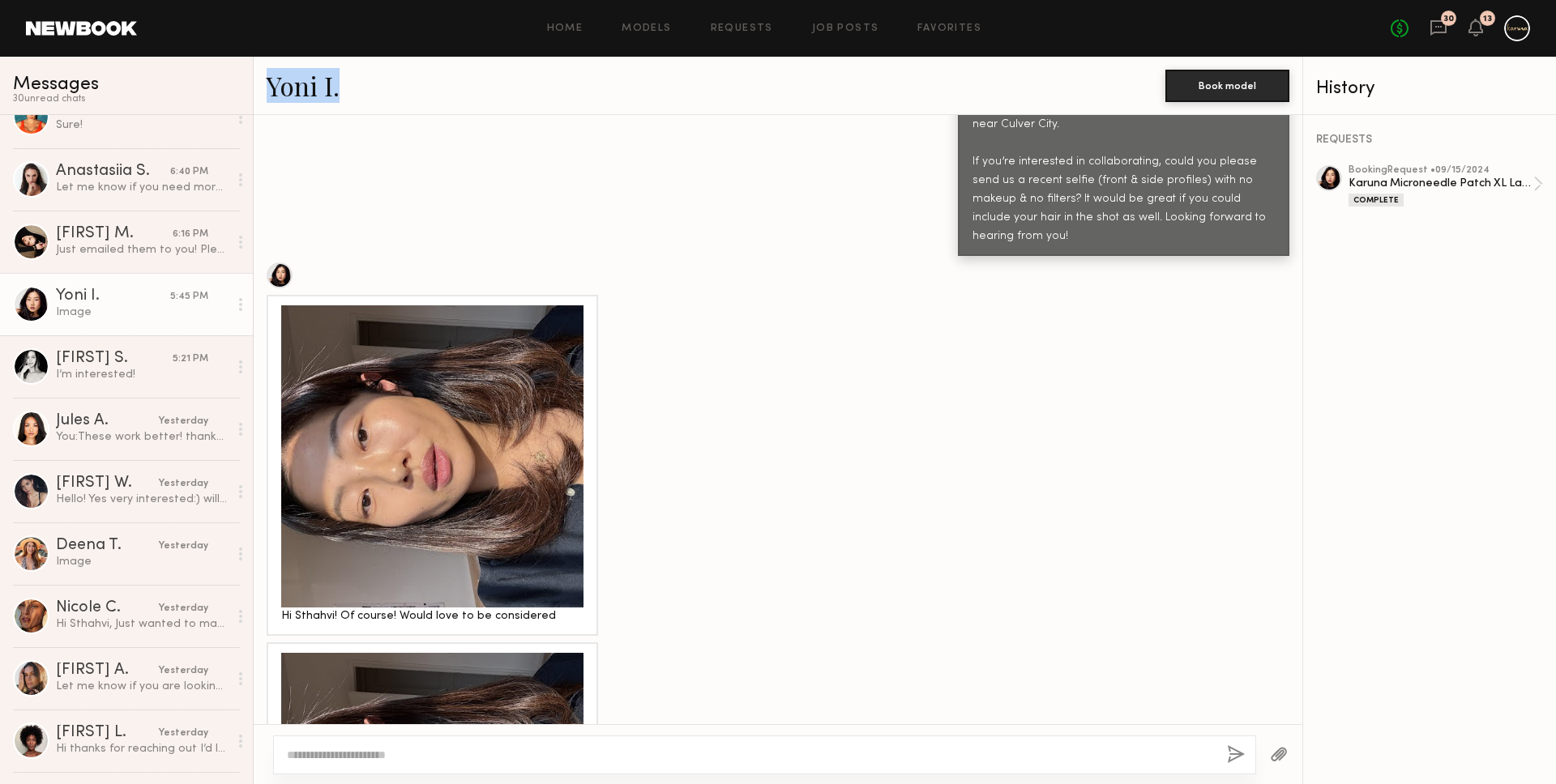 scroll, scrollTop: 5793, scrollLeft: 0, axis: vertical 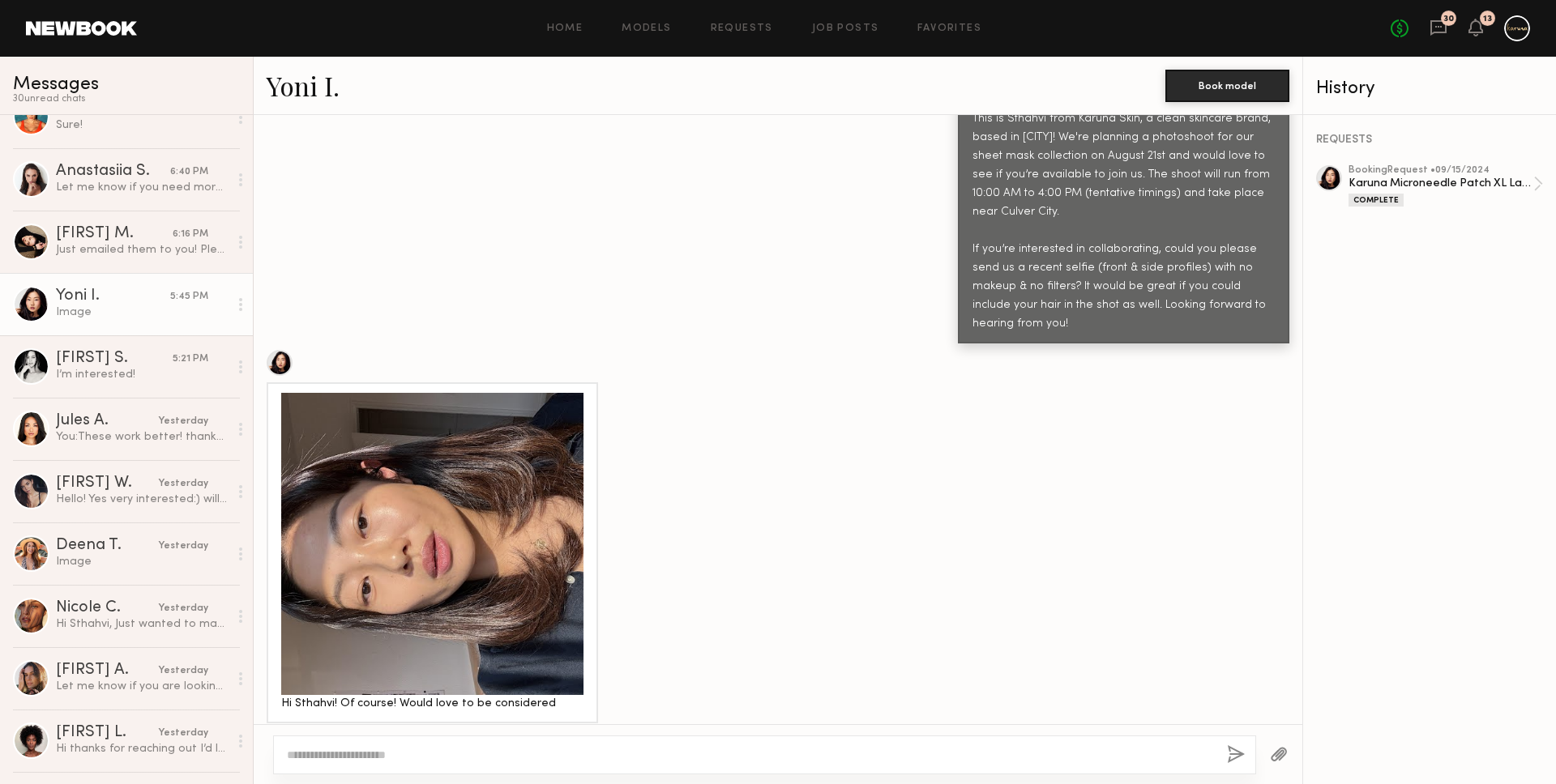 click 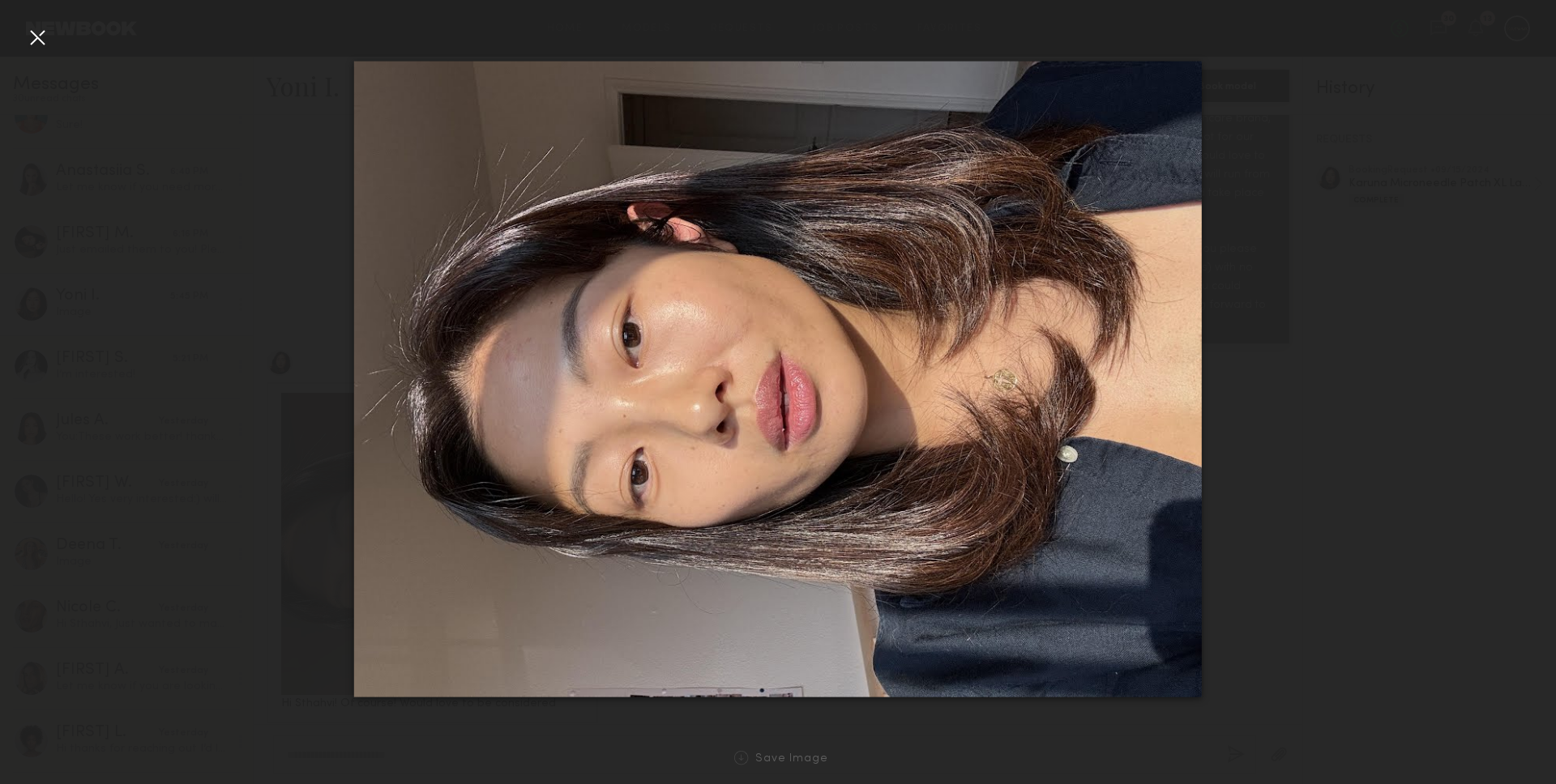 click 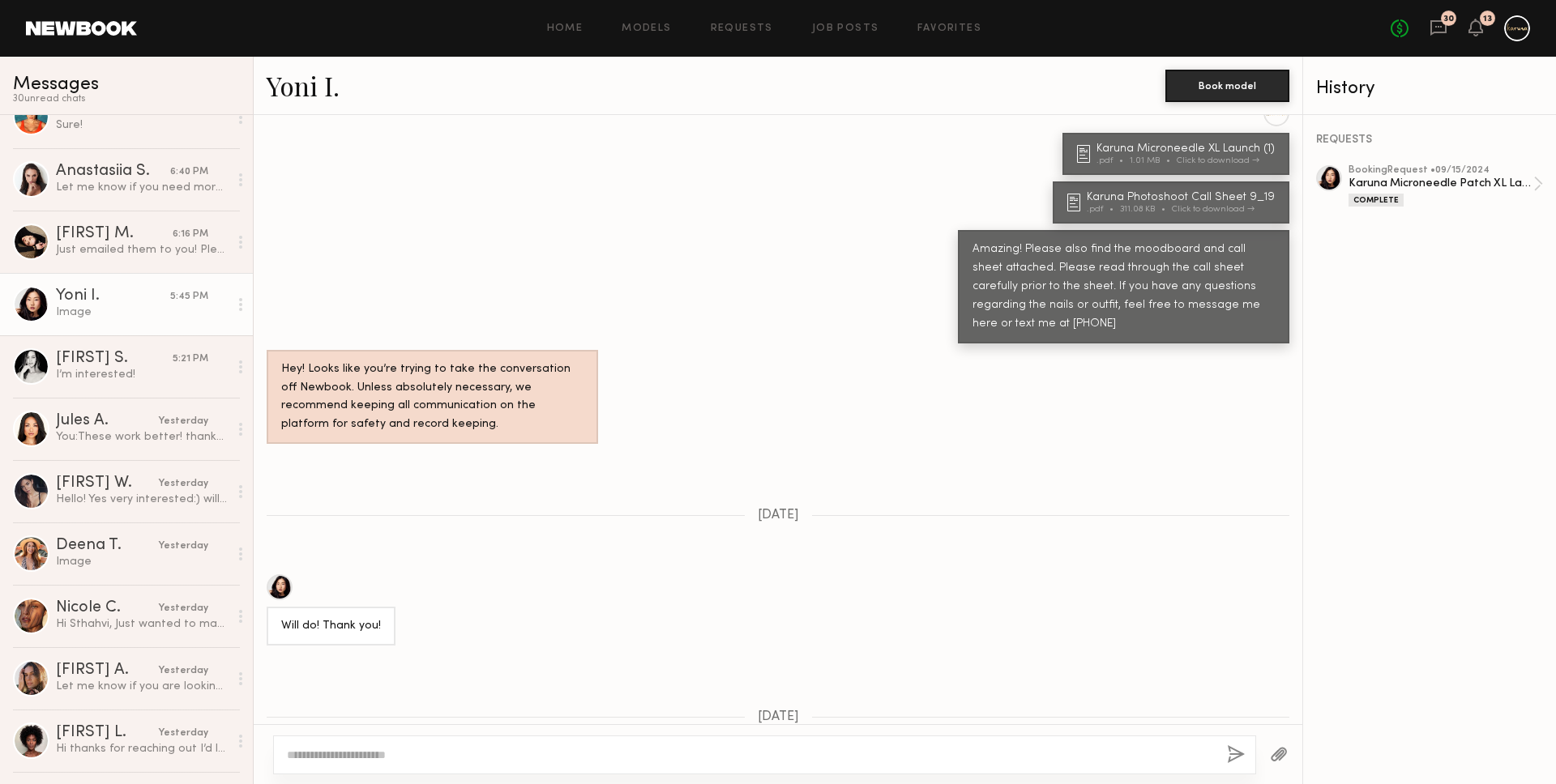 scroll, scrollTop: 2658, scrollLeft: 0, axis: vertical 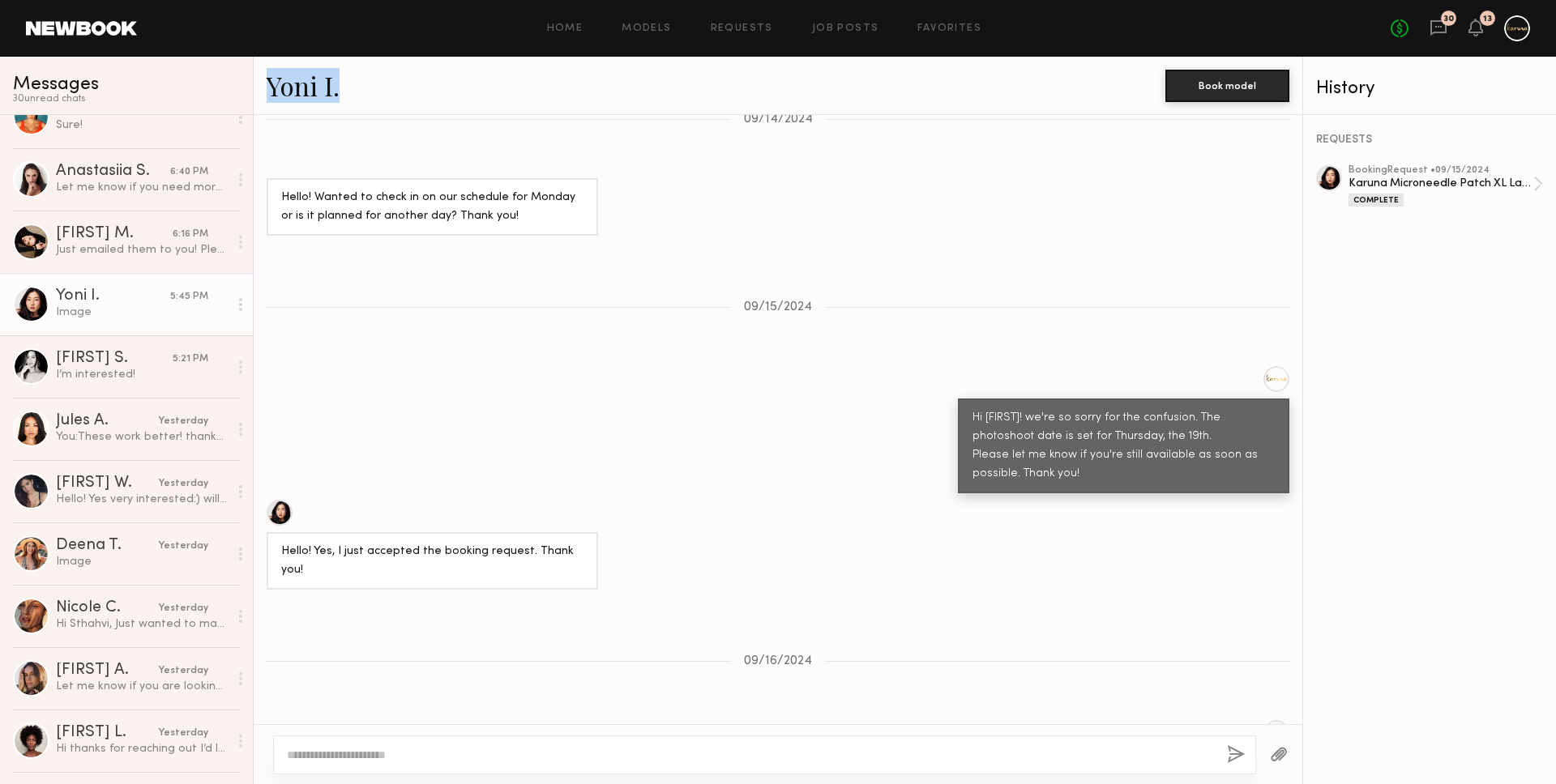 drag, startPoint x: 323, startPoint y: 87, endPoint x: 258, endPoint y: 87, distance: 65 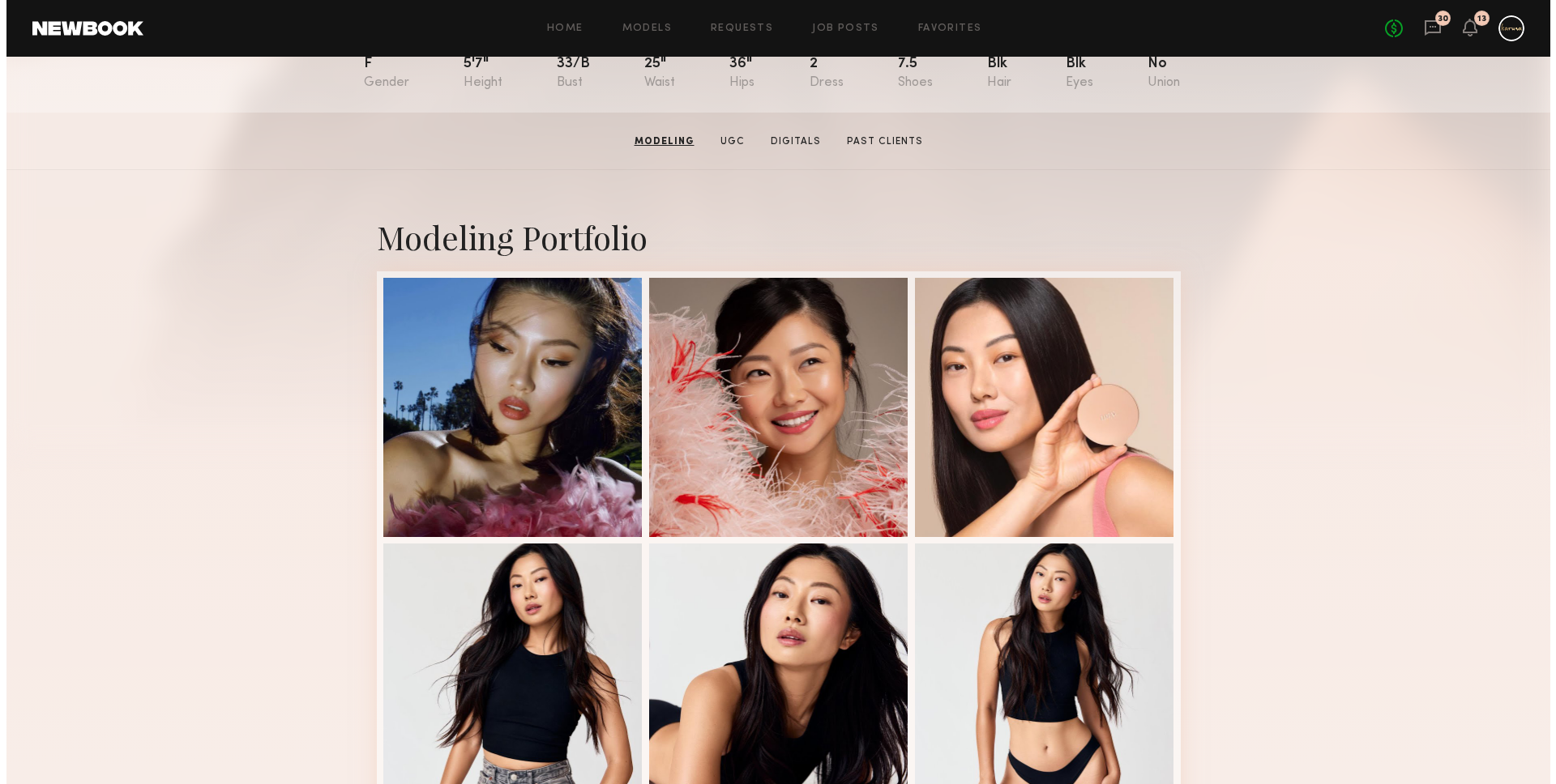 scroll, scrollTop: 0, scrollLeft: 0, axis: both 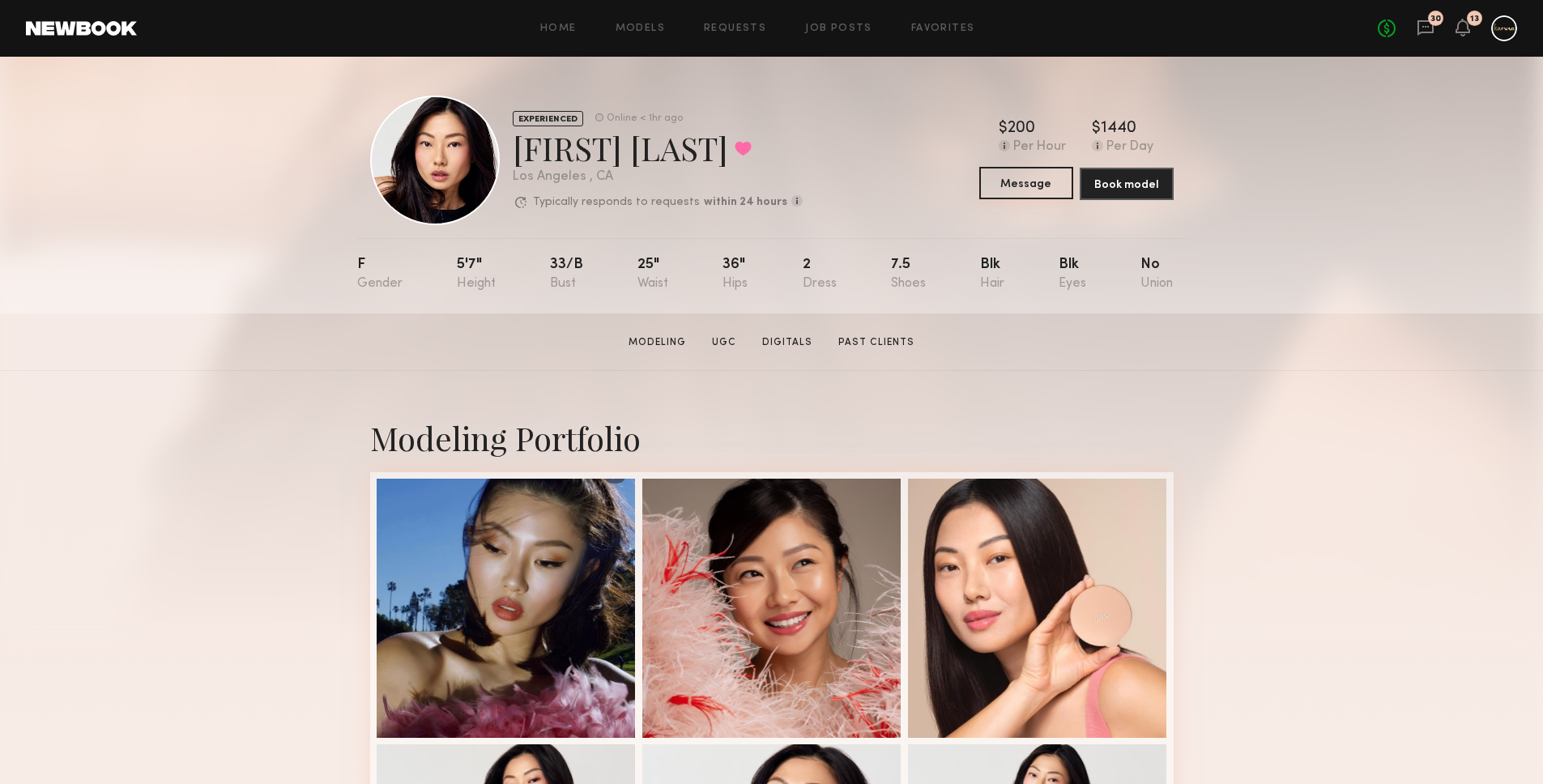 click on "Message" 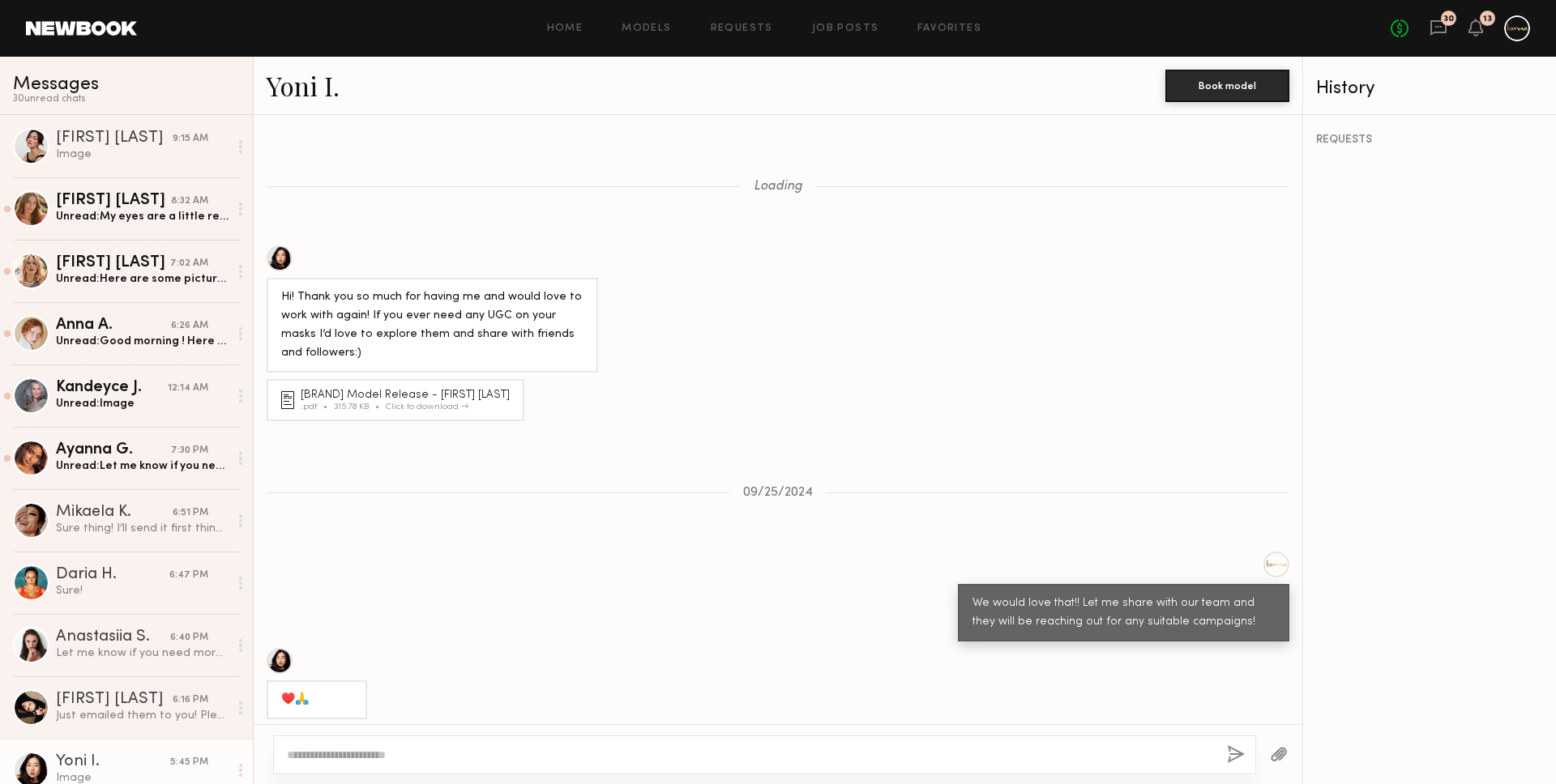scroll, scrollTop: 2257, scrollLeft: 0, axis: vertical 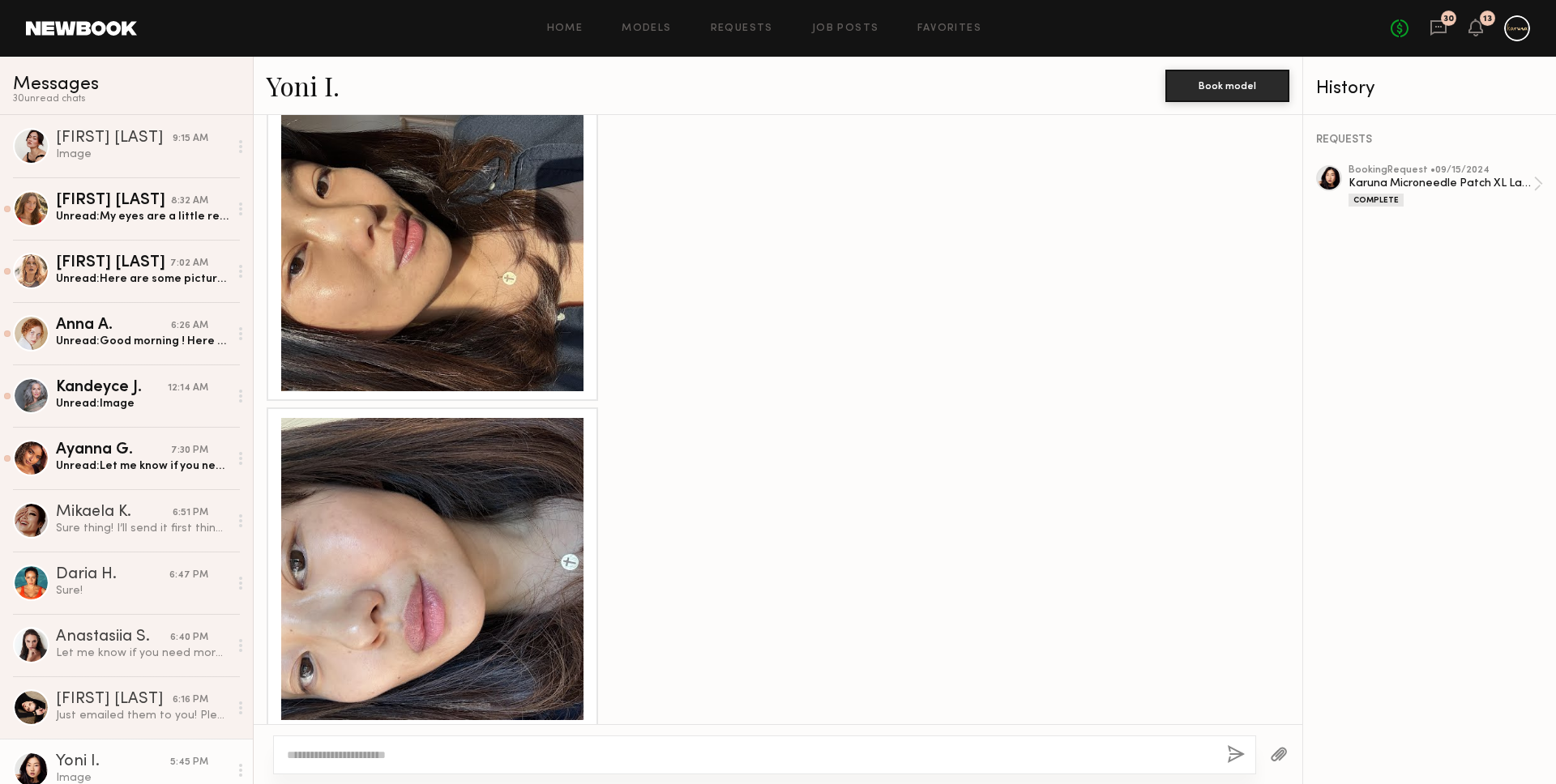 click 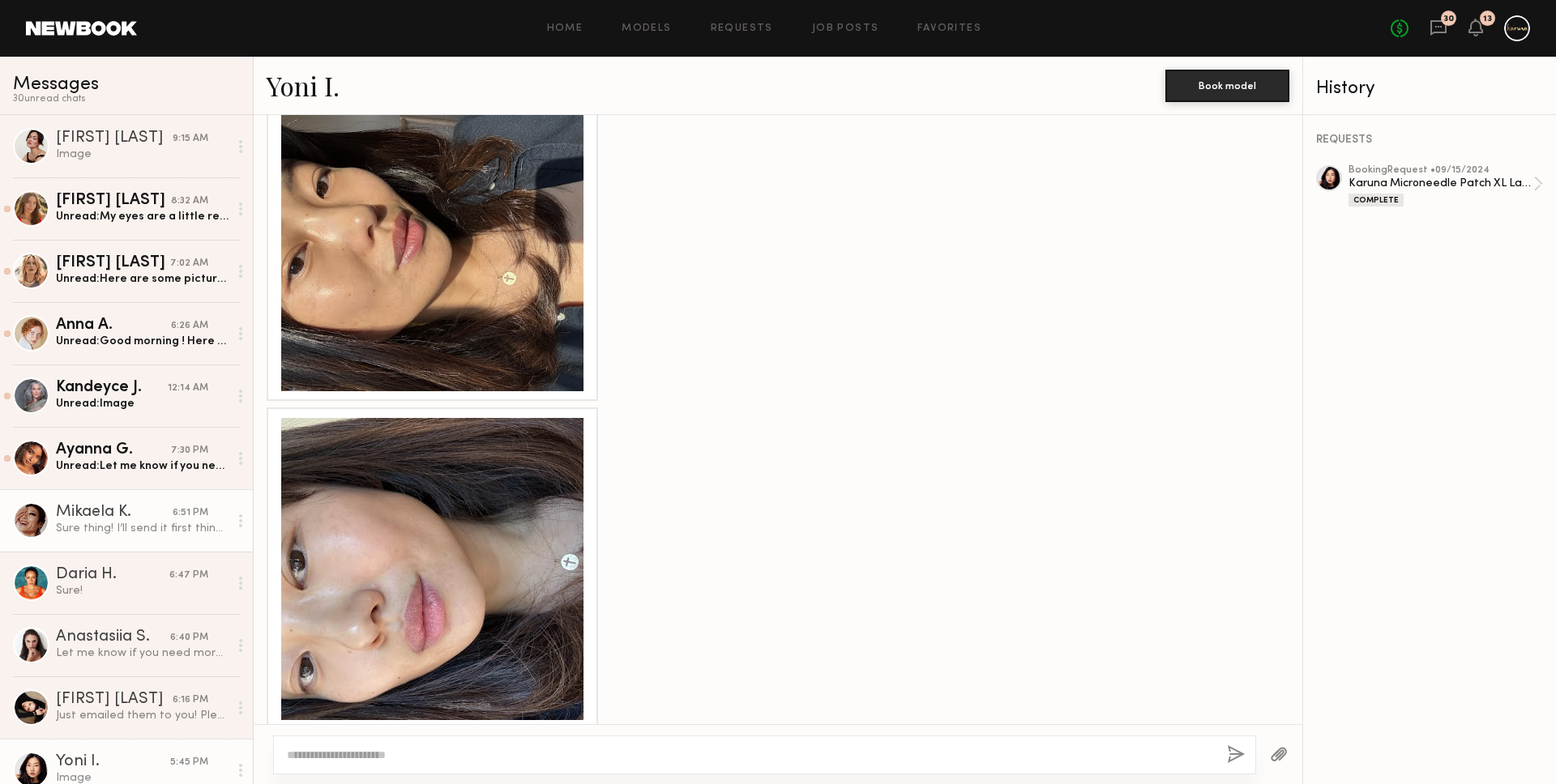 scroll, scrollTop: 1593, scrollLeft: 0, axis: vertical 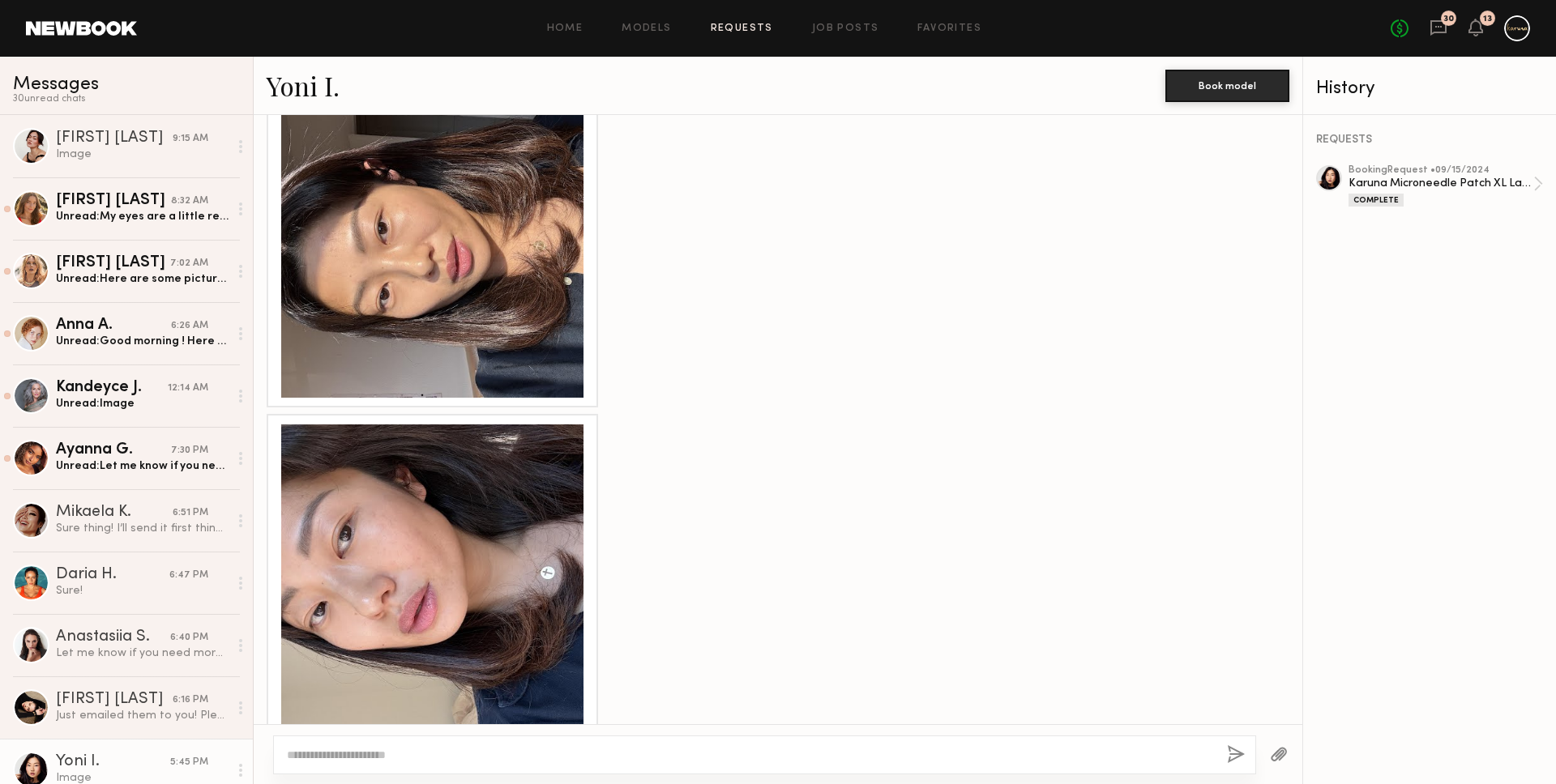 click on "Requests" 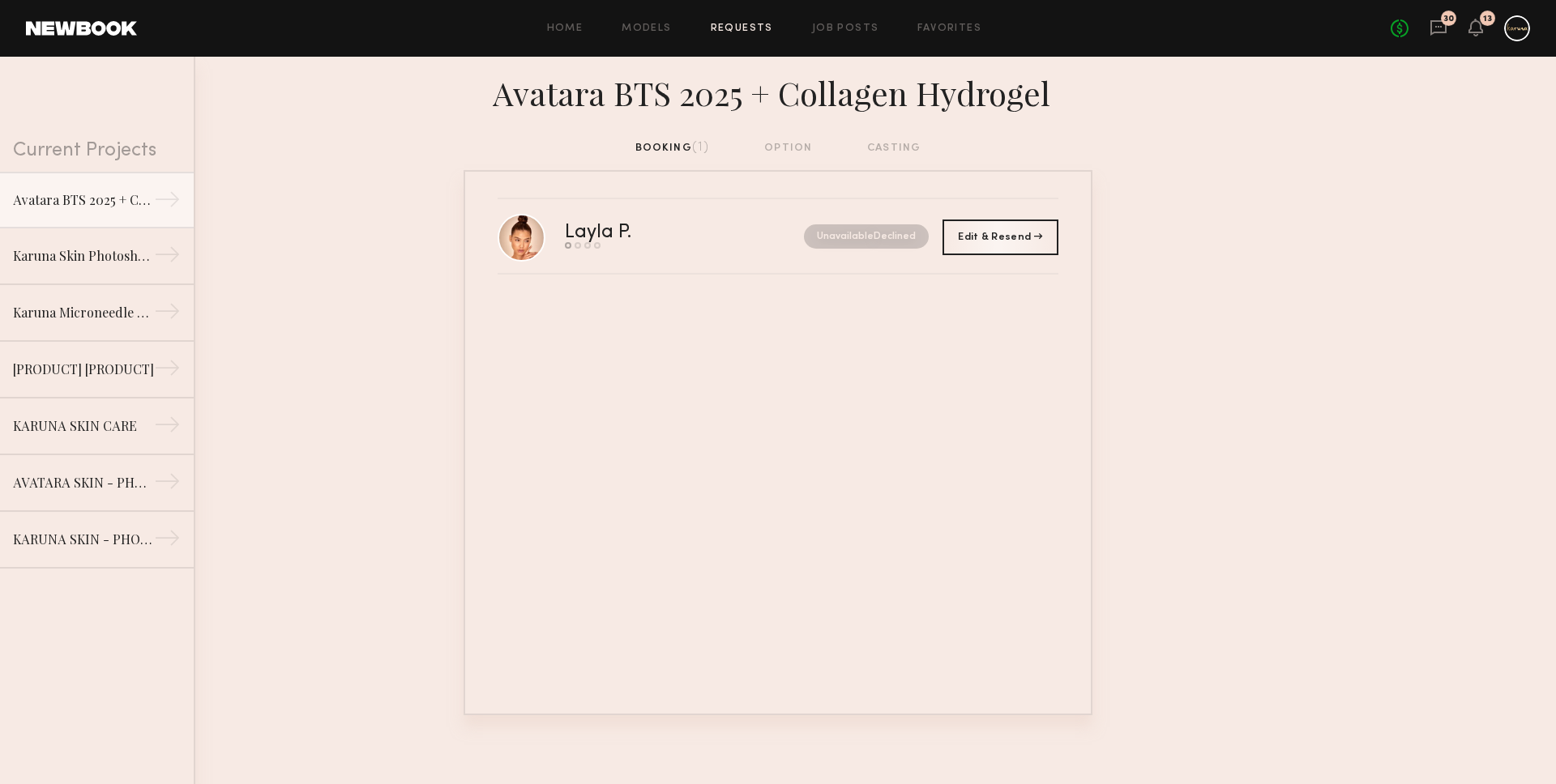 click on "booking  (1)  option   casting" 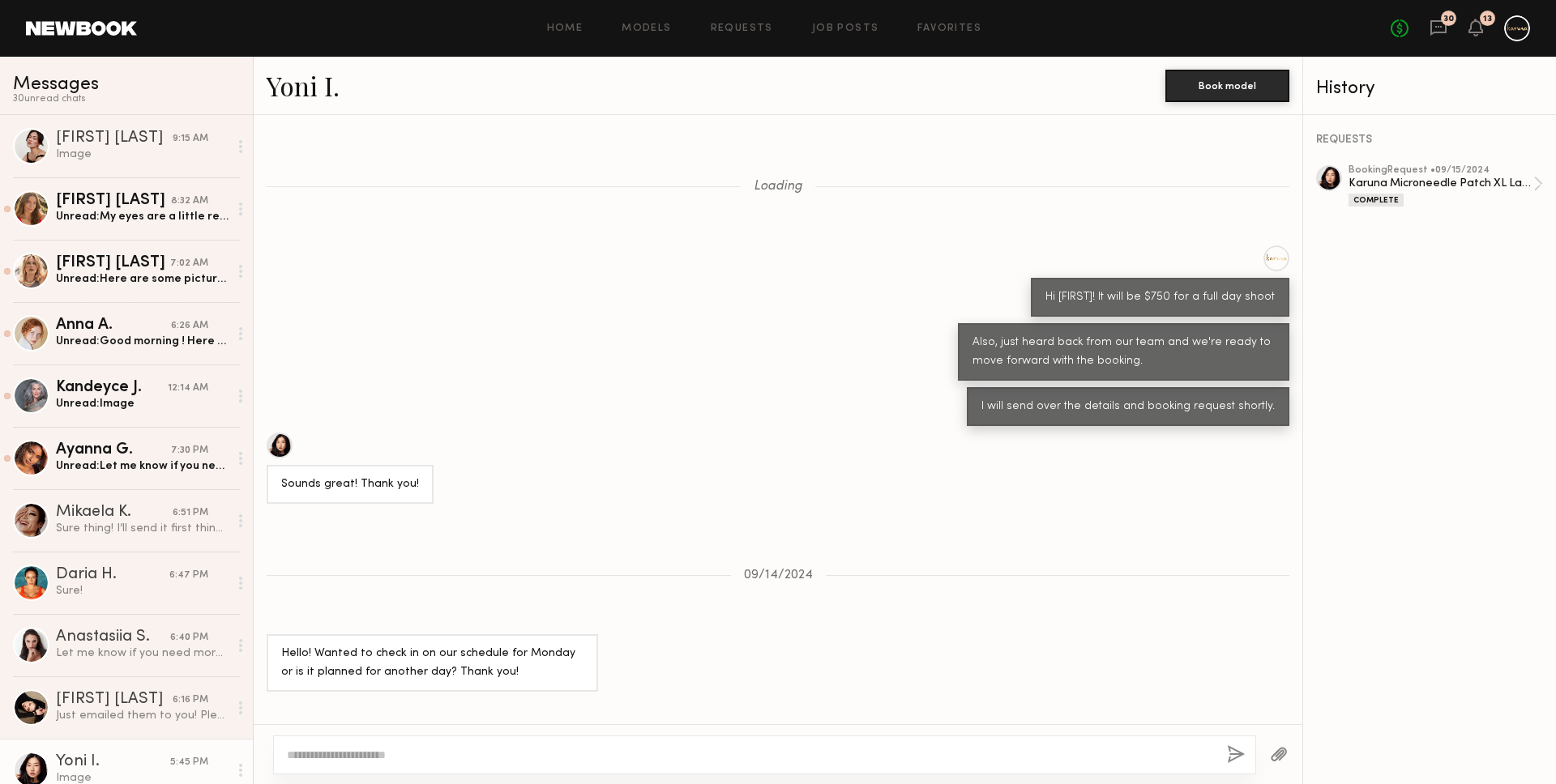 scroll, scrollTop: 2112, scrollLeft: 0, axis: vertical 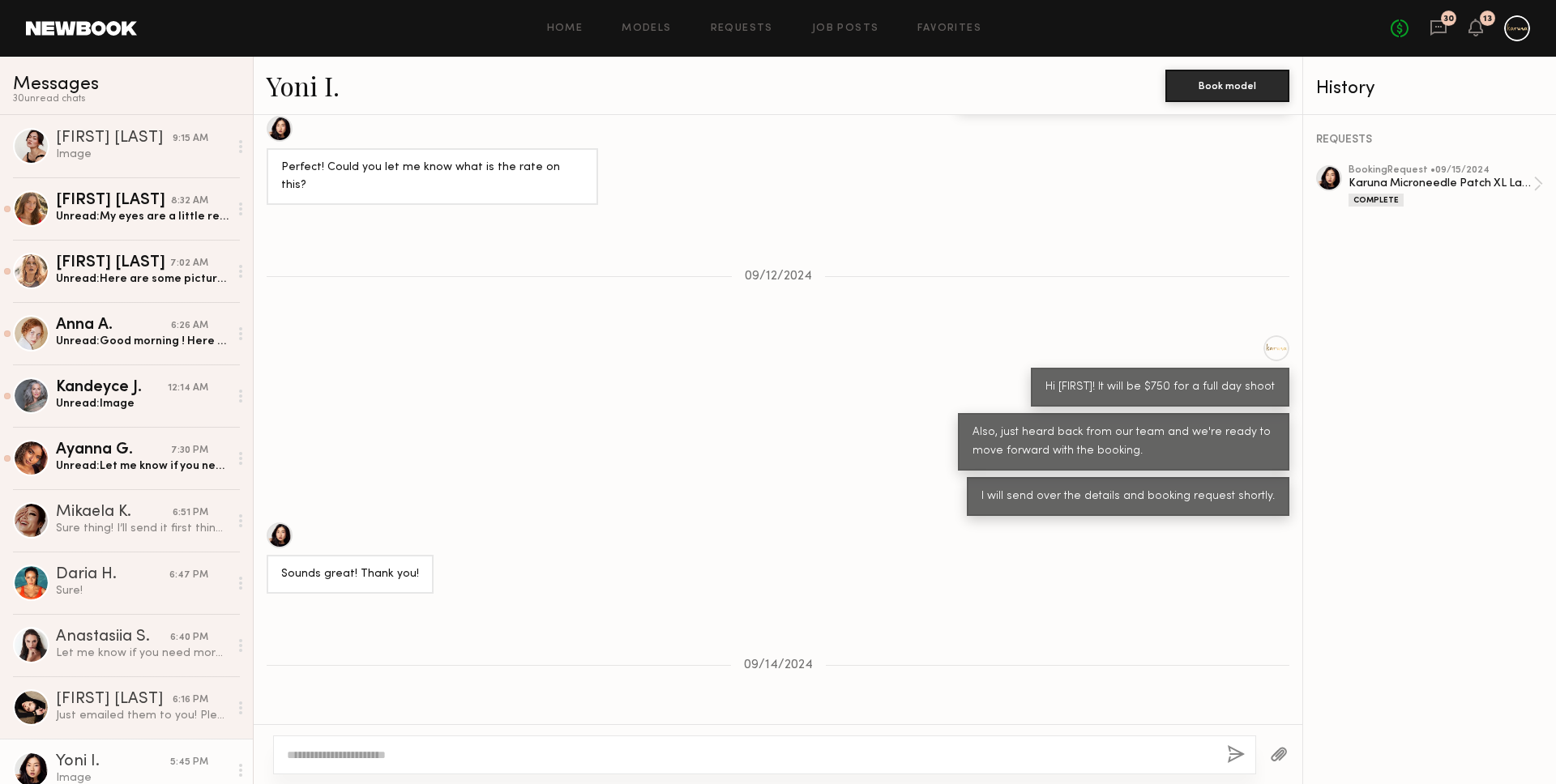 click on "Hi [FIRST]! It will be $750 for a full day shoot" 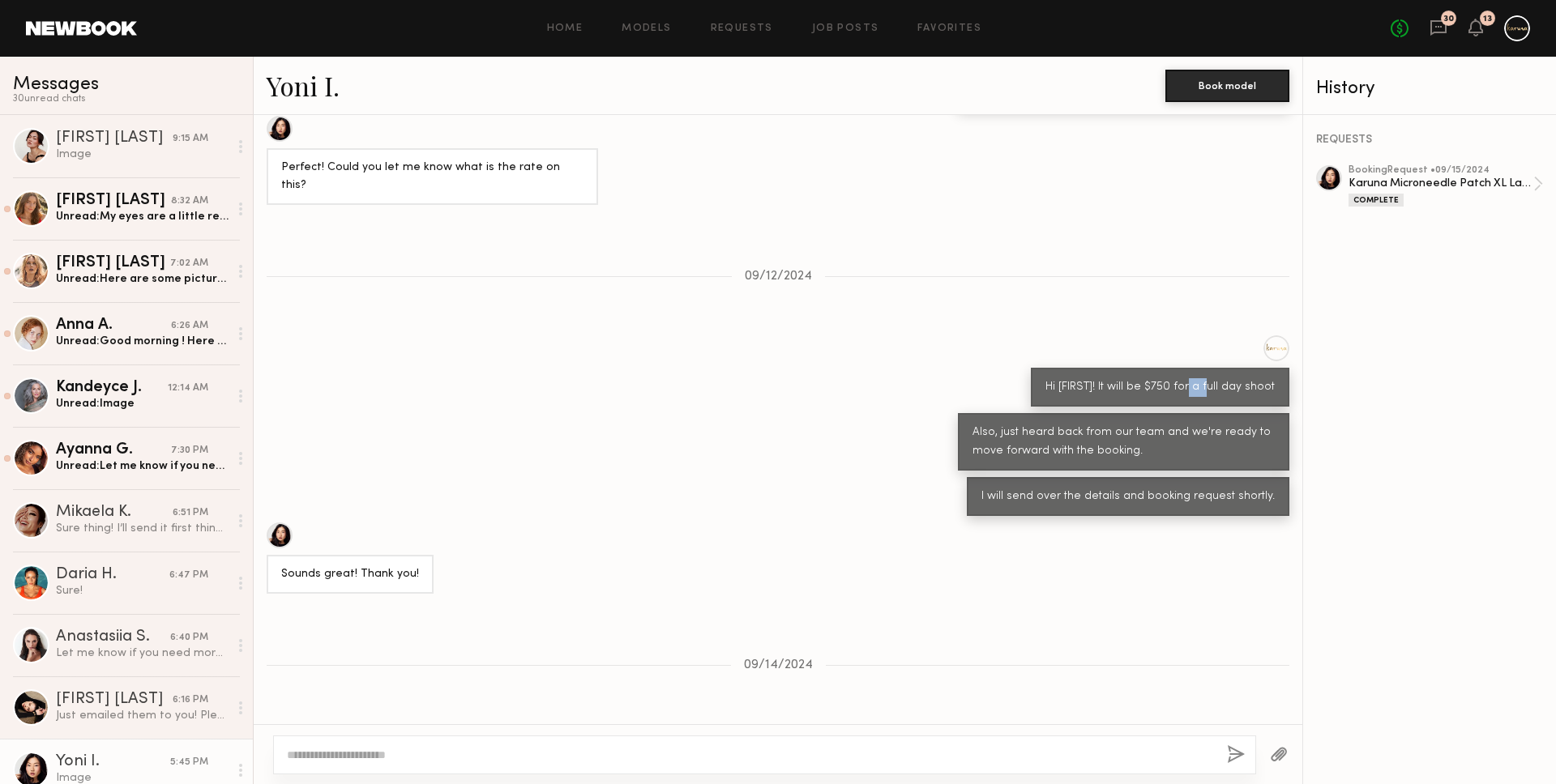 click on "Hi [FIRST]! It will be $750 for a full day shoot" 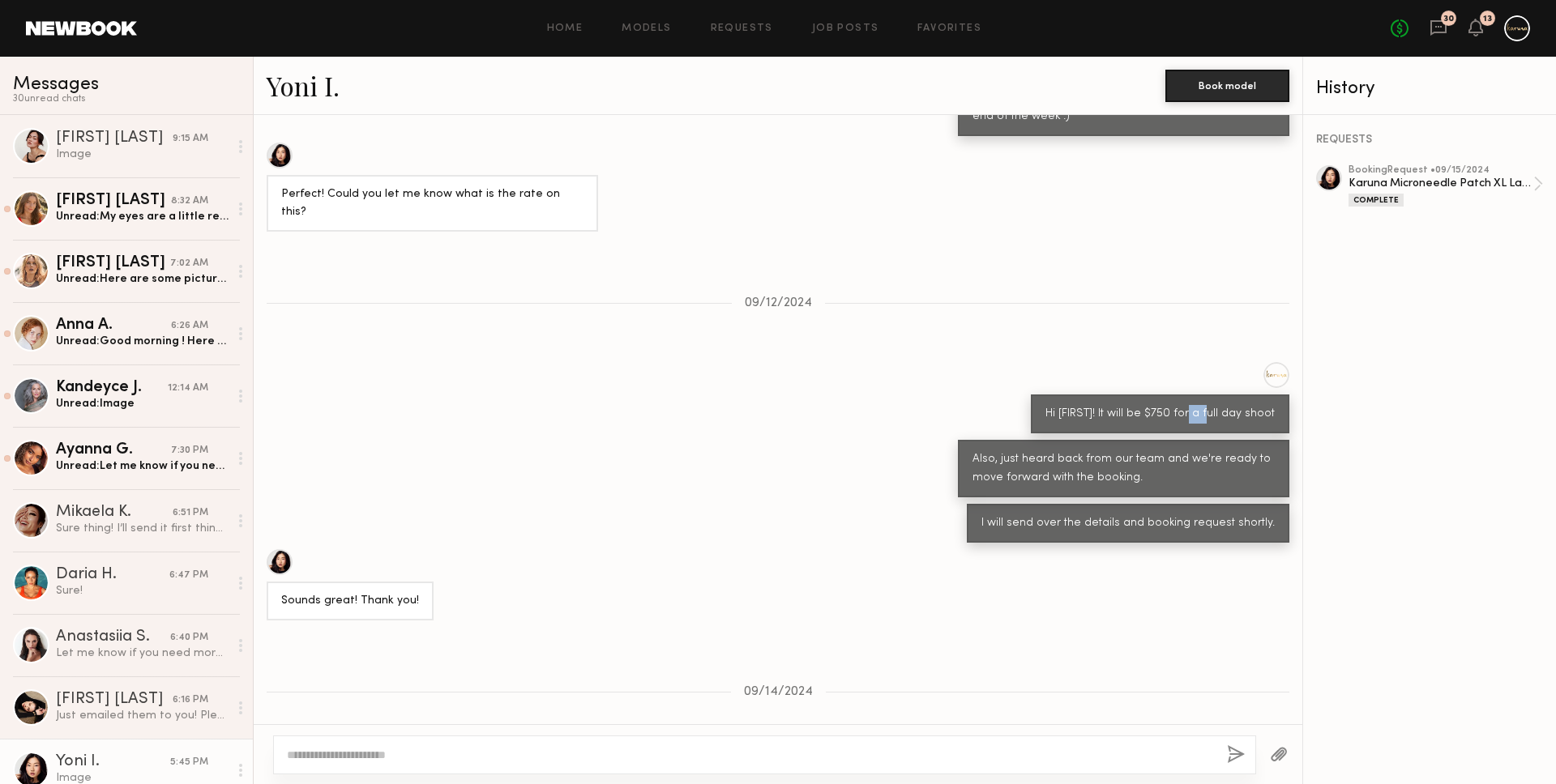 scroll, scrollTop: 1791, scrollLeft: 0, axis: vertical 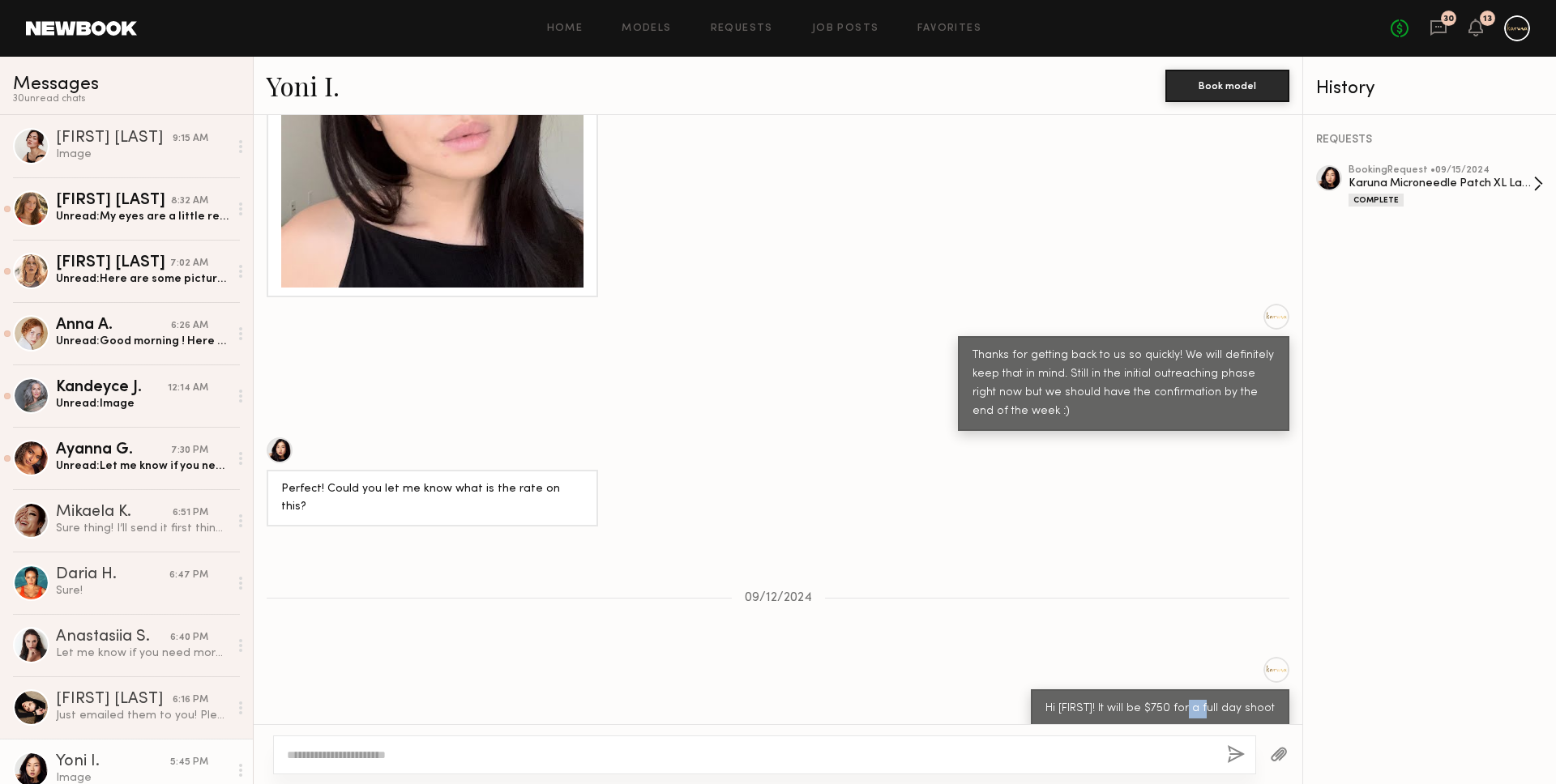 click on "Karuna Microneedle Patch XL Launch" 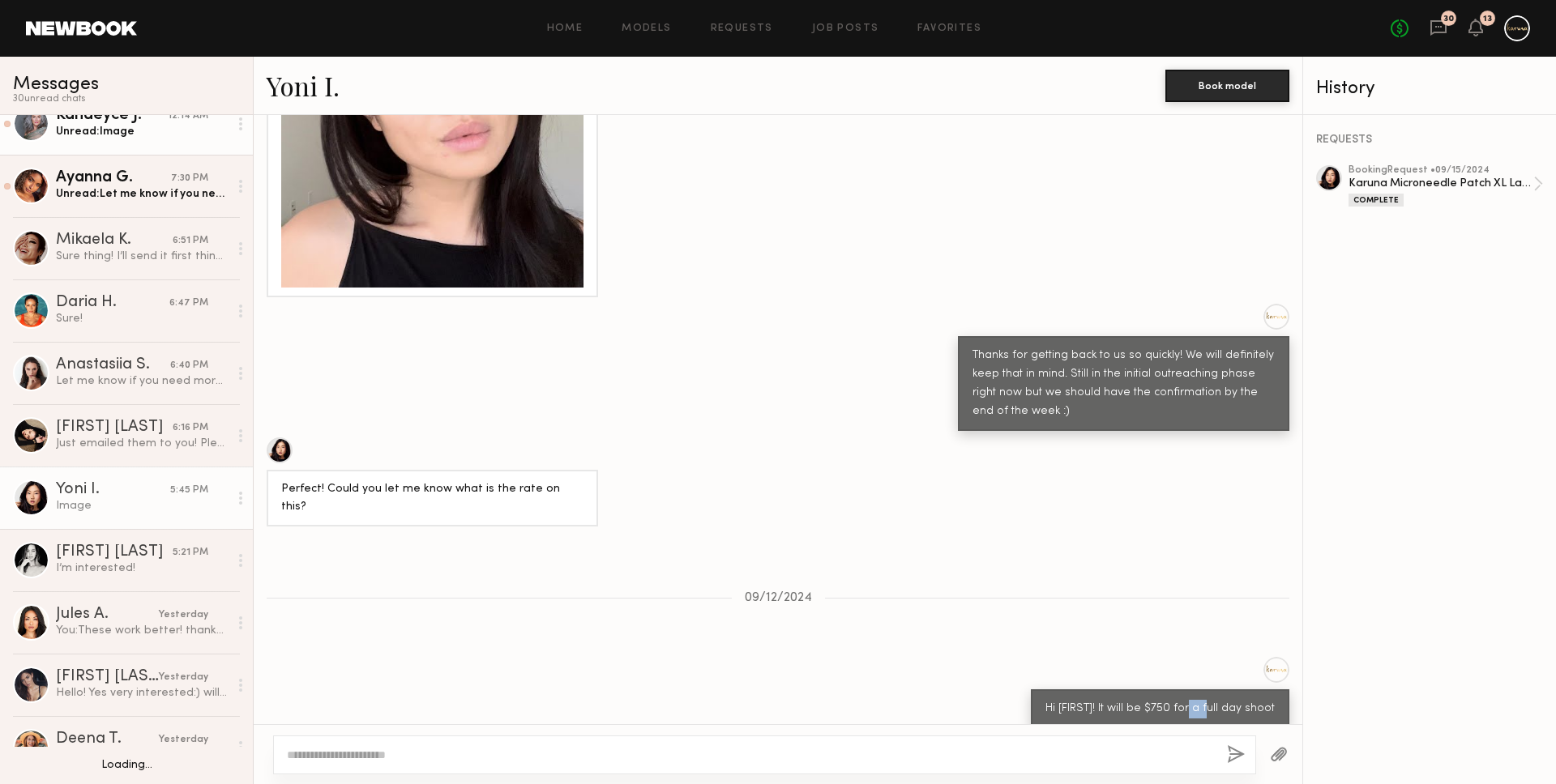 scroll, scrollTop: 301, scrollLeft: 0, axis: vertical 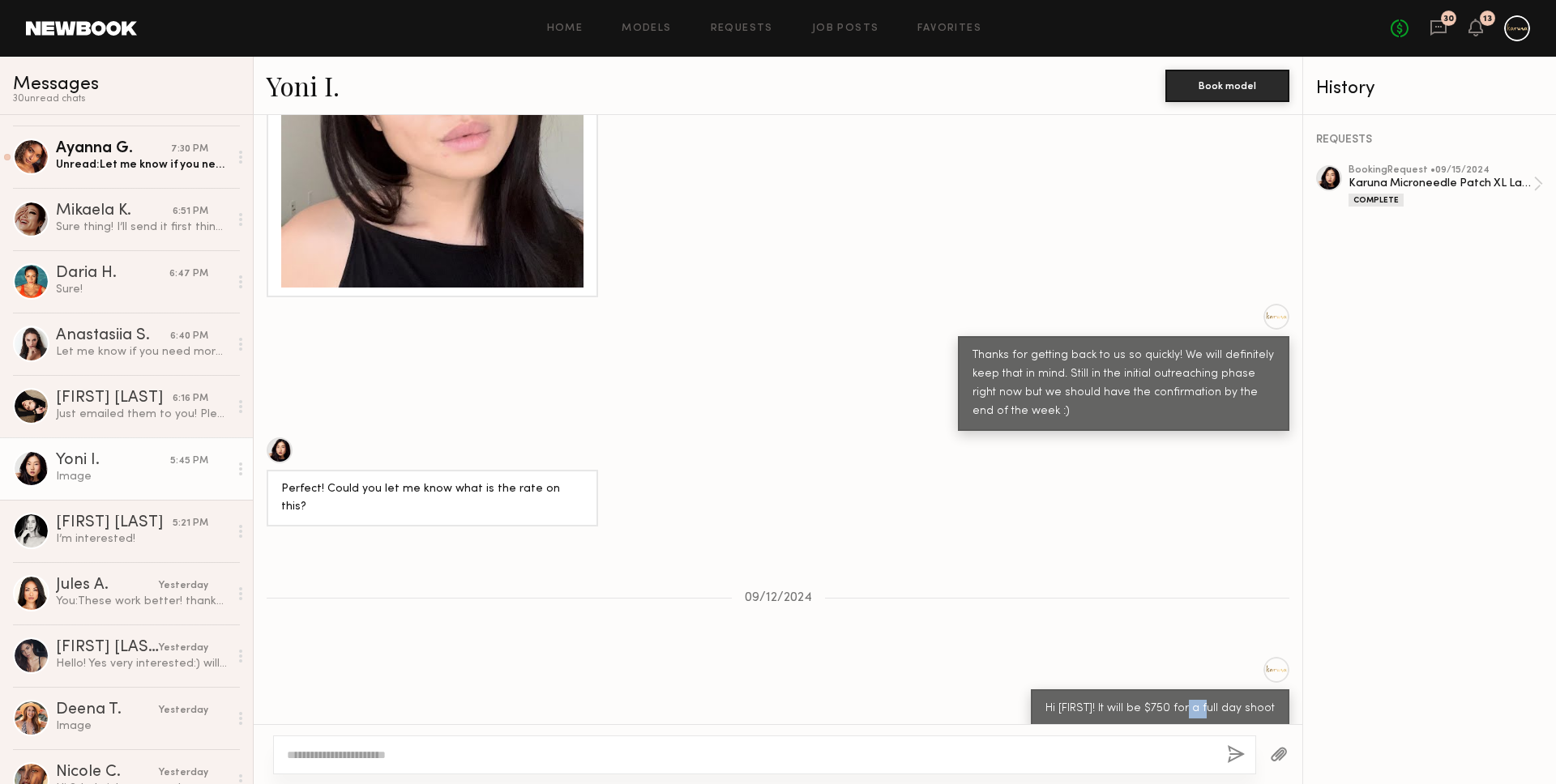 click on "Yoni I." 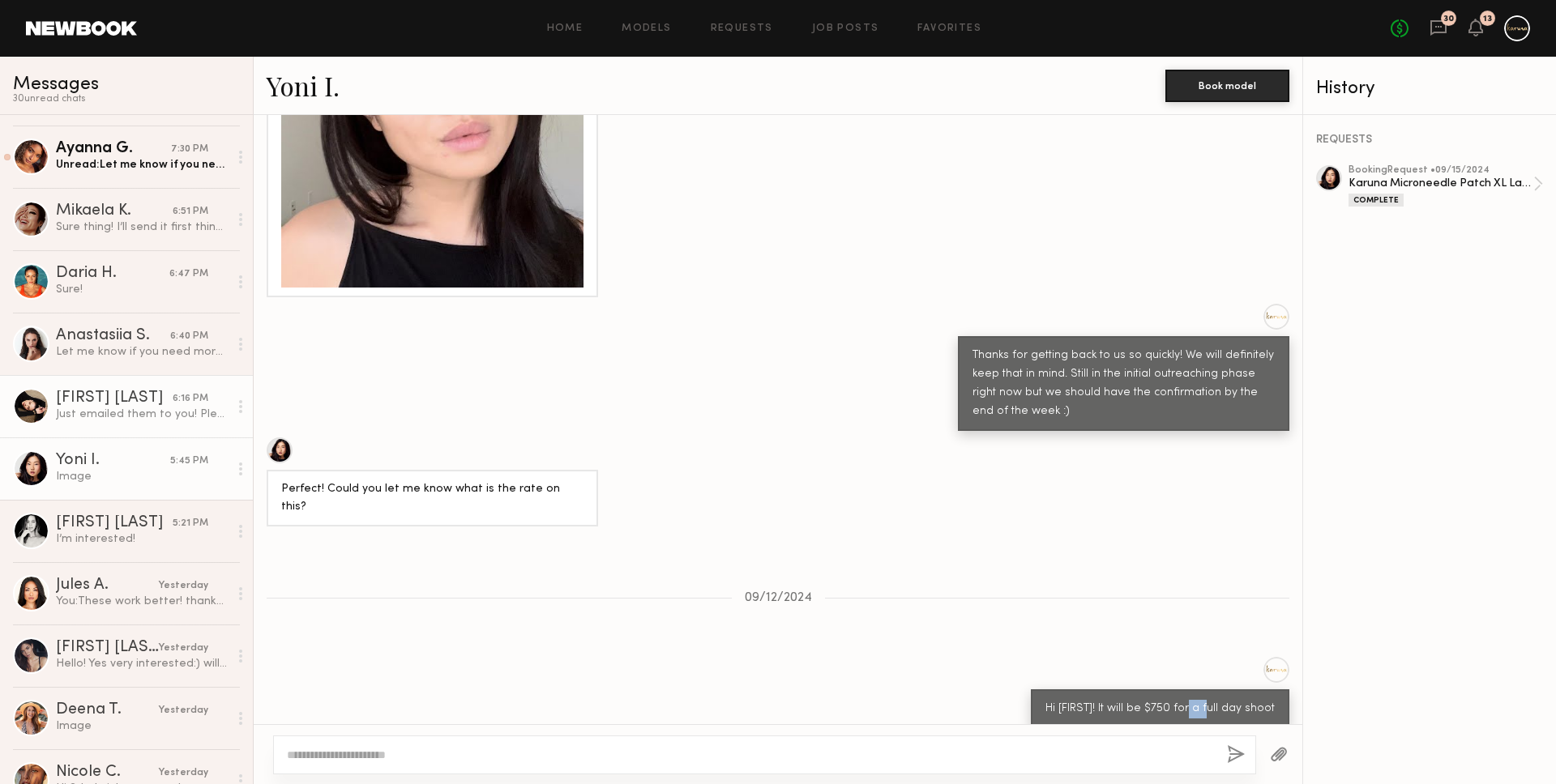 click on "Just emailed them to you!
Please let me know if they work" 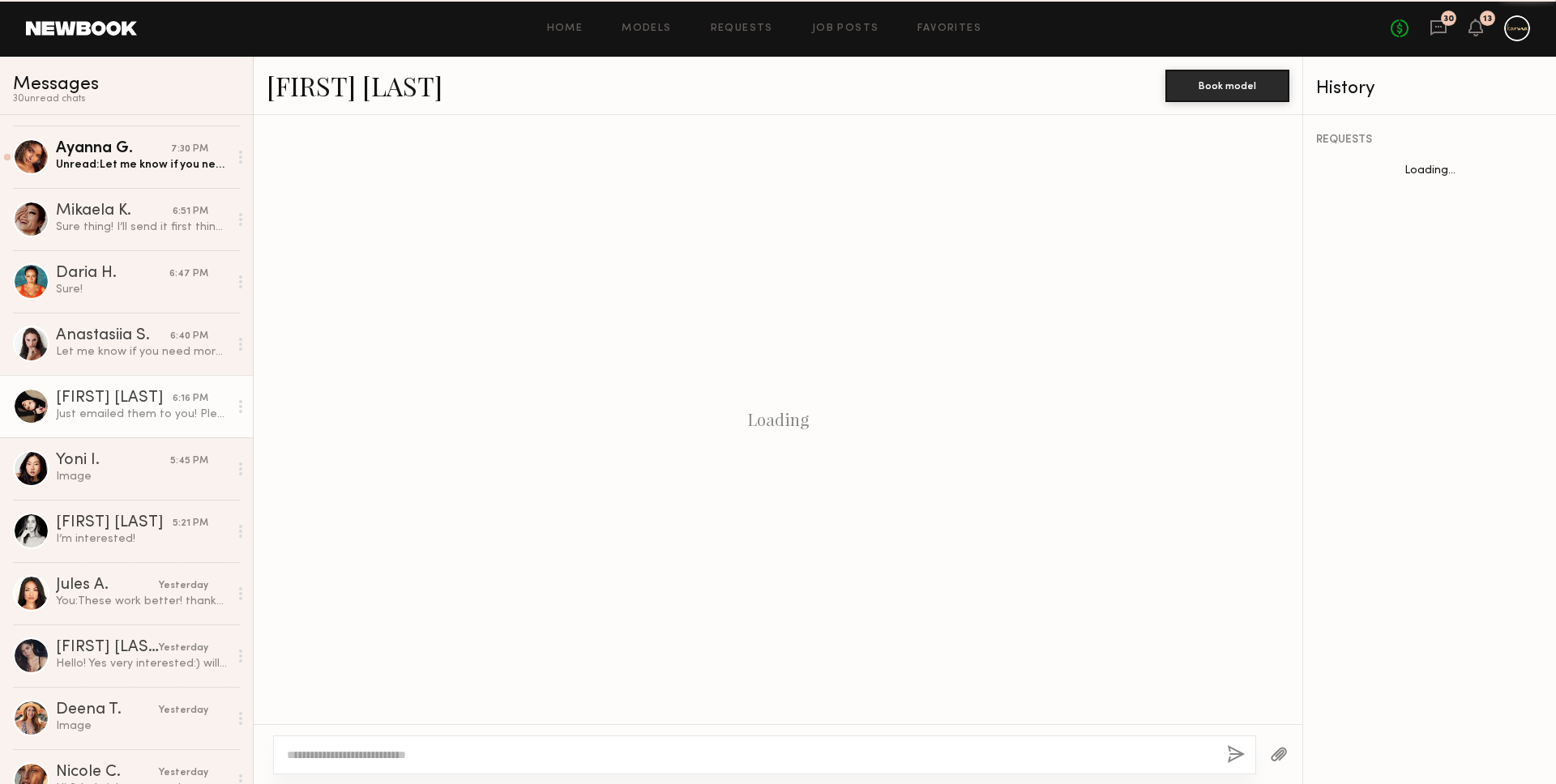 scroll, scrollTop: 992, scrollLeft: 0, axis: vertical 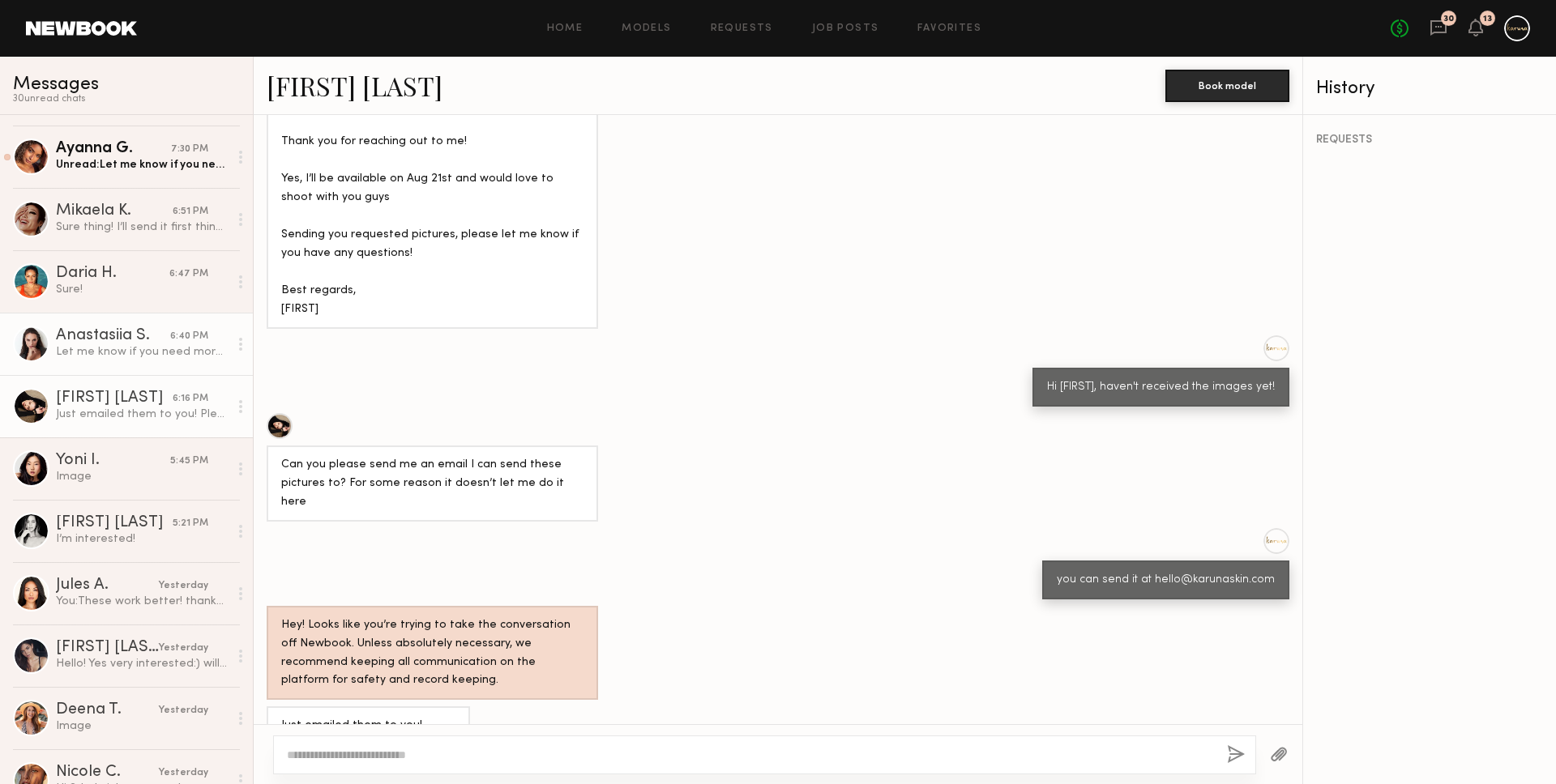 click on "Let me know if you need more pictures" 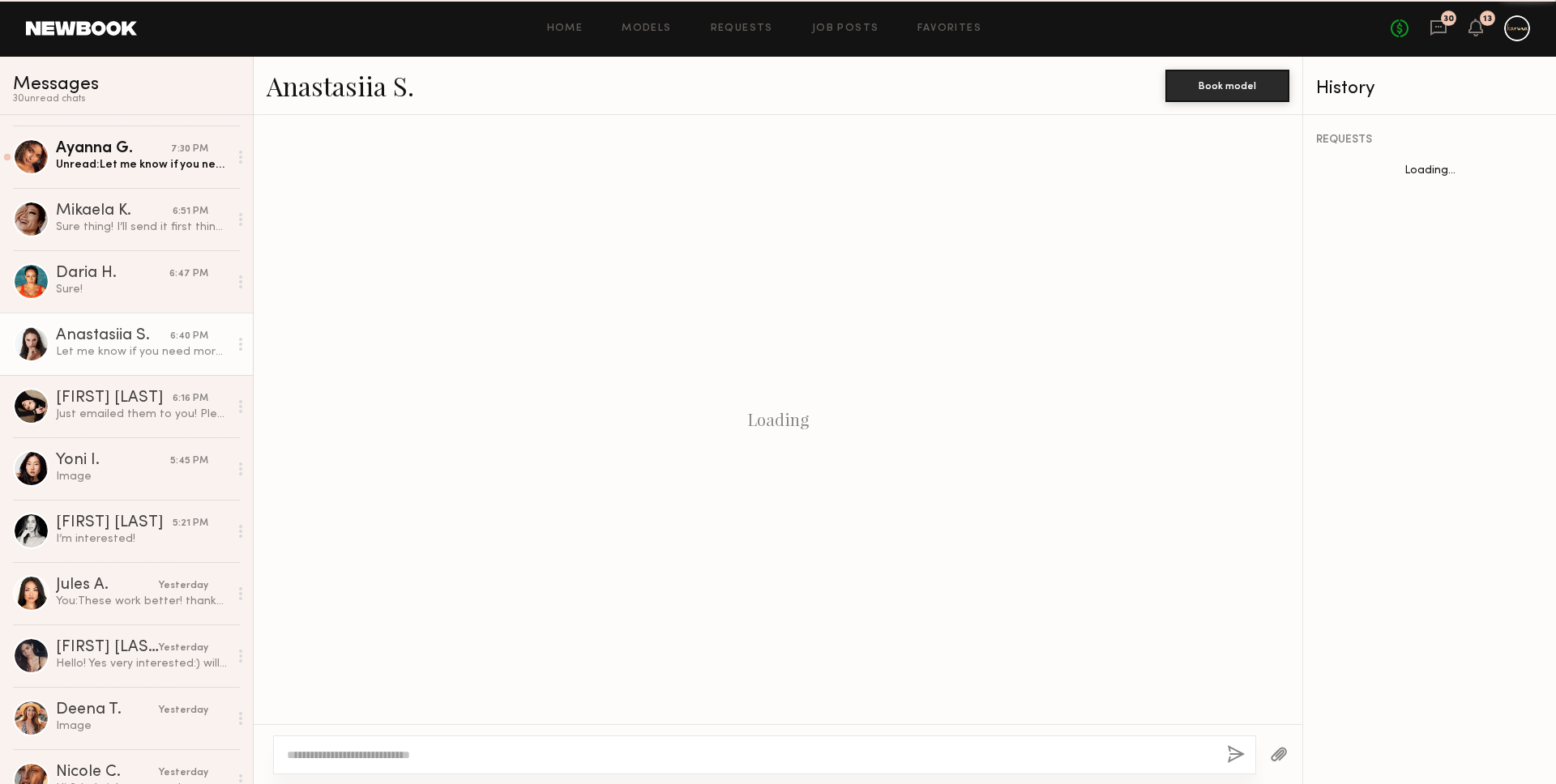 scroll, scrollTop: 1370, scrollLeft: 0, axis: vertical 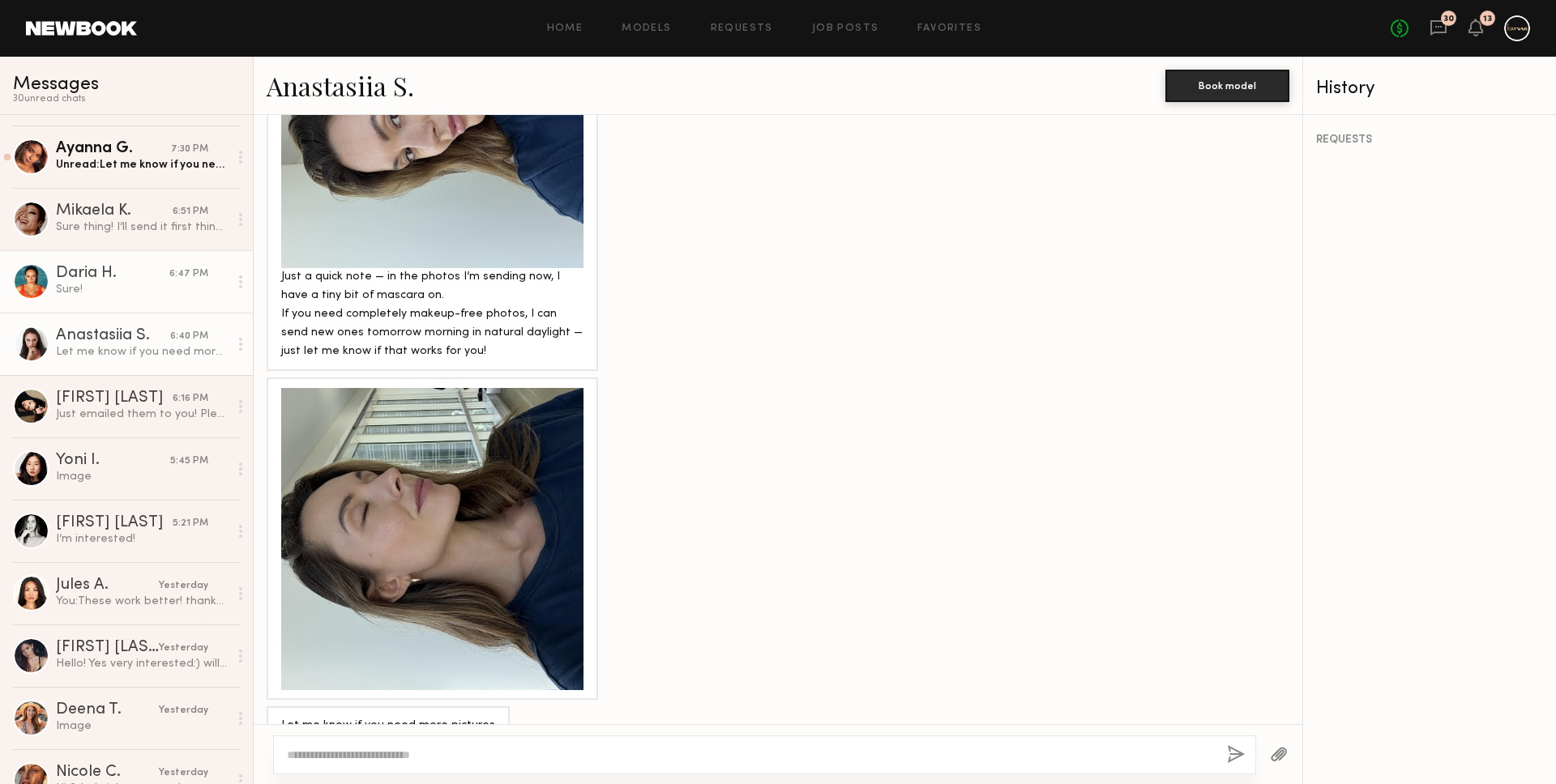 click on "Sure!" 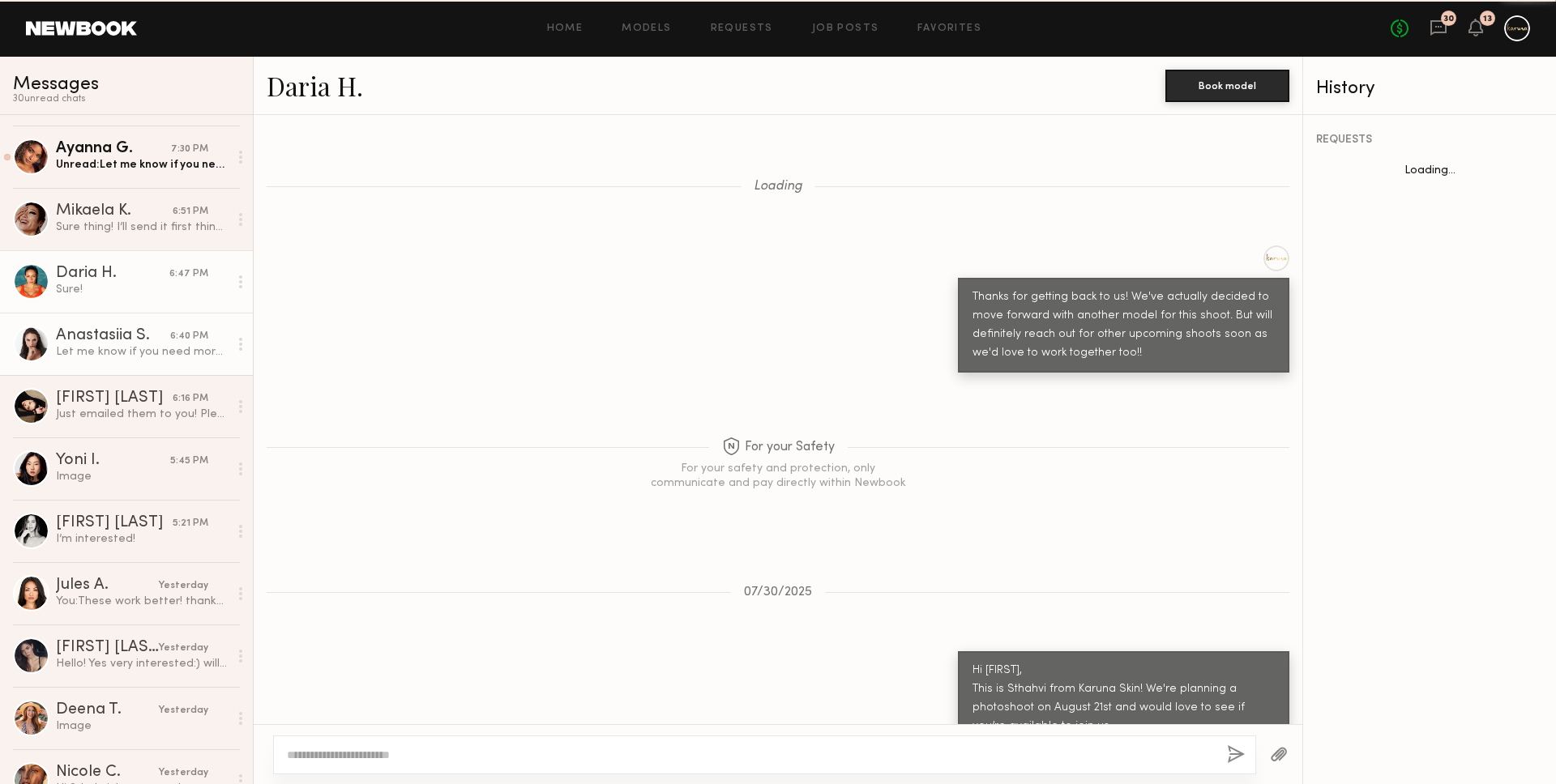 scroll, scrollTop: 2084, scrollLeft: 0, axis: vertical 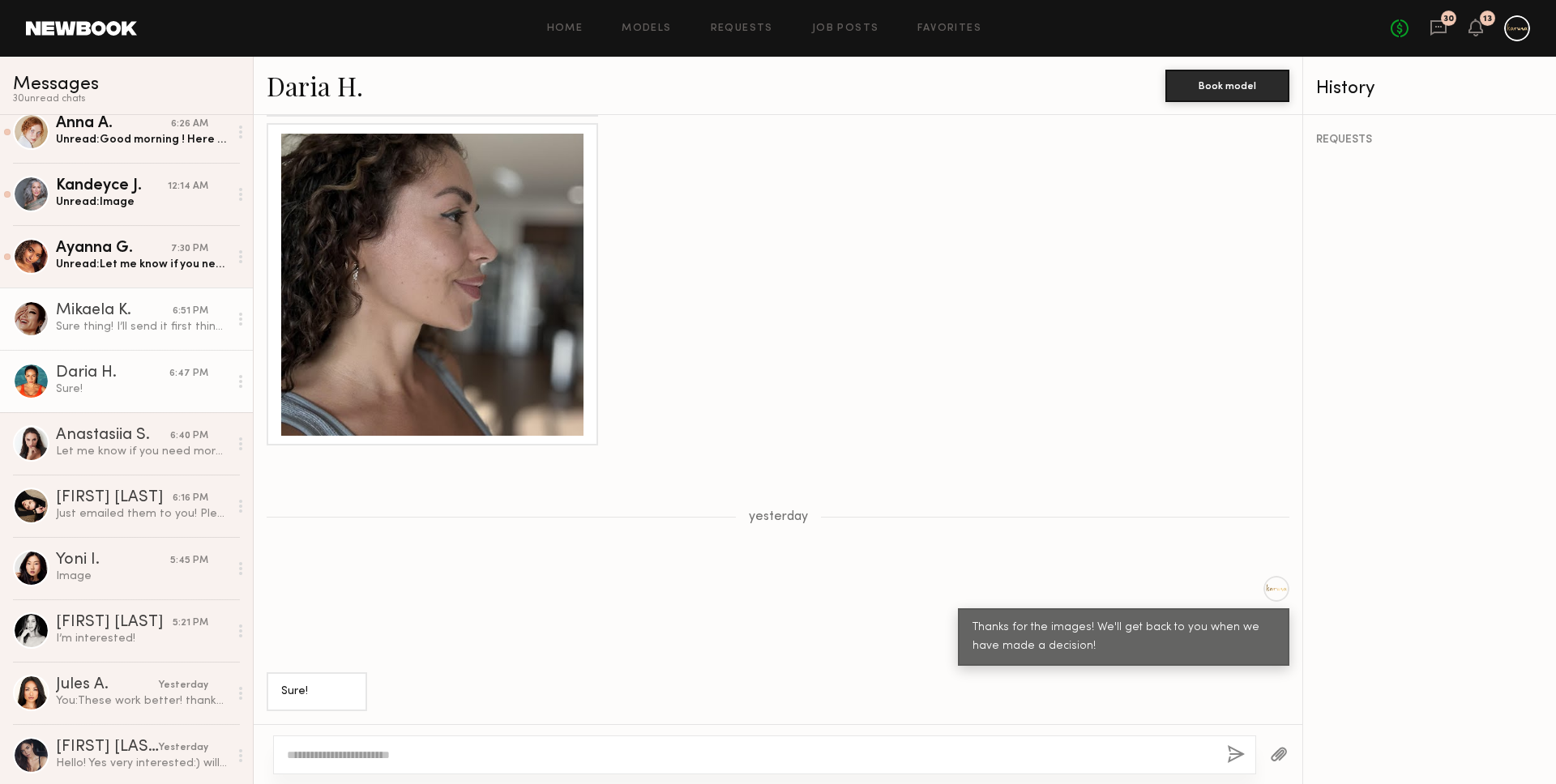 click on "Sure thing! I’ll send it first thing in the morning tomorrow" 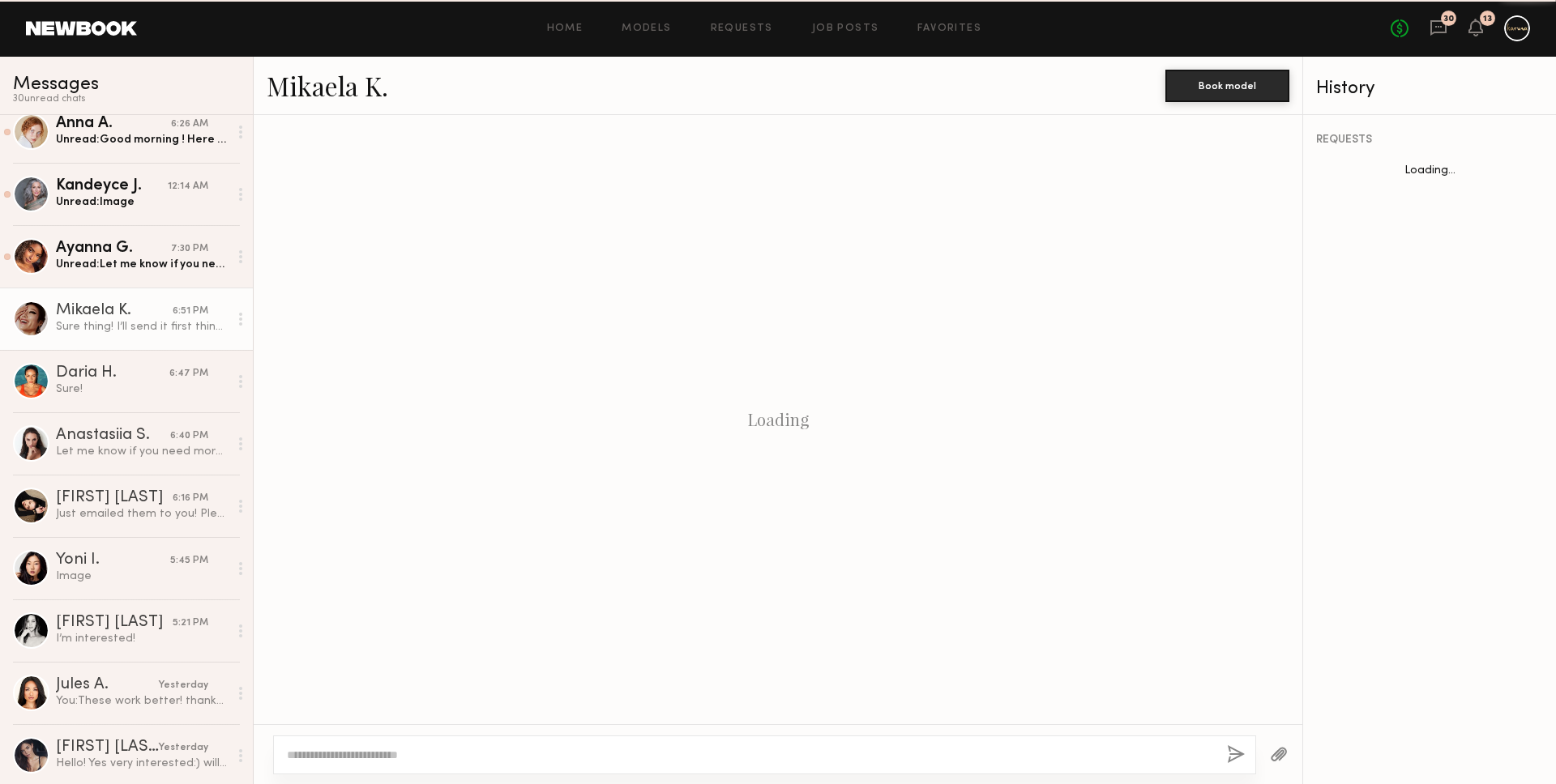 scroll, scrollTop: 283, scrollLeft: 0, axis: vertical 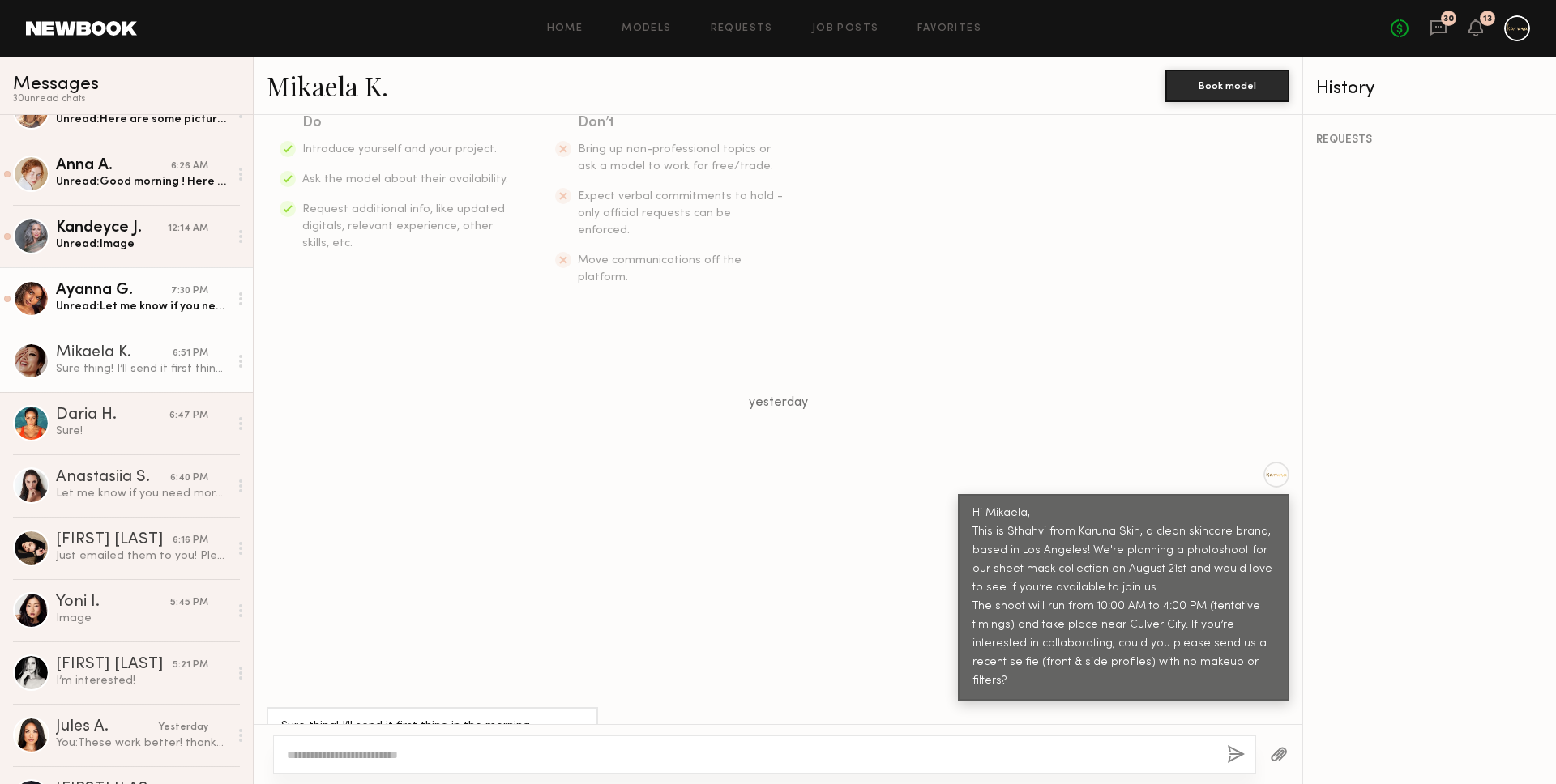 click on "Unread:  Let me know if you need anything else, and if you would like me to hold 8/21 for now as August is filling up!" 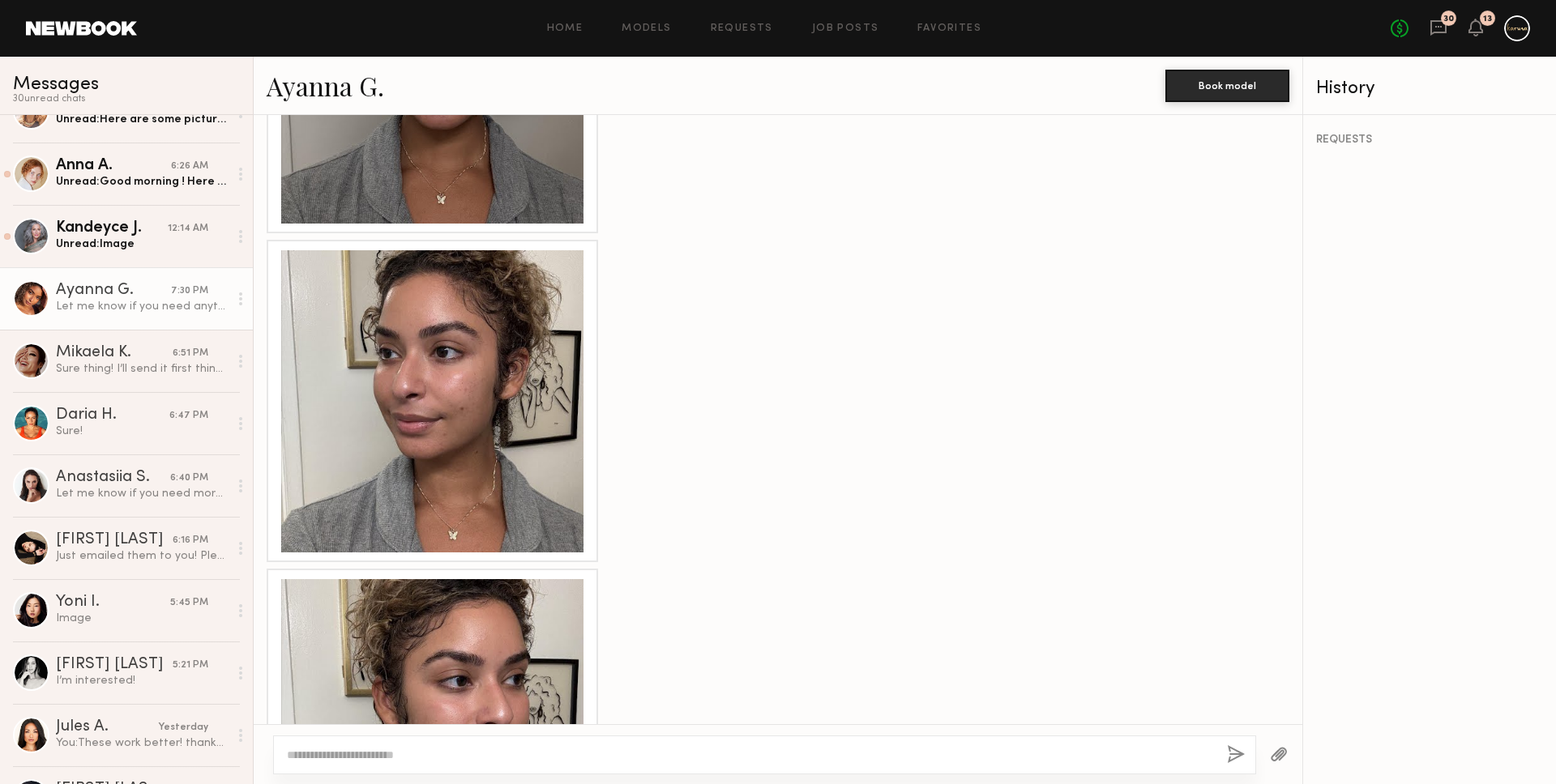 scroll, scrollTop: 1262, scrollLeft: 0, axis: vertical 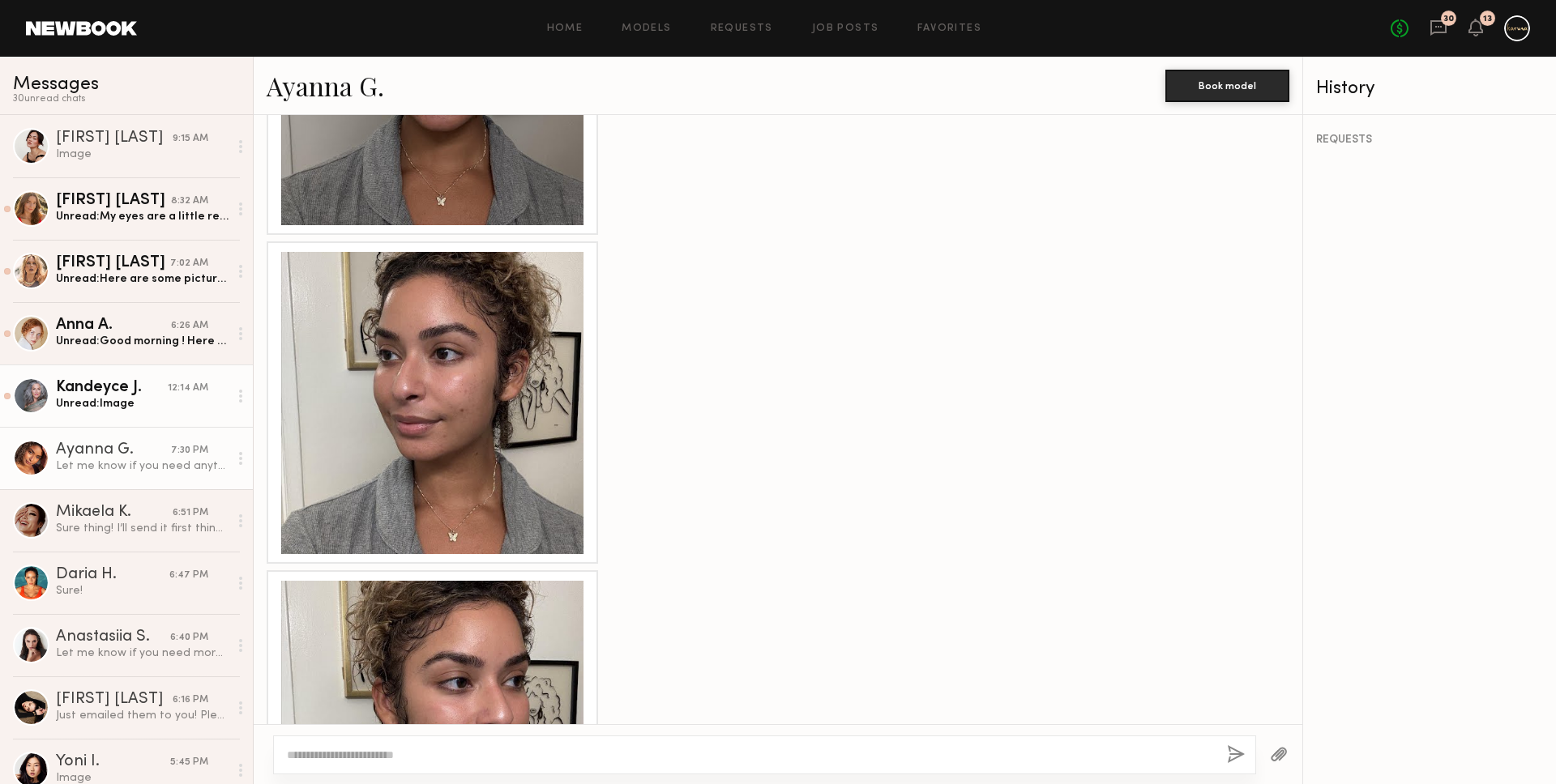 click on "Unread:  Image" 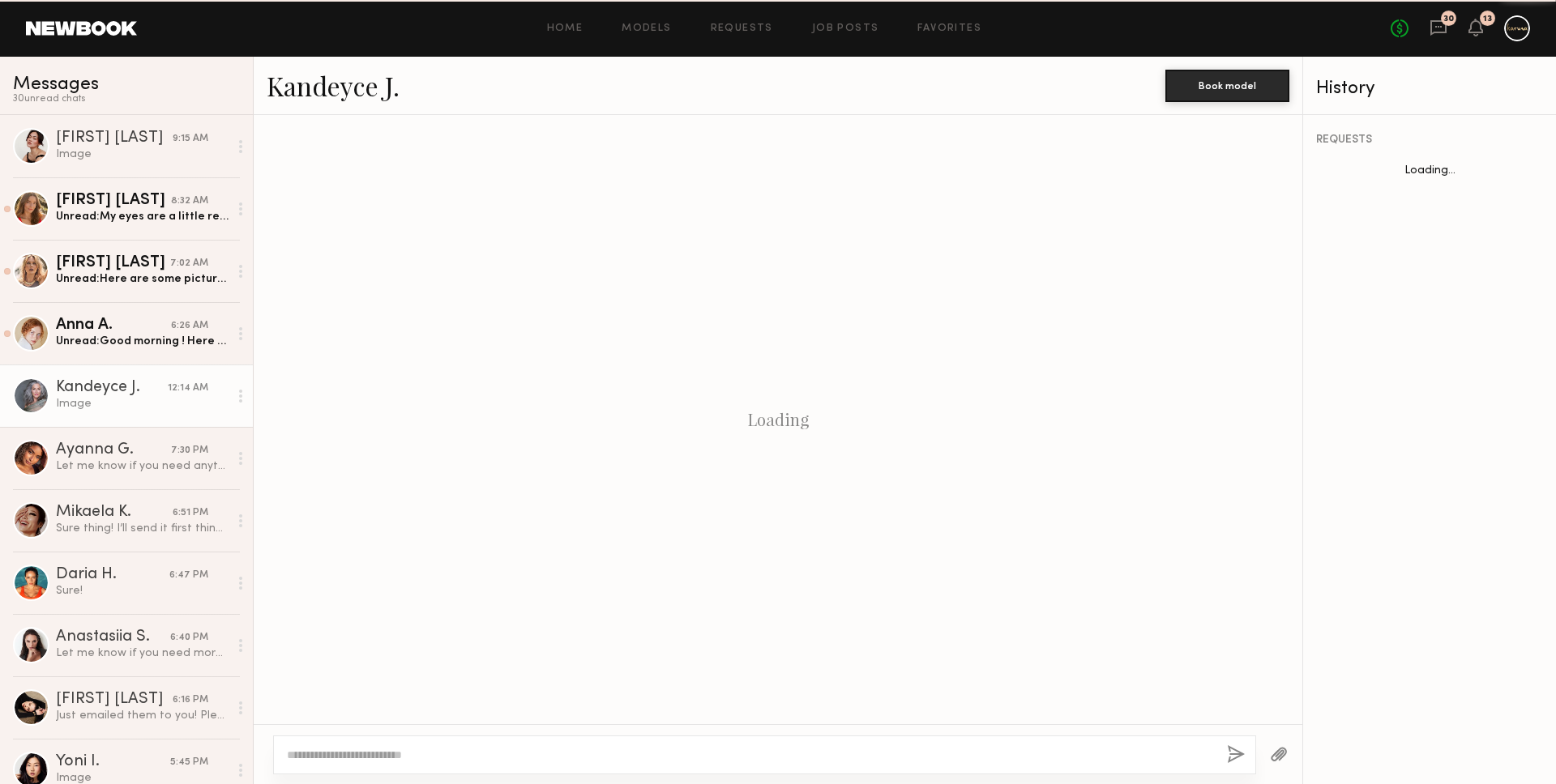 scroll, scrollTop: 3040, scrollLeft: 0, axis: vertical 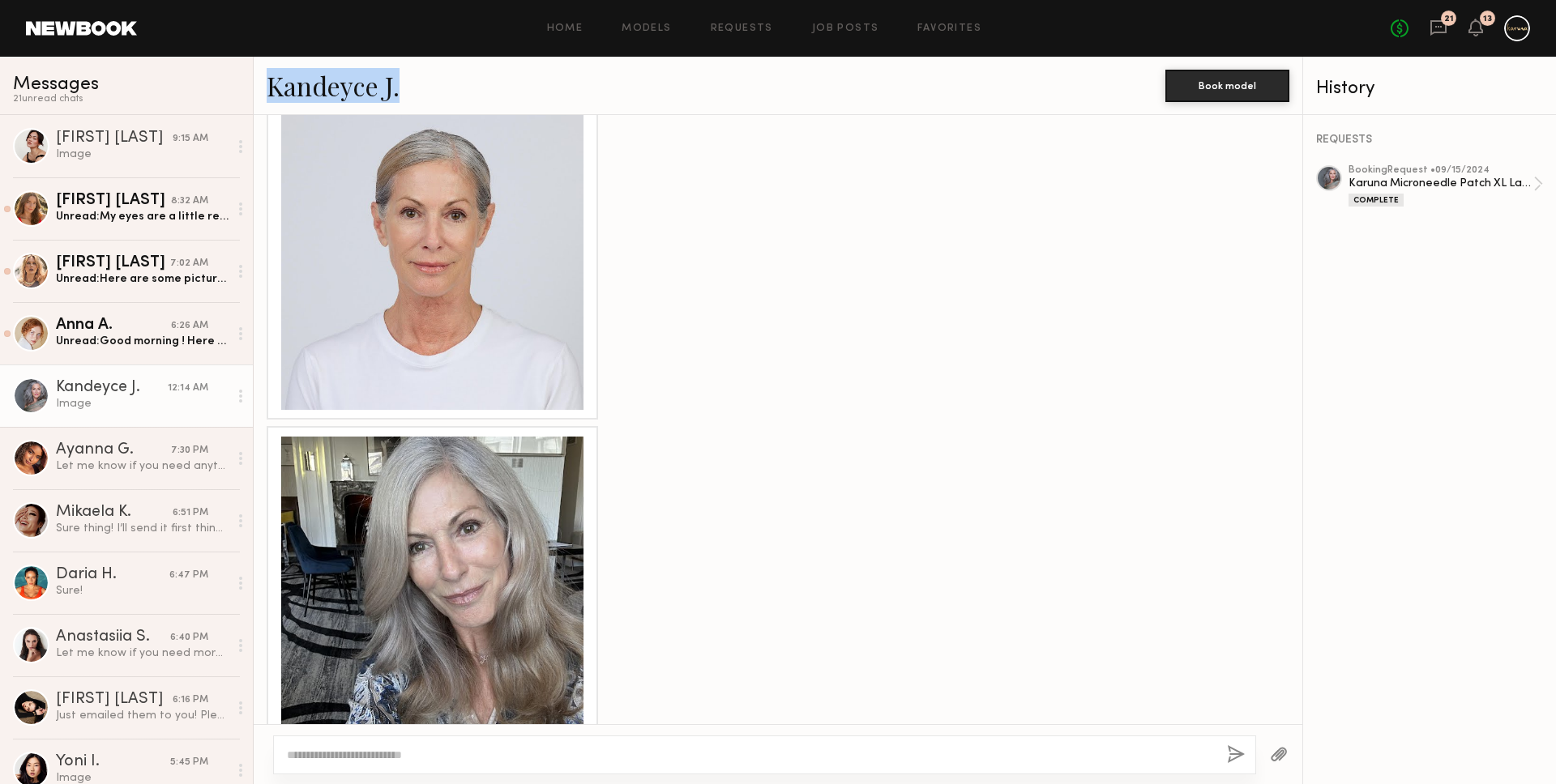 drag, startPoint x: 408, startPoint y: 87, endPoint x: 271, endPoint y: 92, distance: 137.09121 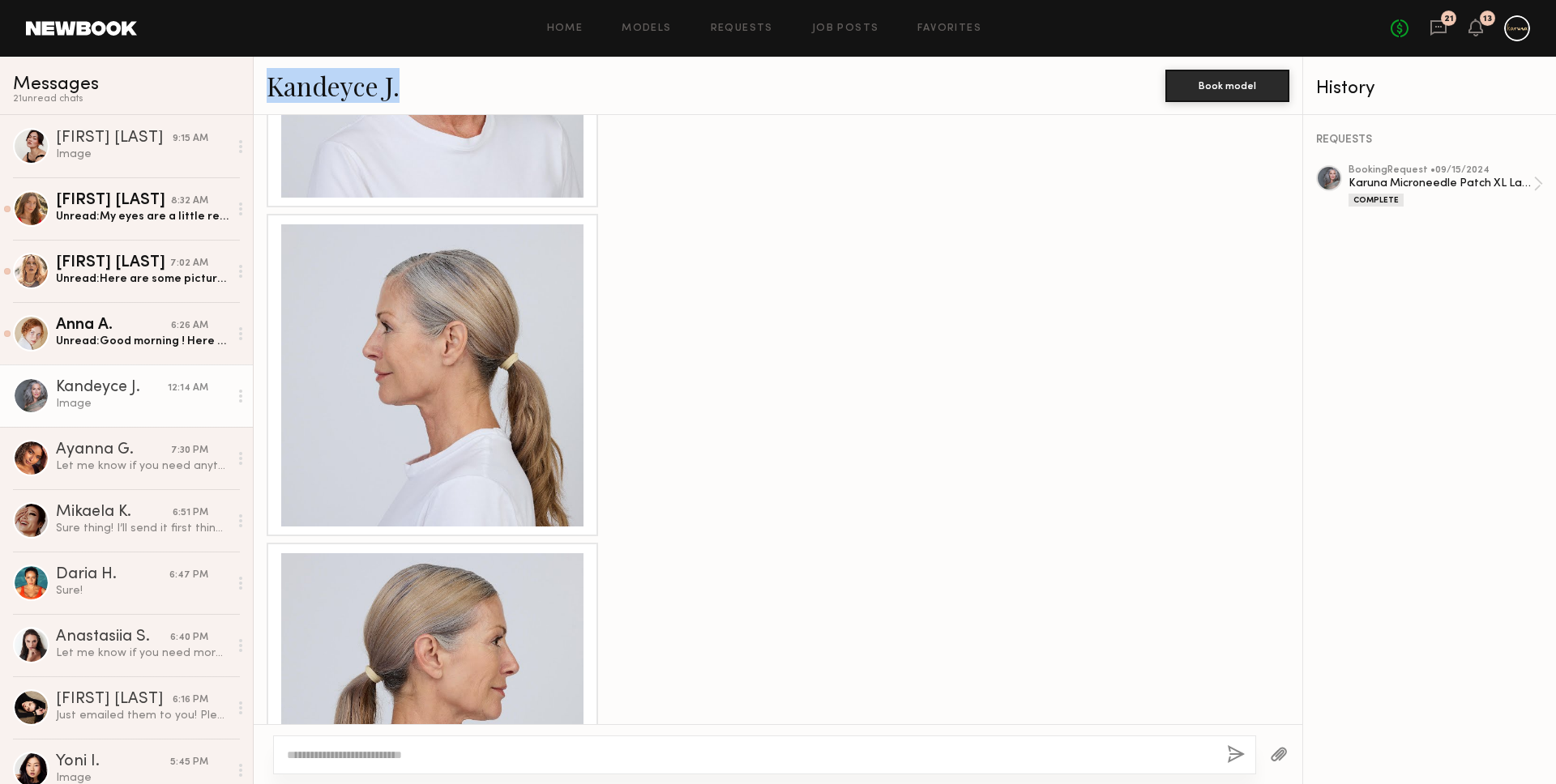 scroll, scrollTop: 2998, scrollLeft: 0, axis: vertical 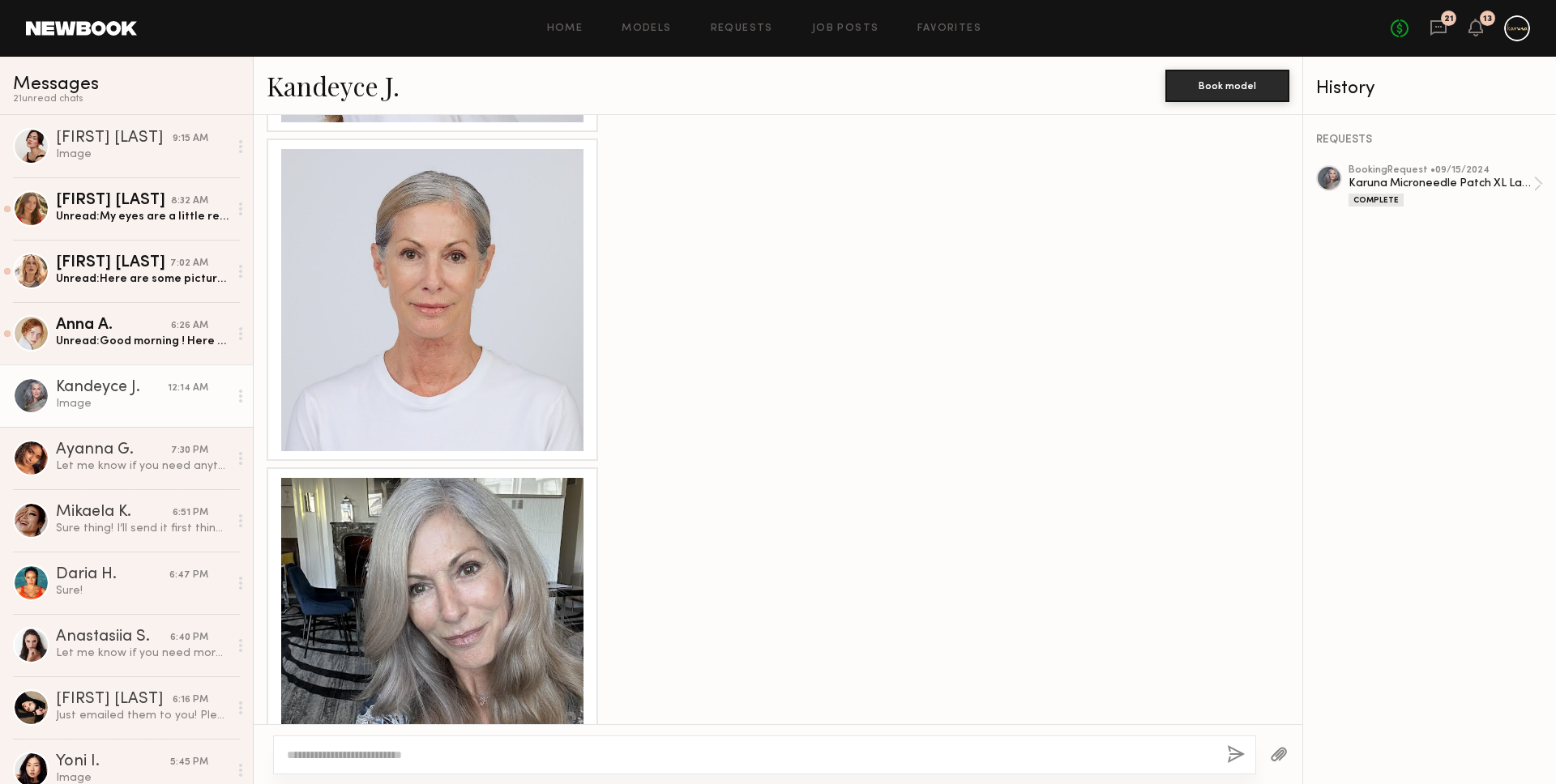 click 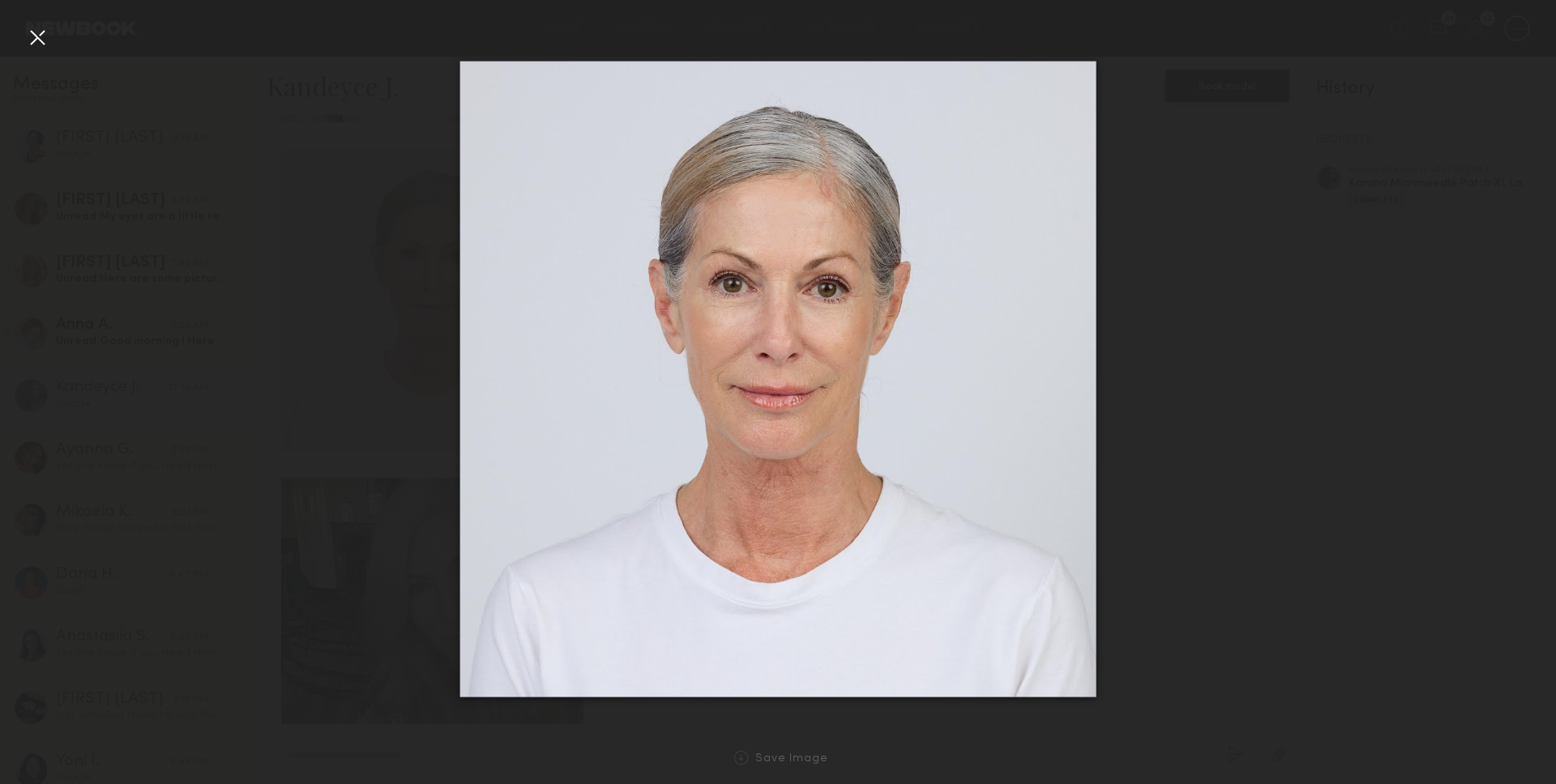 click 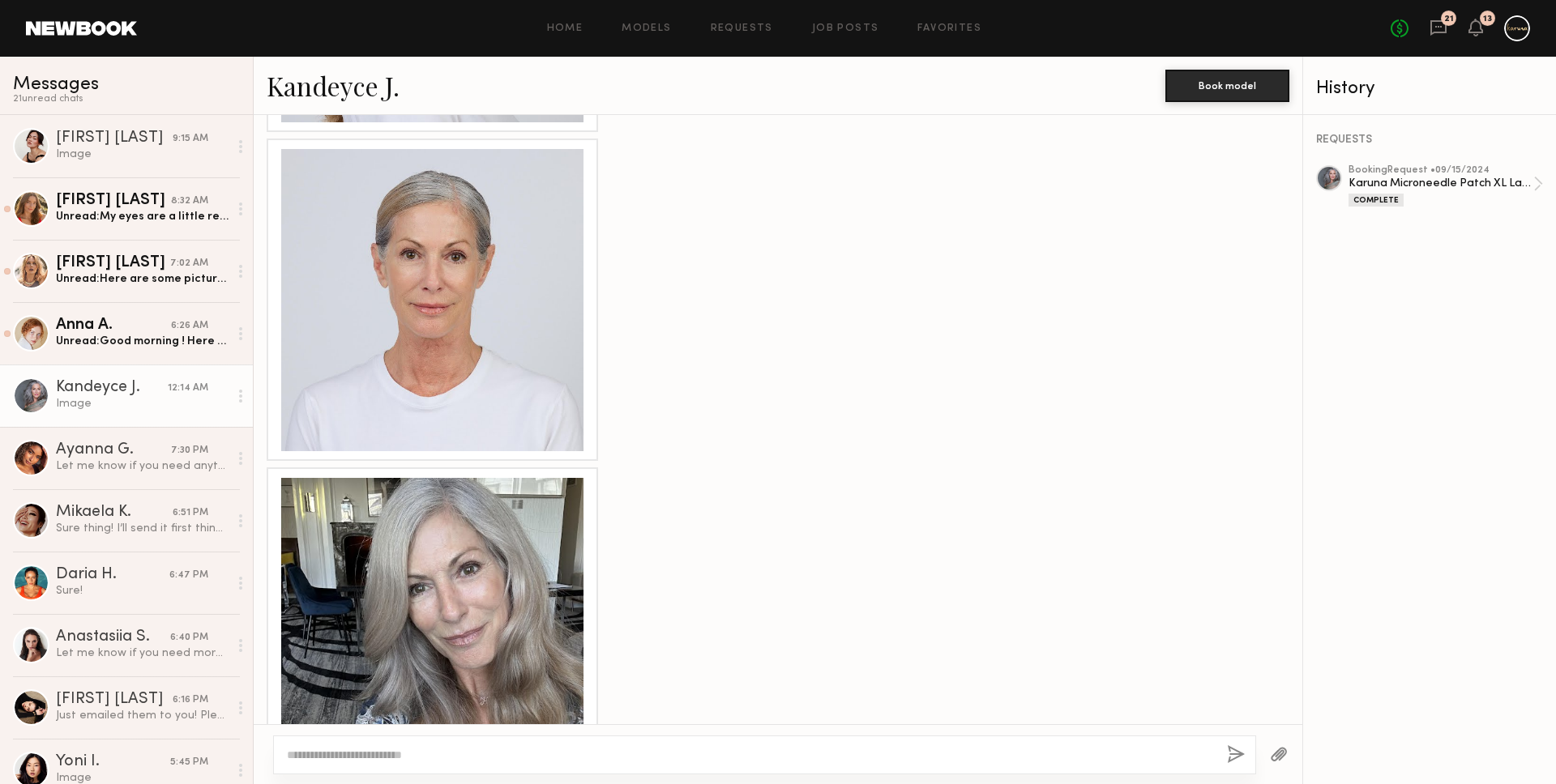 click on "Kandeyce J." 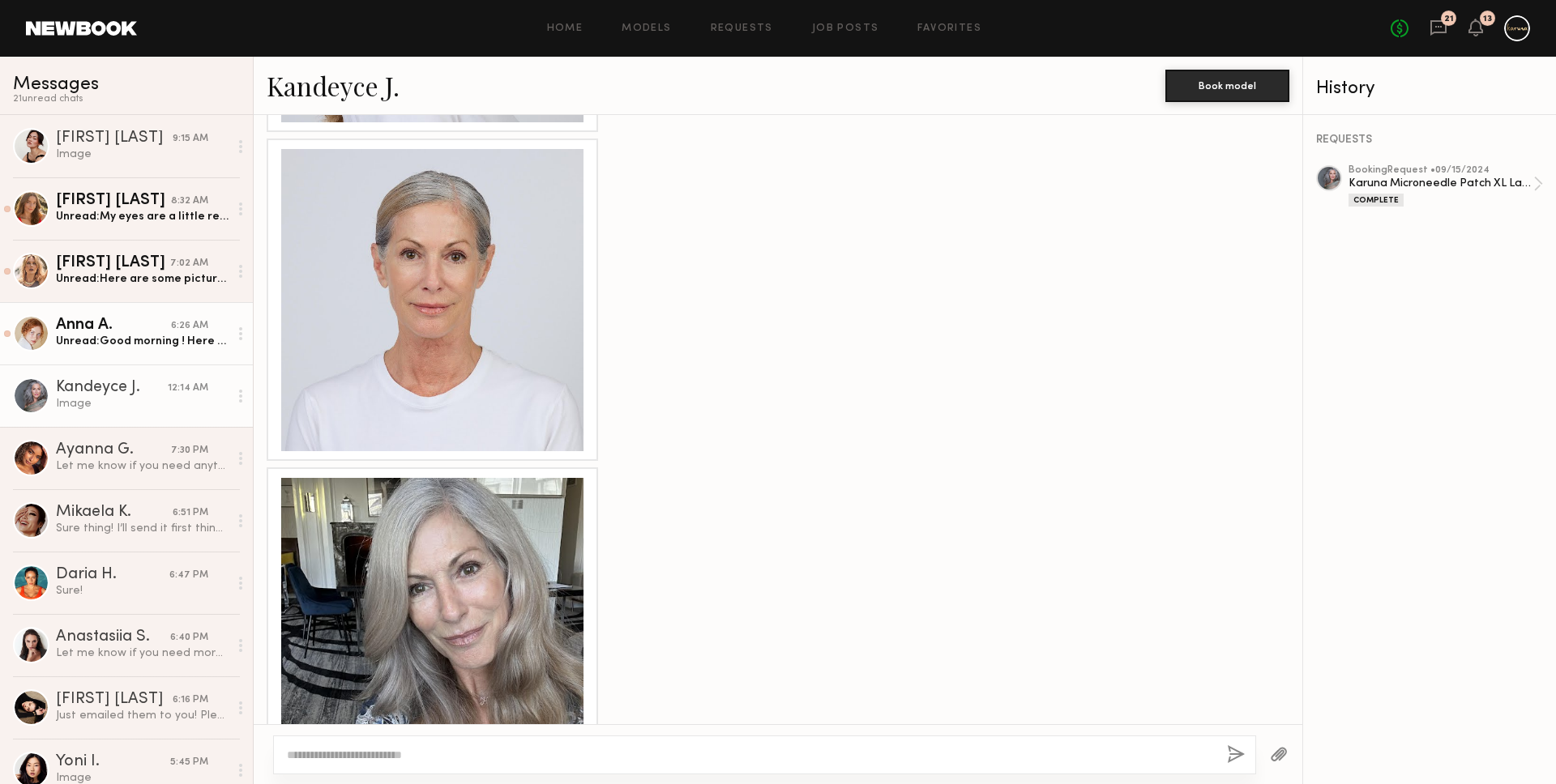 click on "Anna A." 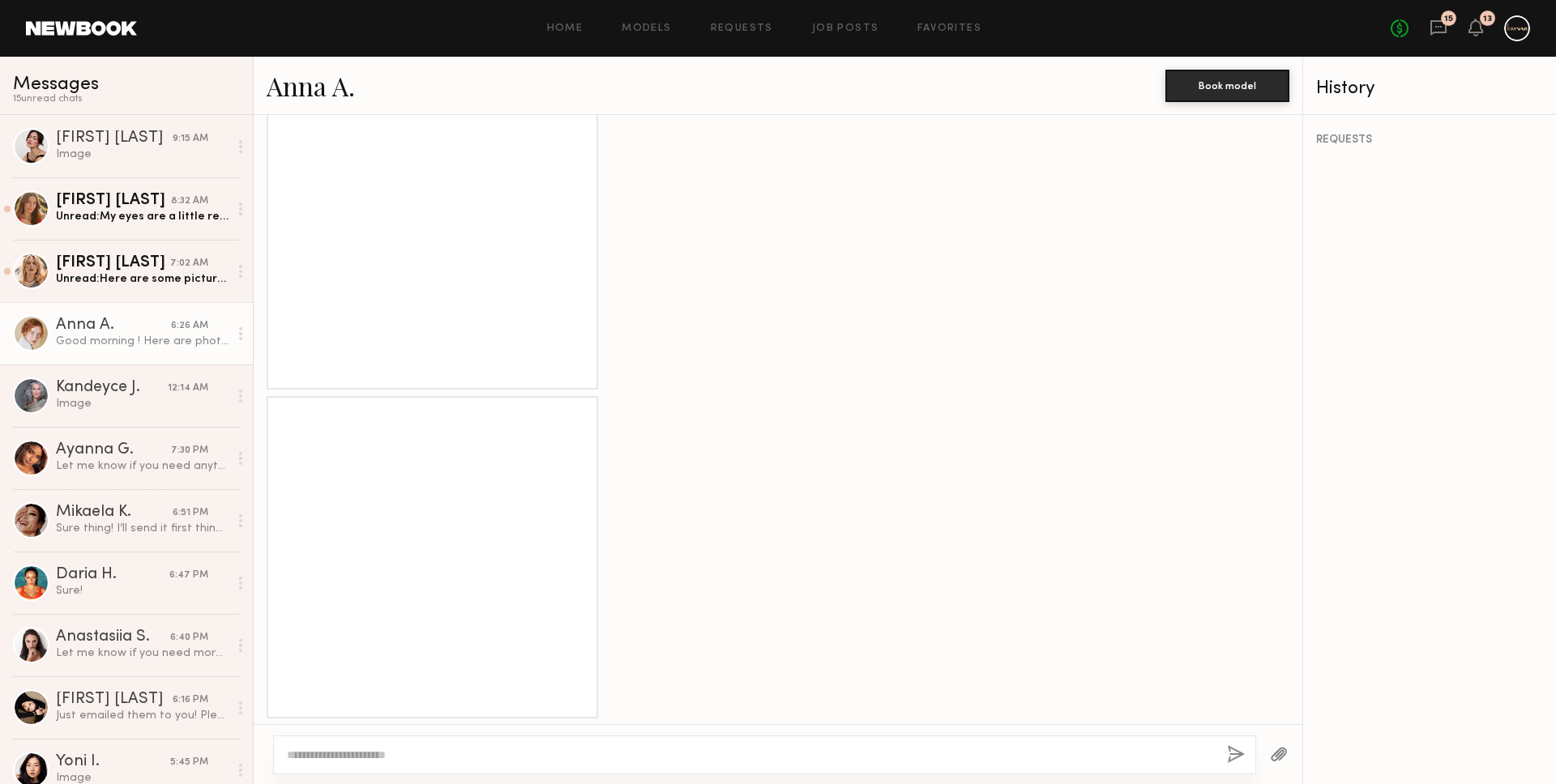 scroll, scrollTop: 1140, scrollLeft: 0, axis: vertical 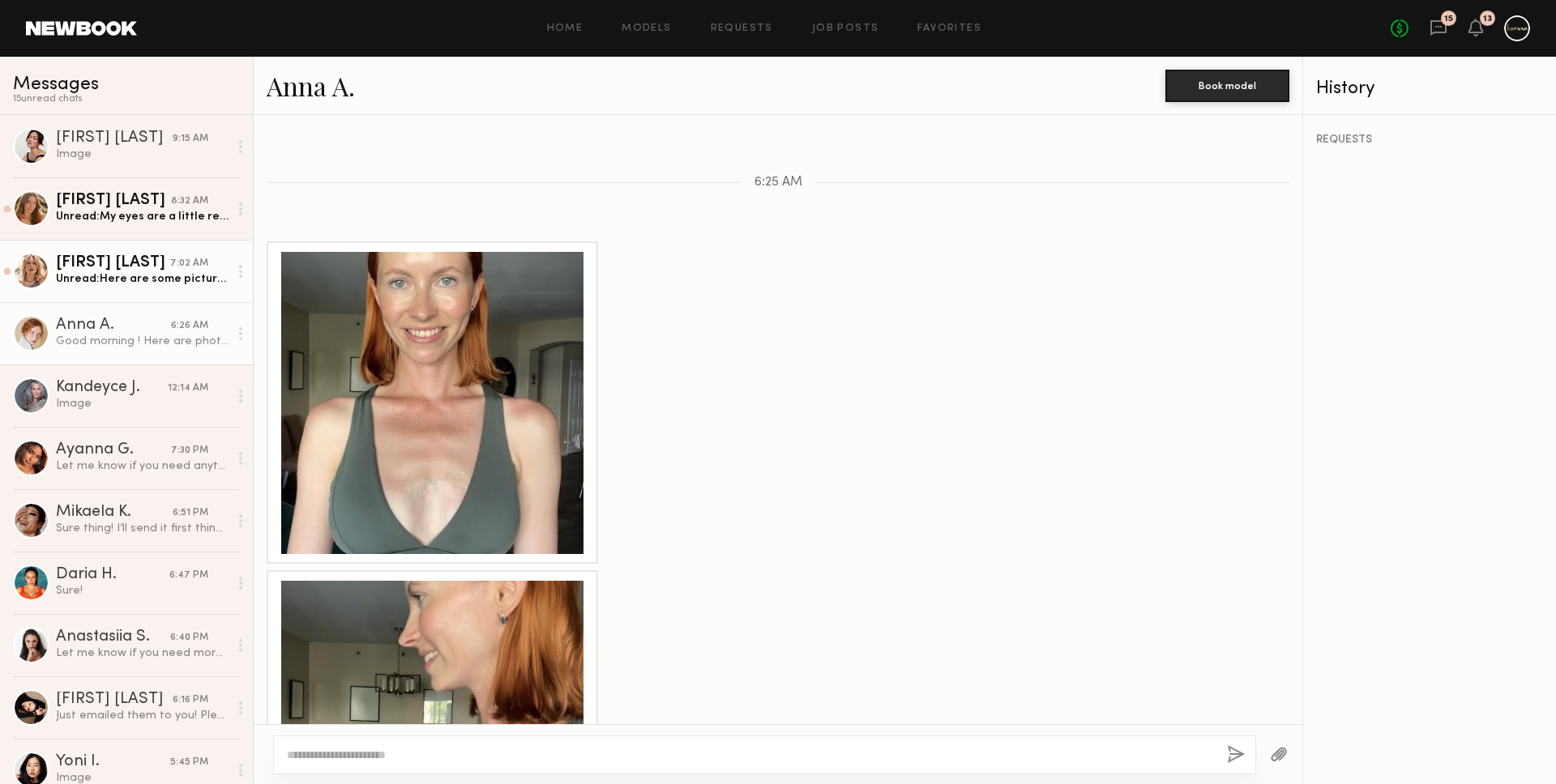 click on "Anastassija M. 7:02 AM Unread:  Here are some pictures. The first one is complete free of make up and then the last ones you have it for the hair. I’m not sure why they don’t come out straight .lol please let me know if you would like to see something else" 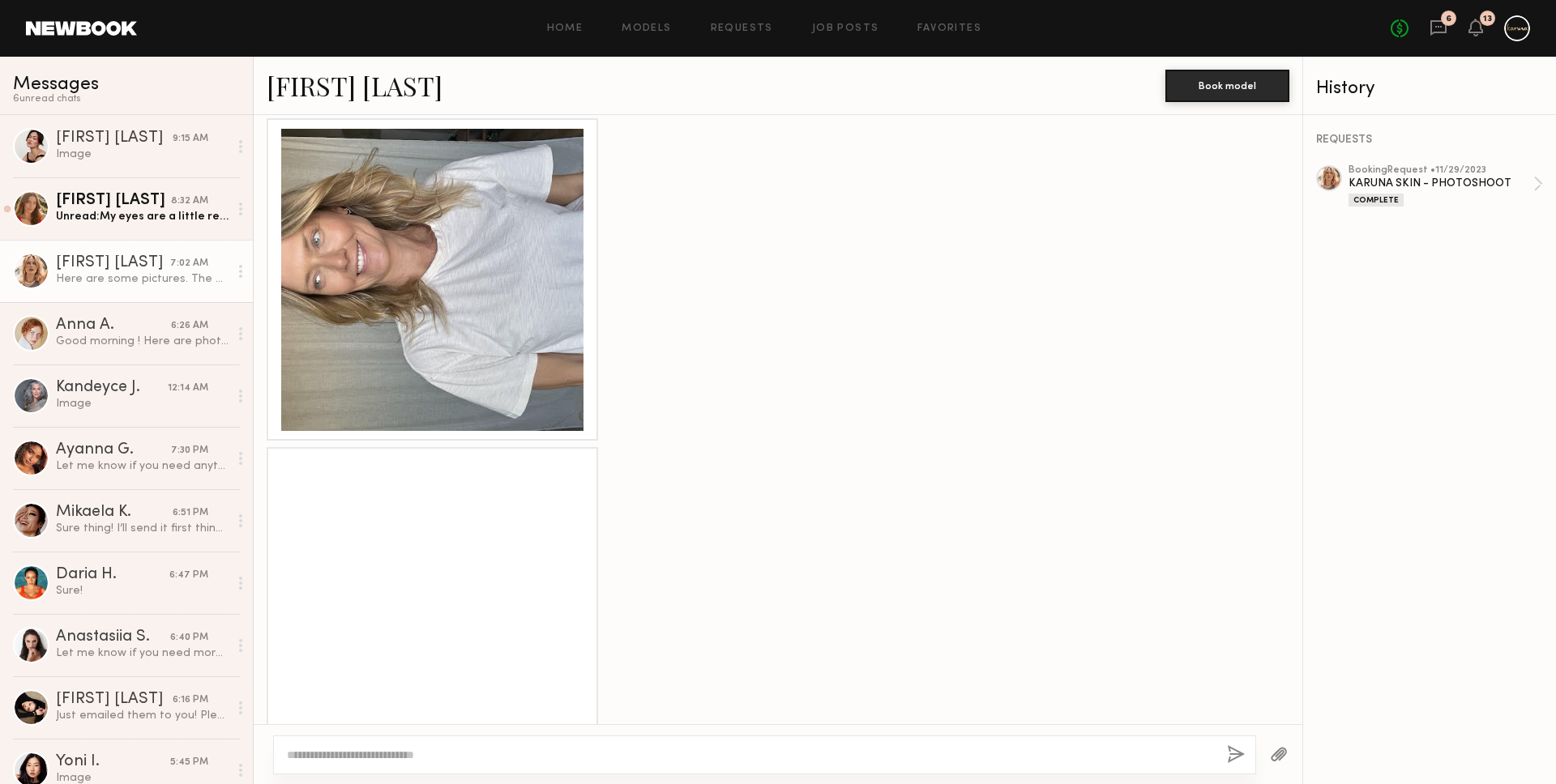 scroll, scrollTop: 2637, scrollLeft: 0, axis: vertical 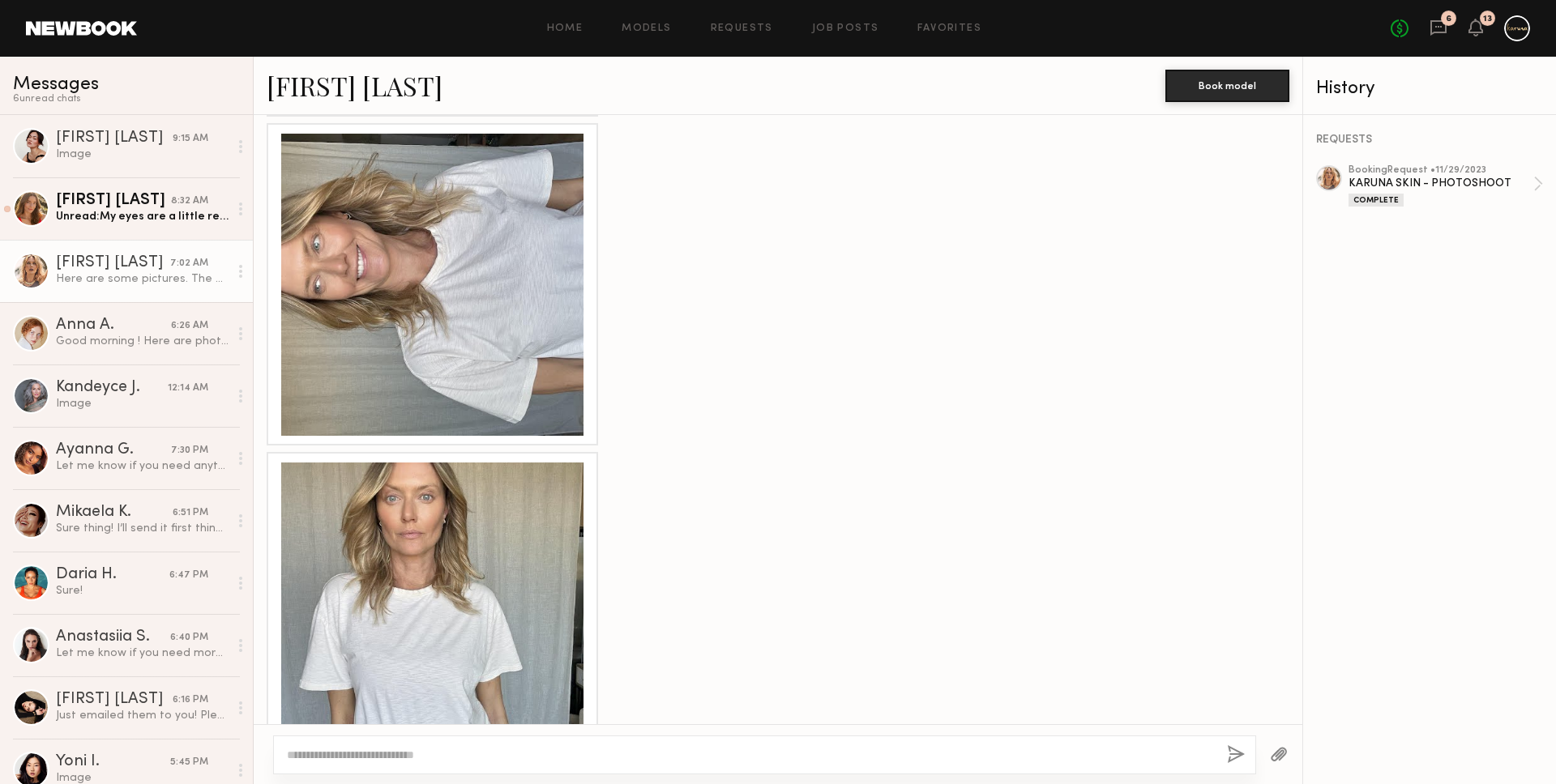 click on "[FIRST] [LAST]" 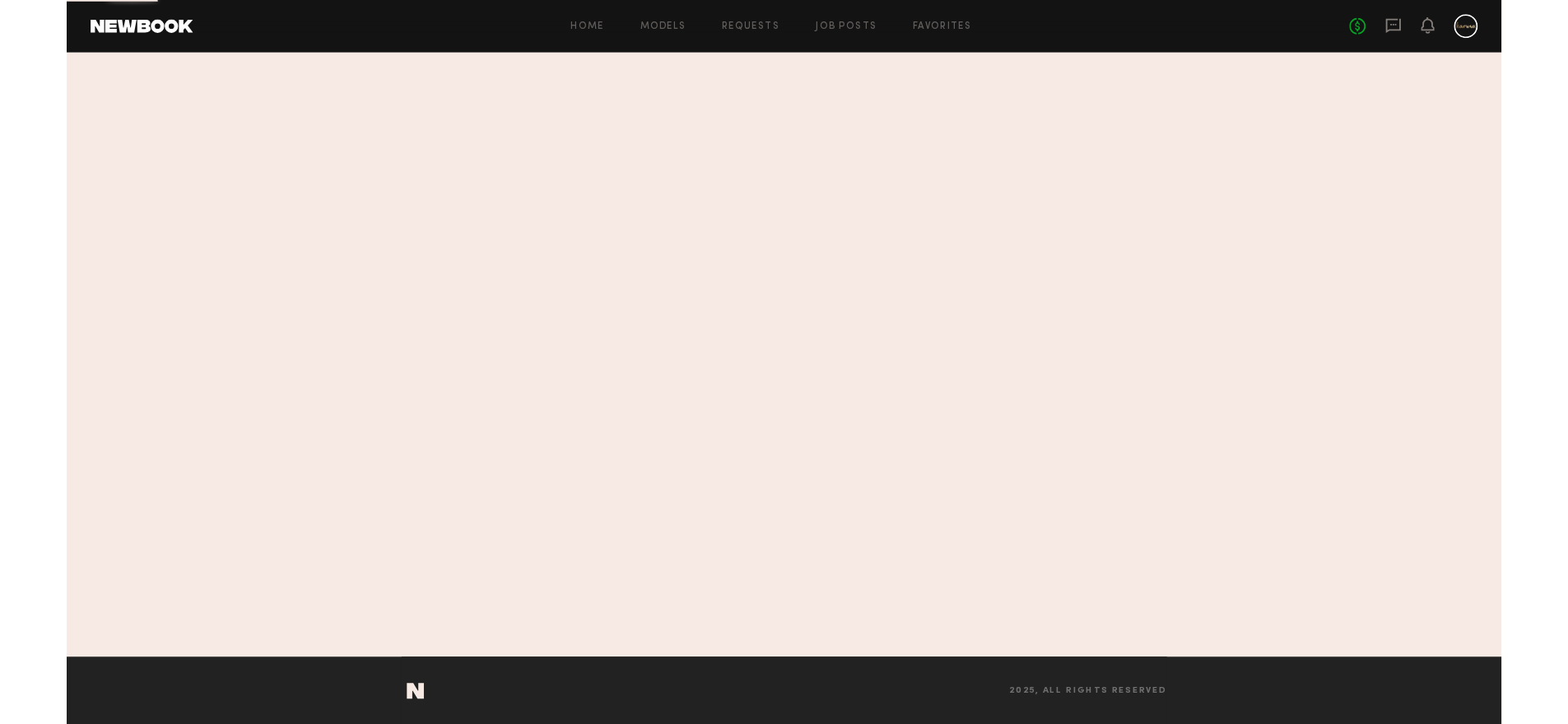 scroll, scrollTop: 0, scrollLeft: 0, axis: both 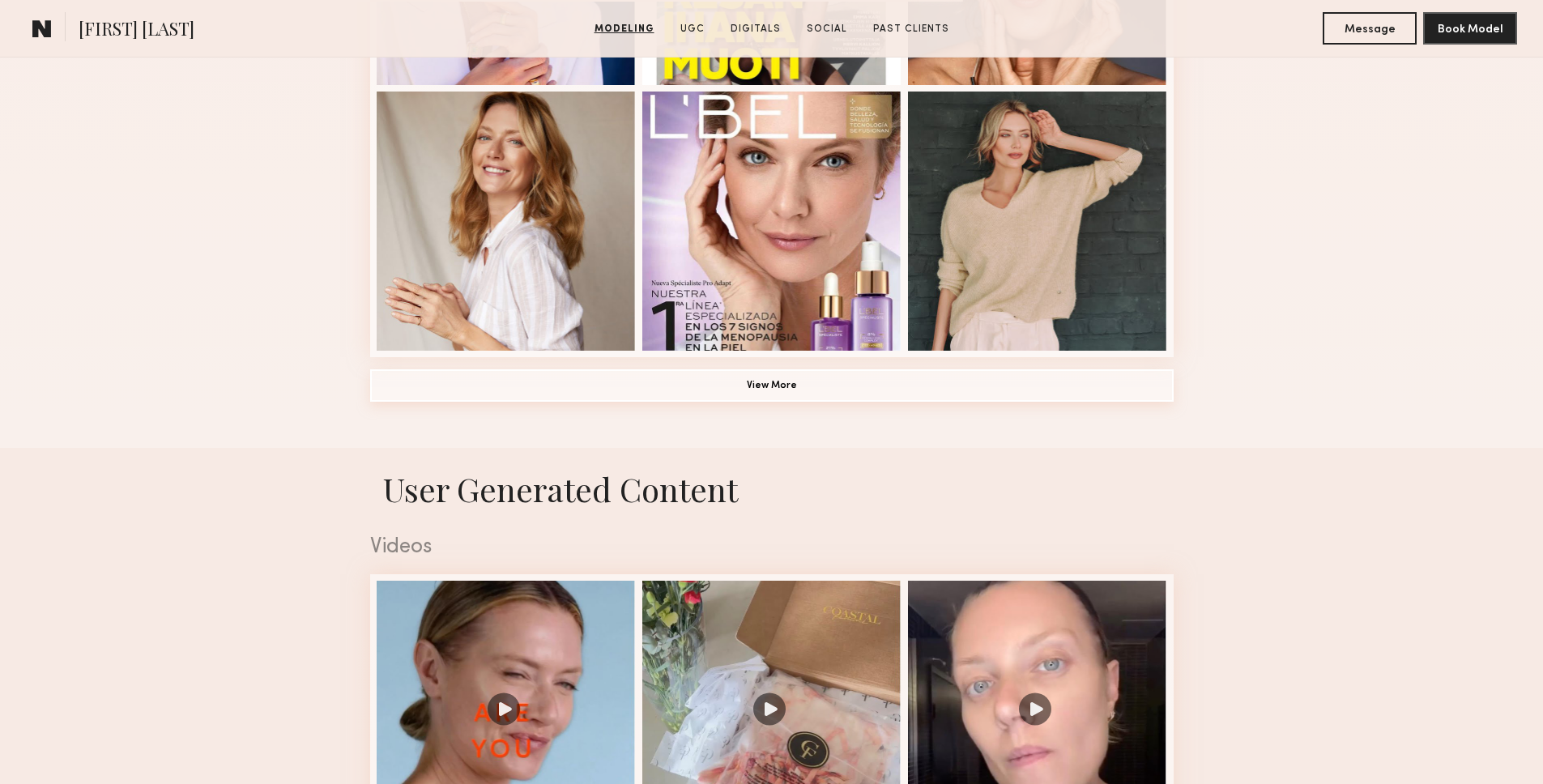 click on "View More" 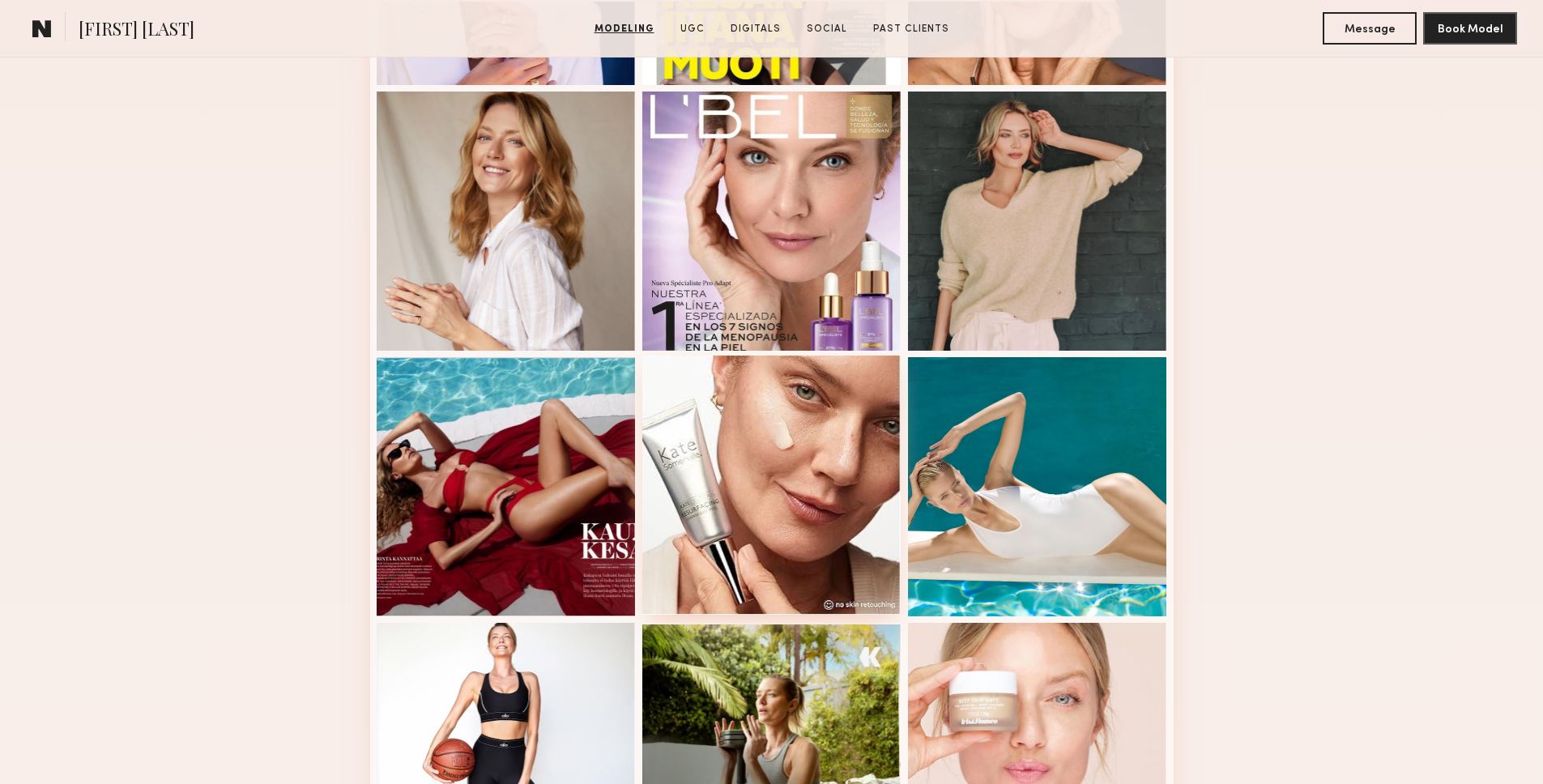 click at bounding box center [772, 485] 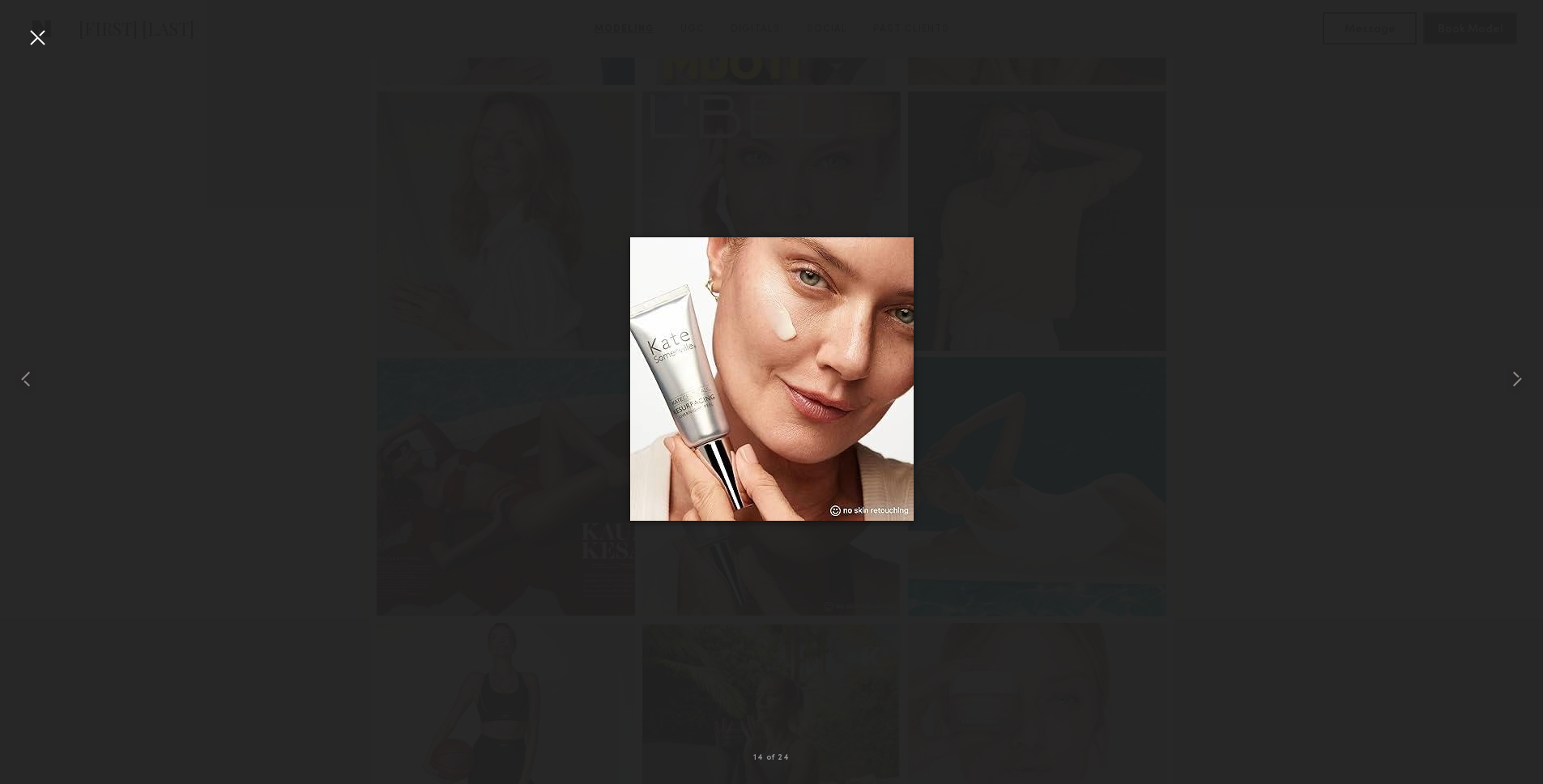 click at bounding box center (37, 37) 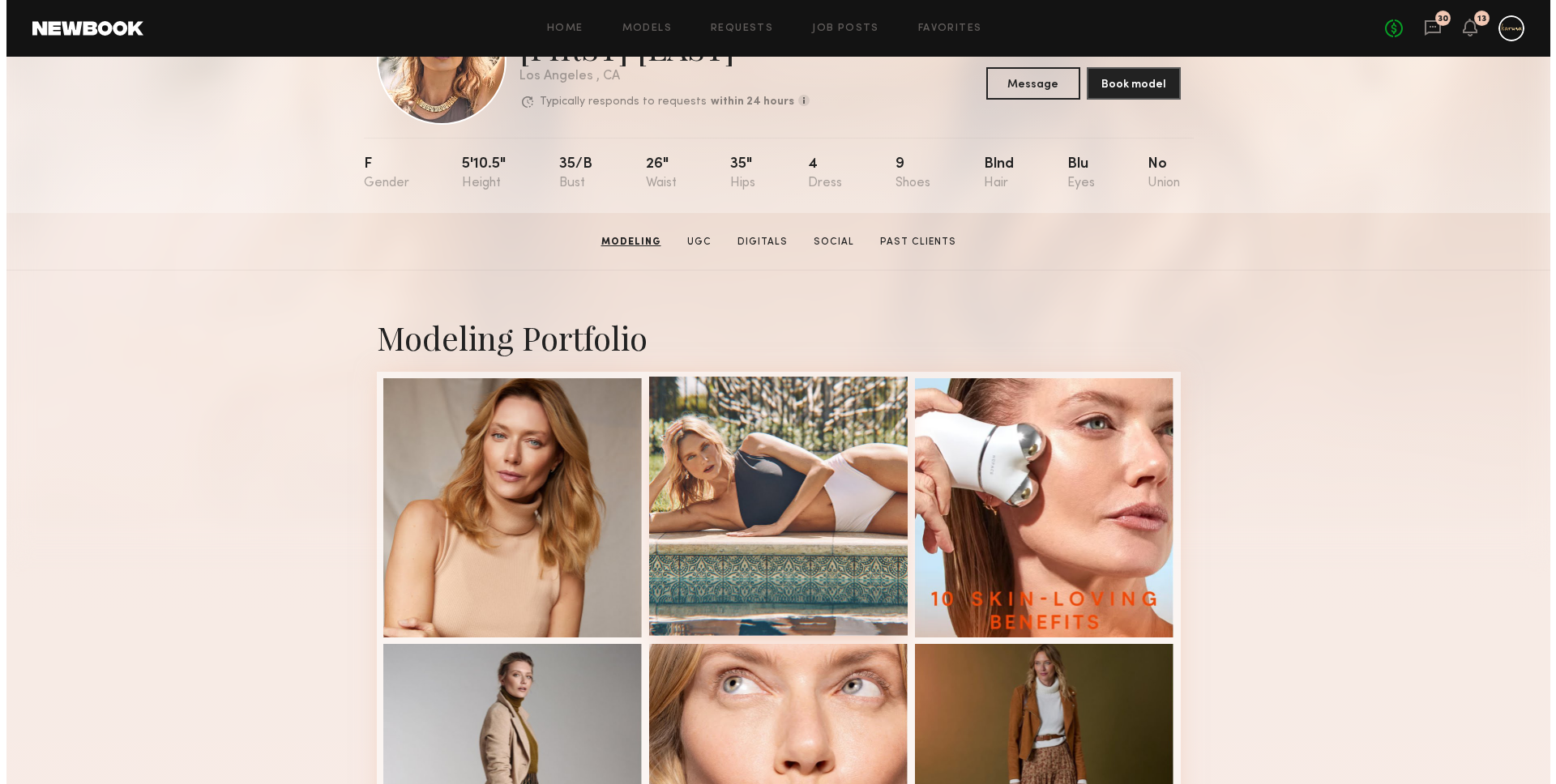 scroll, scrollTop: 0, scrollLeft: 0, axis: both 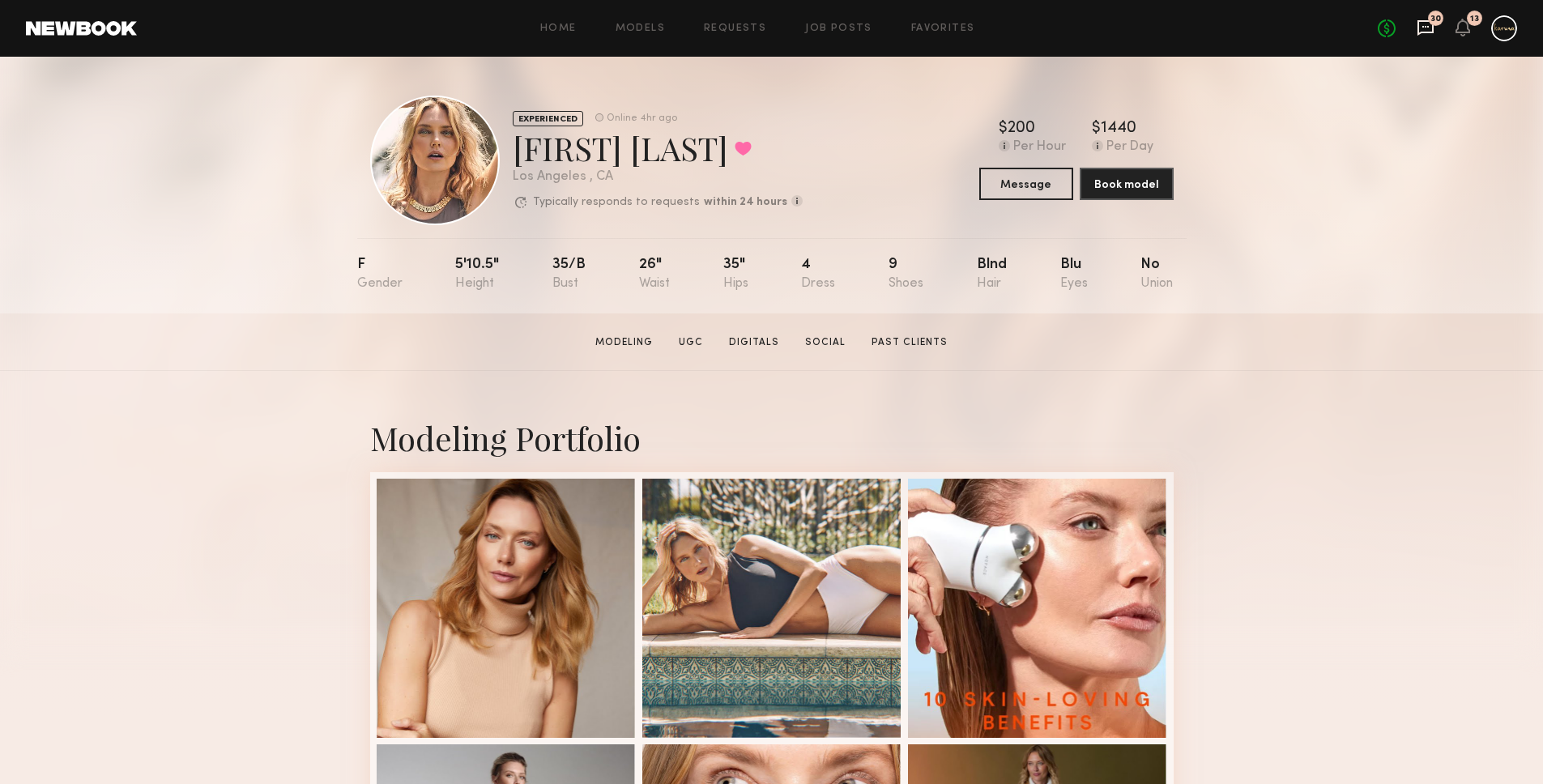 click 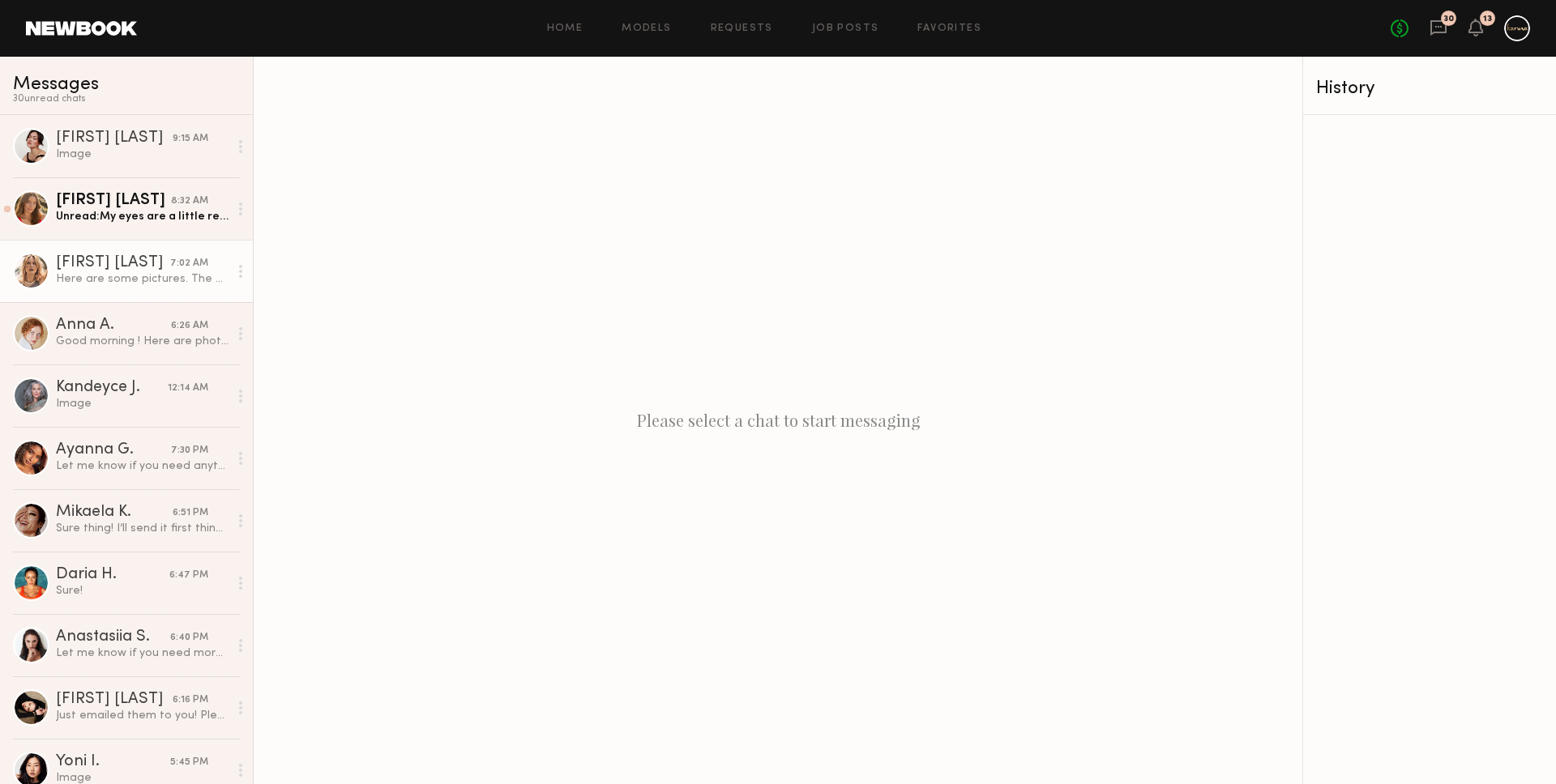 click on "Anastassija M. 7:02 AM Here are some pictures. The first one is complete free of make up and then the last ones you have it for the hair. I’m not sure why they don’t come out straight .lol please let me know if you would like to see something else" 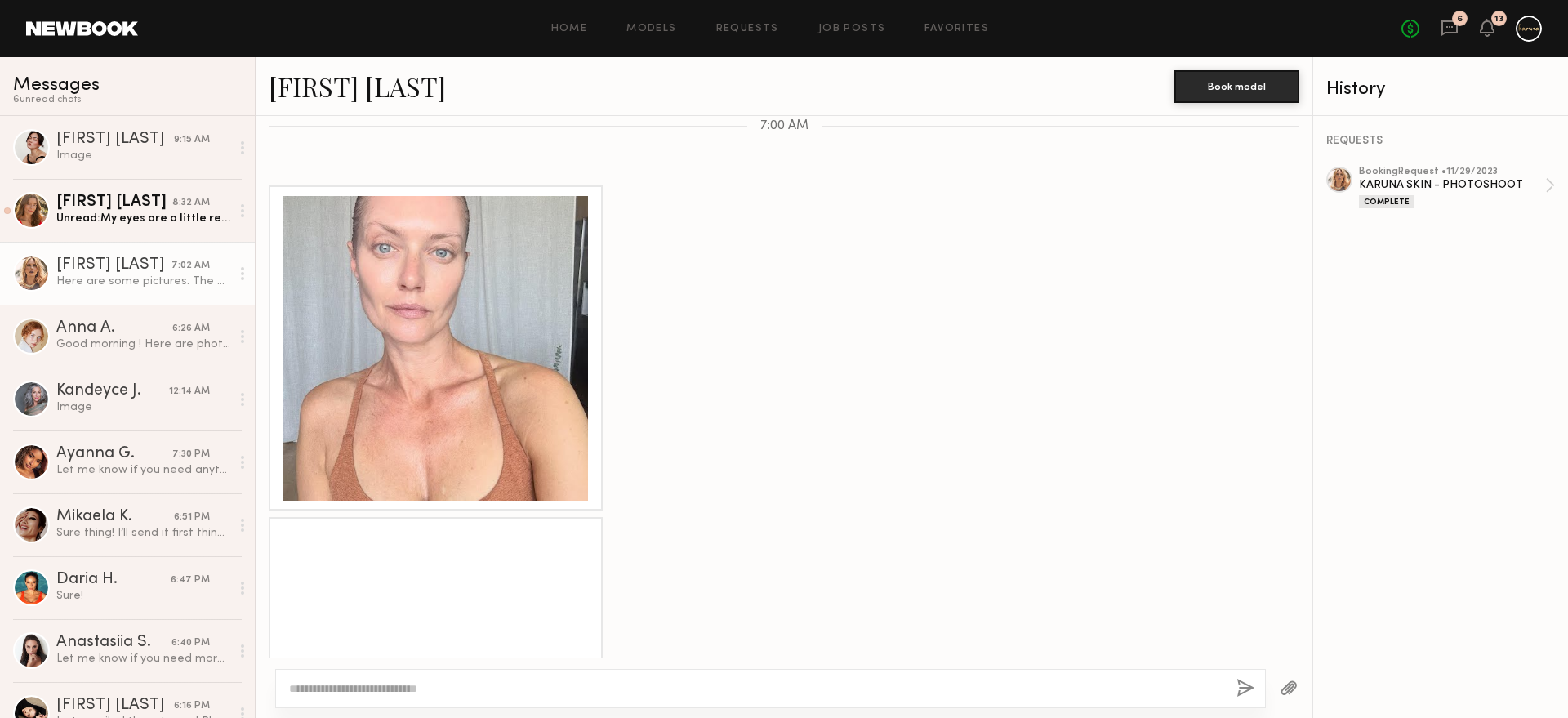 scroll, scrollTop: 985, scrollLeft: 0, axis: vertical 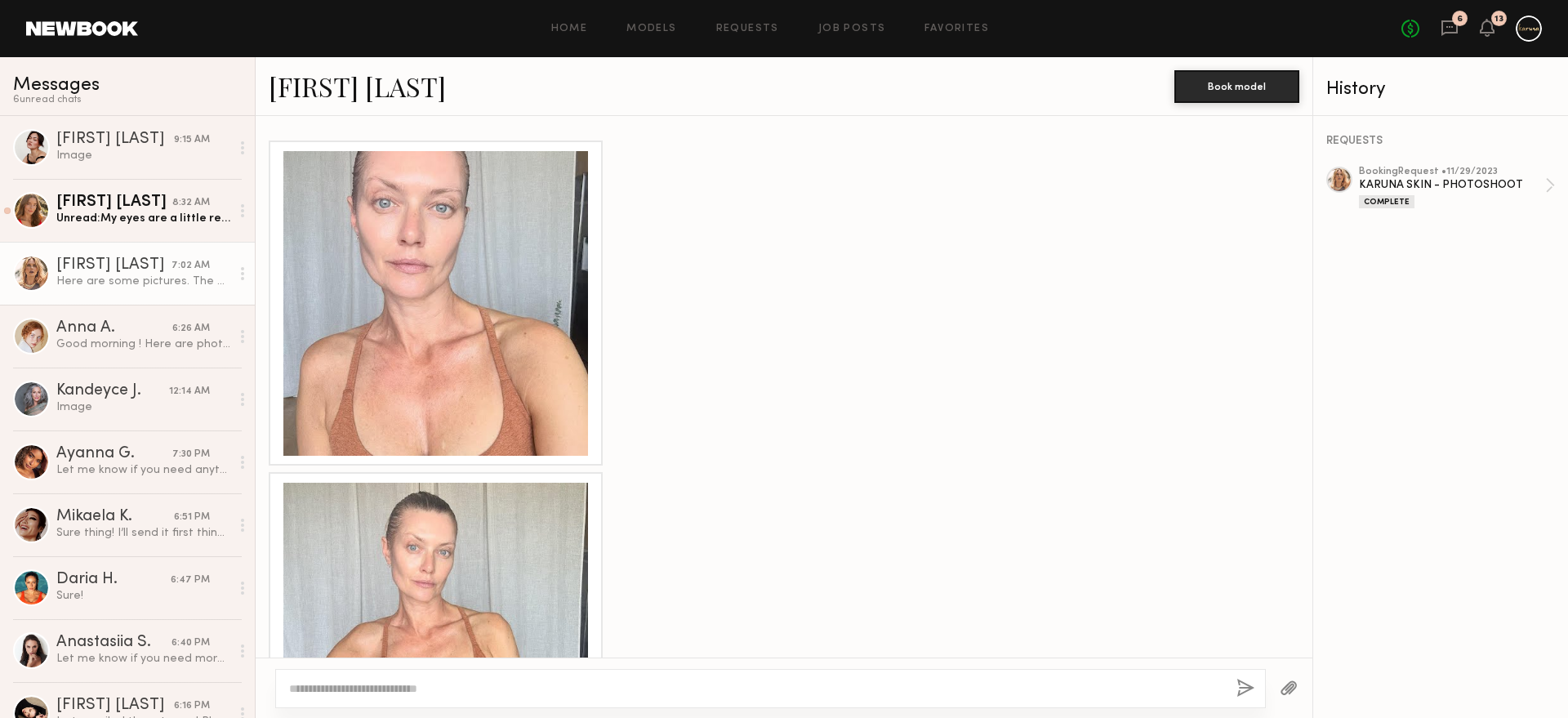 click 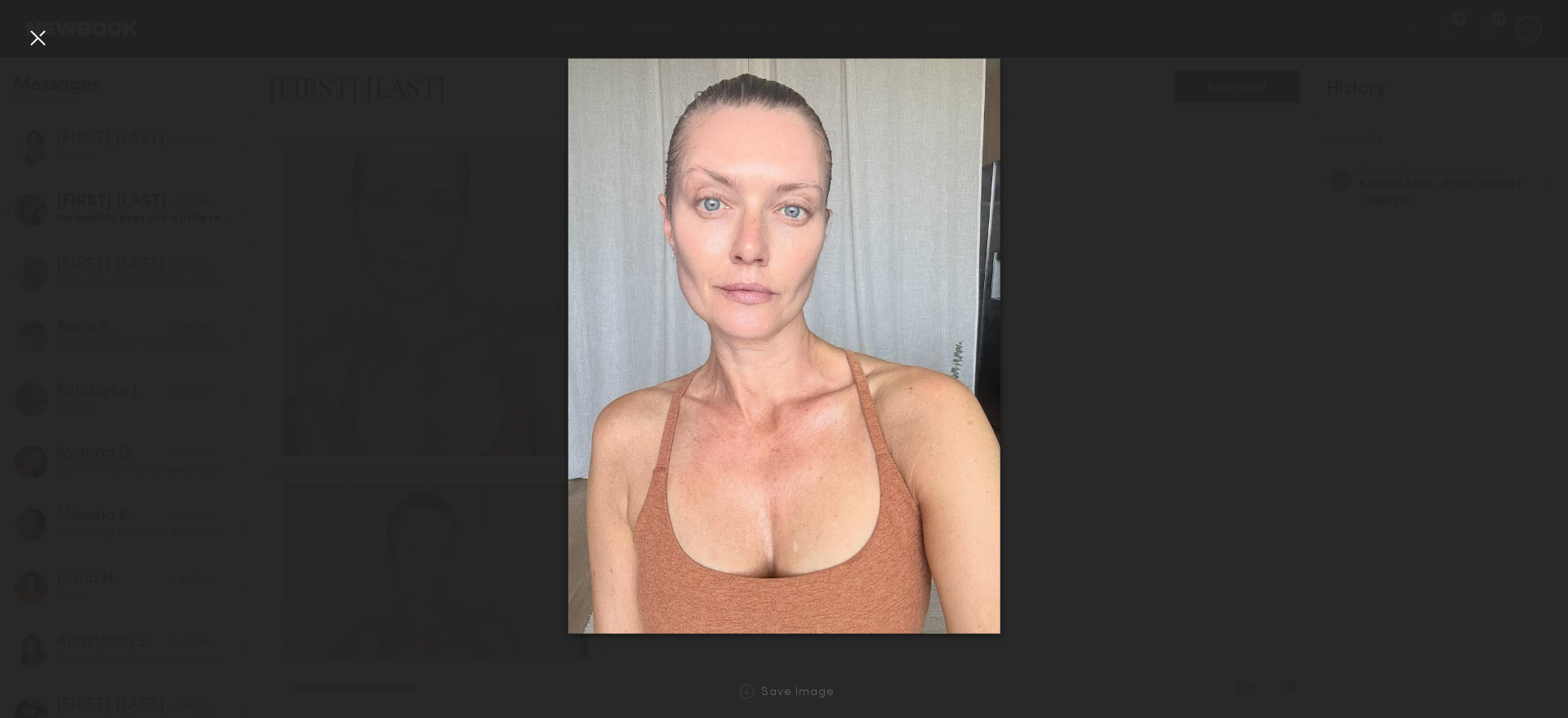 click 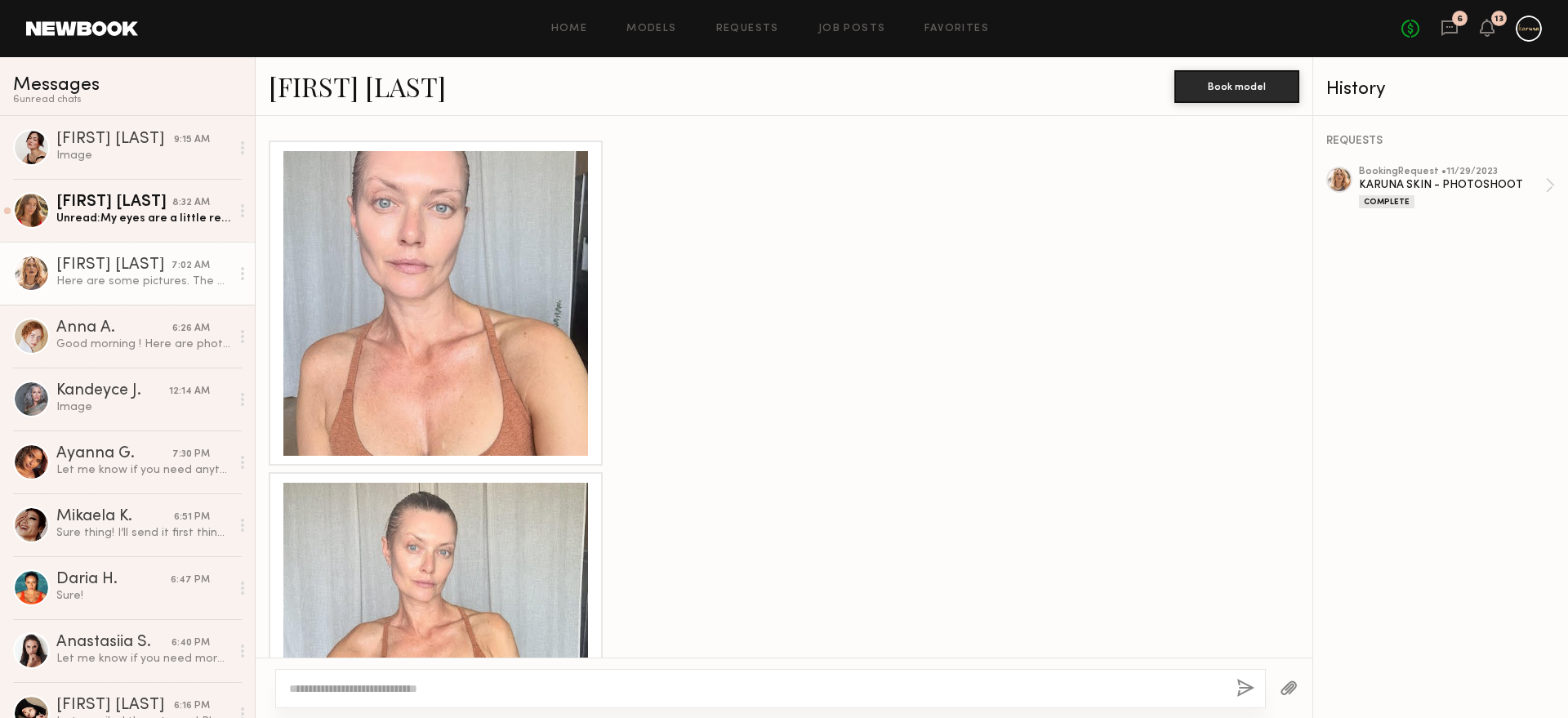 click on "Anastassija M." 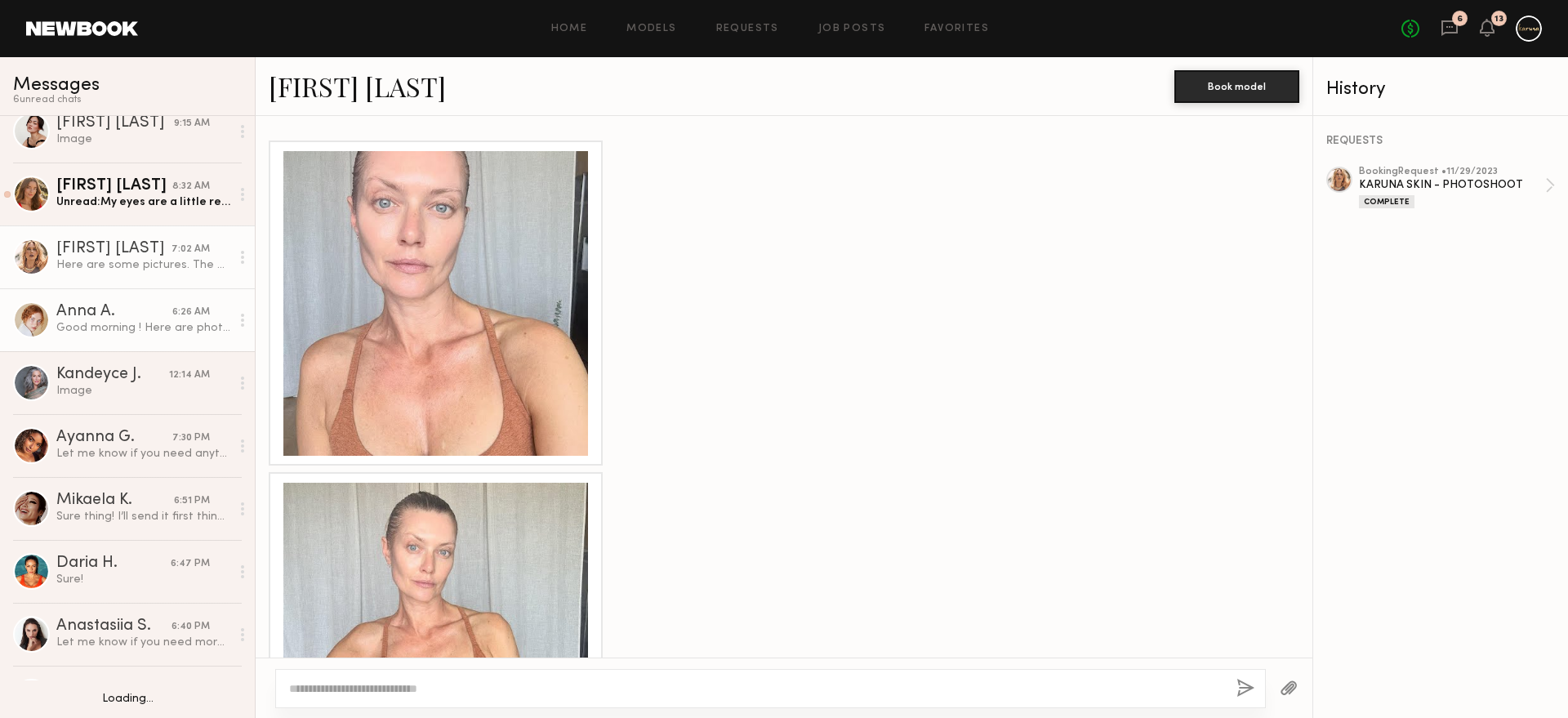 scroll, scrollTop: 18, scrollLeft: 0, axis: vertical 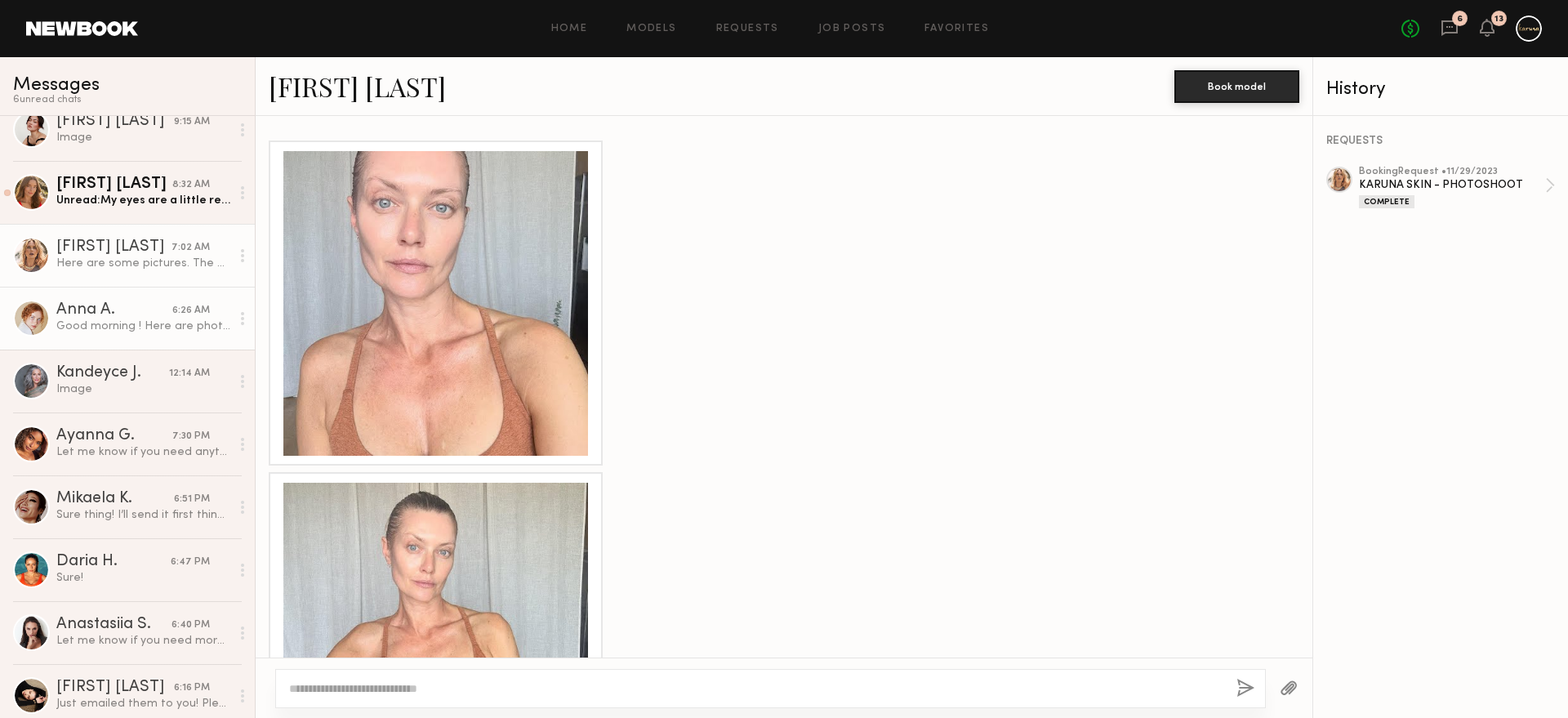 click on "Good morning ! Here are photos! Please let me know if you need anything else !" 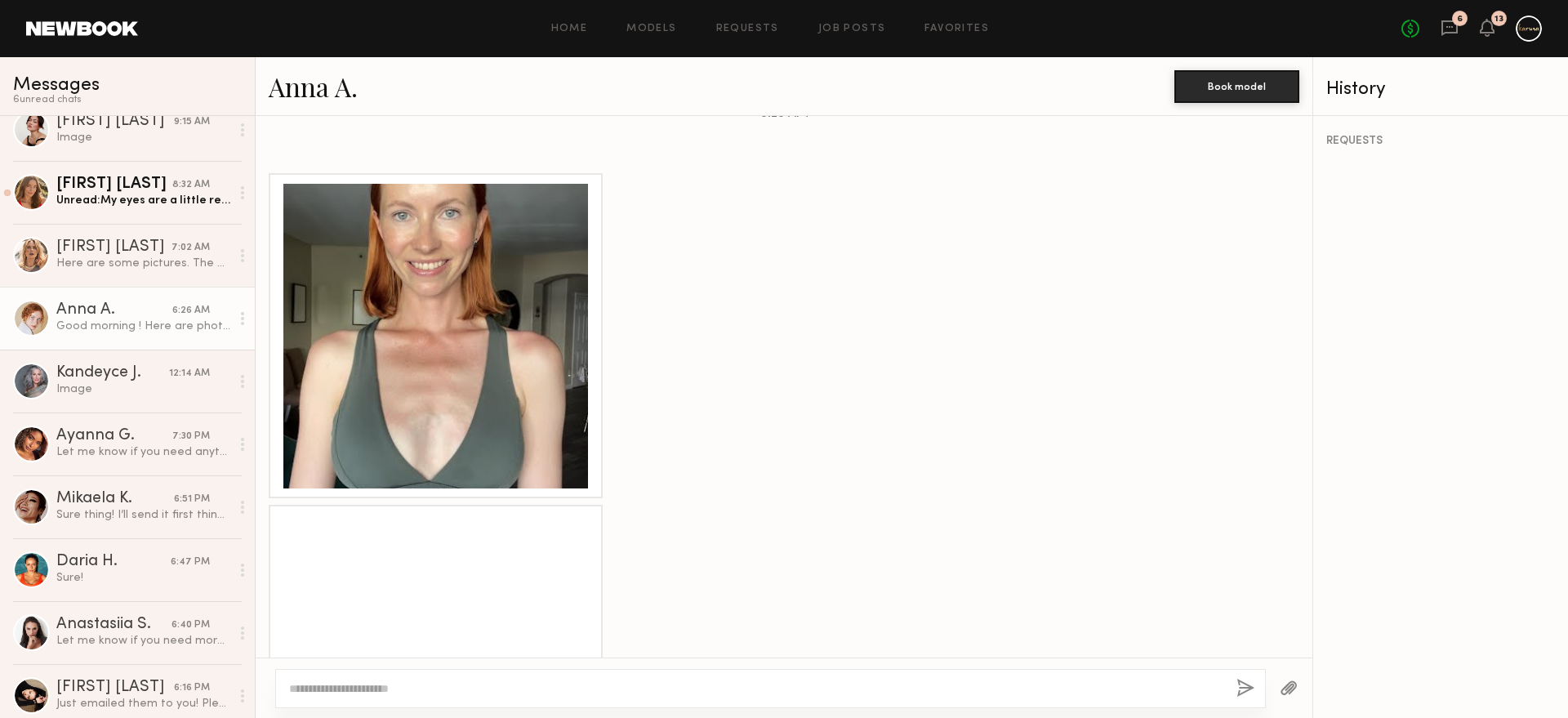 scroll, scrollTop: 1217, scrollLeft: 0, axis: vertical 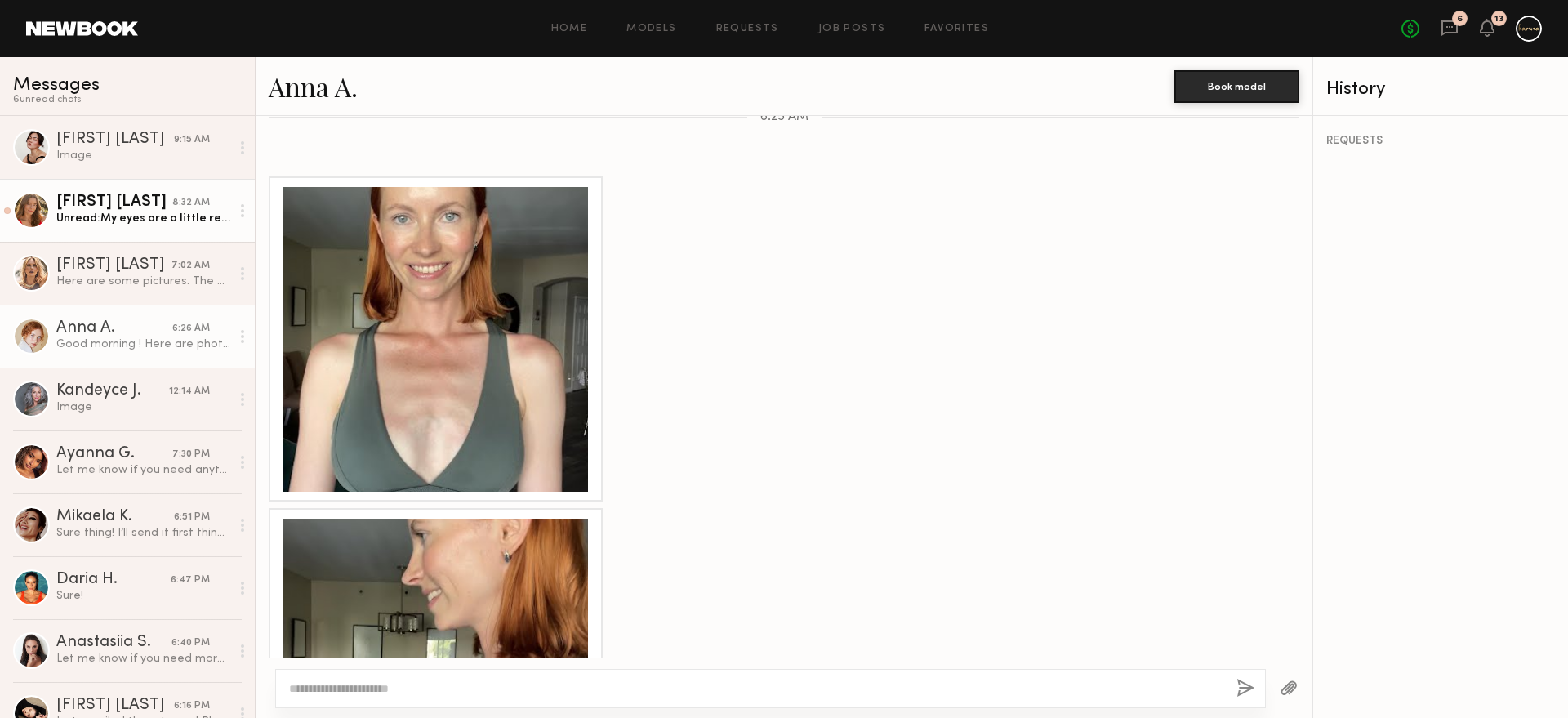 click on "Unread:  My eyes are a little red because I️ just put my contacts in." 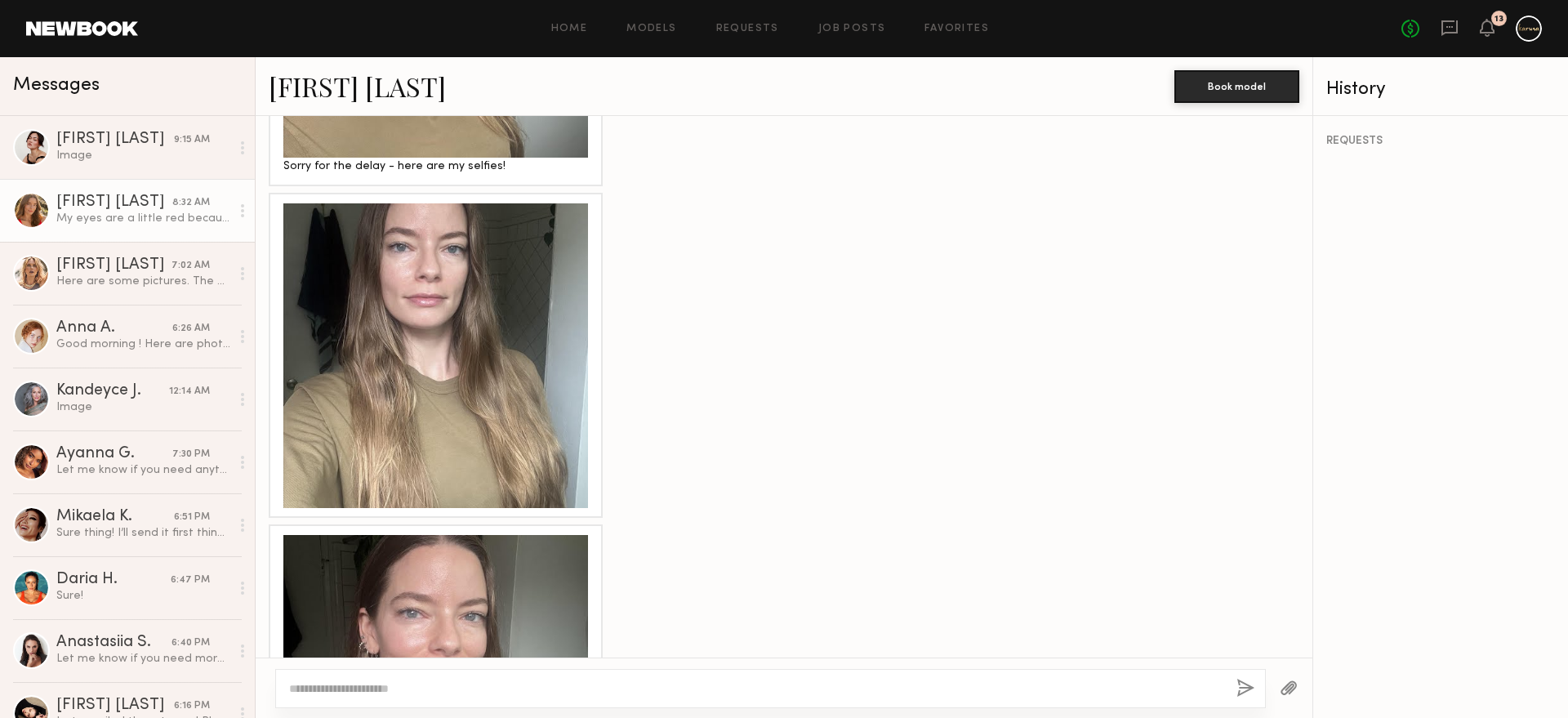 scroll, scrollTop: 1411, scrollLeft: 0, axis: vertical 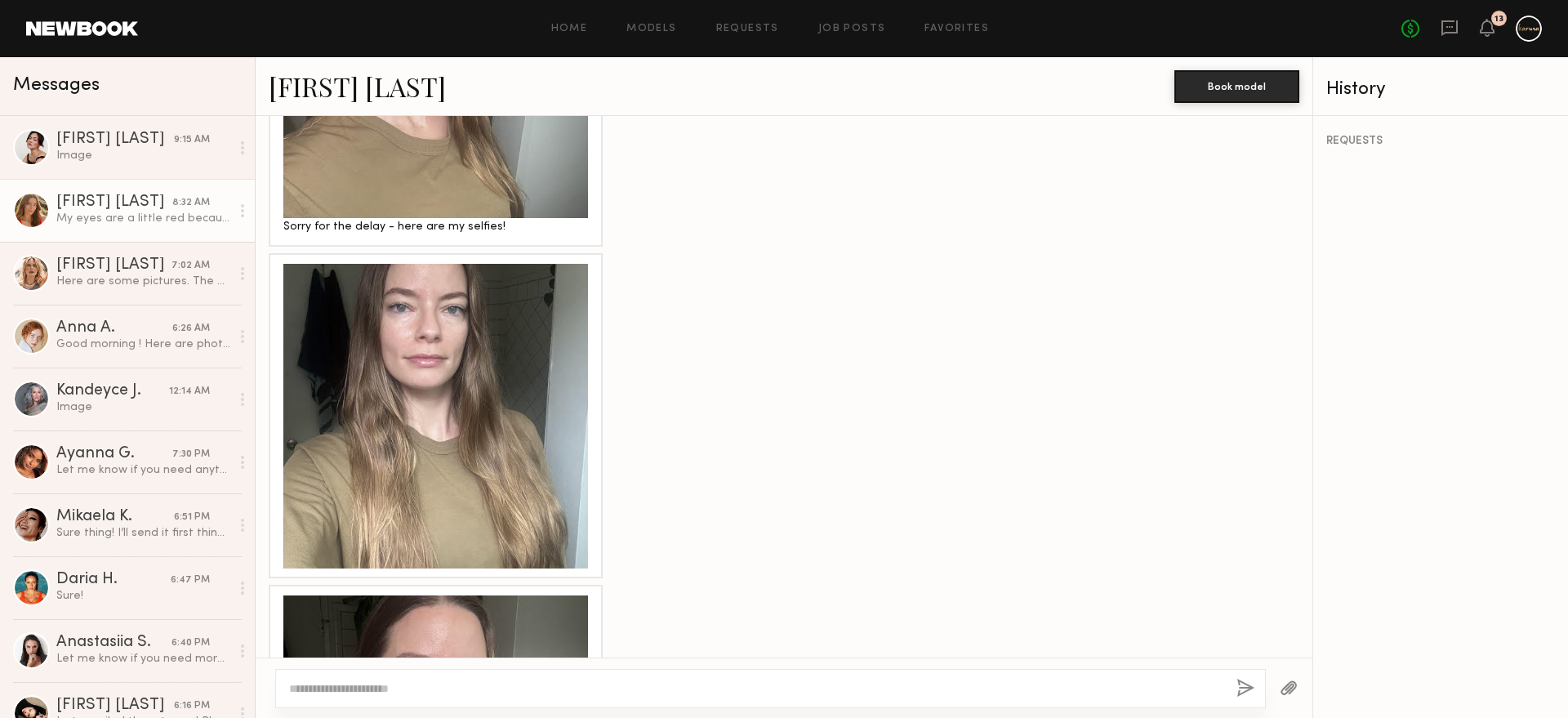 click 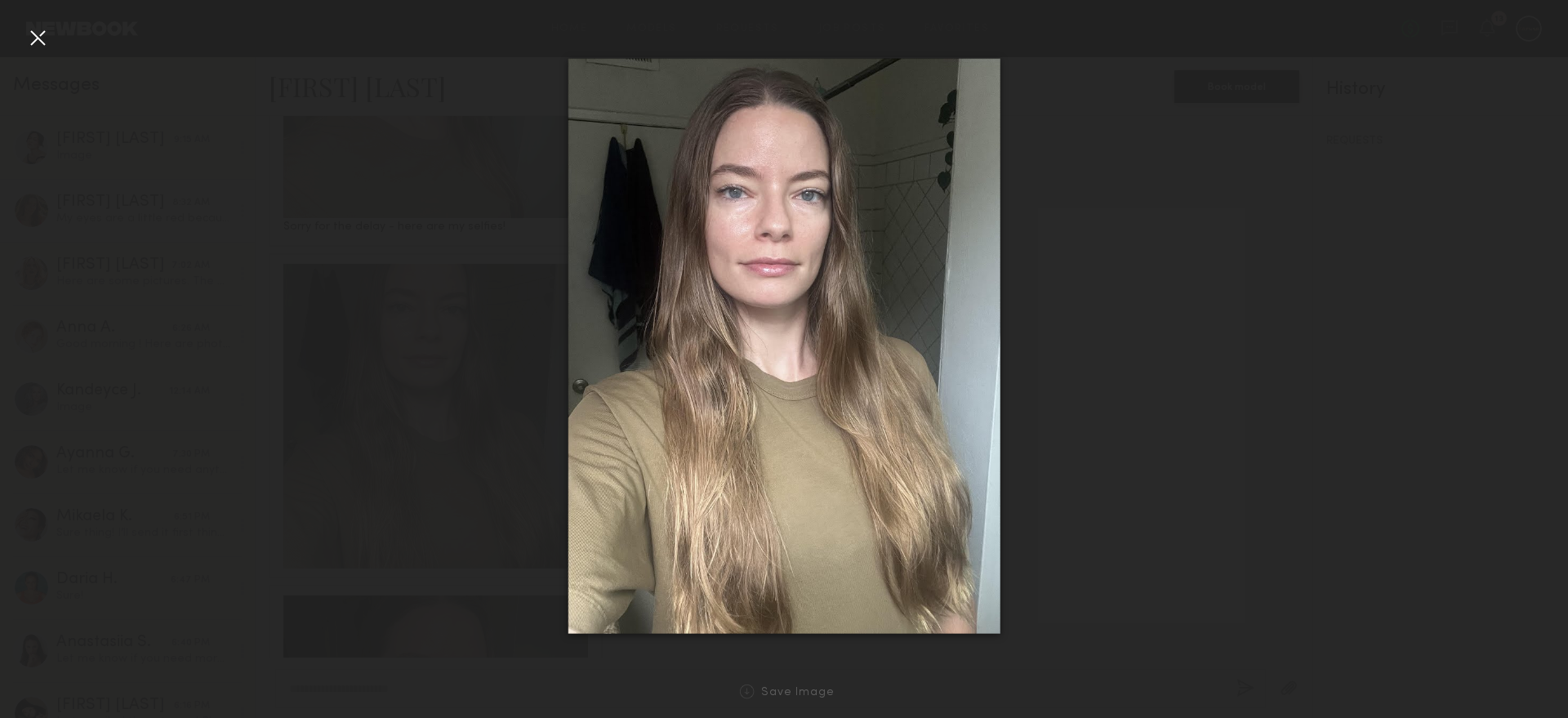 click 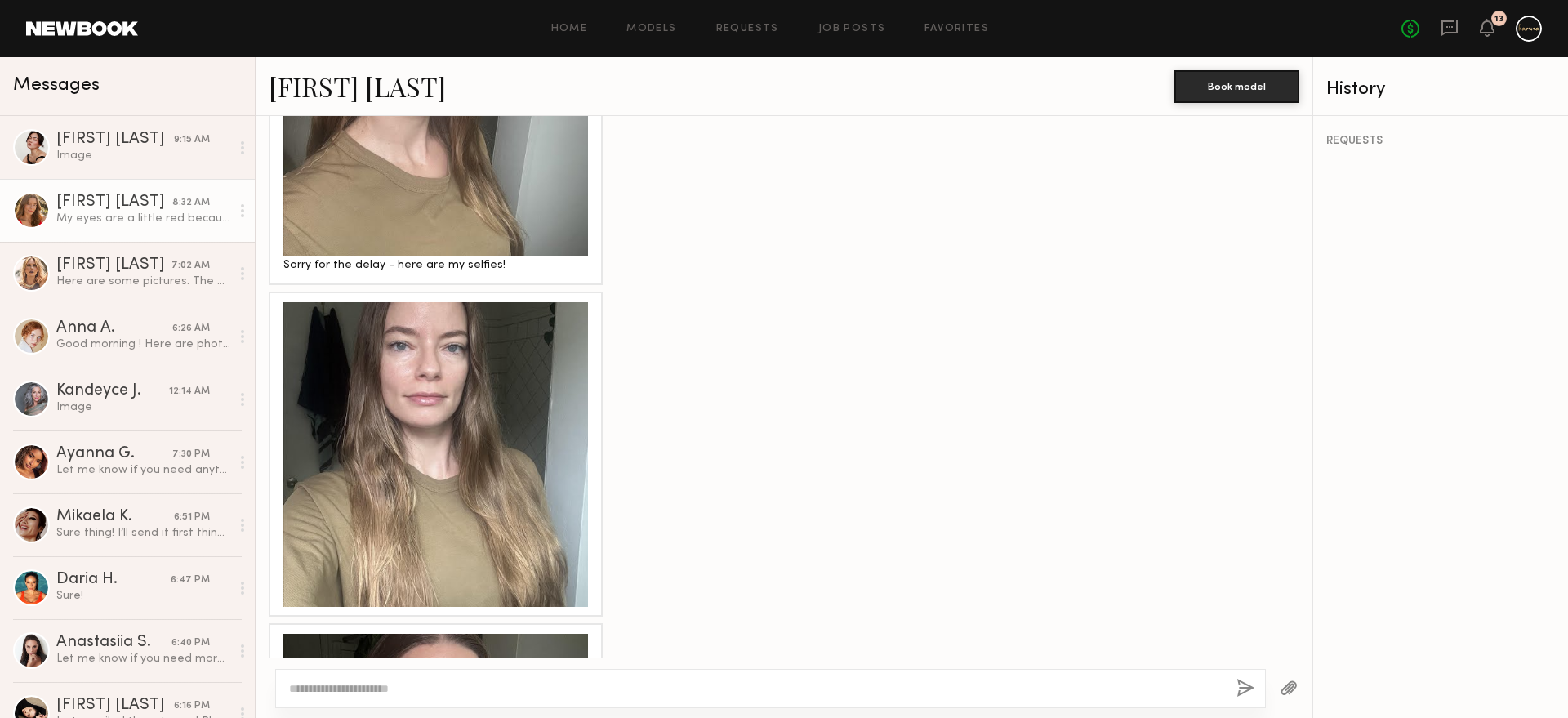 scroll, scrollTop: 1290, scrollLeft: 0, axis: vertical 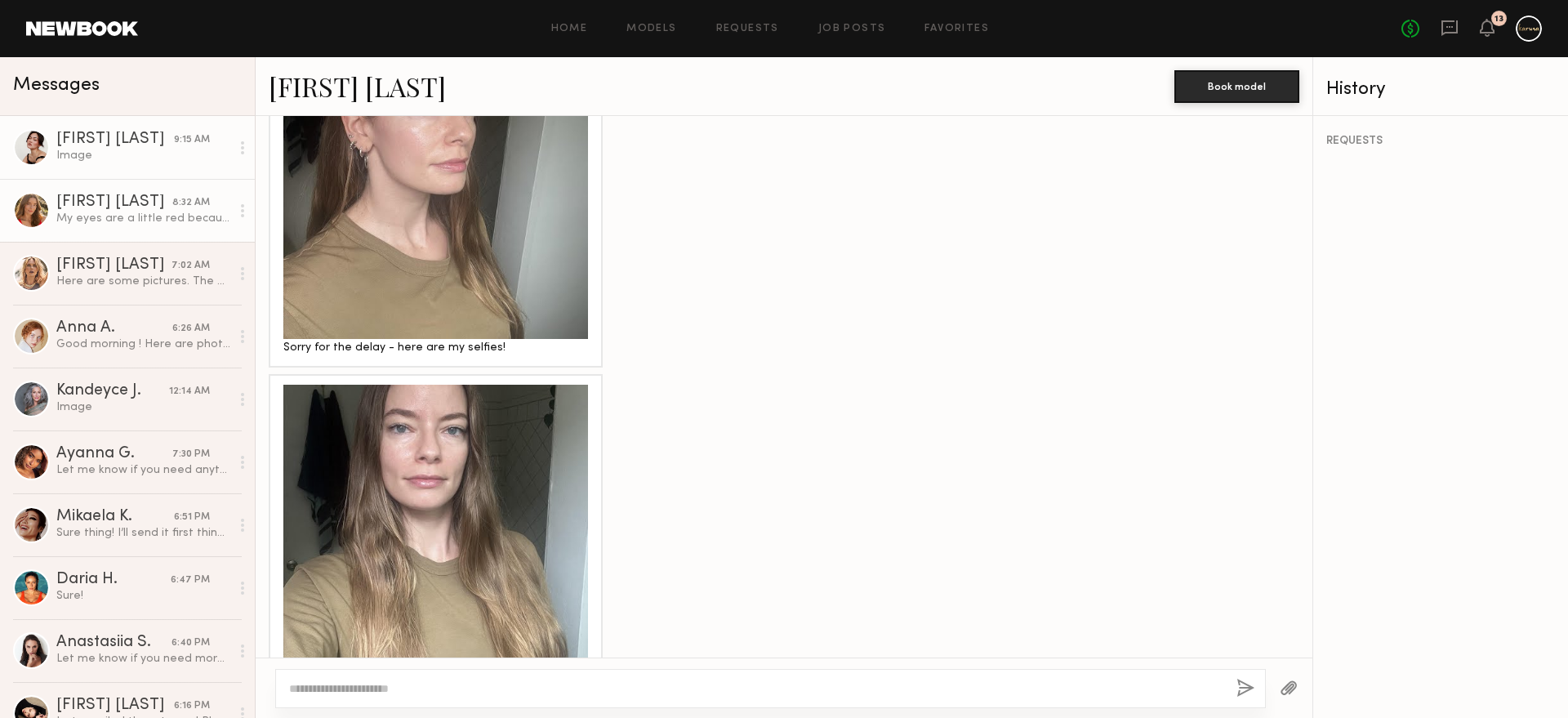 click on "Image" 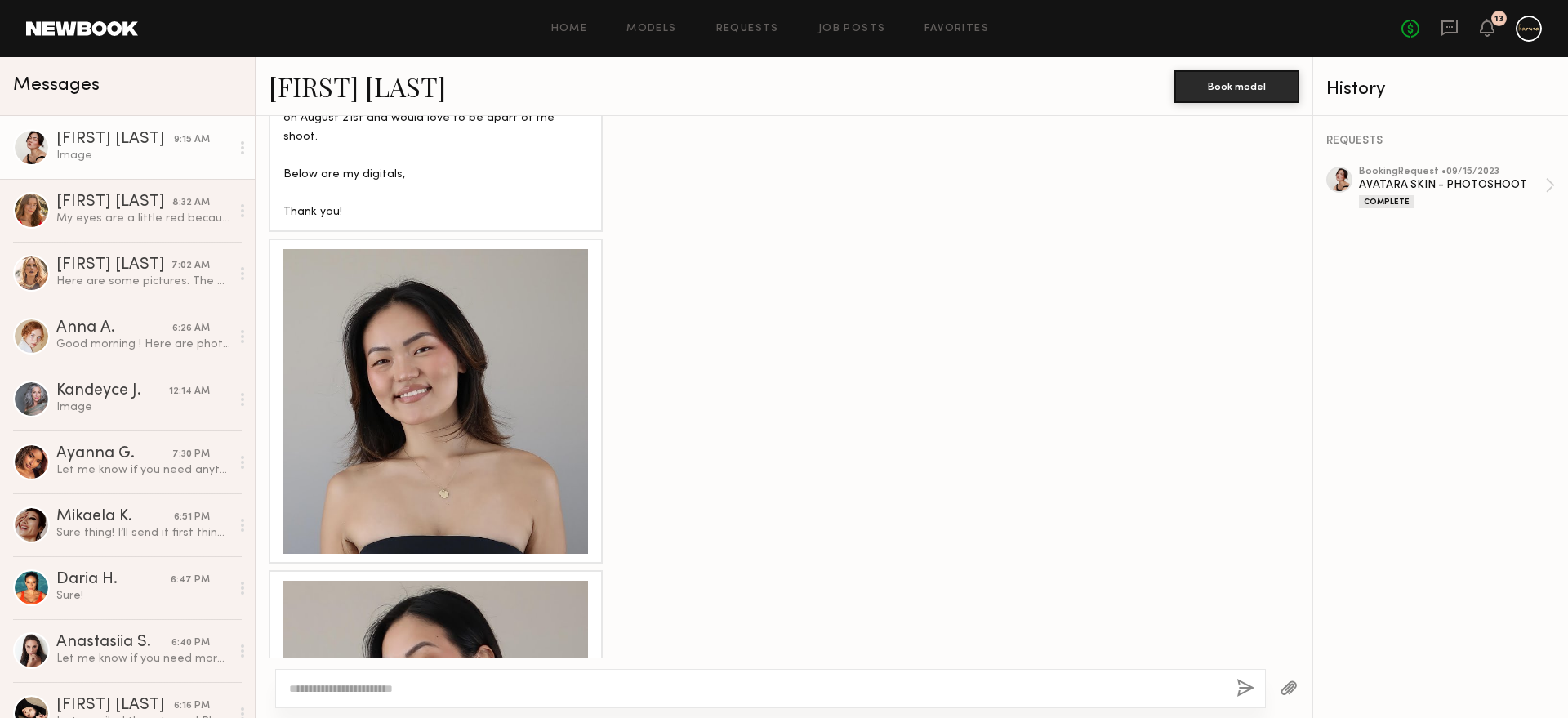 scroll, scrollTop: 1512, scrollLeft: 0, axis: vertical 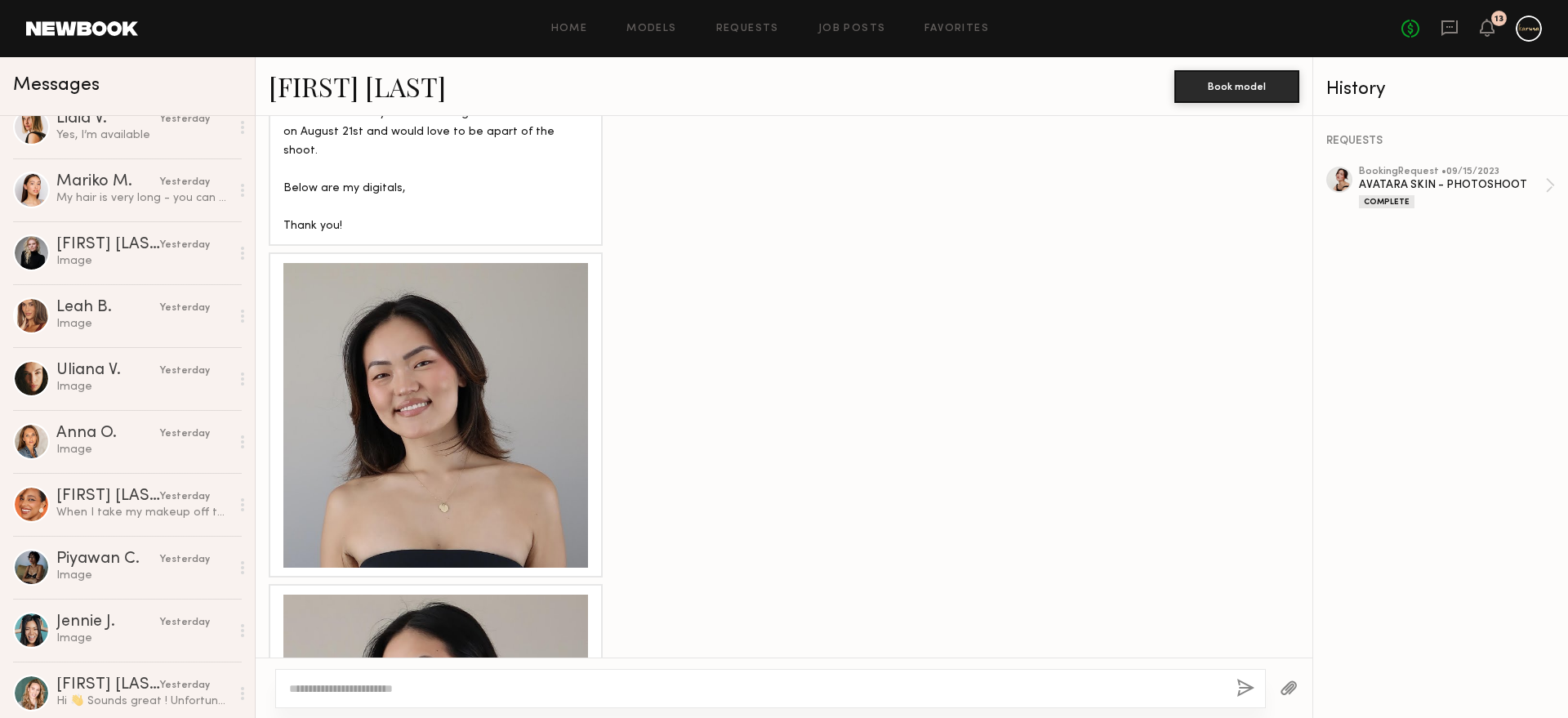 click on "When I take my makeup off this evening I’ll send another but all I have is lipgloss on in this image" 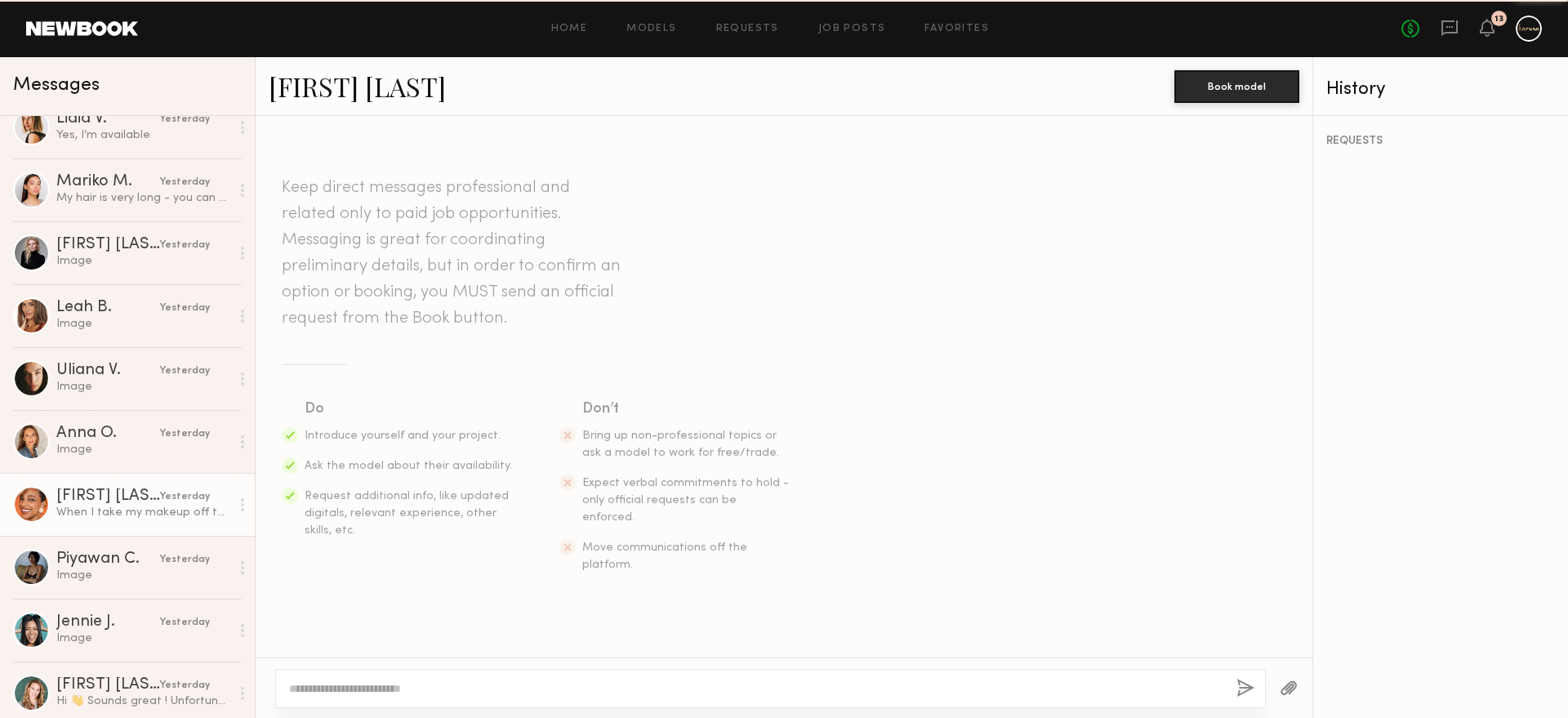 scroll, scrollTop: 778, scrollLeft: 0, axis: vertical 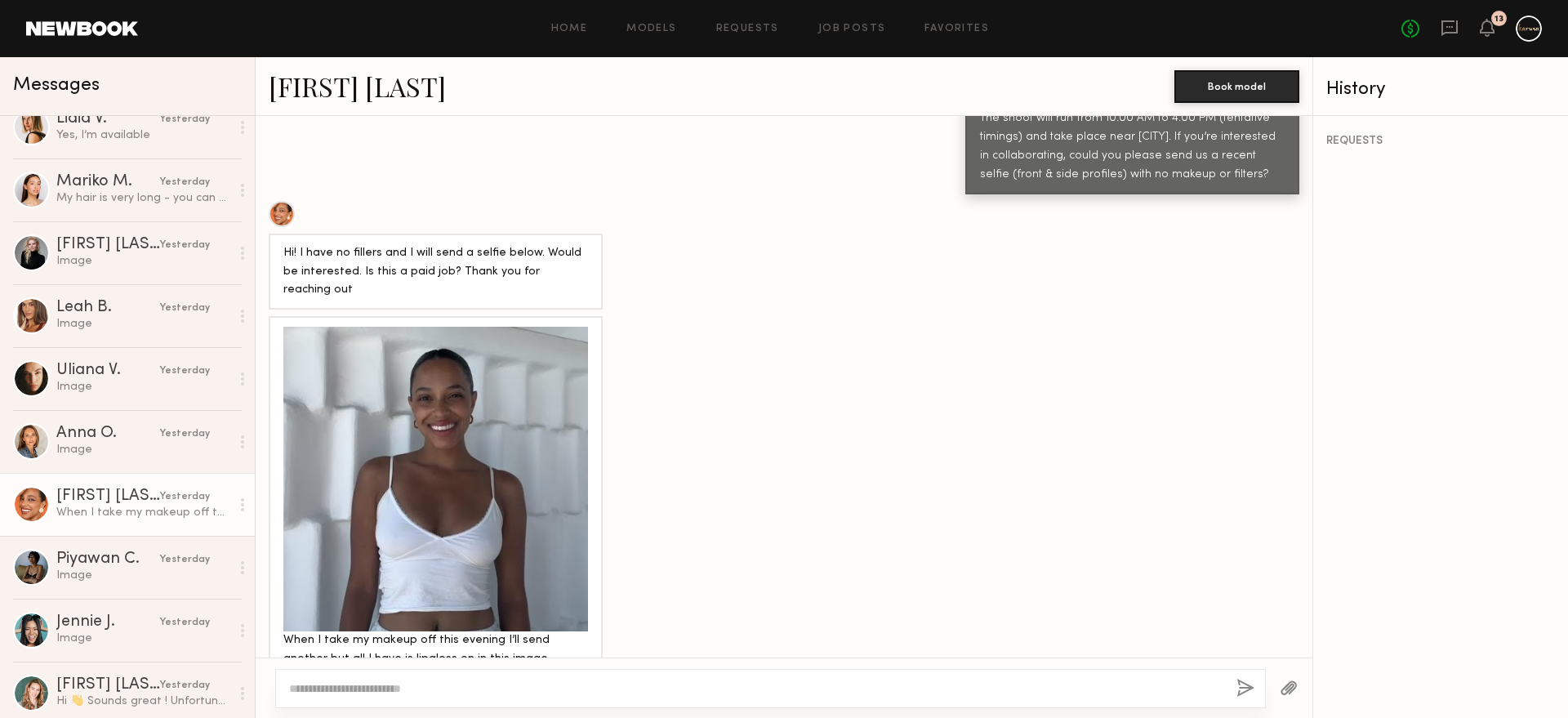 click 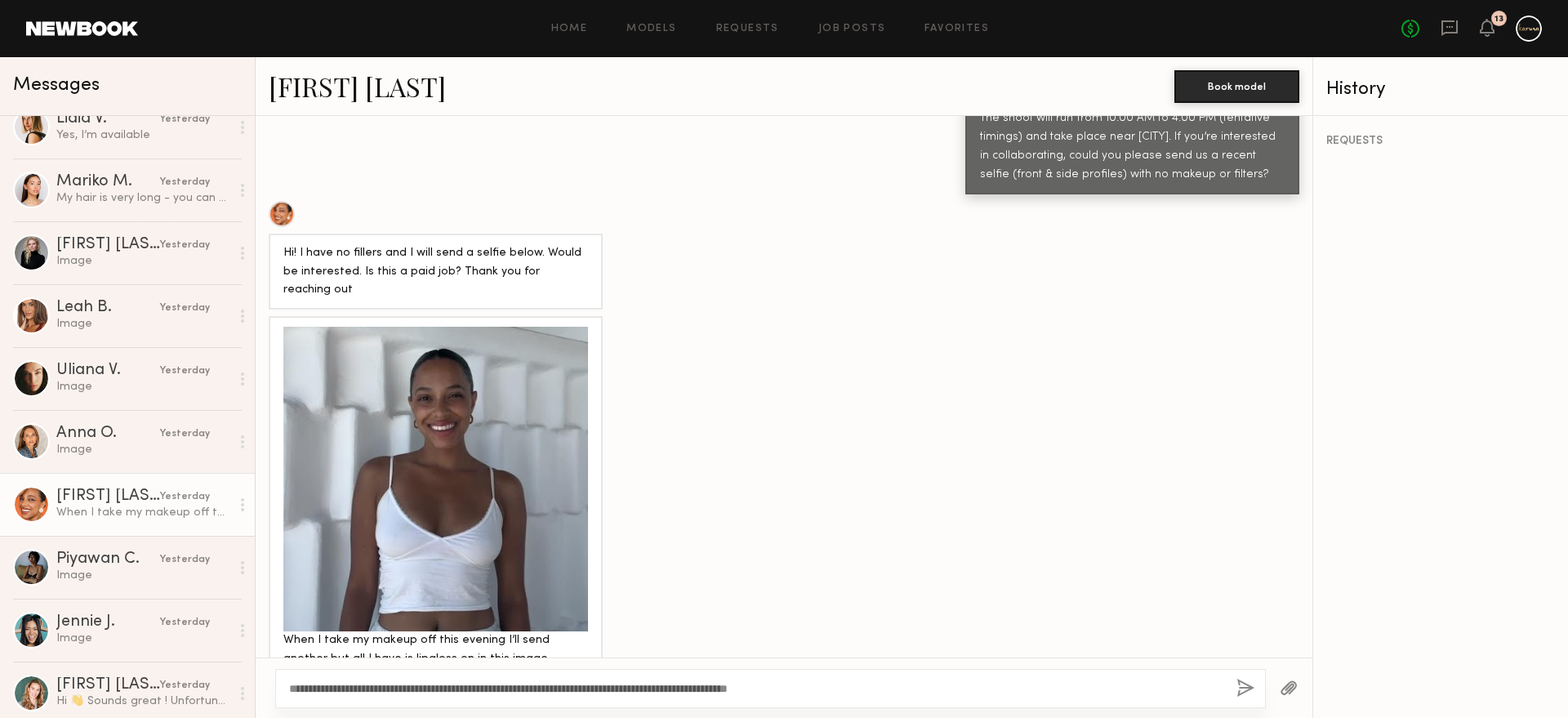 click 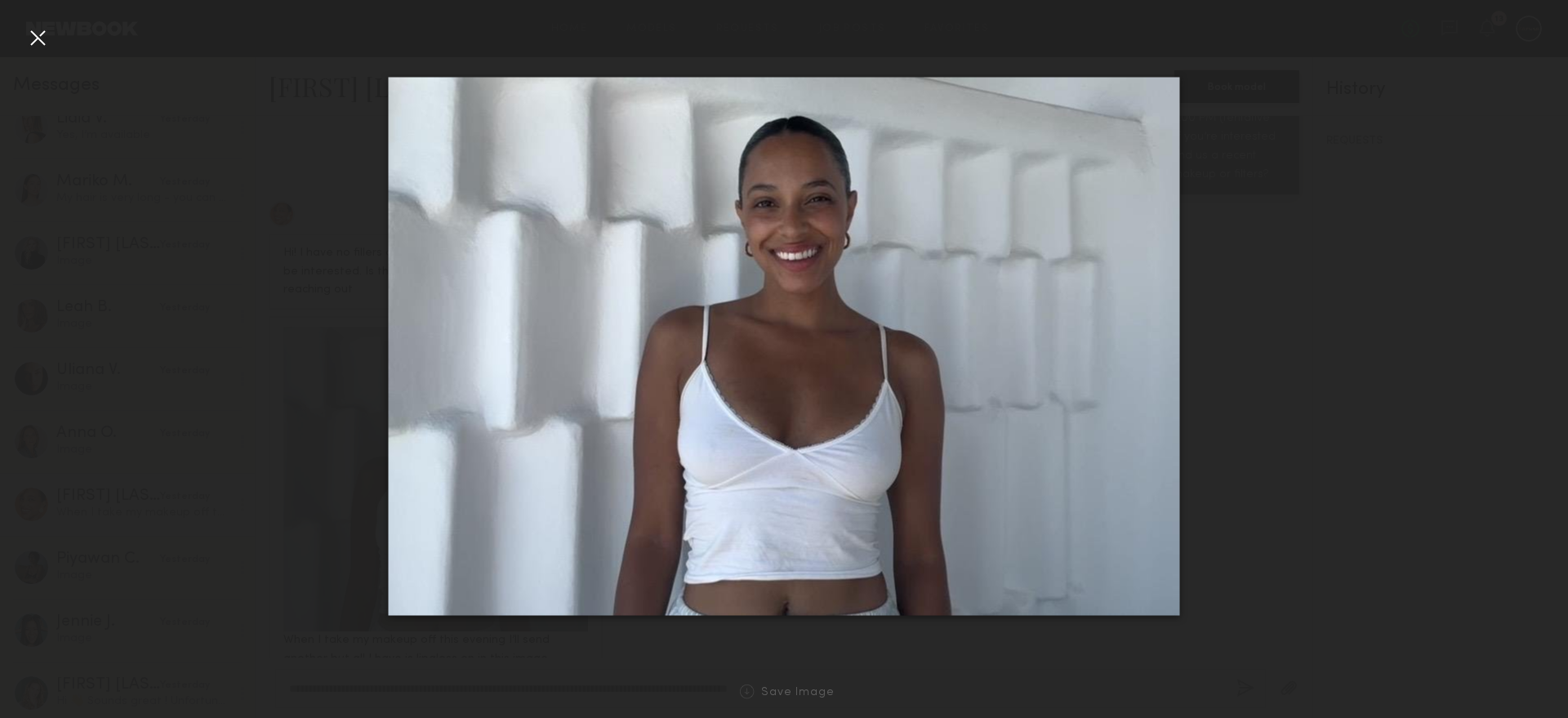 click 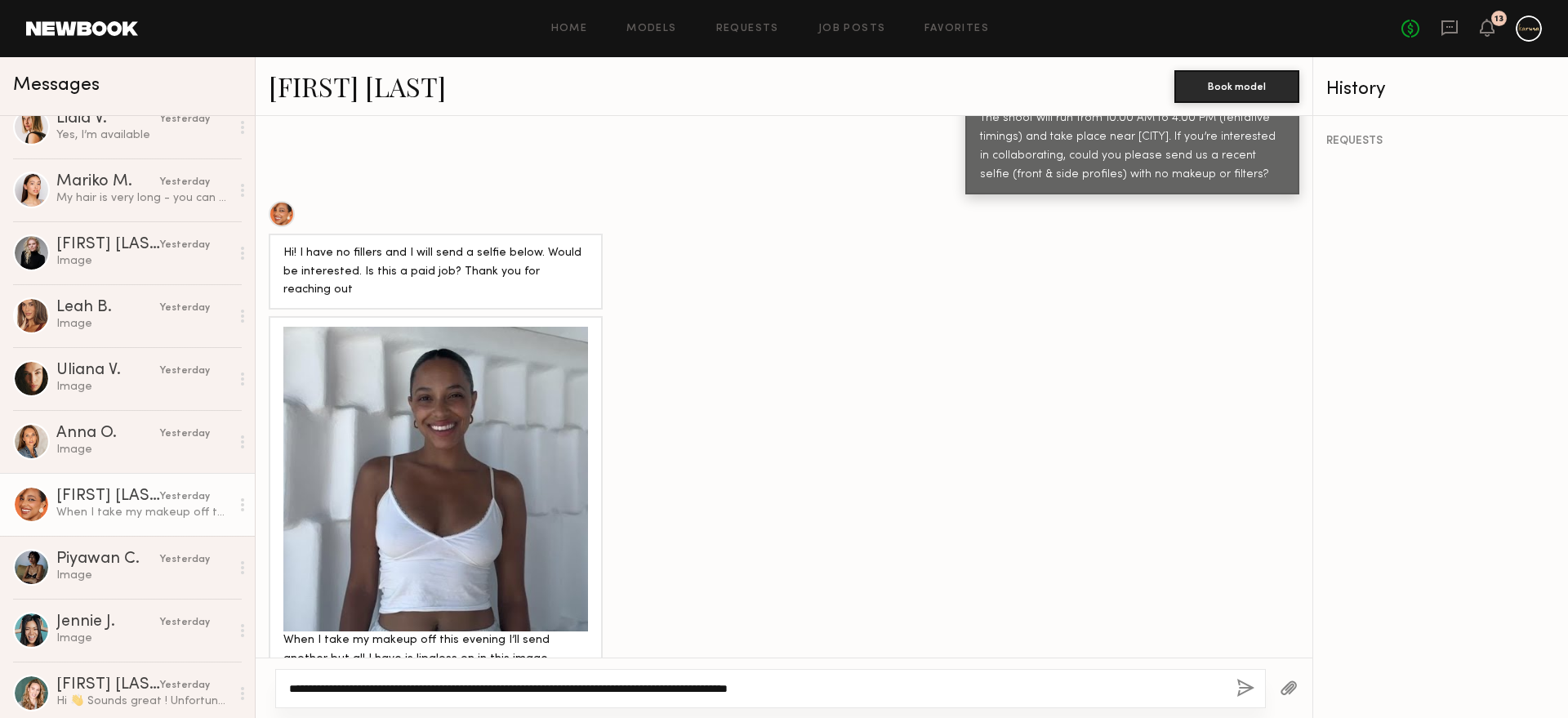 click on "**********" 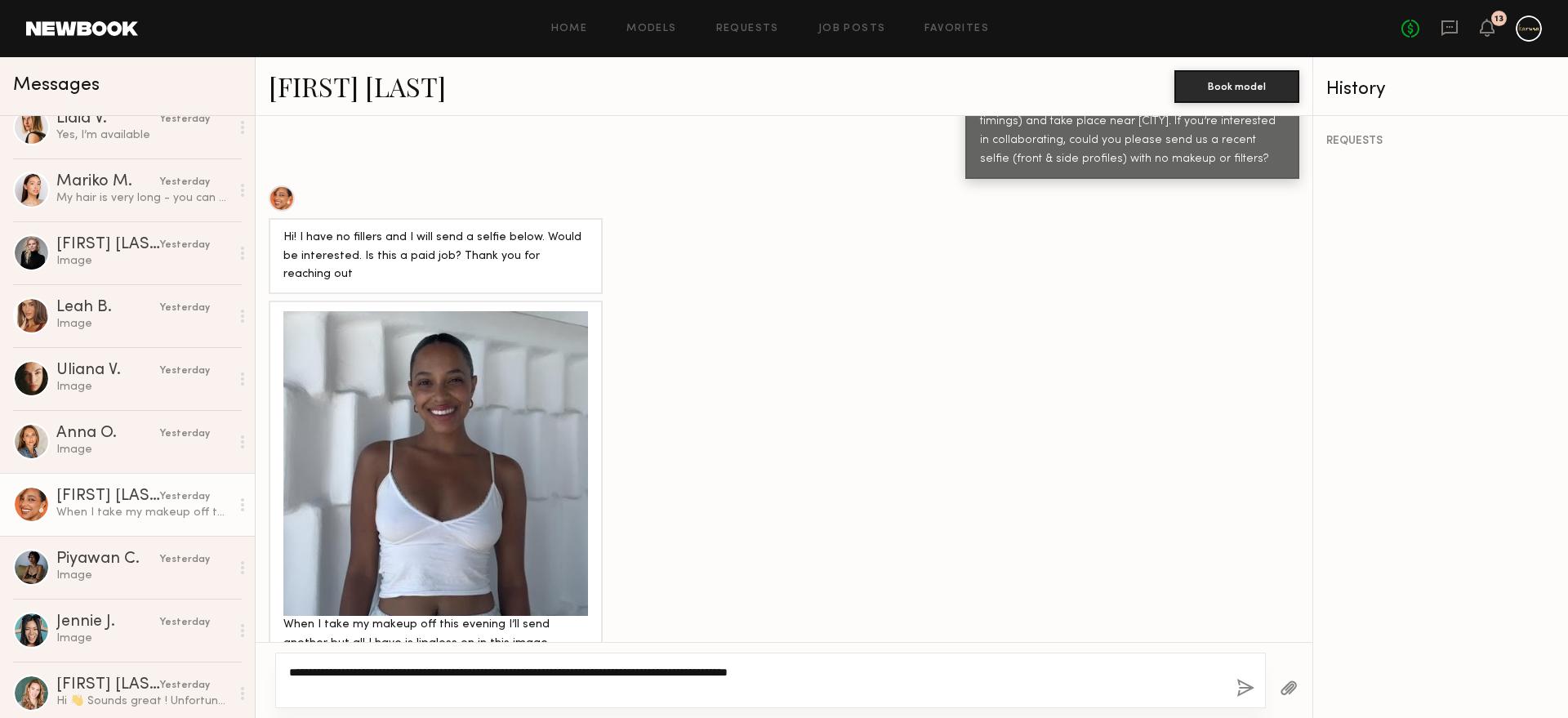 scroll, scrollTop: 778, scrollLeft: 0, axis: vertical 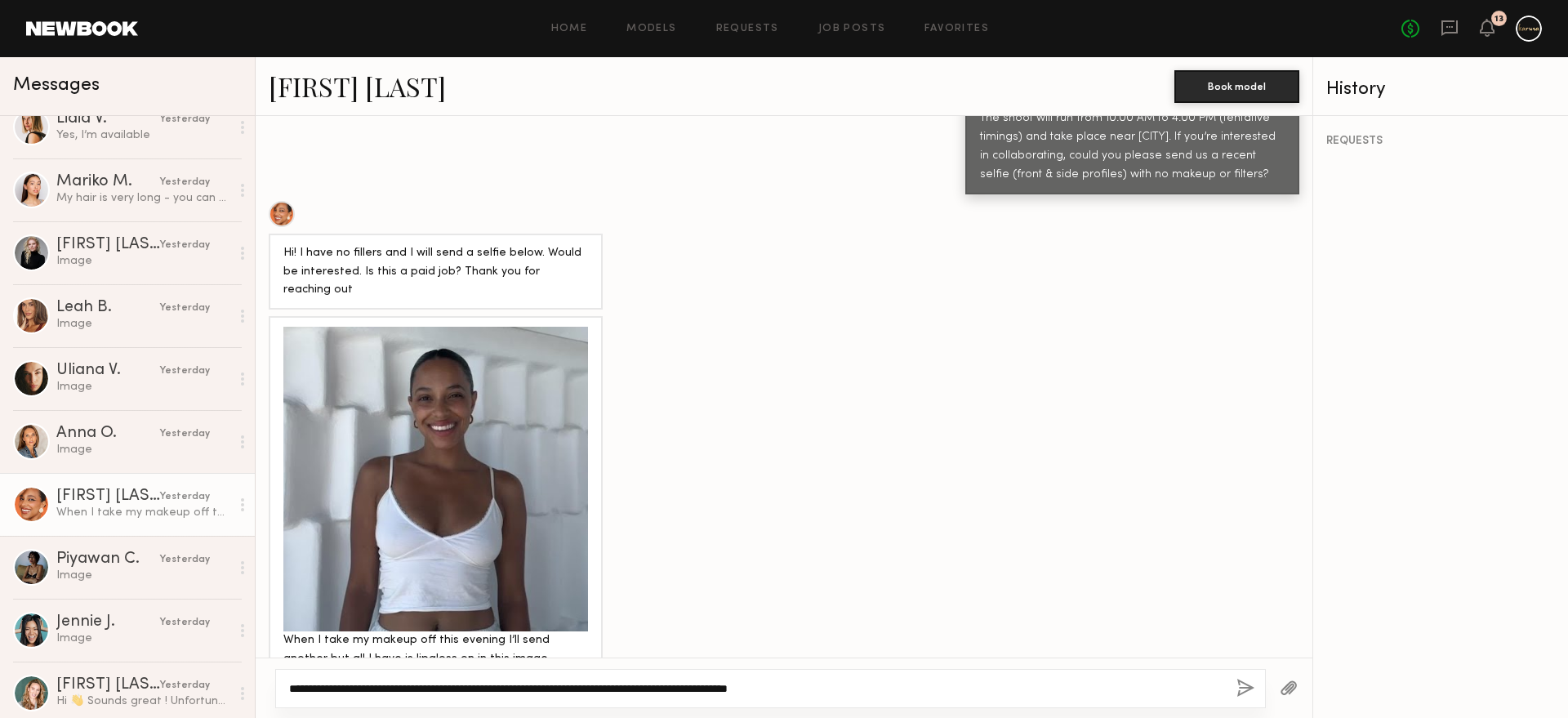 click on "**********" 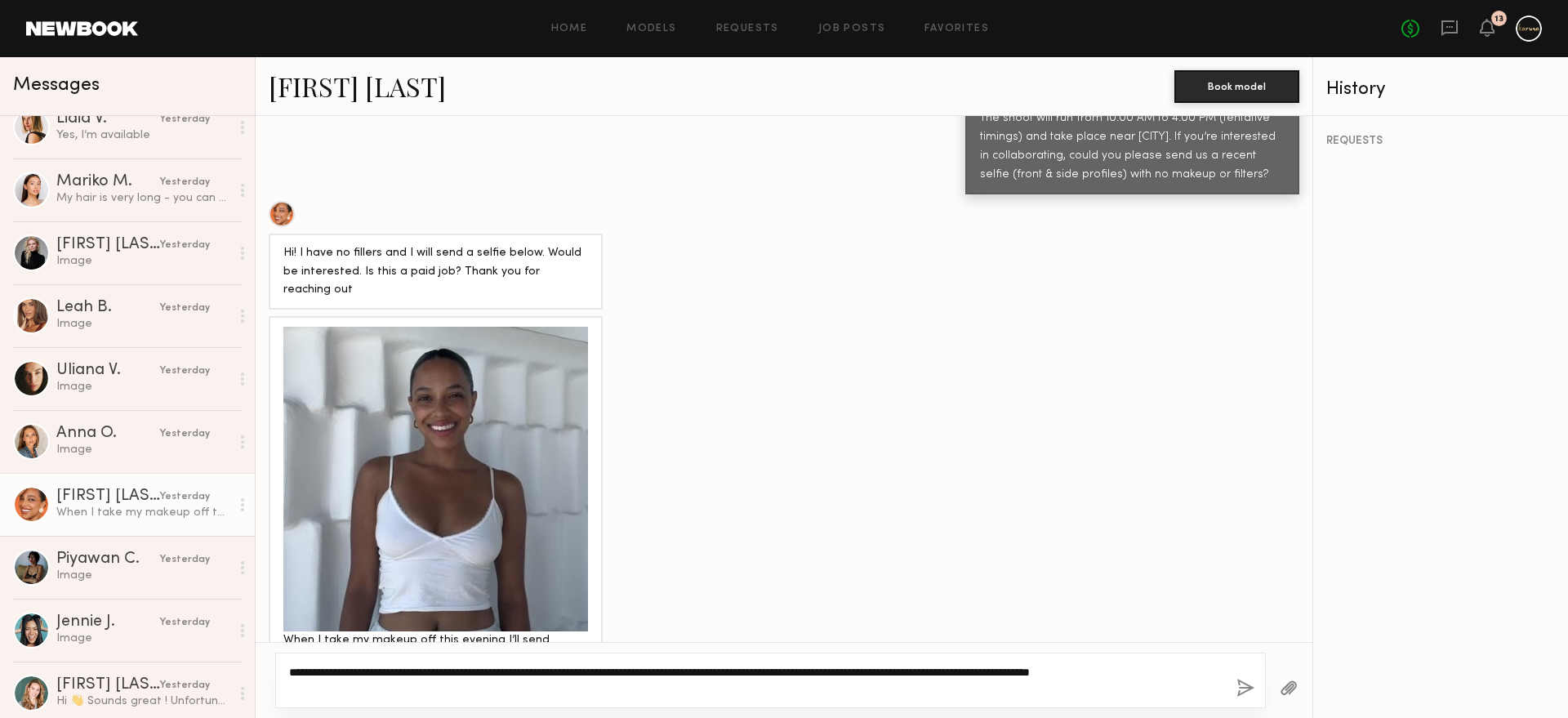 scroll, scrollTop: 794, scrollLeft: 0, axis: vertical 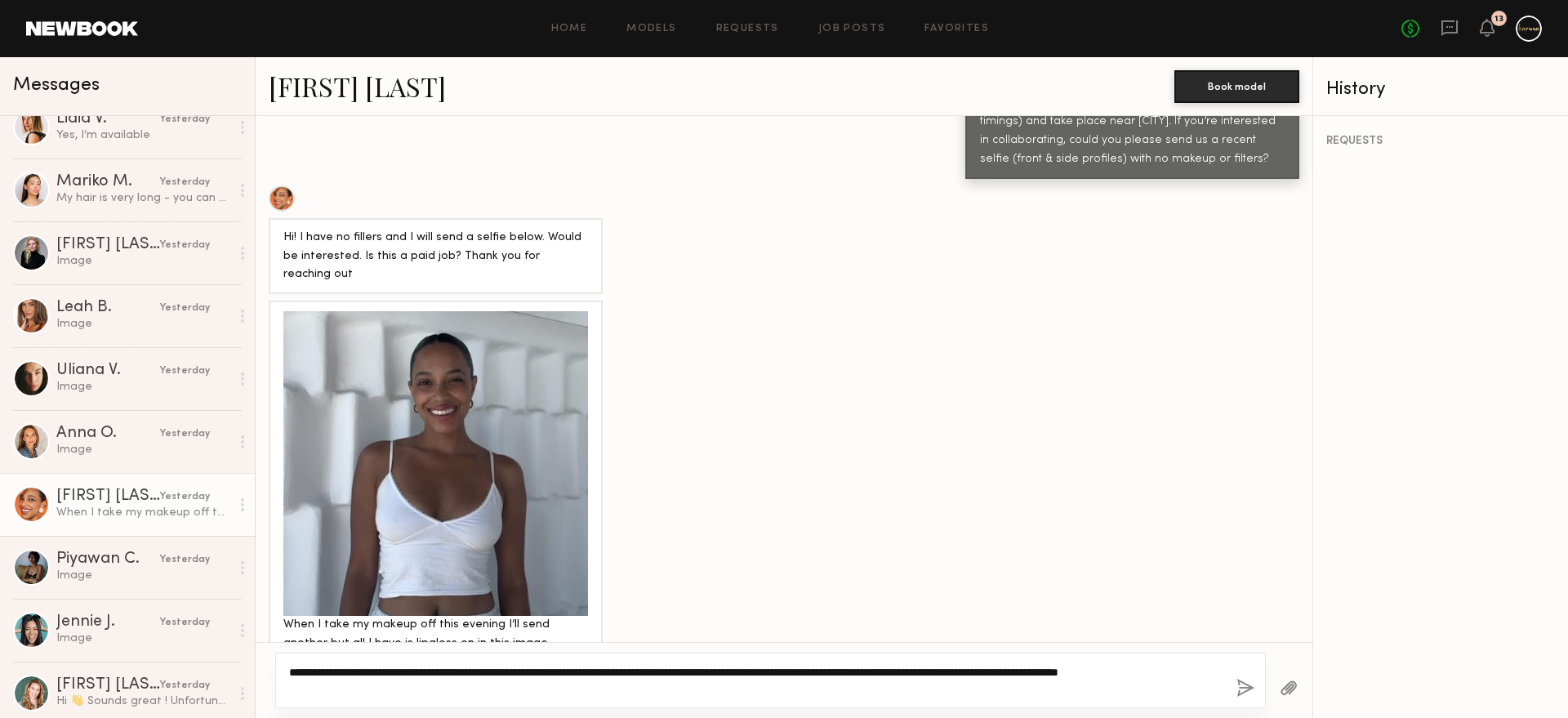 type on "**********" 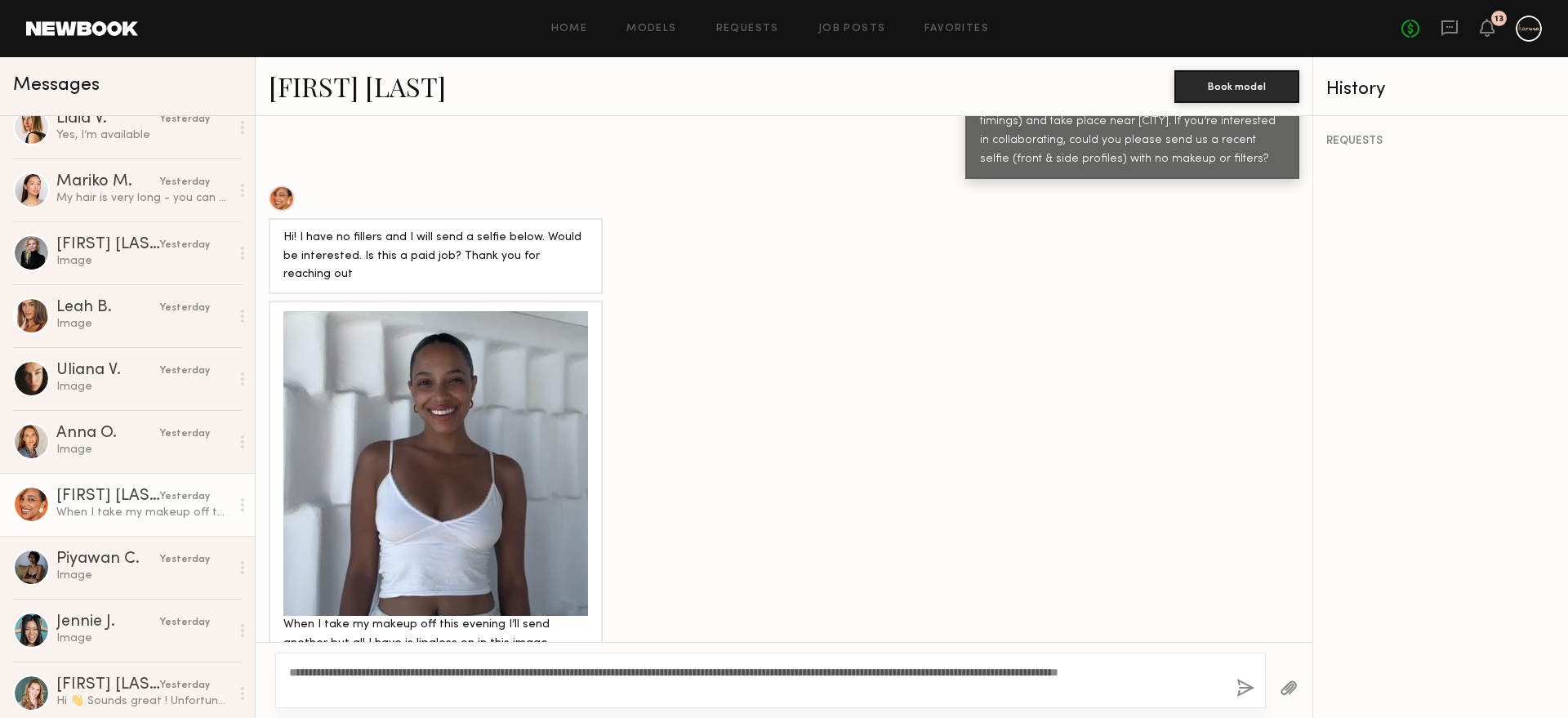 click 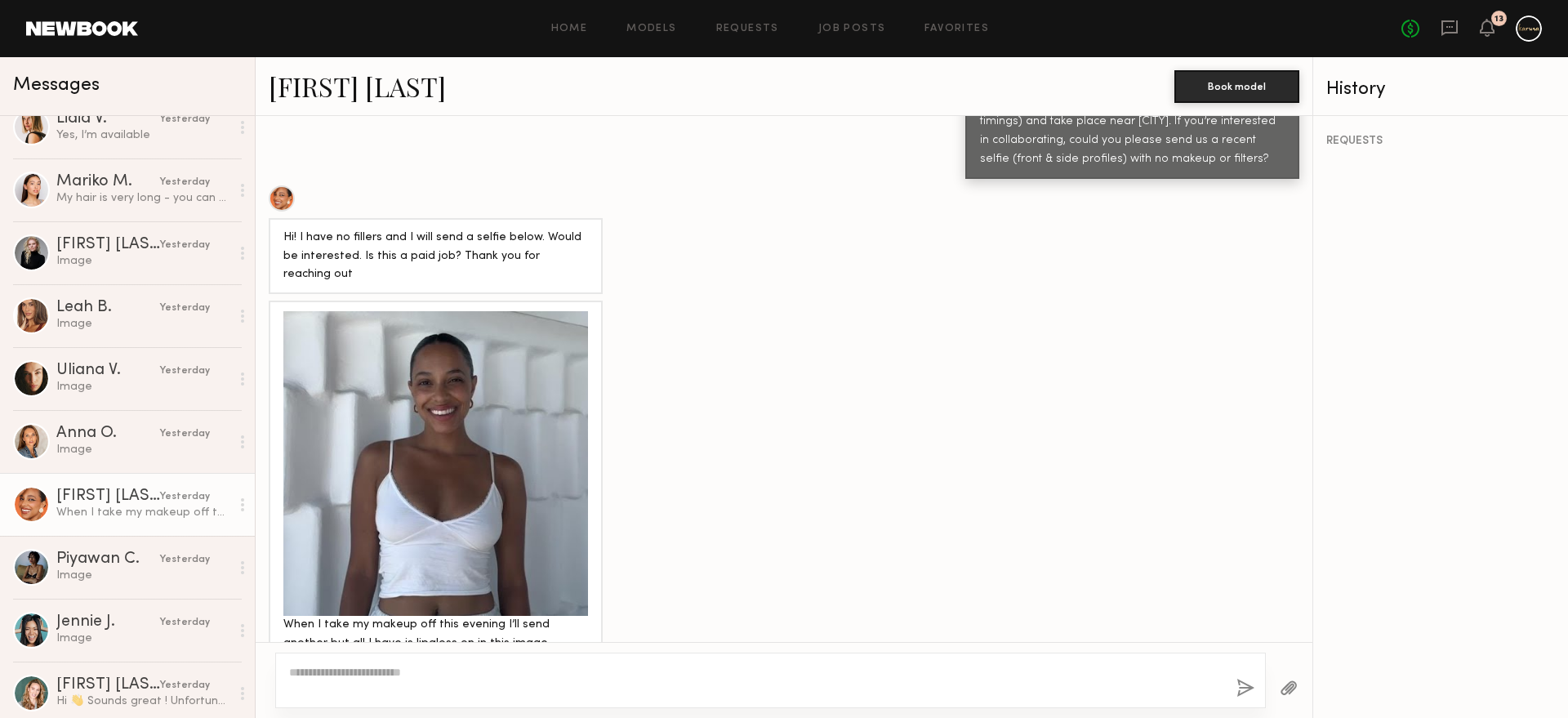 scroll, scrollTop: 1131, scrollLeft: 0, axis: vertical 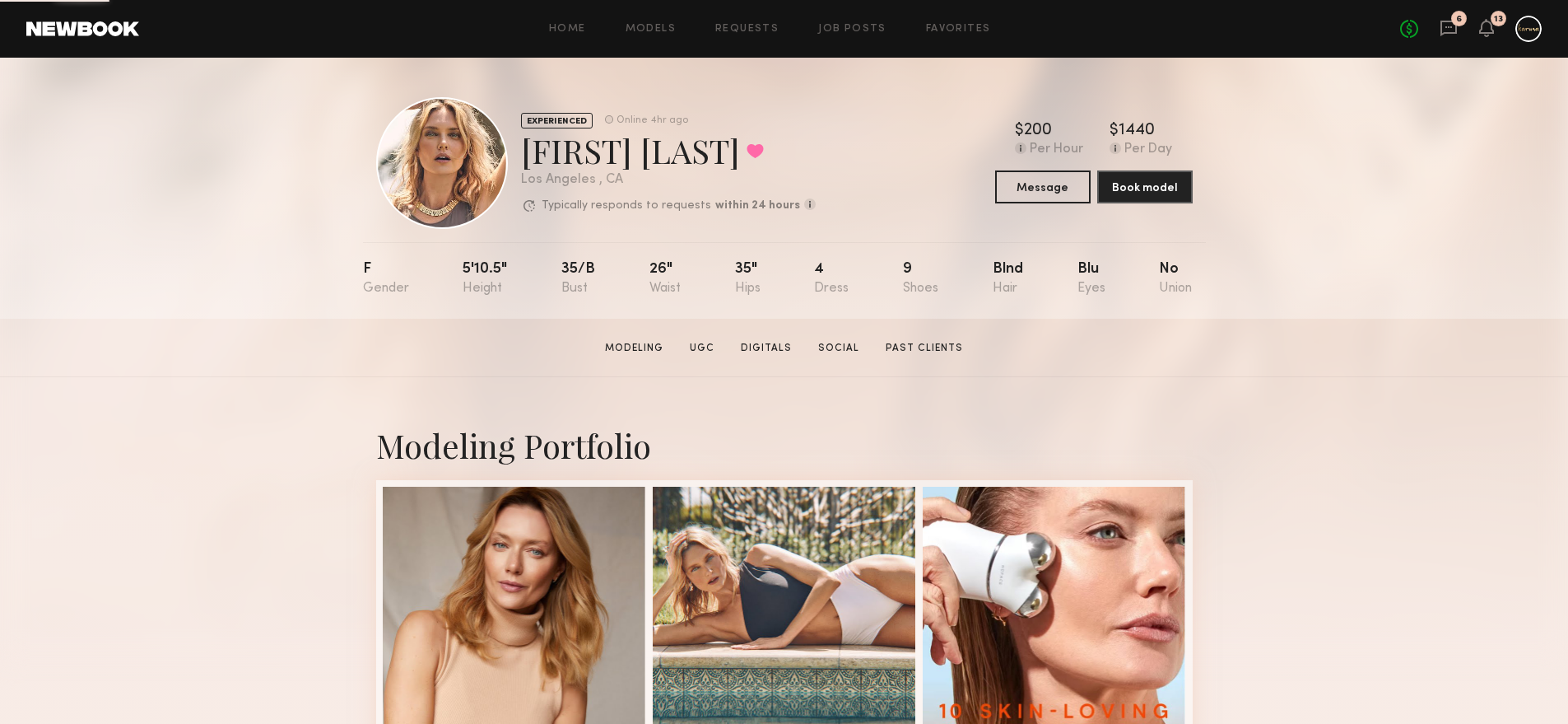 click on "[FIRST] [LAST]  Favorited" 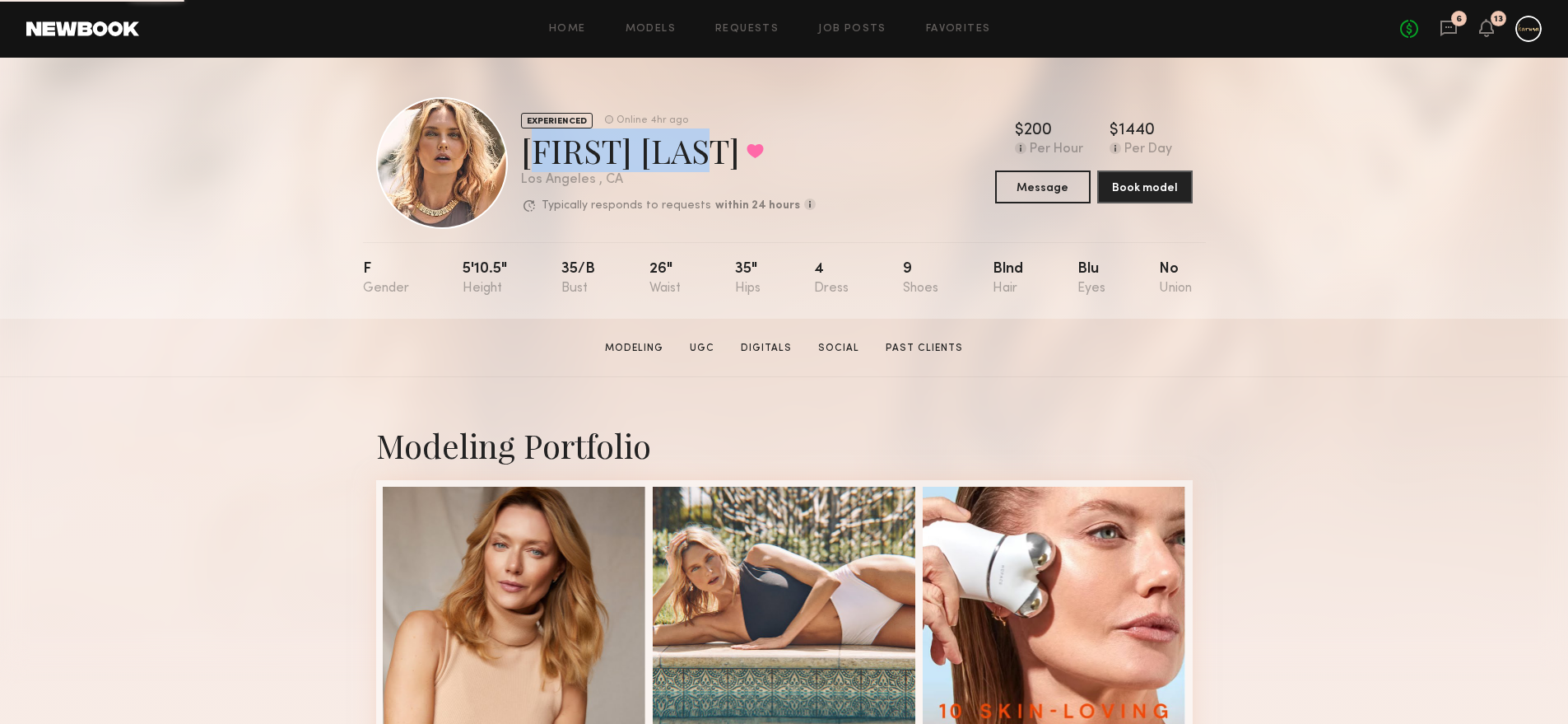 click on "[FIRST] [LAST]  Favorited" 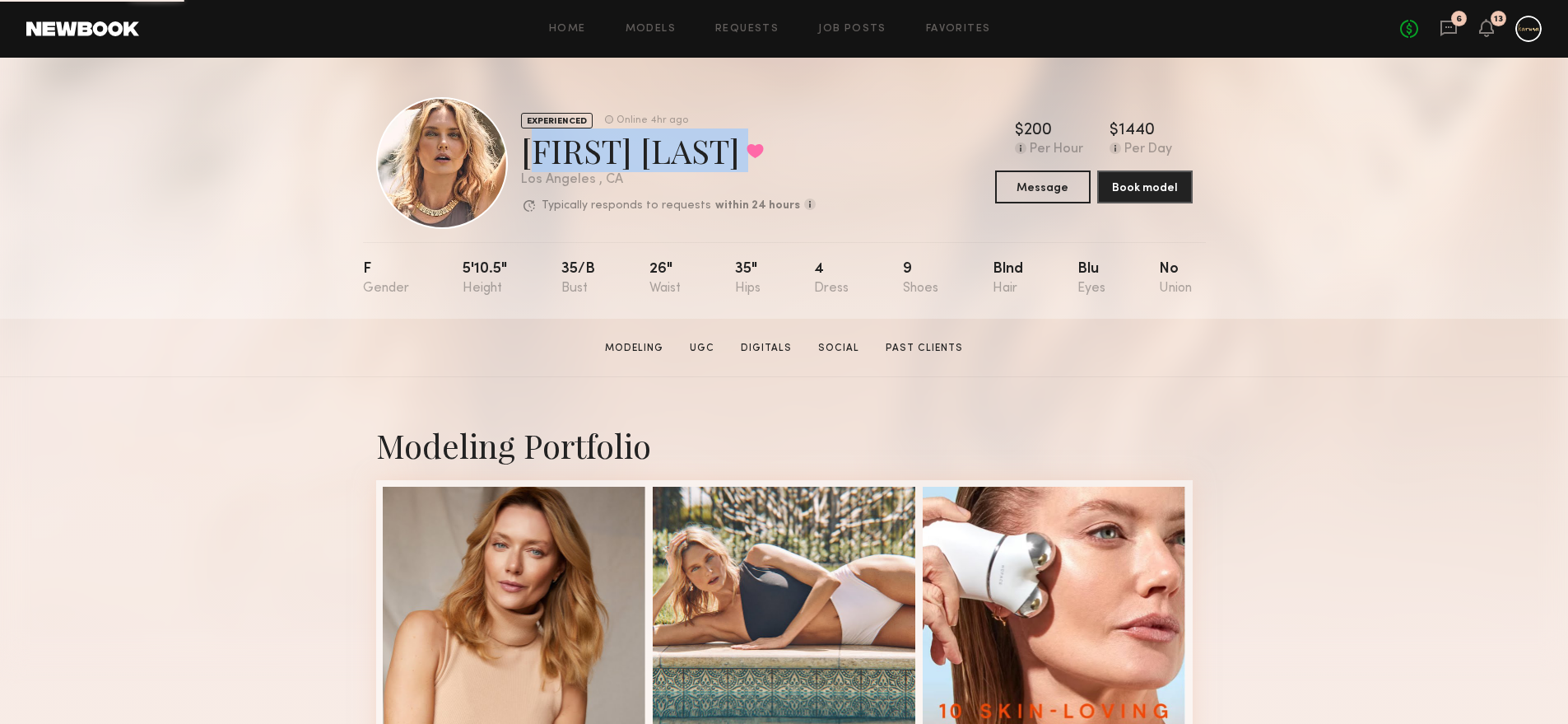 click on "[FIRST] [LAST]  Favorited" 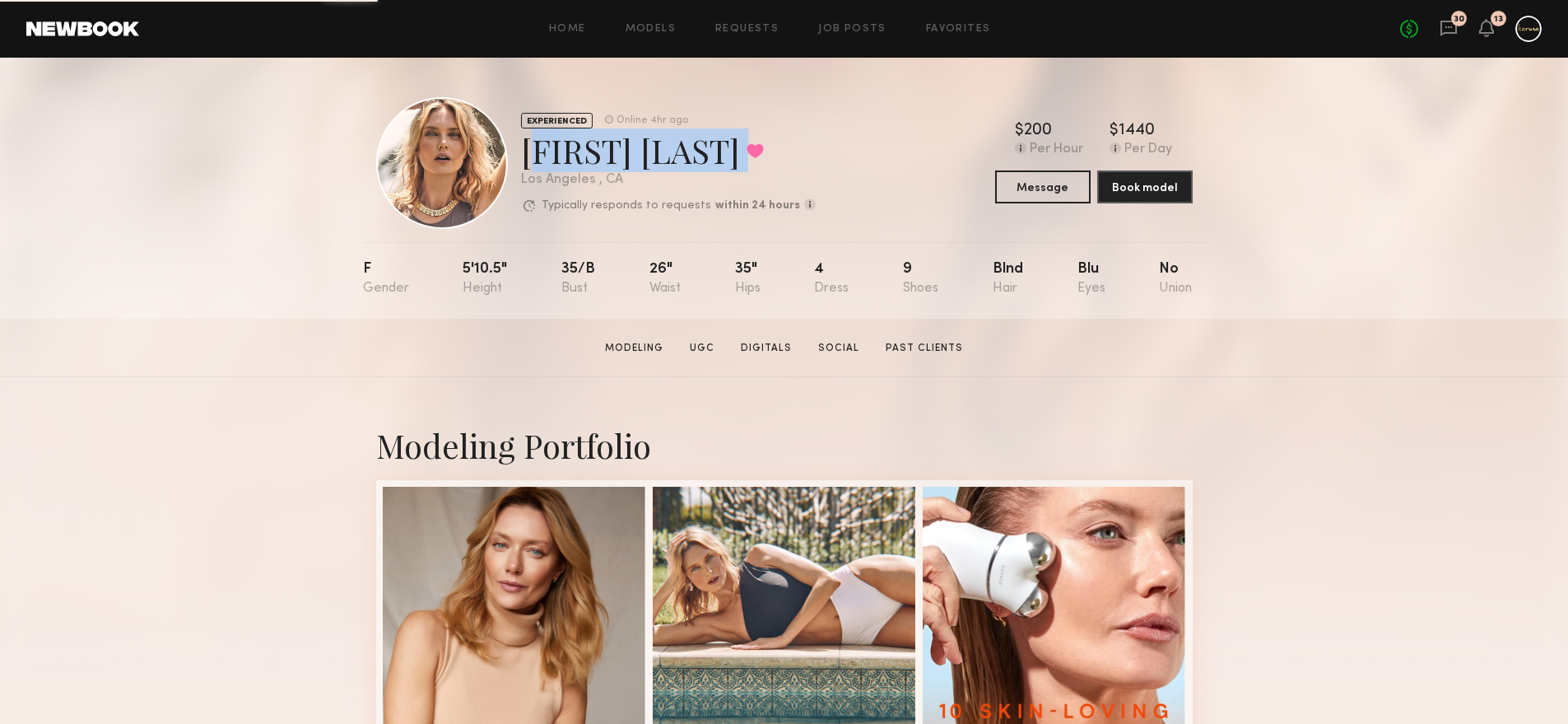 copy on "[FIRST] [LAST]  Favorited" 